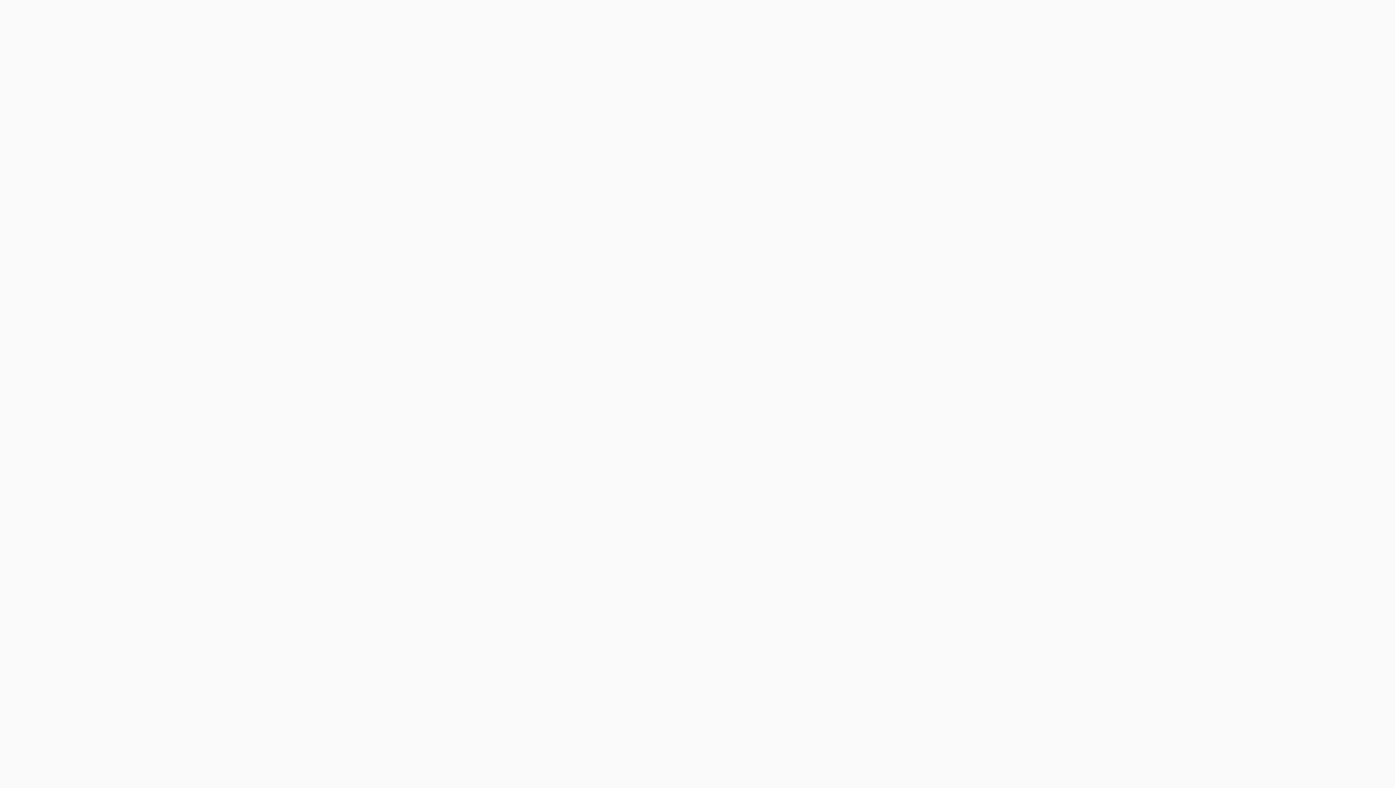 scroll, scrollTop: 0, scrollLeft: 0, axis: both 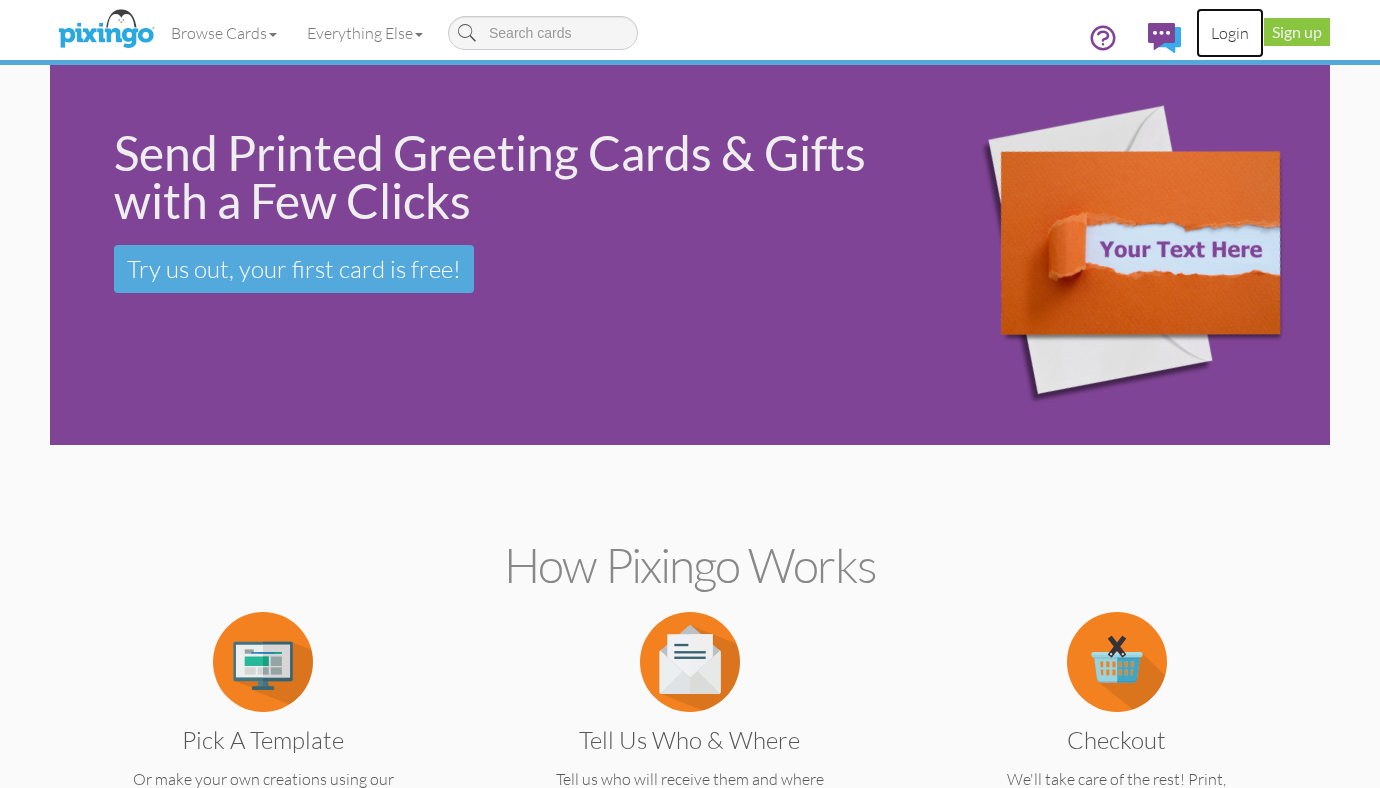 click on "Login" at bounding box center [1230, 33] 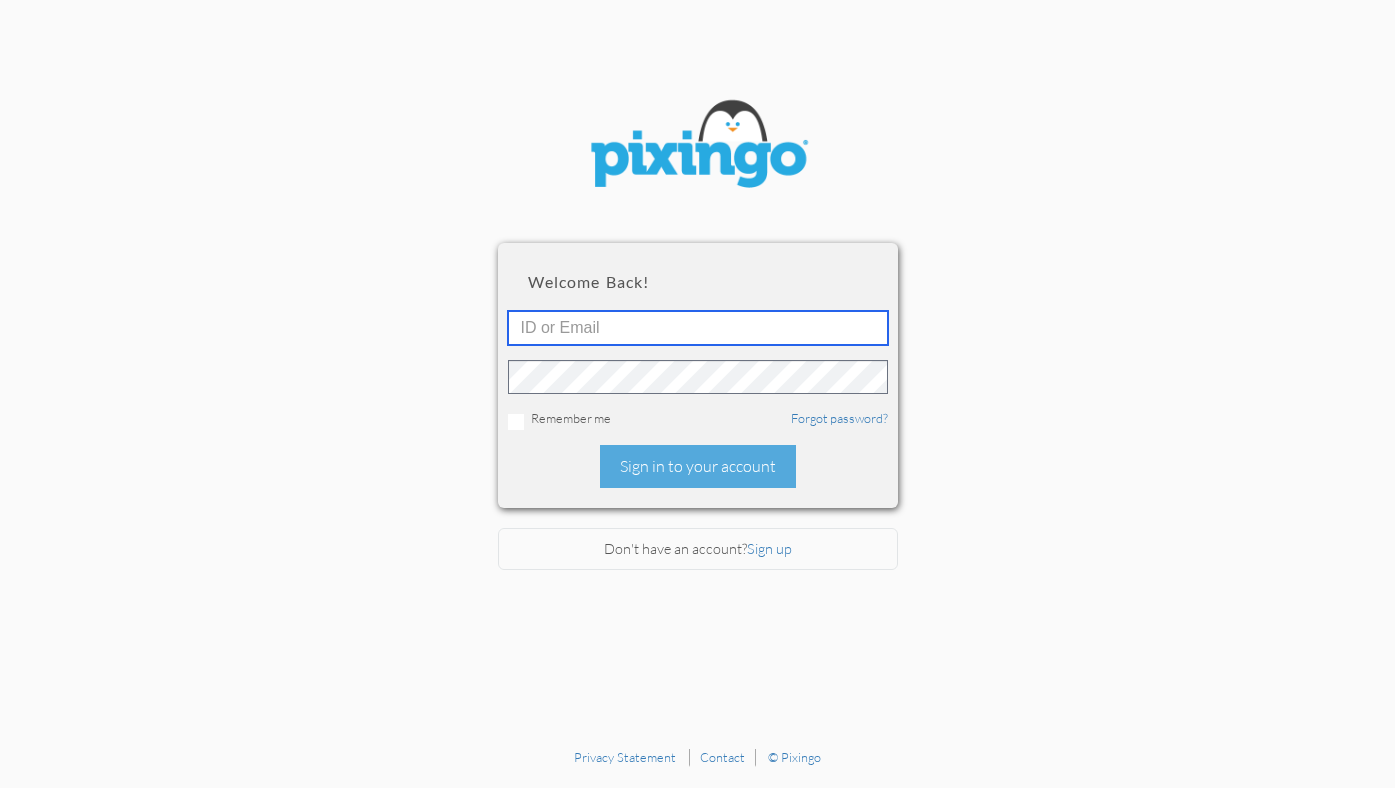click at bounding box center [698, 328] 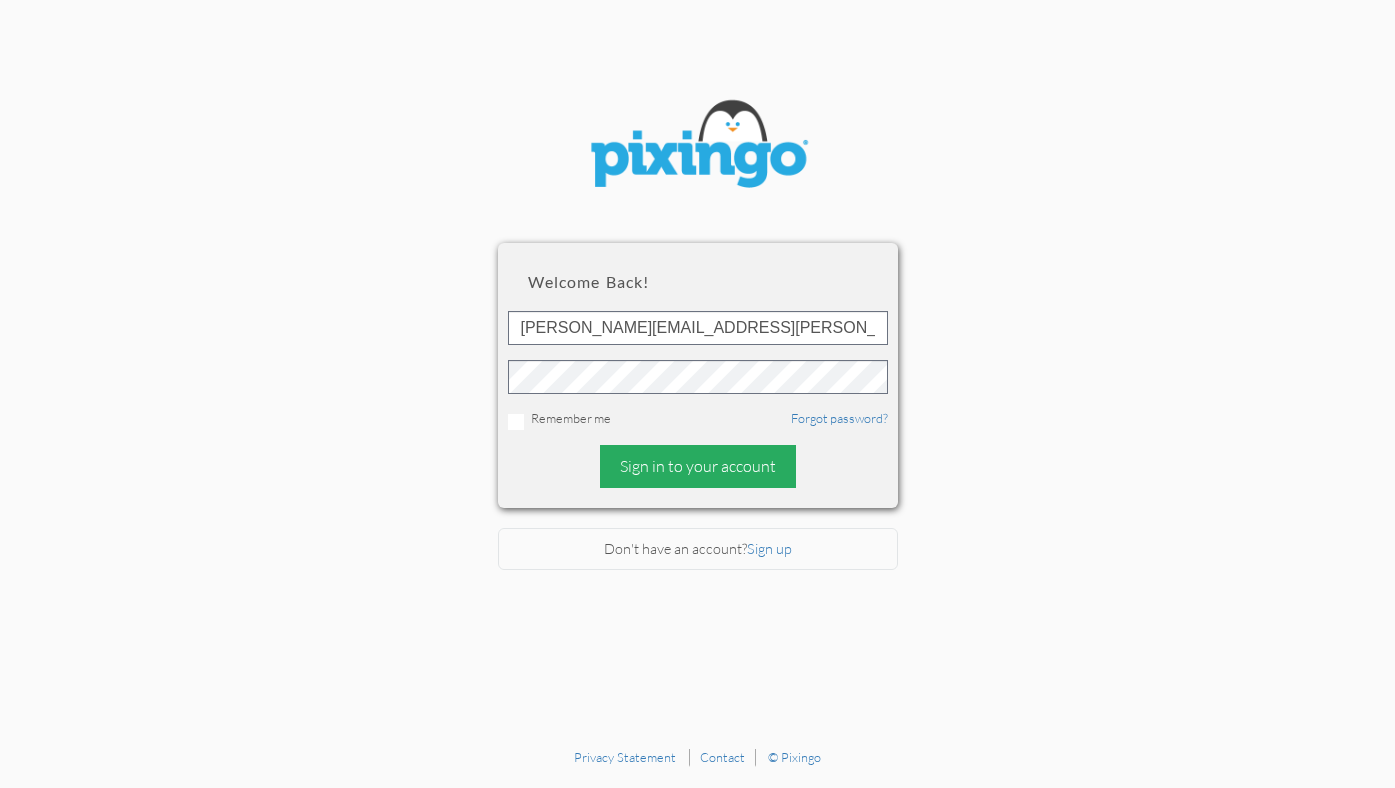 click on "Sign in to your account" at bounding box center [698, 466] 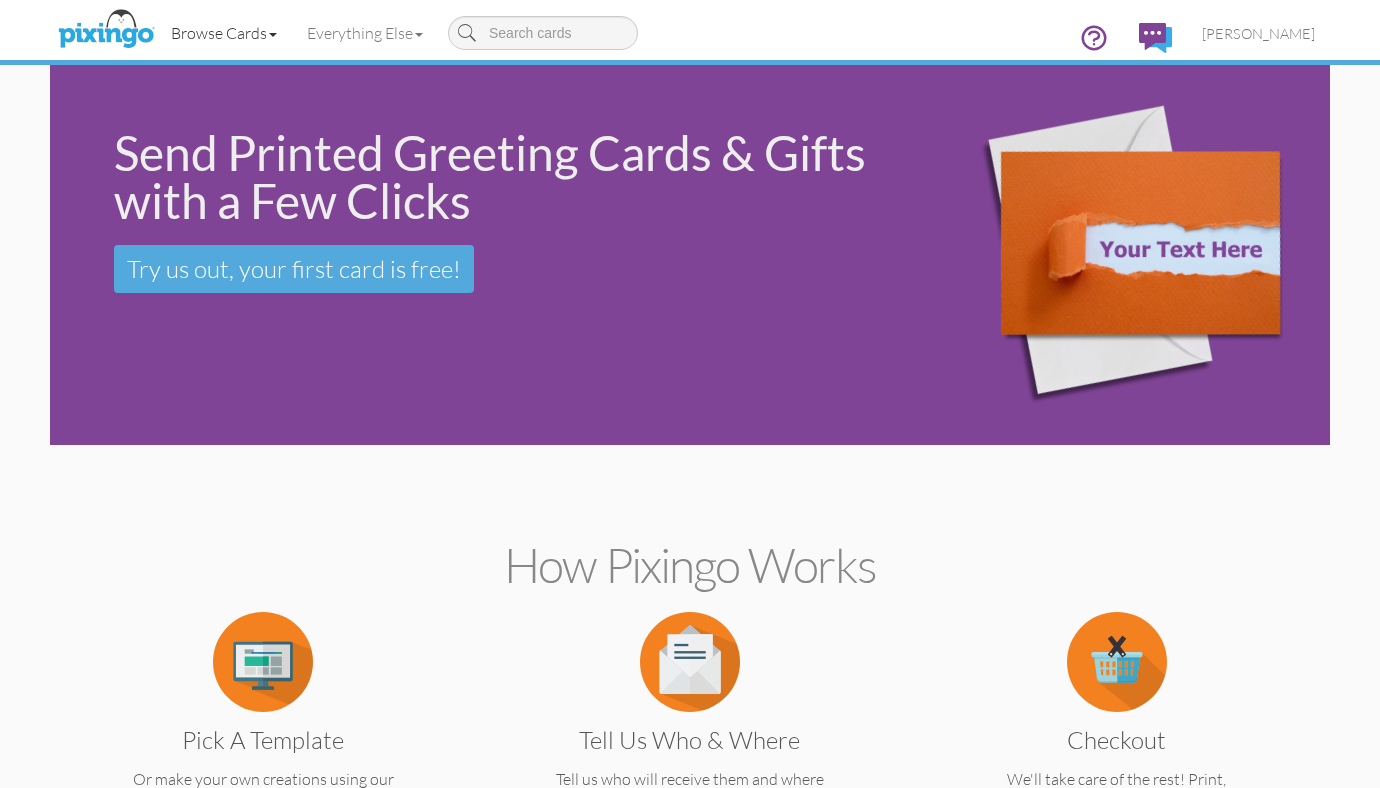click on "Browse Cards" at bounding box center (224, 33) 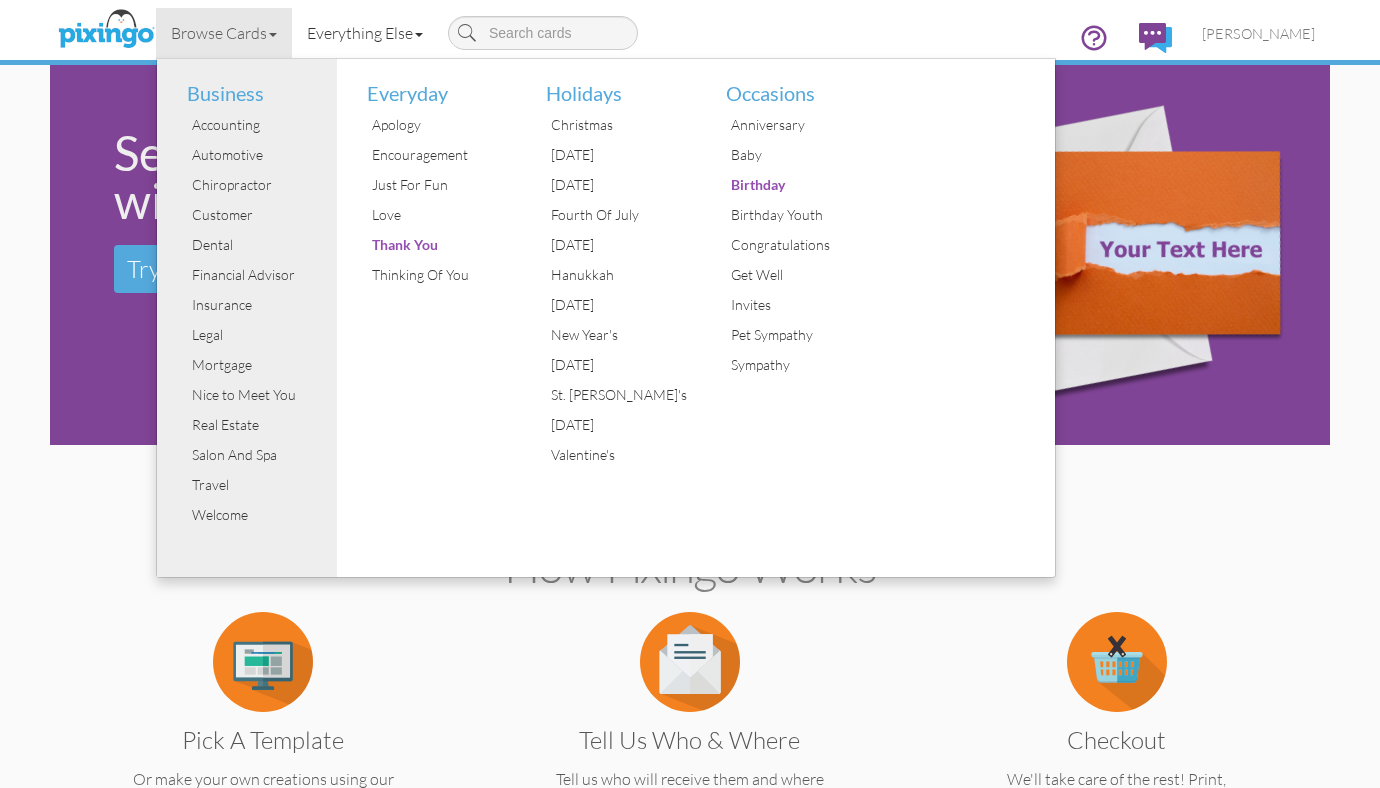 click on "Everything Else" at bounding box center (365, 33) 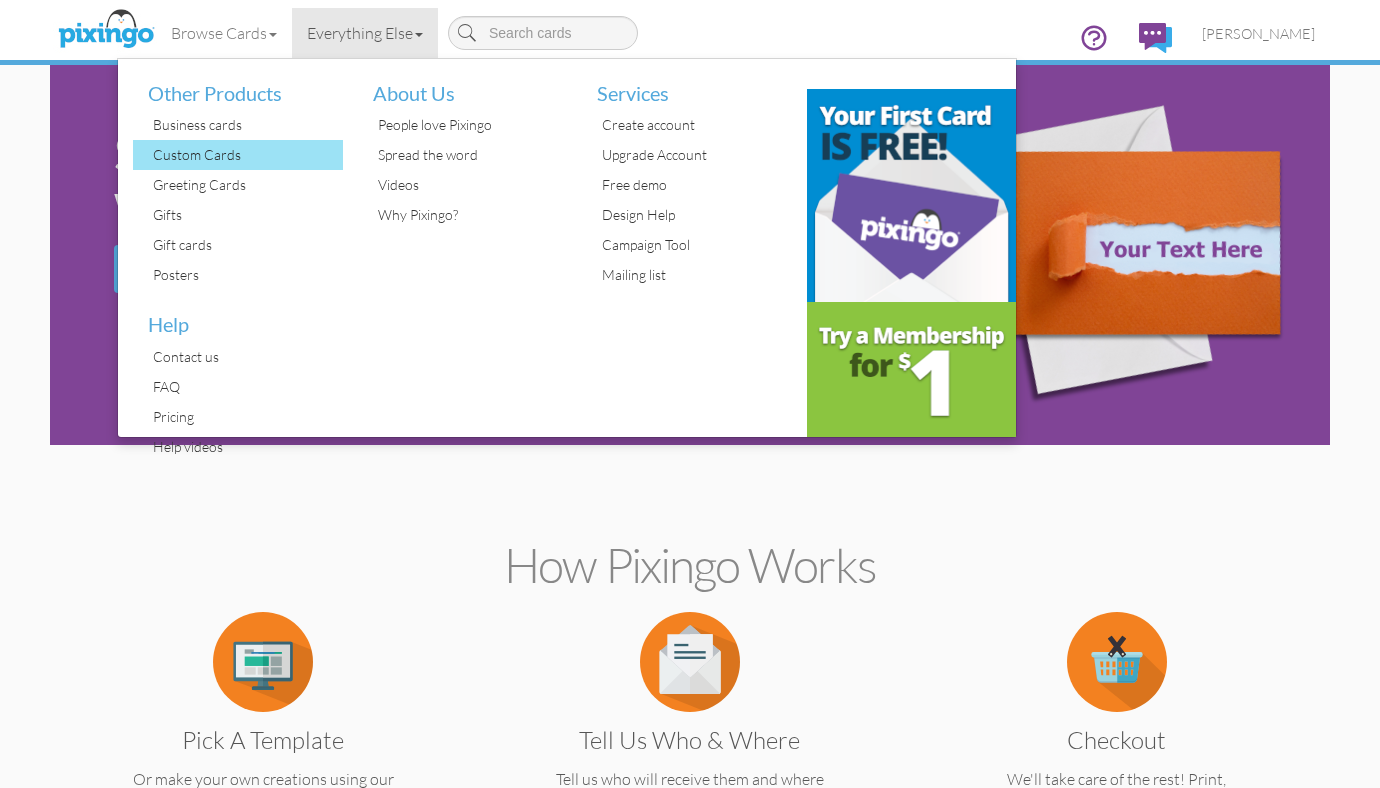 click on "Custom Cards" at bounding box center (245, 155) 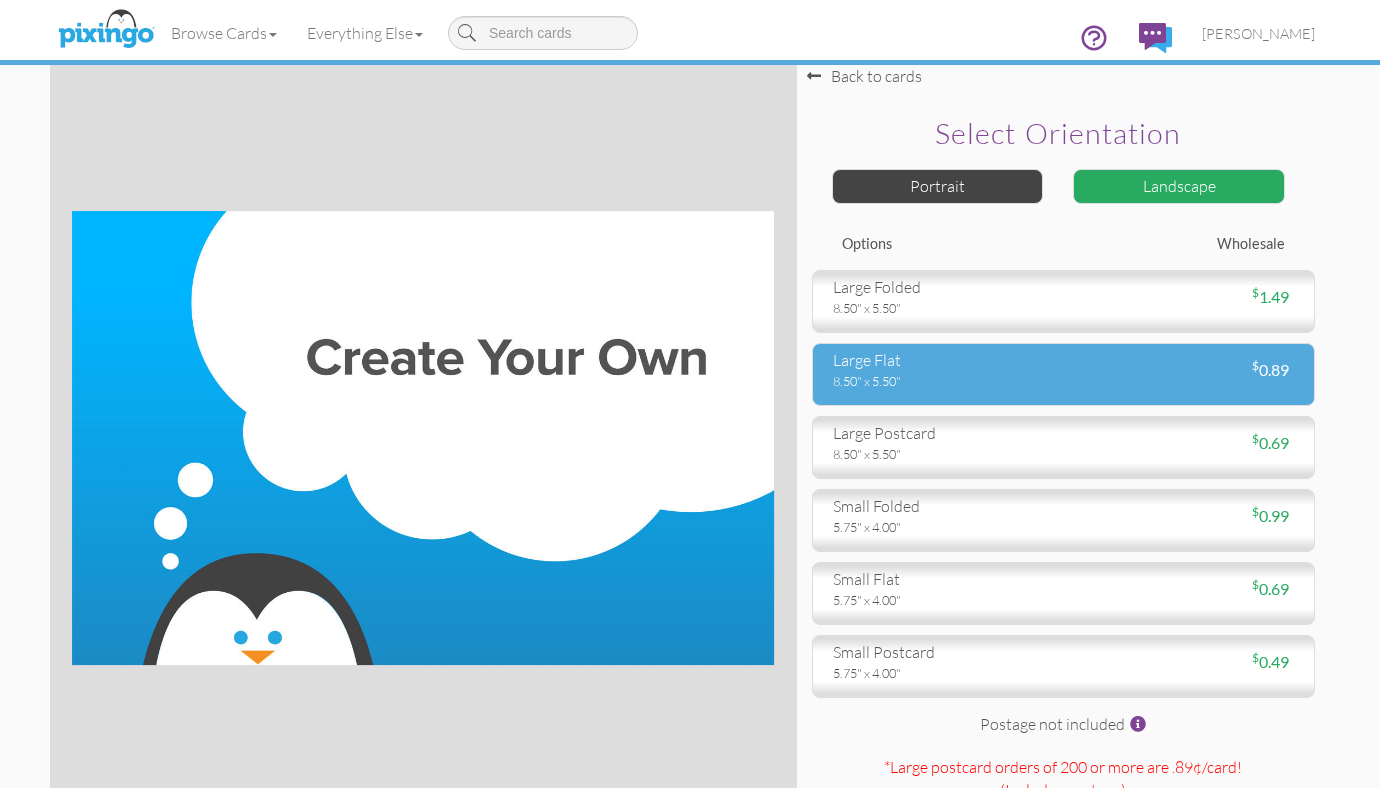 click on "8.50" x 5.50"" at bounding box center (941, 381) 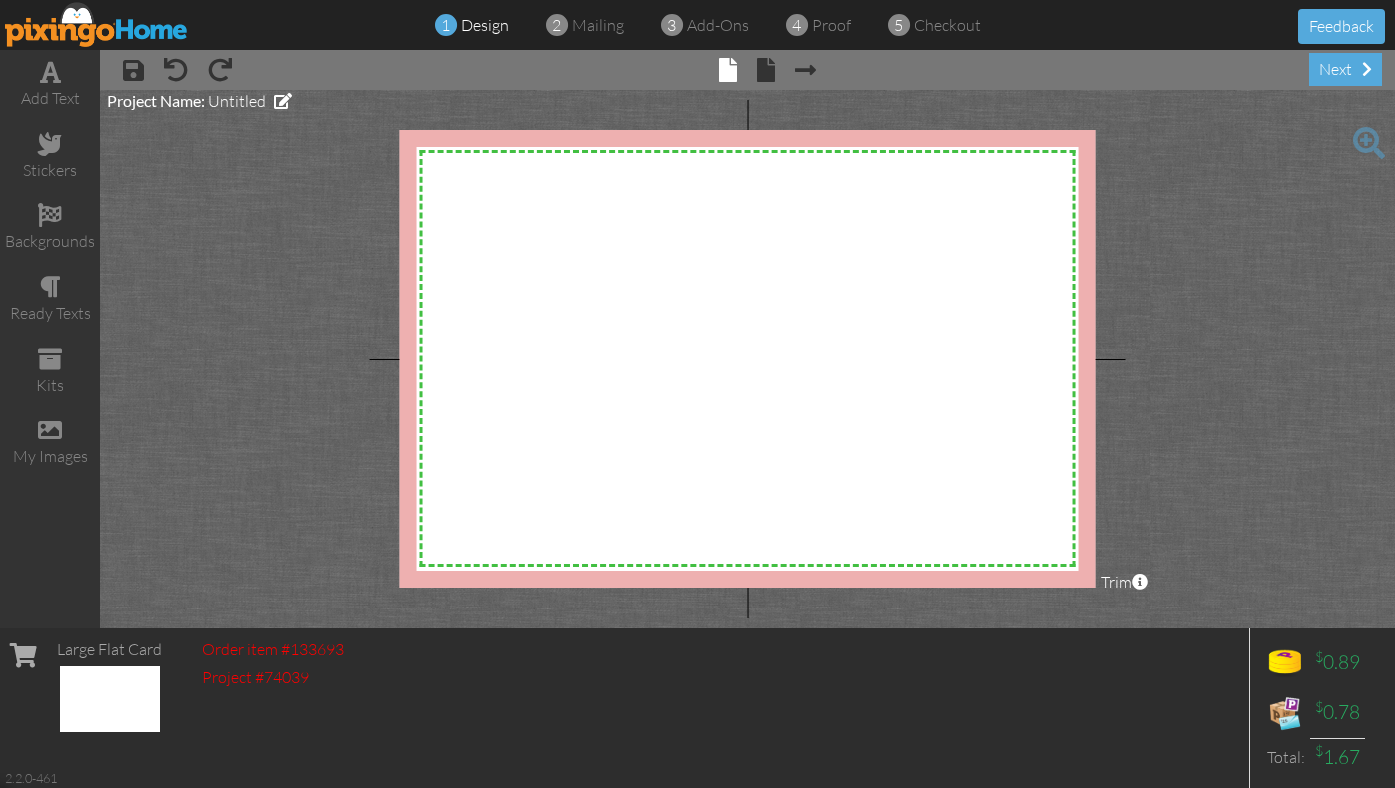 click on "Large Flat Card
Order item #133693
Project #74039
$ 0.89
$ 0.78
Total:
$ 1.67
2.2.0-461" 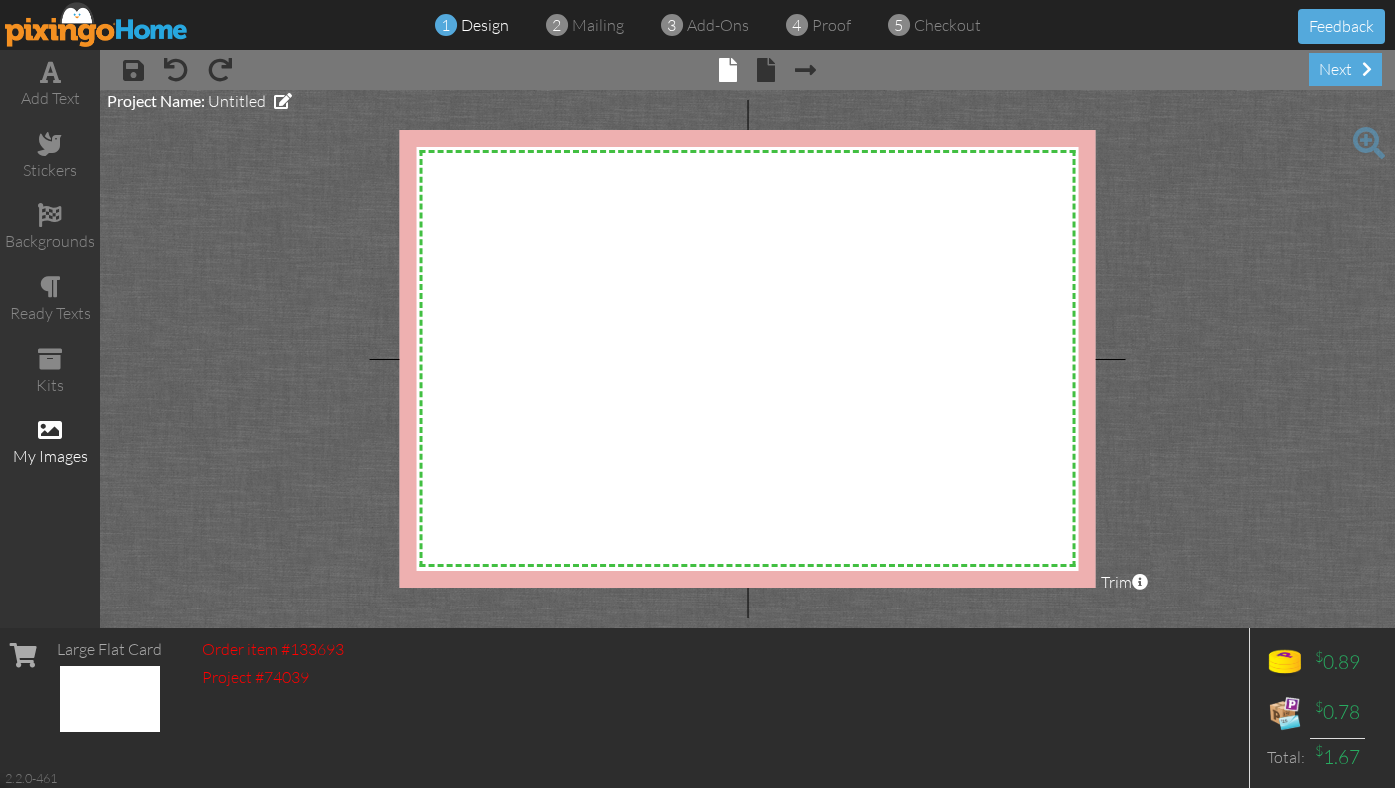 click on "my images" at bounding box center (50, 443) 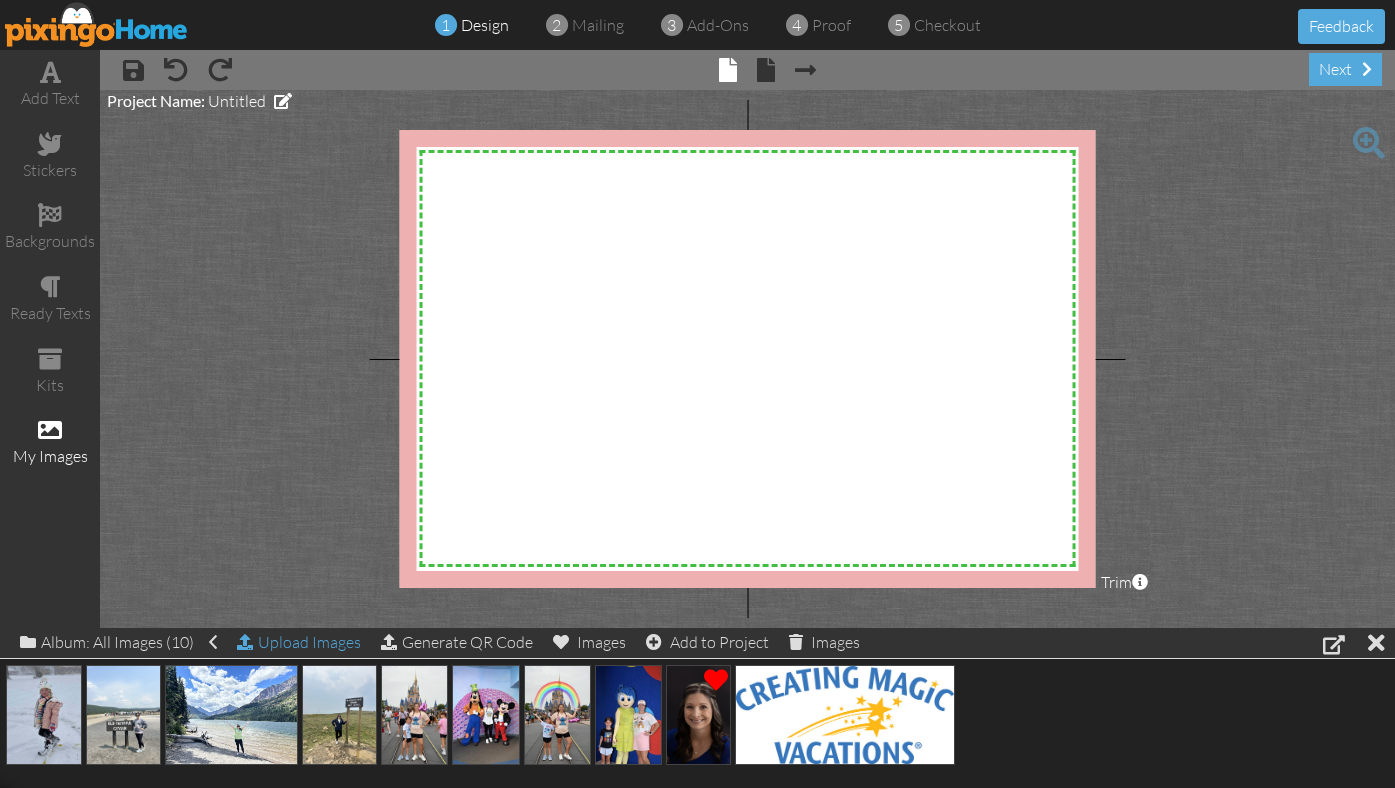click on "Upload Images" 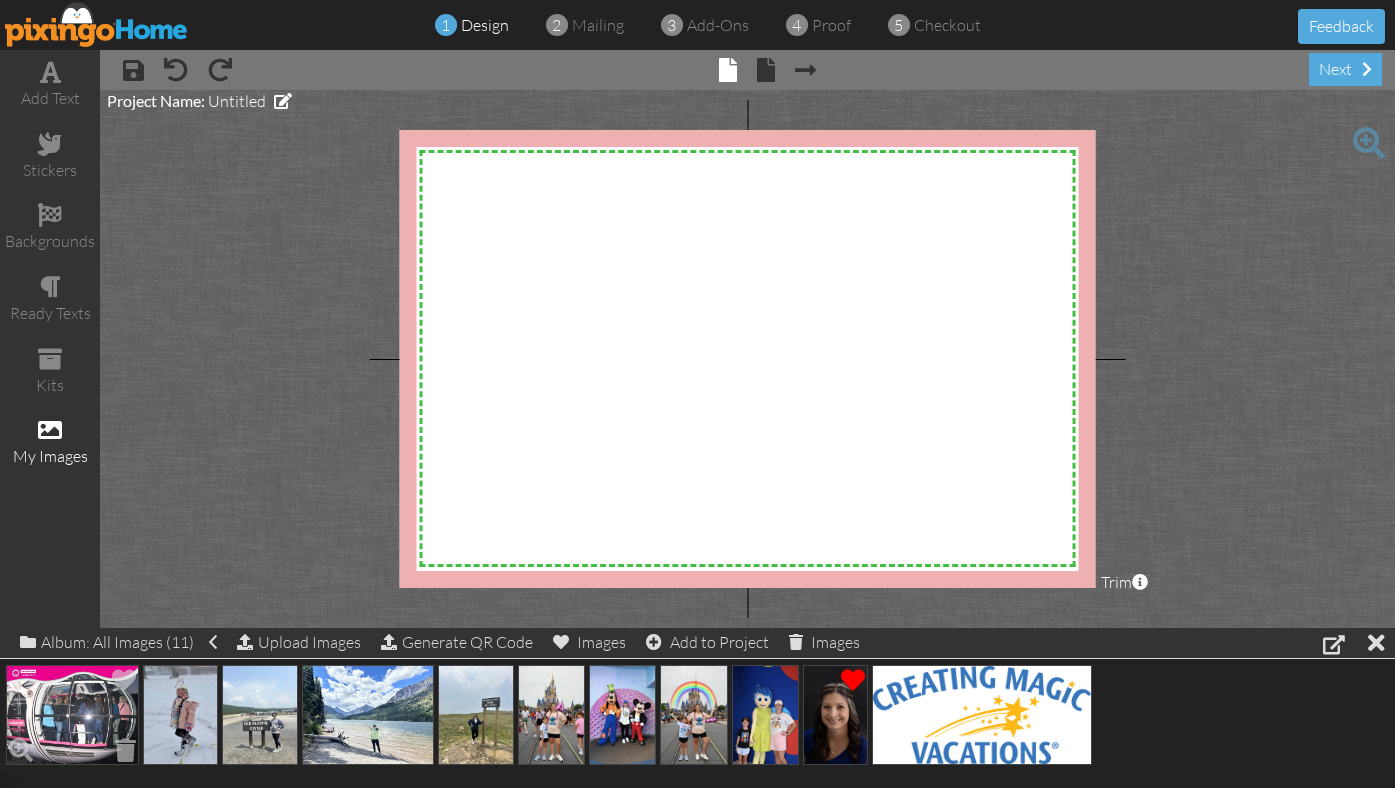 click 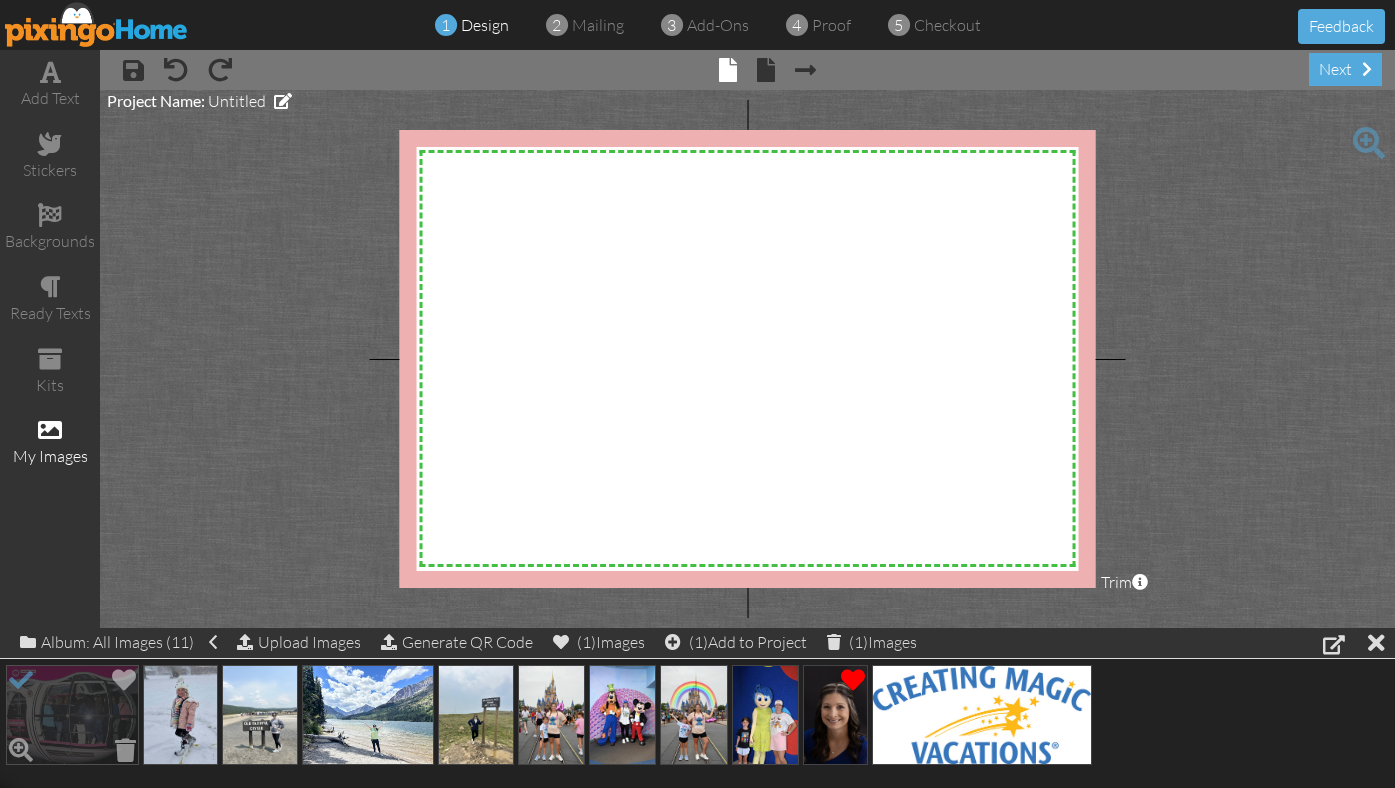 click 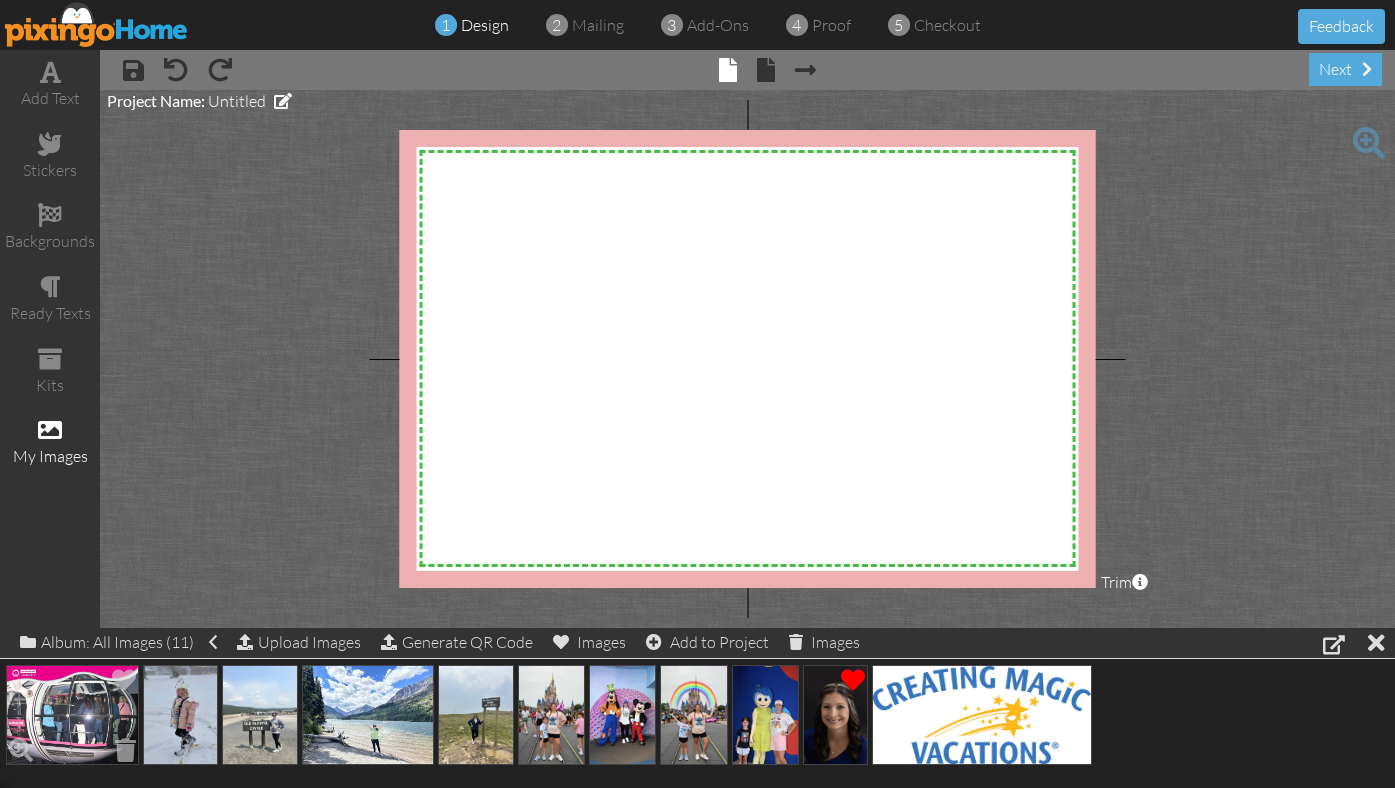 click 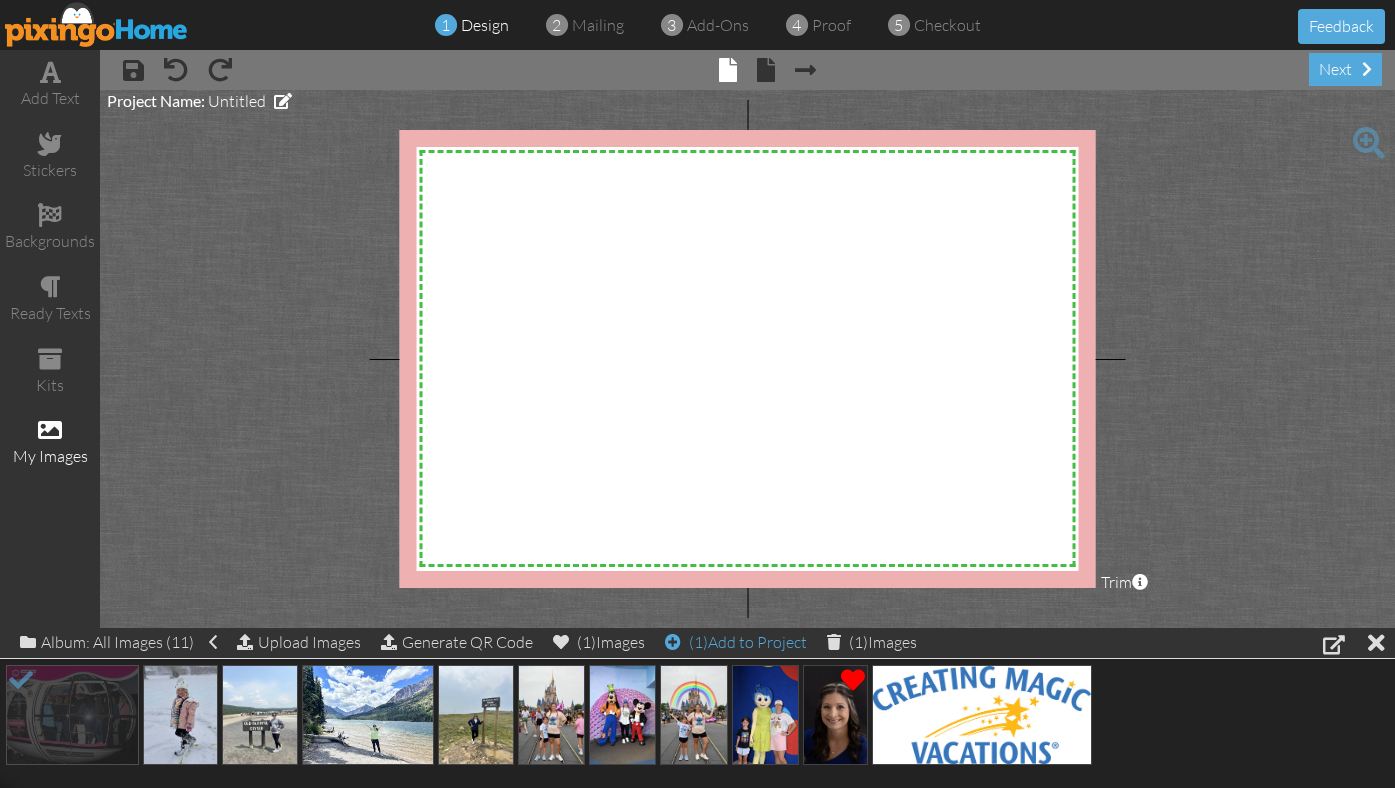 click on "(1)
Add to Project" 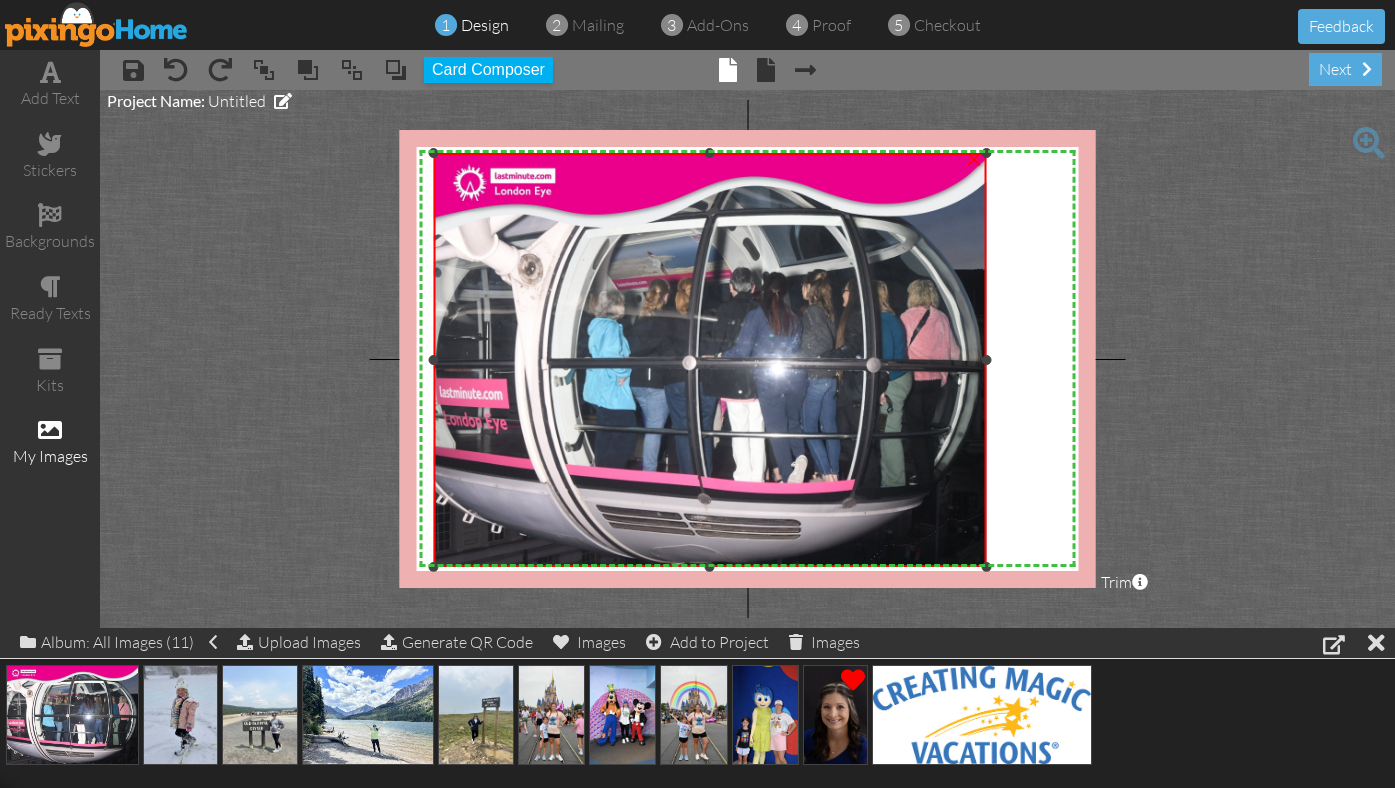 drag, startPoint x: 678, startPoint y: 339, endPoint x: 1054, endPoint y: 570, distance: 441.29016 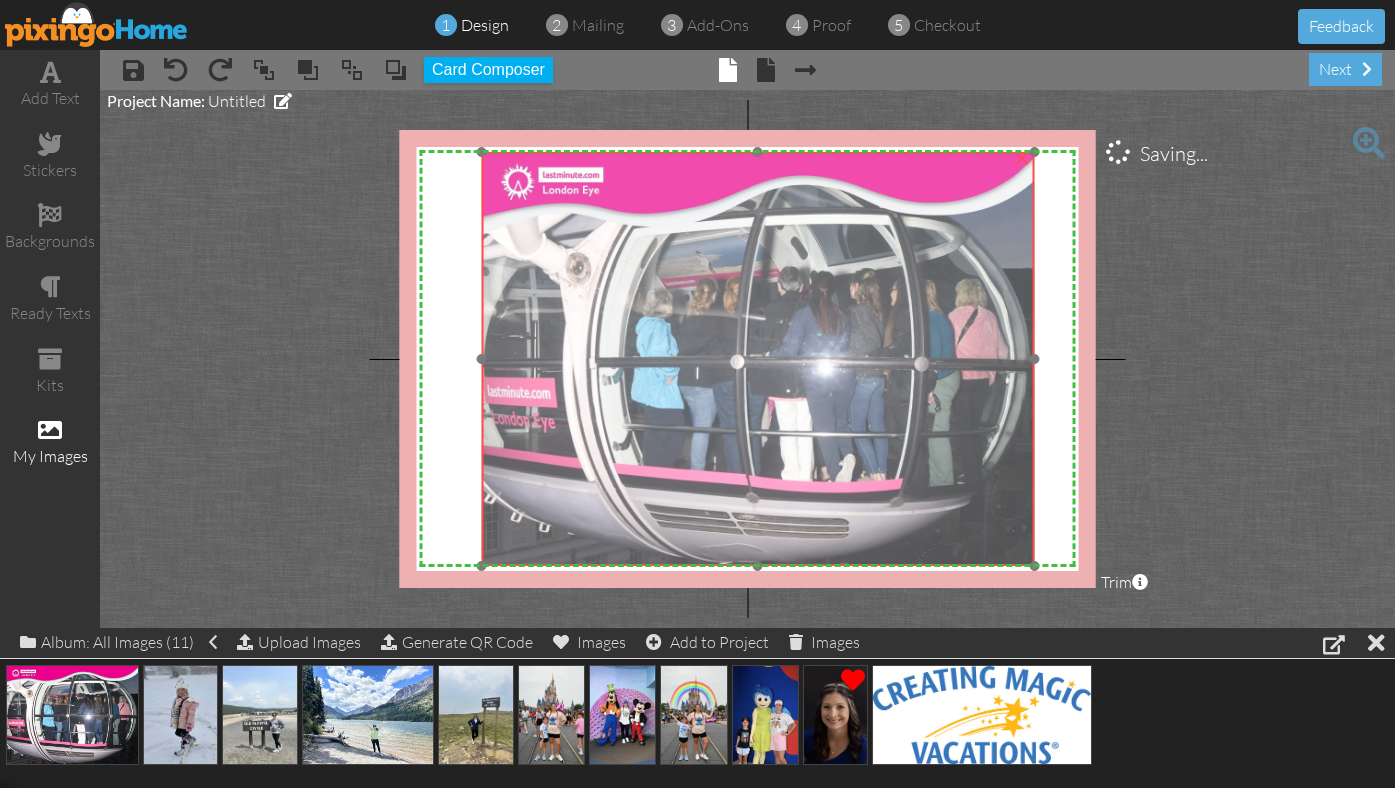 drag, startPoint x: 773, startPoint y: 358, endPoint x: 817, endPoint y: 358, distance: 44 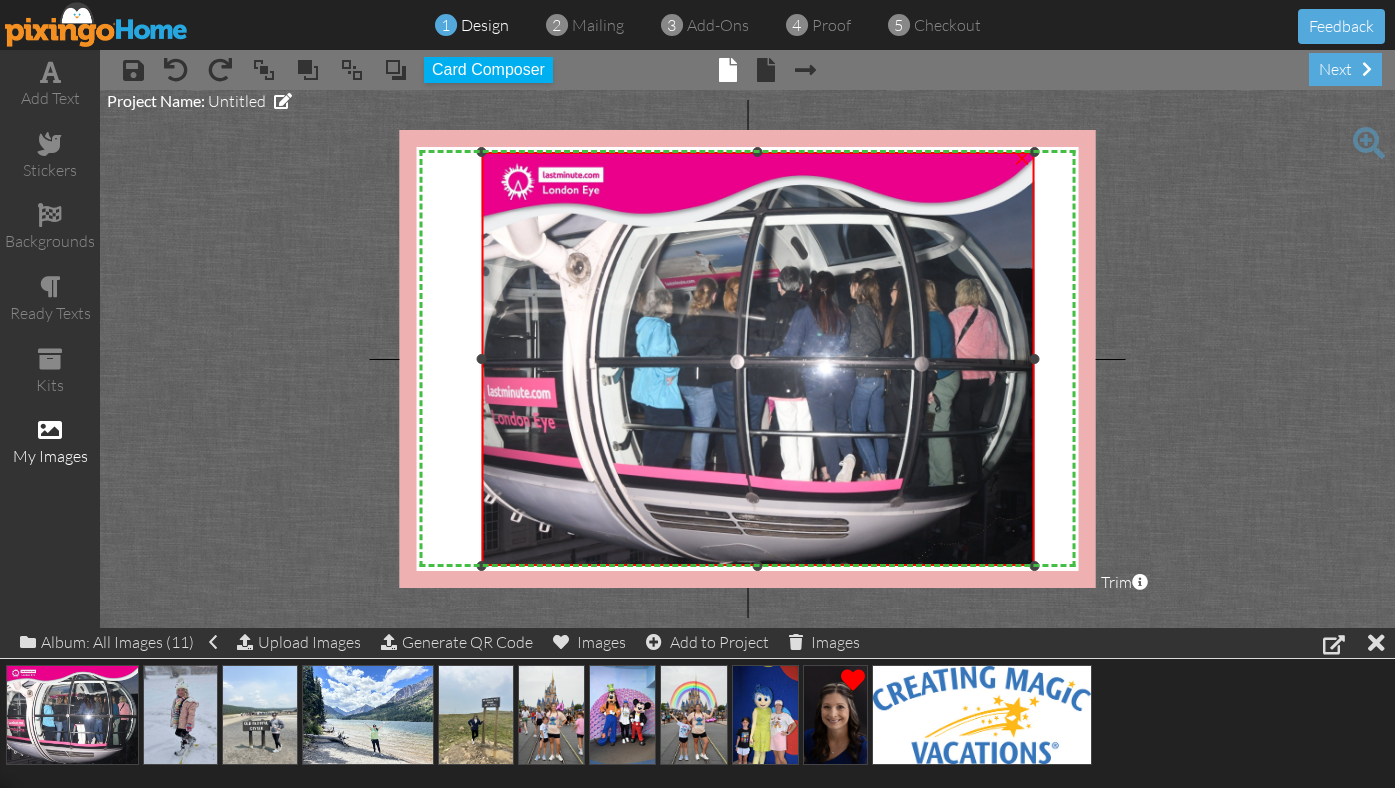 drag, startPoint x: 480, startPoint y: 152, endPoint x: 407, endPoint y: 152, distance: 73 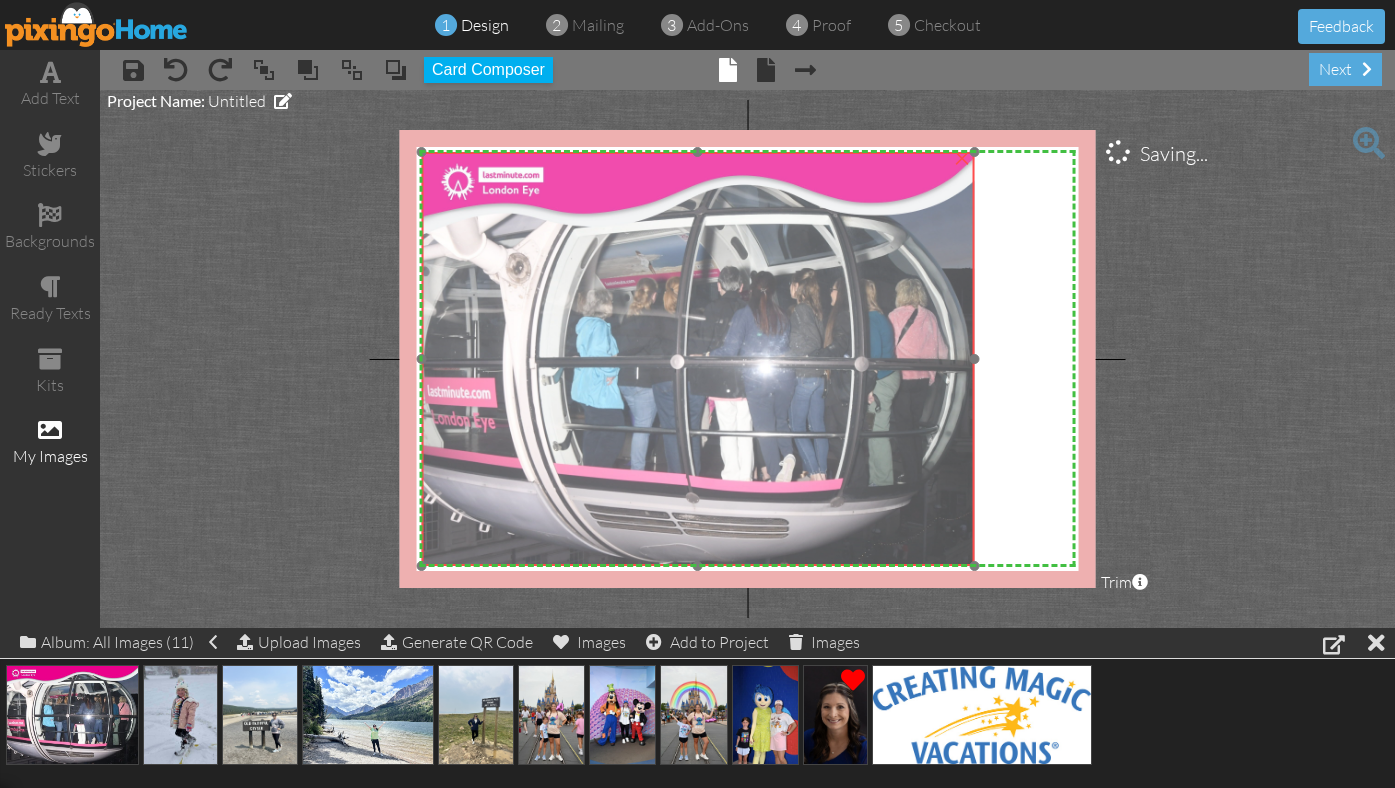 drag, startPoint x: 685, startPoint y: 378, endPoint x: 625, endPoint y: 378, distance: 60 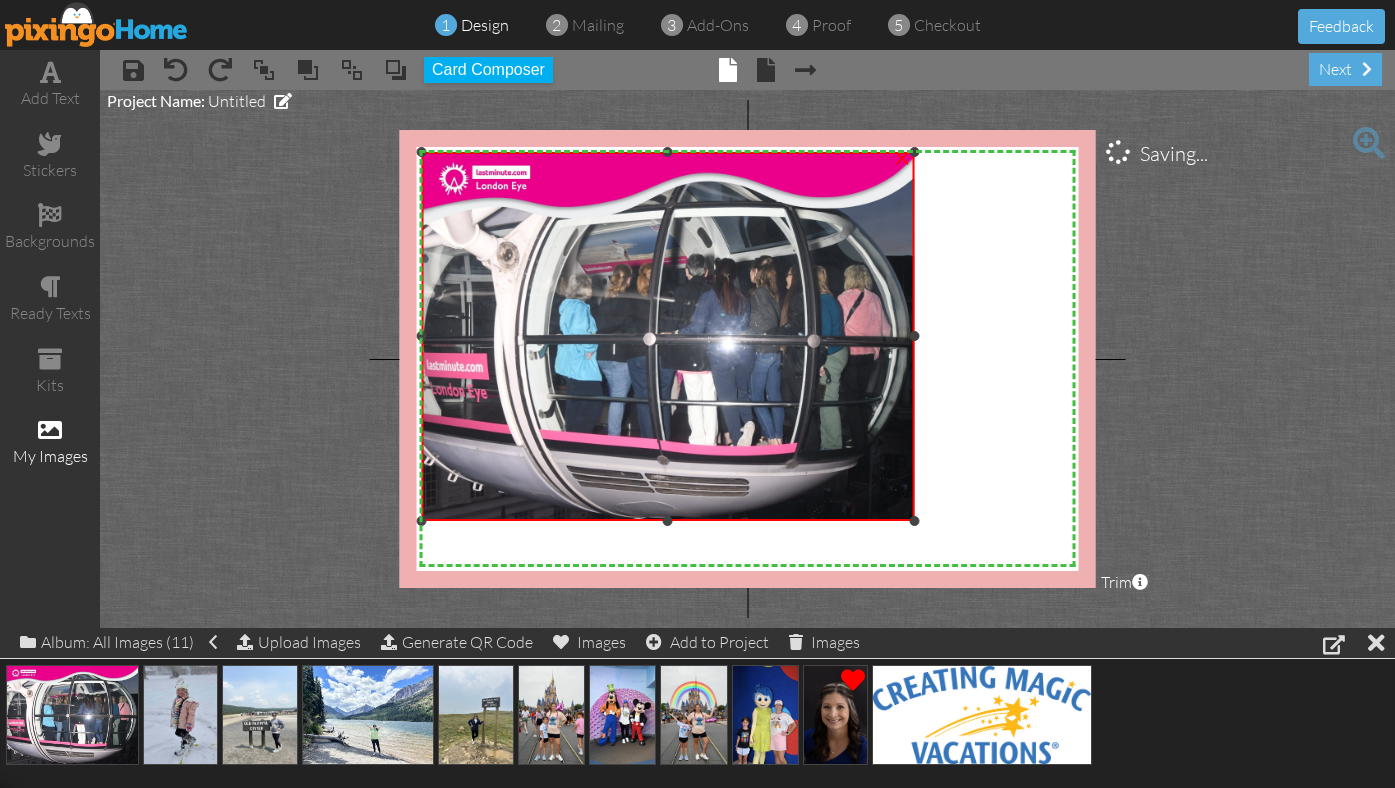 drag, startPoint x: 972, startPoint y: 563, endPoint x: 929, endPoint y: 518, distance: 62.241467 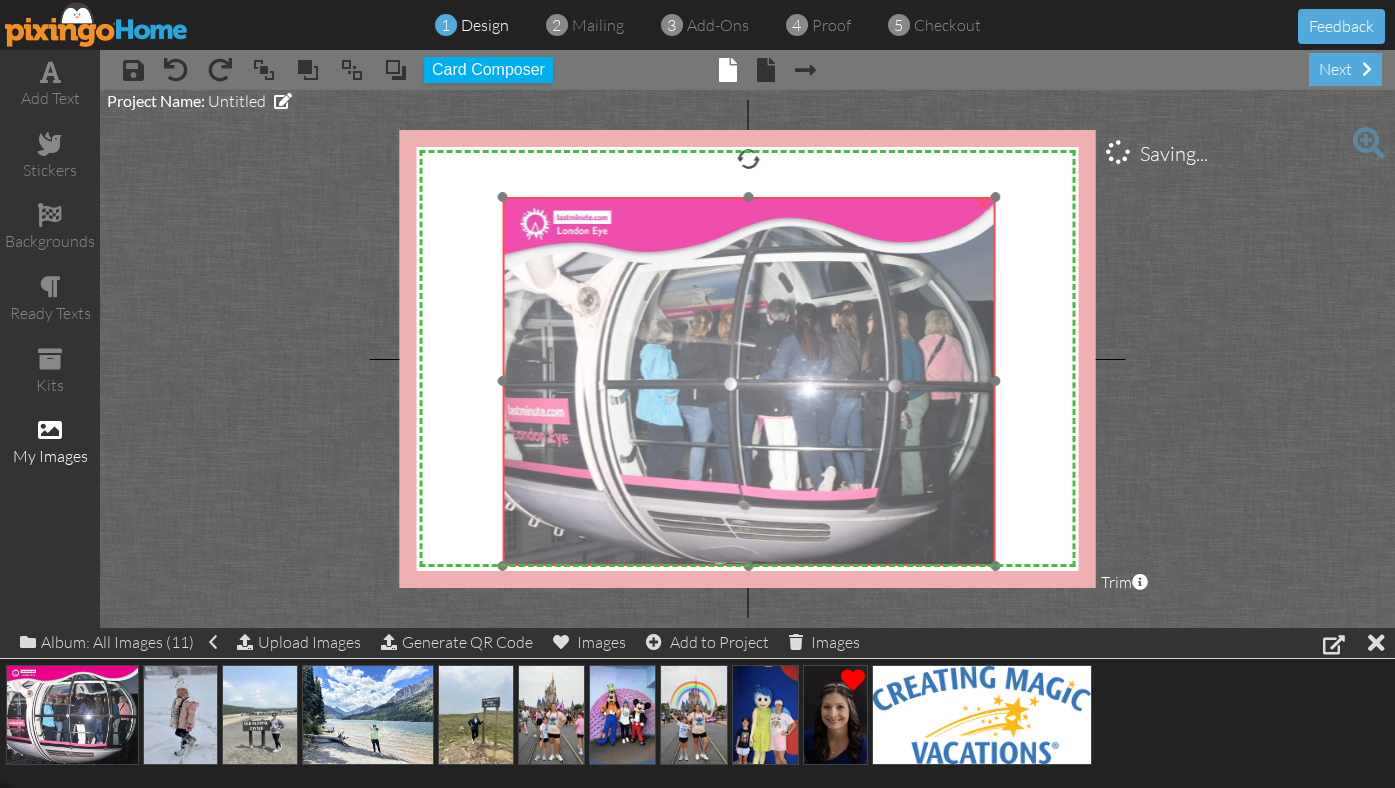 drag, startPoint x: 771, startPoint y: 415, endPoint x: 852, endPoint y: 460, distance: 92.660675 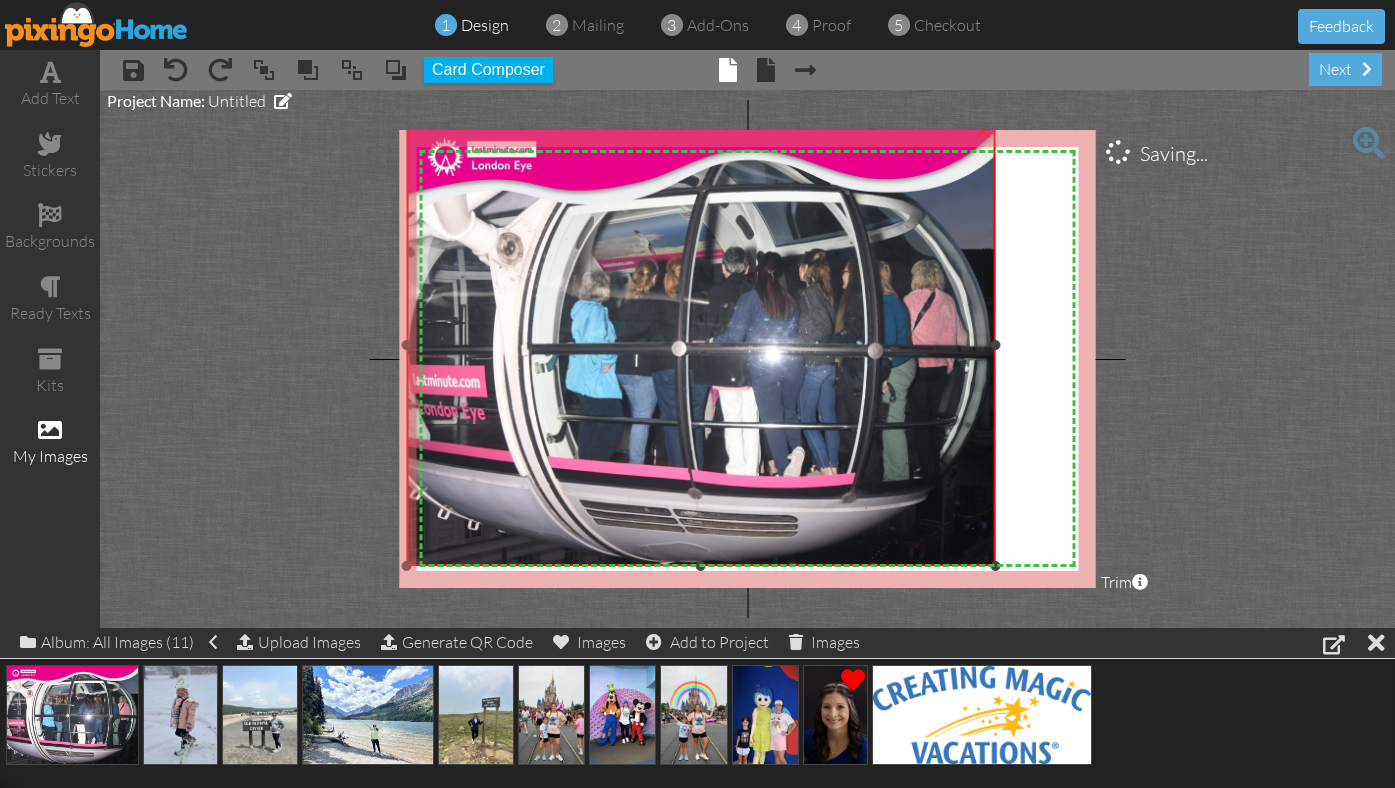drag, startPoint x: 503, startPoint y: 199, endPoint x: 398, endPoint y: 127, distance: 127.31457 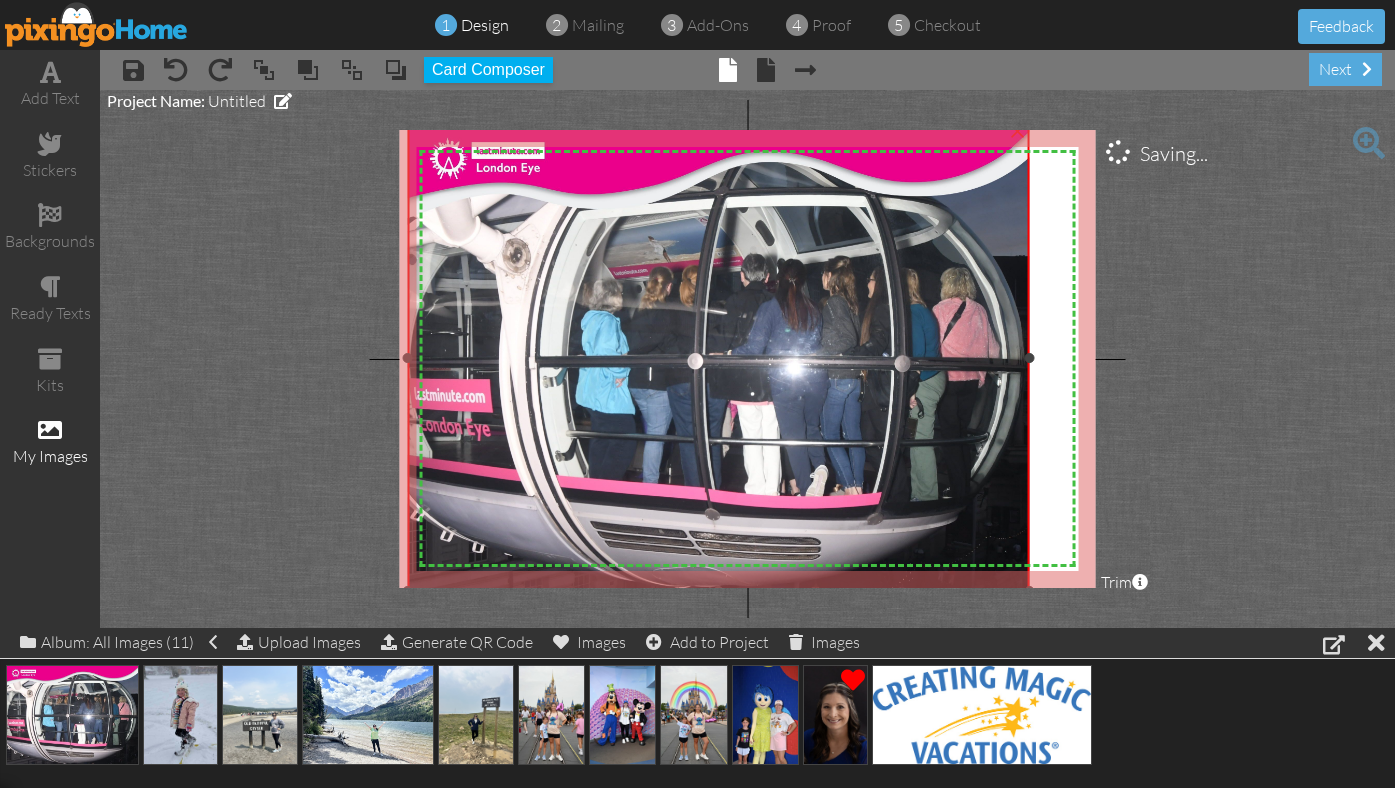 drag, startPoint x: 993, startPoint y: 566, endPoint x: 1086, endPoint y: 591, distance: 96.30161 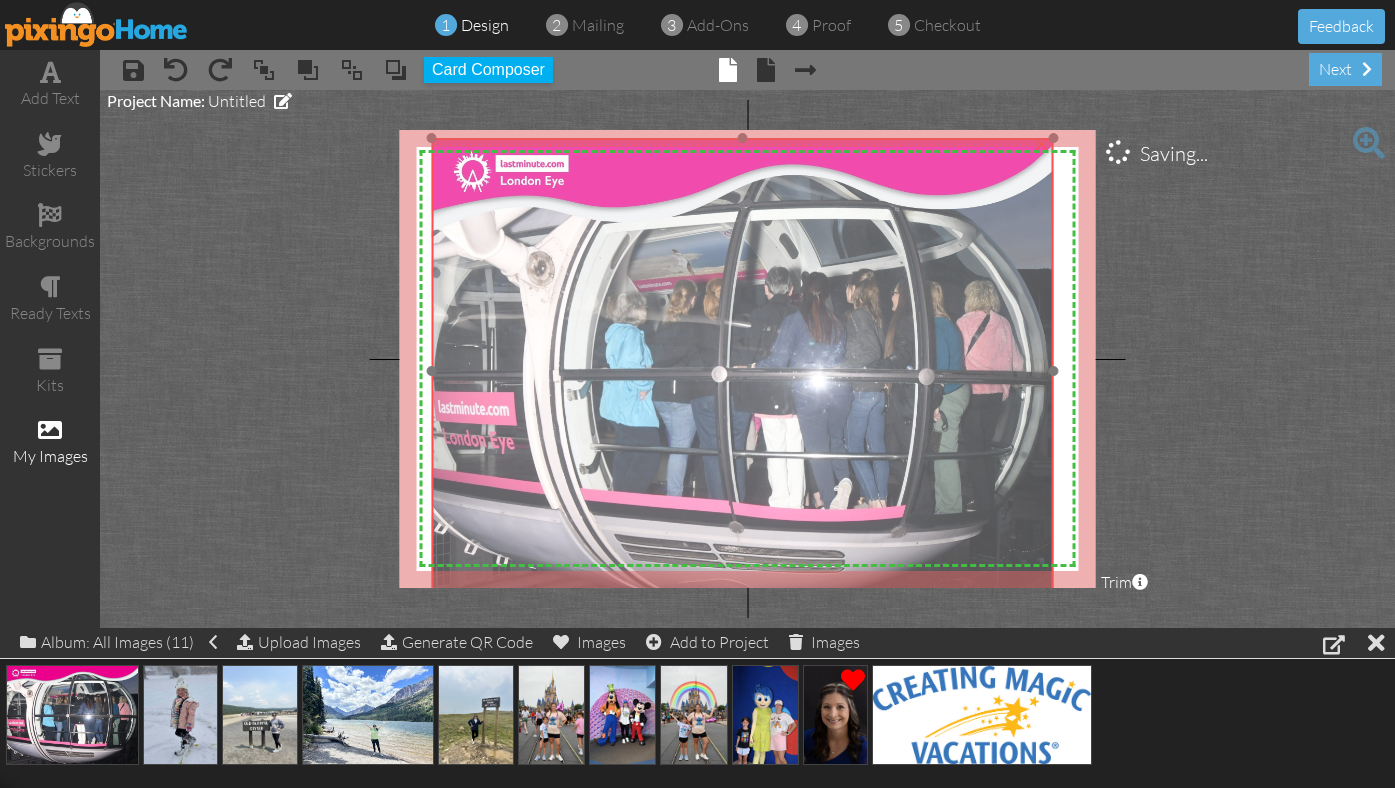 drag, startPoint x: 863, startPoint y: 481, endPoint x: 887, endPoint y: 494, distance: 27.294687 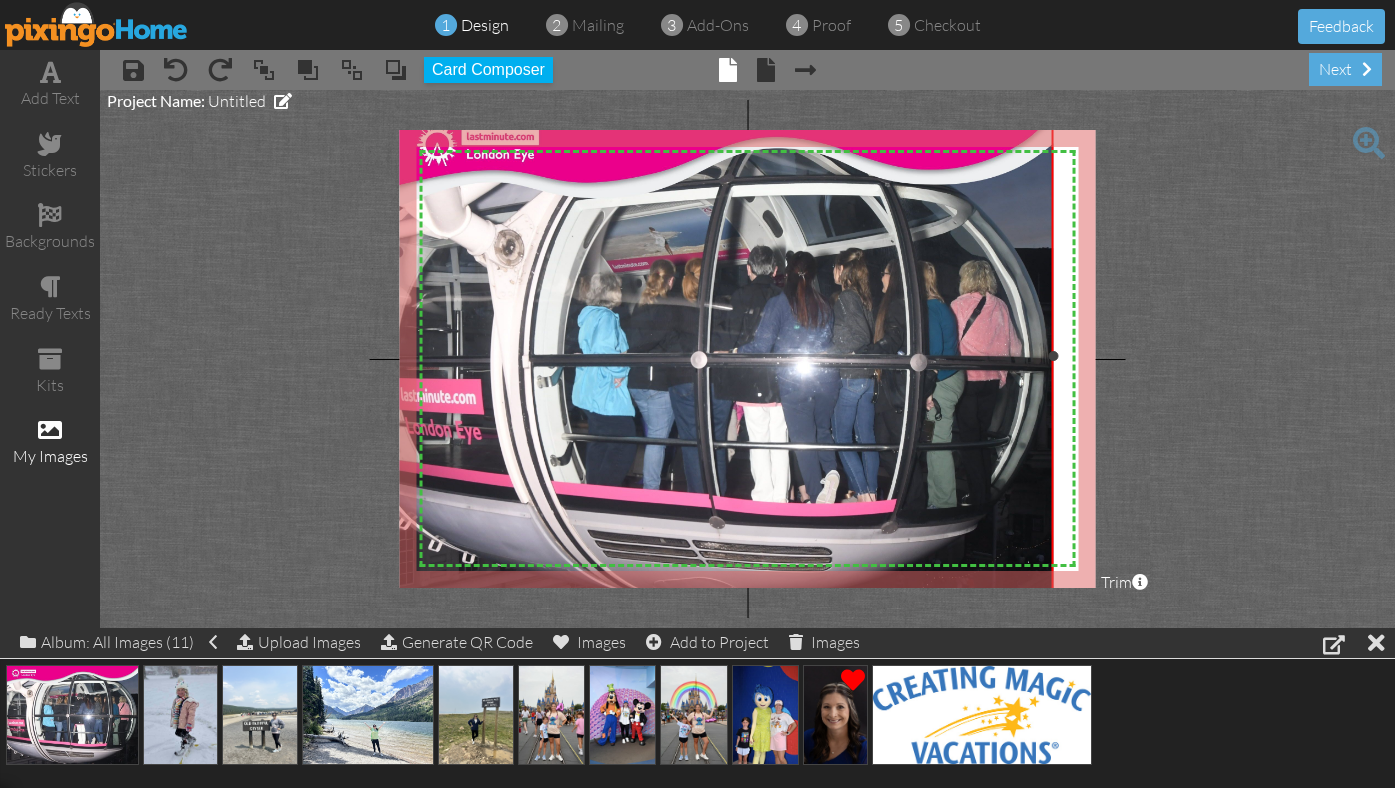 drag, startPoint x: 432, startPoint y: 139, endPoint x: 392, endPoint y: 110, distance: 49.40648 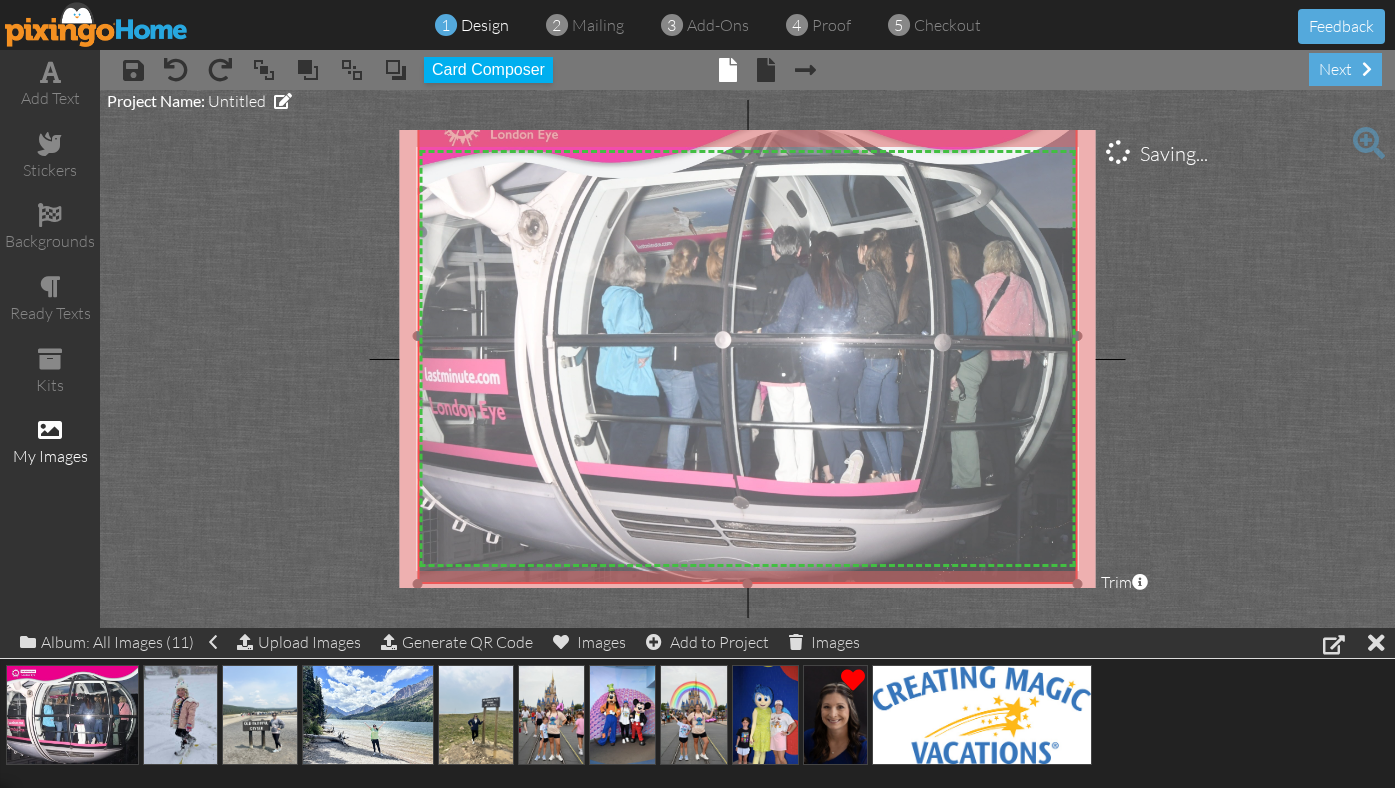 drag, startPoint x: 614, startPoint y: 338, endPoint x: 638, endPoint y: 318, distance: 31.241 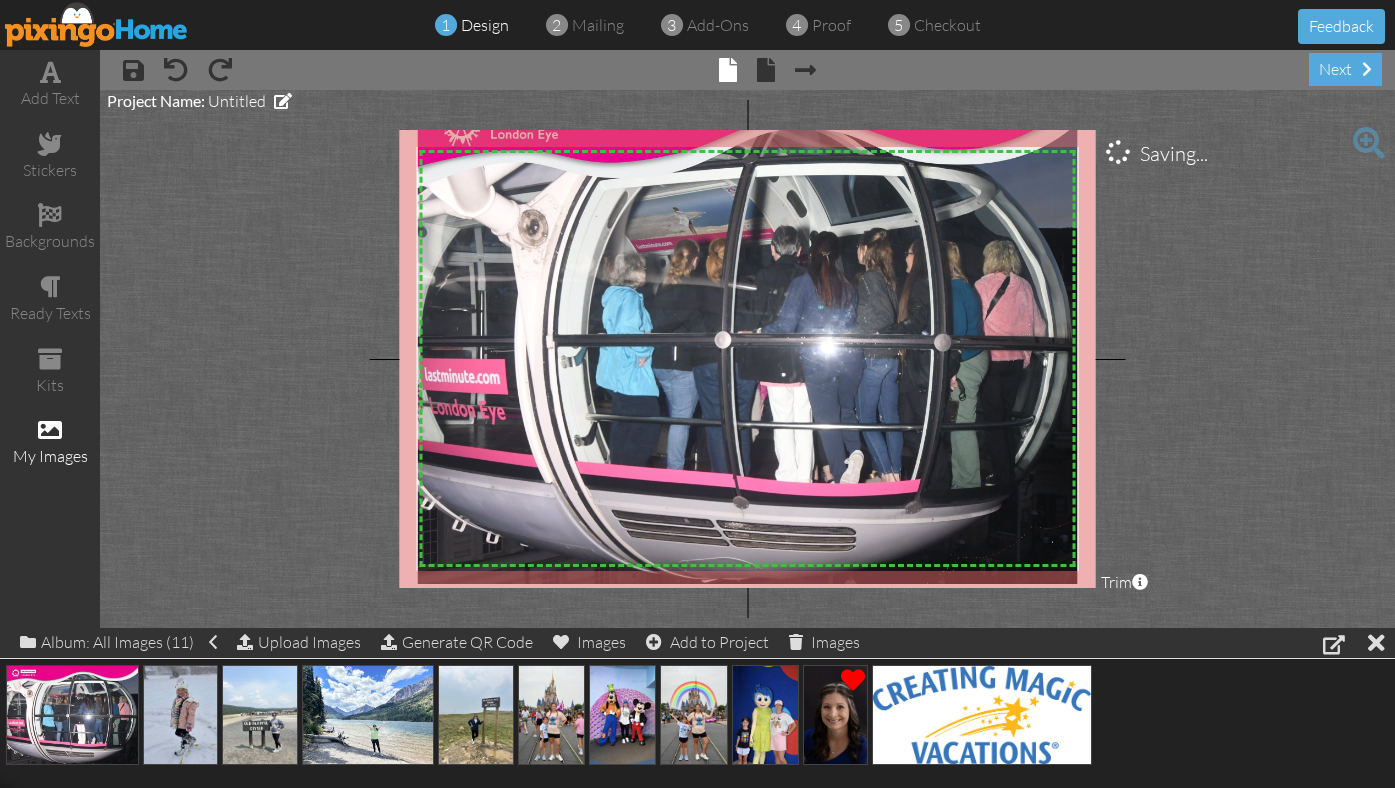 click on "X X X X X X X X X X X X X X X X X X X X X X X X X X X X X X X X X X X X X X X X X X X X X X X X X X X X X X X X X X X X X X X X X X X X X X X X X X X X X X X X X X X X X X X X X X X X X X X X ×
Saving...
Project Name:
Untitled
Trim
×
About the red and green reference lines
Area inside the
green dashed line
represents a safe zone where all work will be visible on the final
print.
The
red trim zone   represents where the print
is expected to be cut.
Canvas wraps have a 1" wrap on the sides." at bounding box center (747, 359) 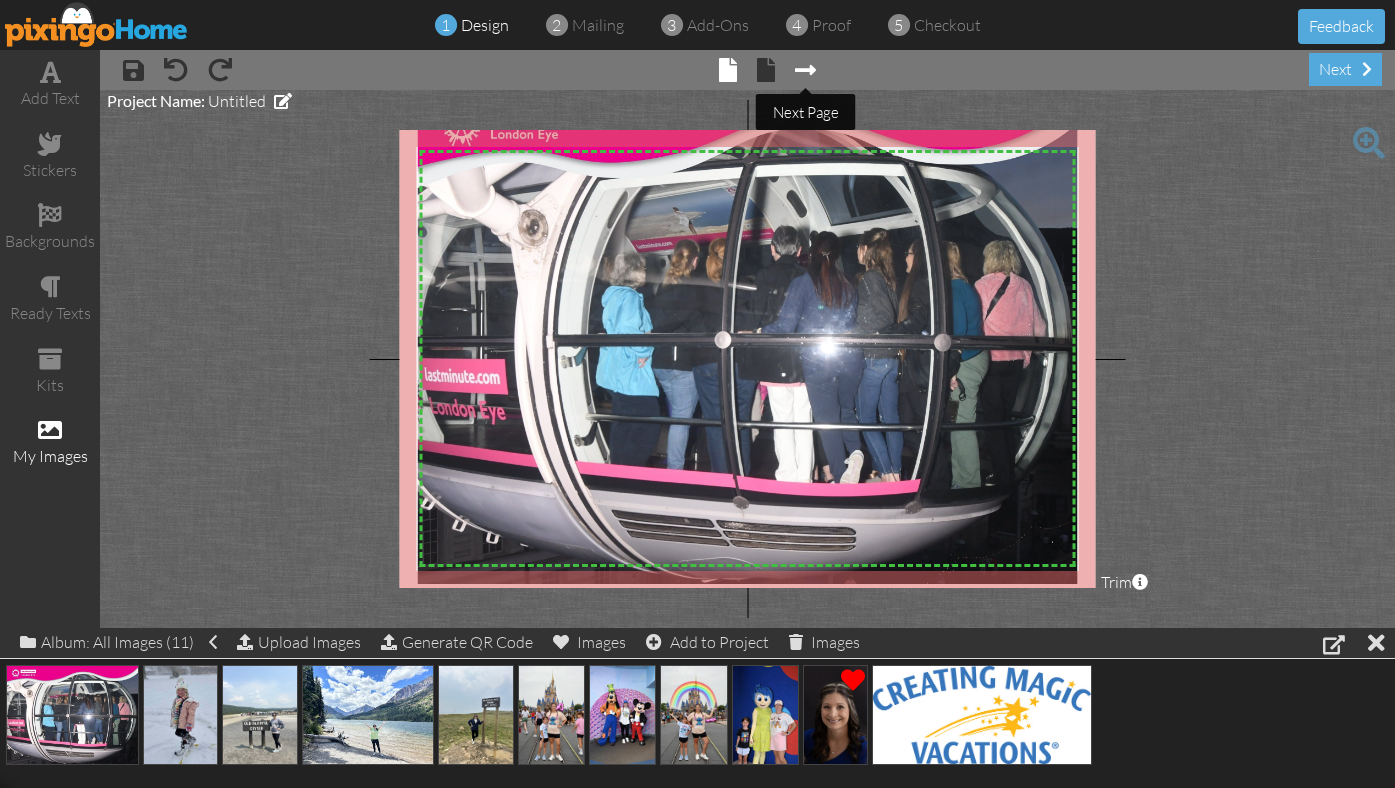 click at bounding box center [805, 70] 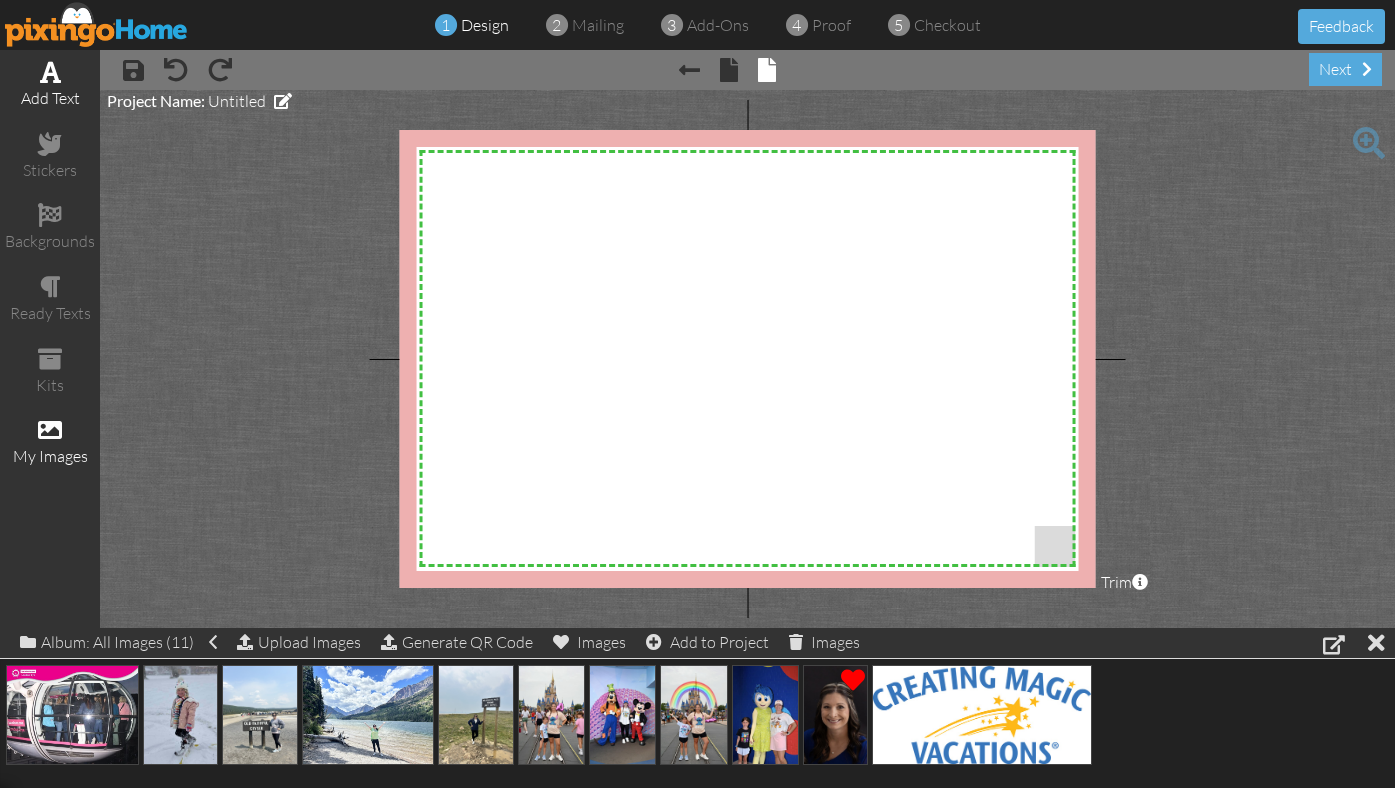 click on "add text" at bounding box center (50, 85) 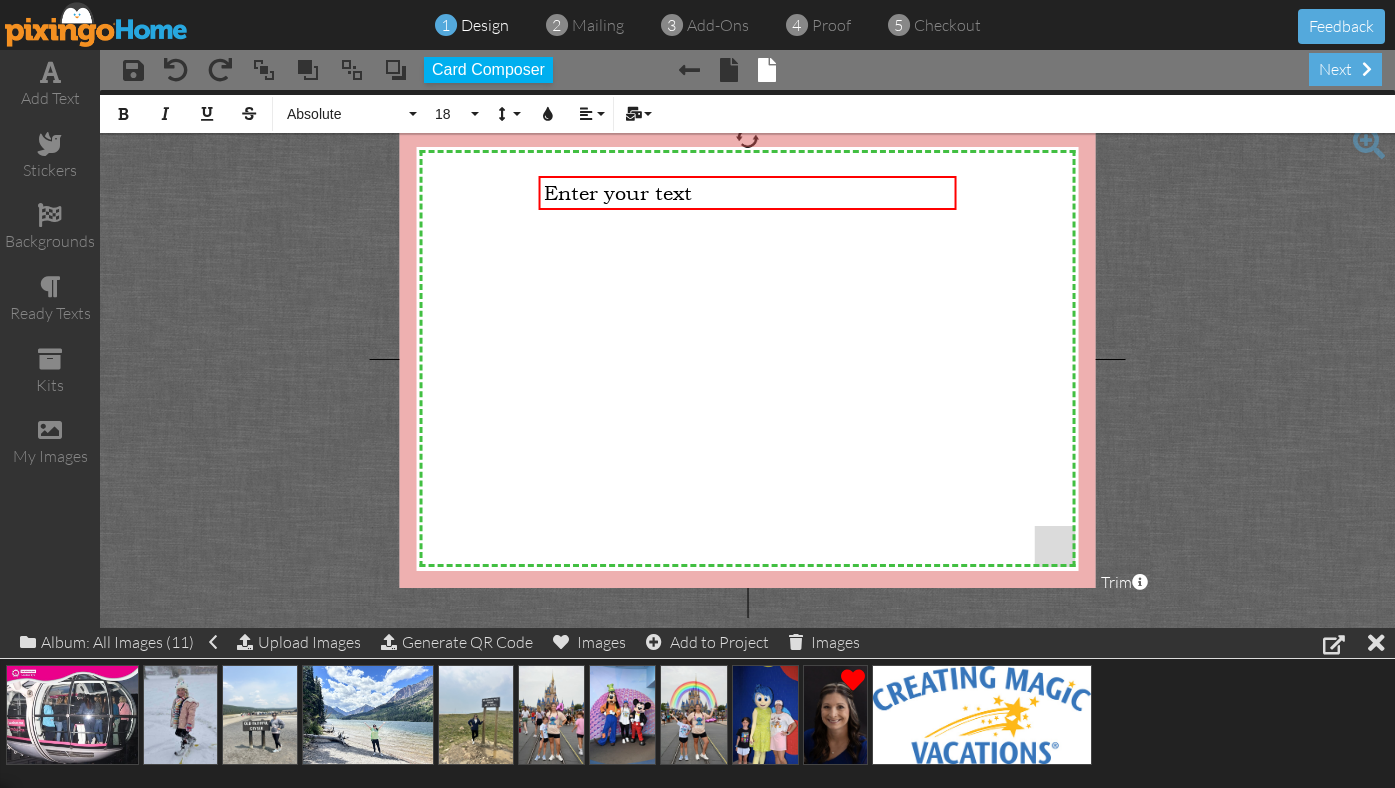 type 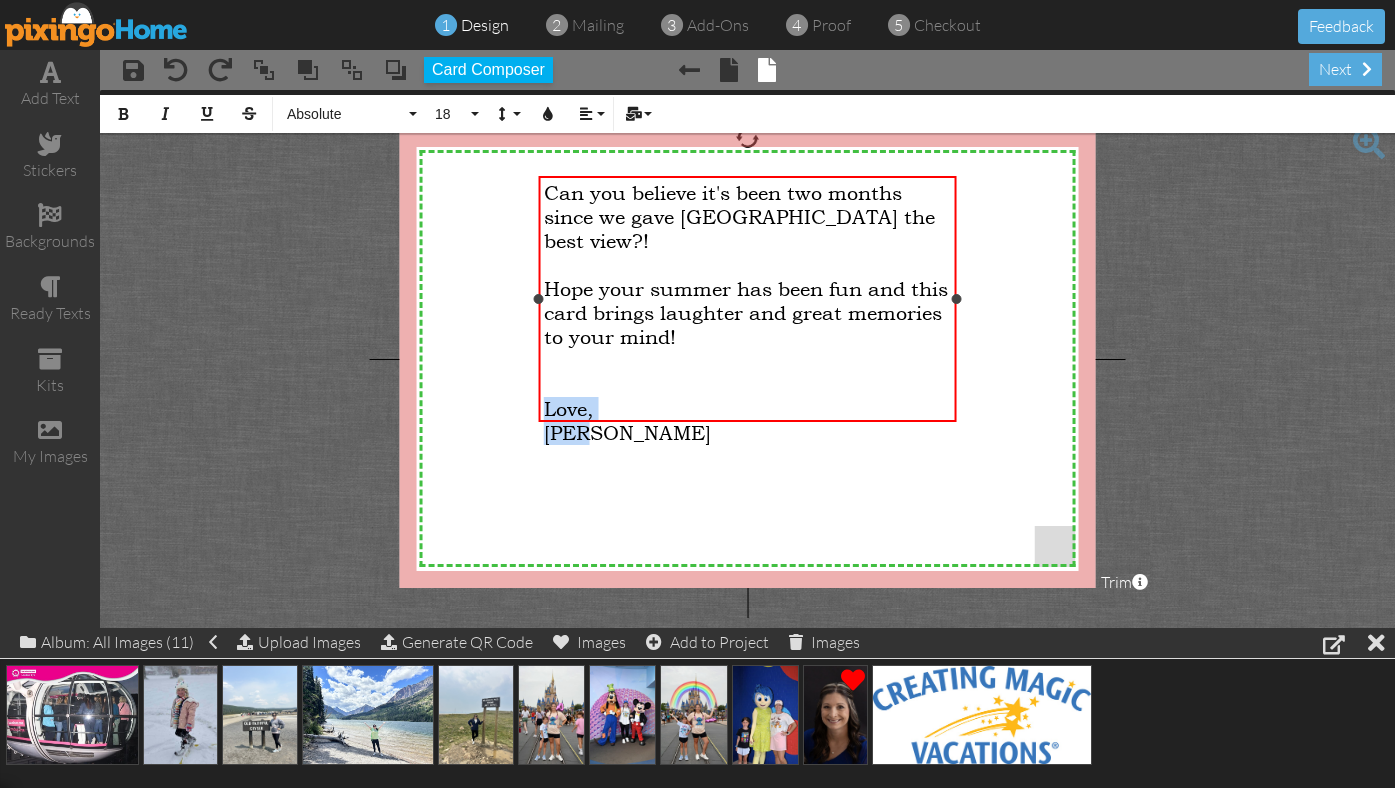 drag, startPoint x: 614, startPoint y: 411, endPoint x: 543, endPoint y: 390, distance: 74.04053 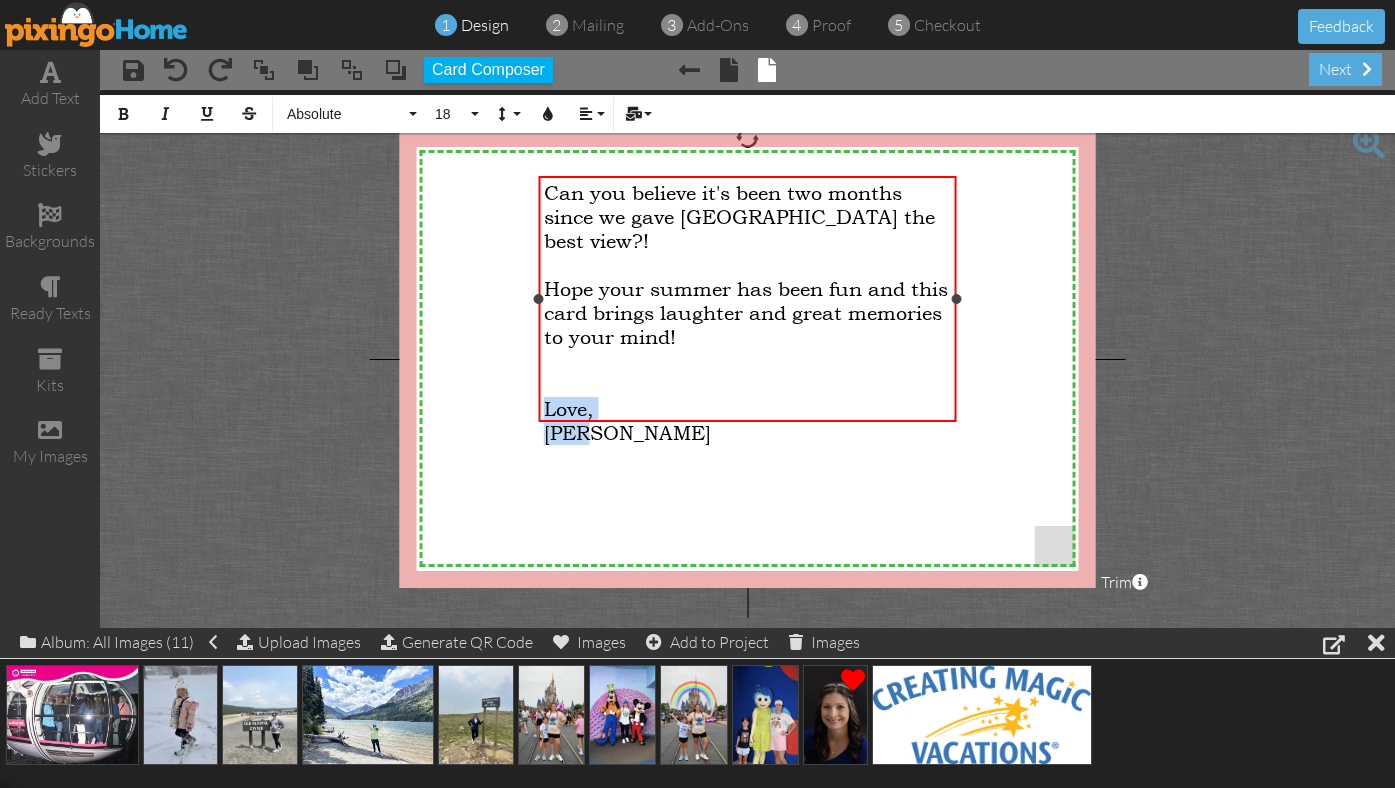 click on "Can you believe it's been two months since we gave [GEOGRAPHIC_DATA] the best view?! ​ Hope your summer has been fun and this card brings laughter and great memories to your mind!  ​ ​ Love,  [PERSON_NAME]" at bounding box center (747, 313) 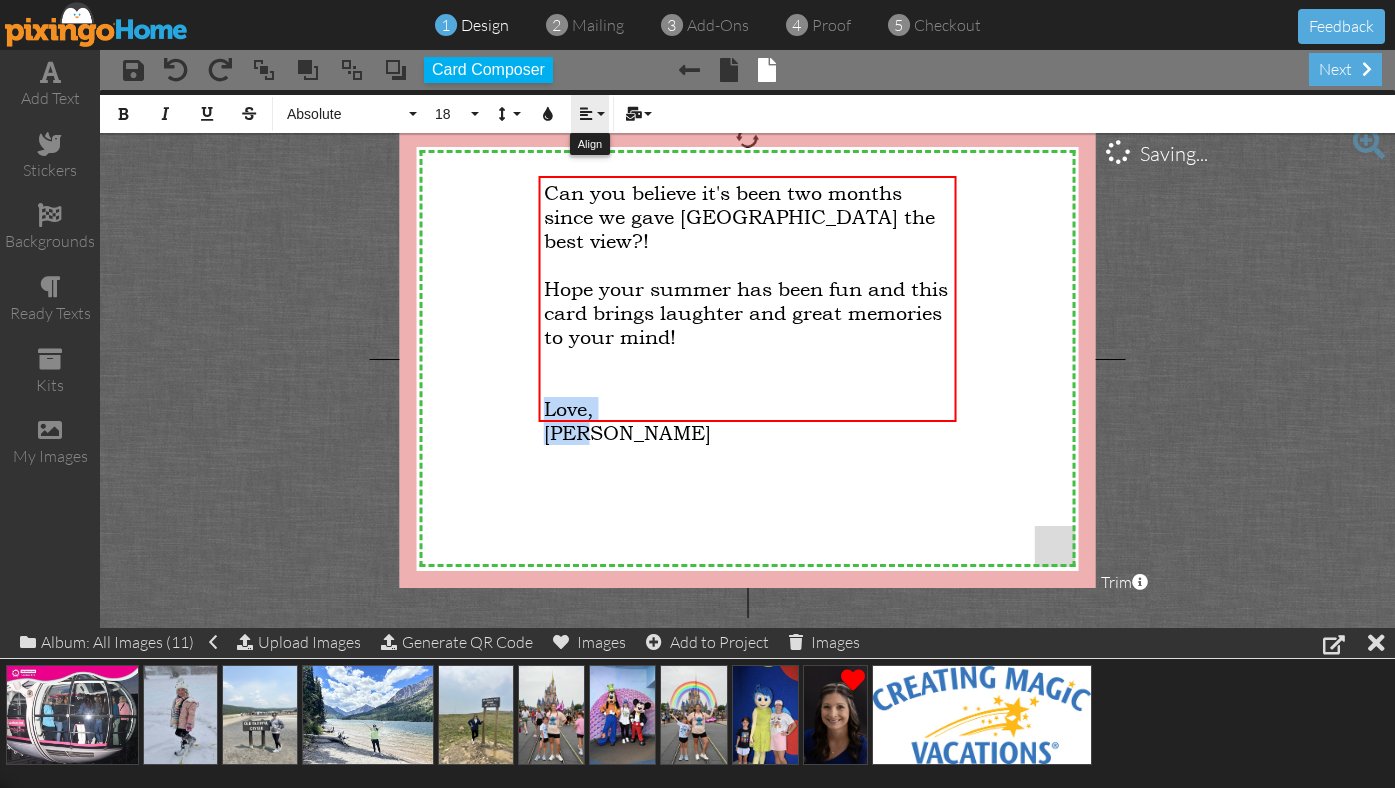 click at bounding box center (586, 114) 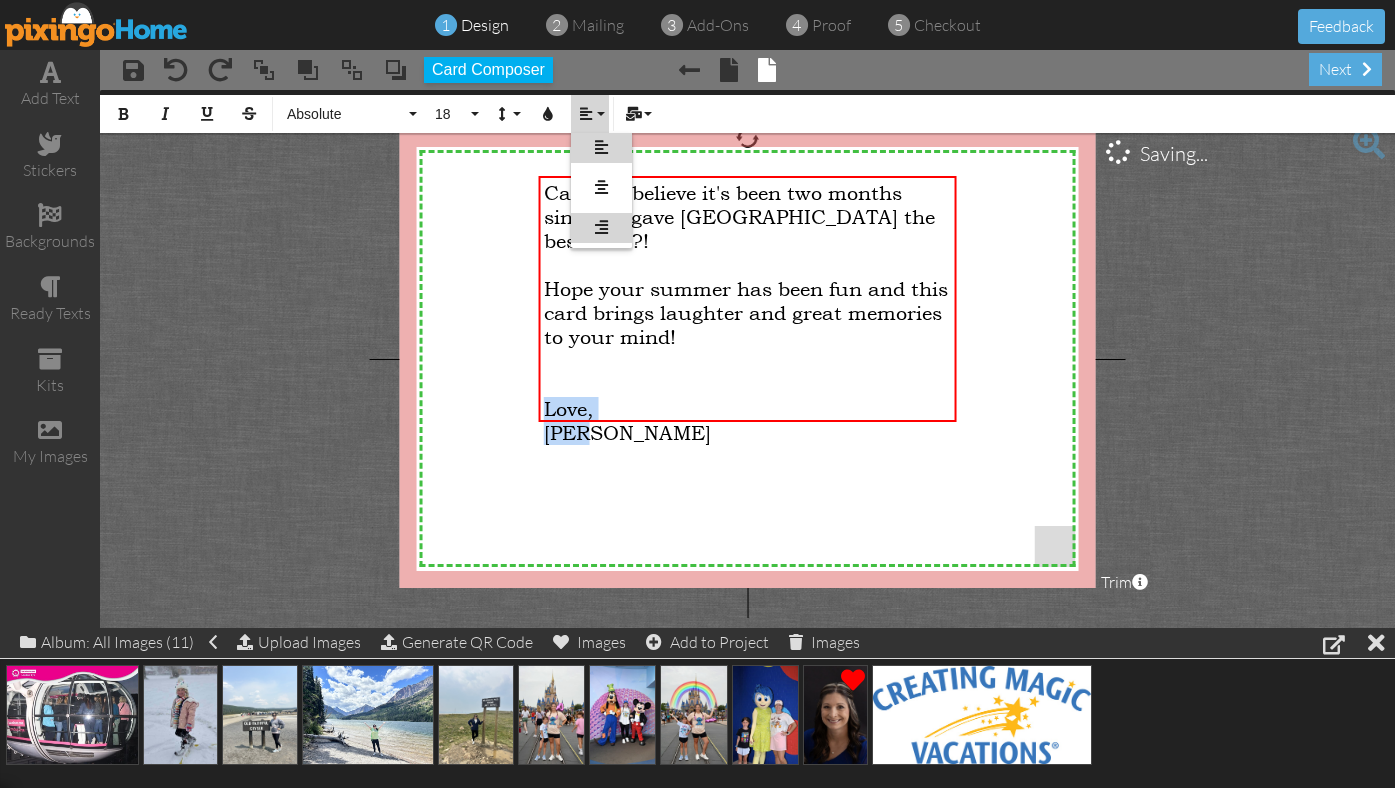 click at bounding box center (601, 227) 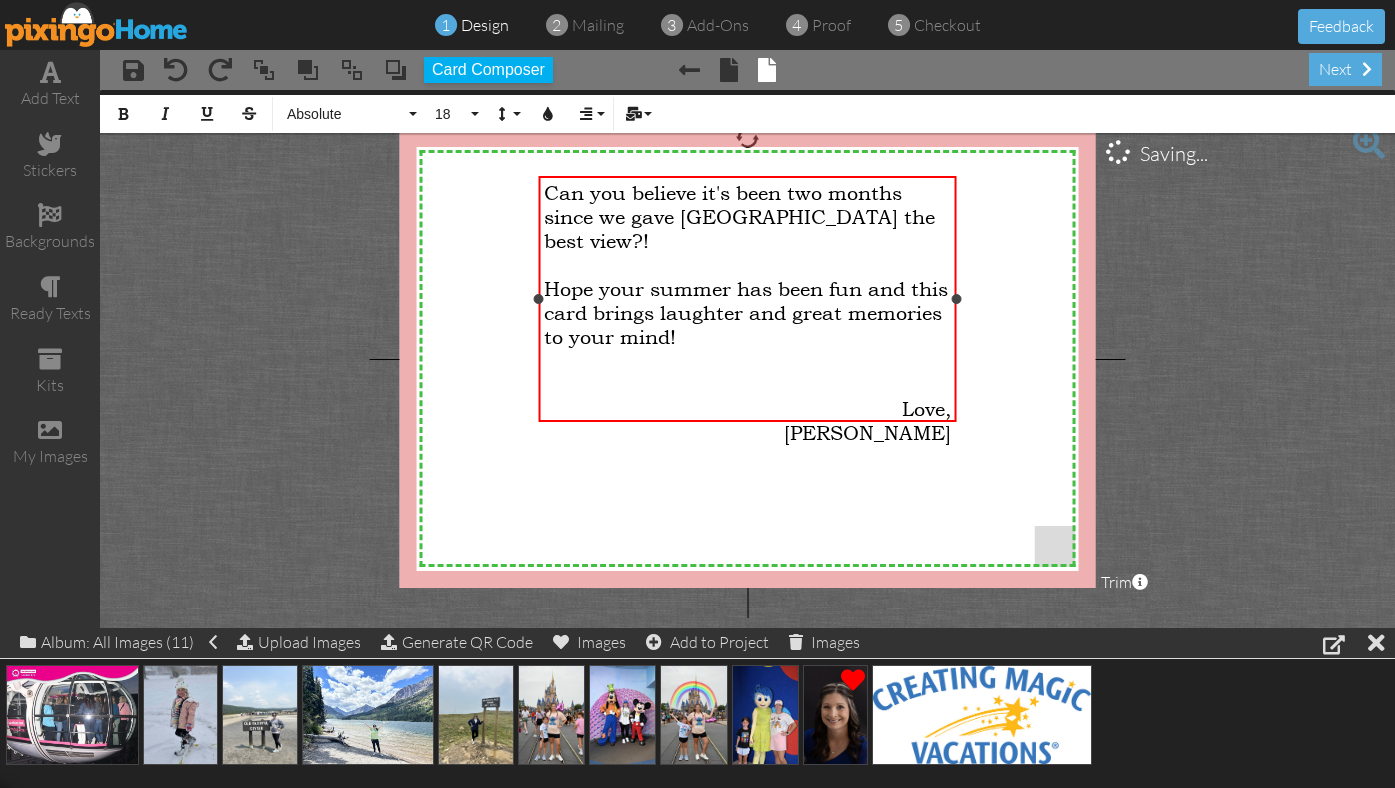 click on "​" at bounding box center (747, 385) 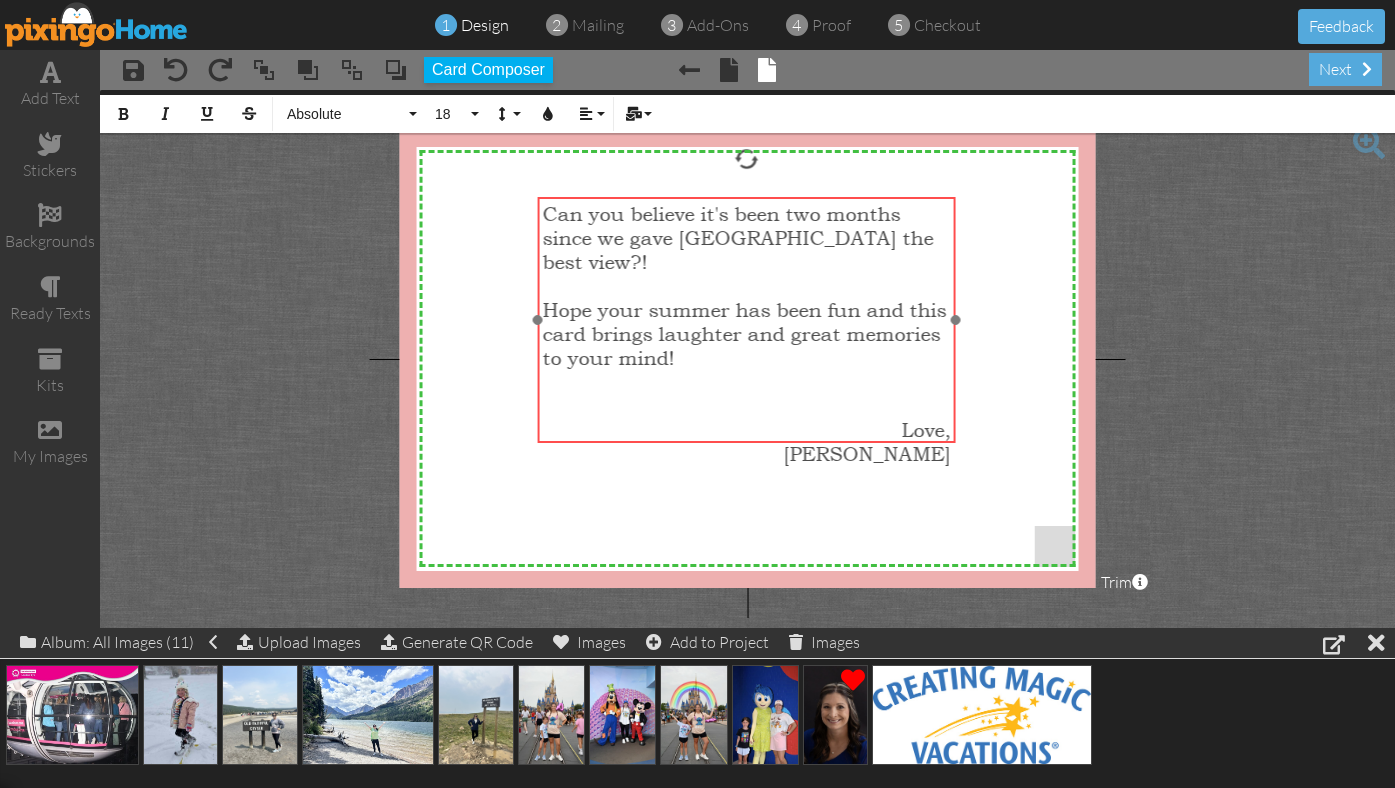 drag, startPoint x: 747, startPoint y: 424, endPoint x: 746, endPoint y: 445, distance: 21.023796 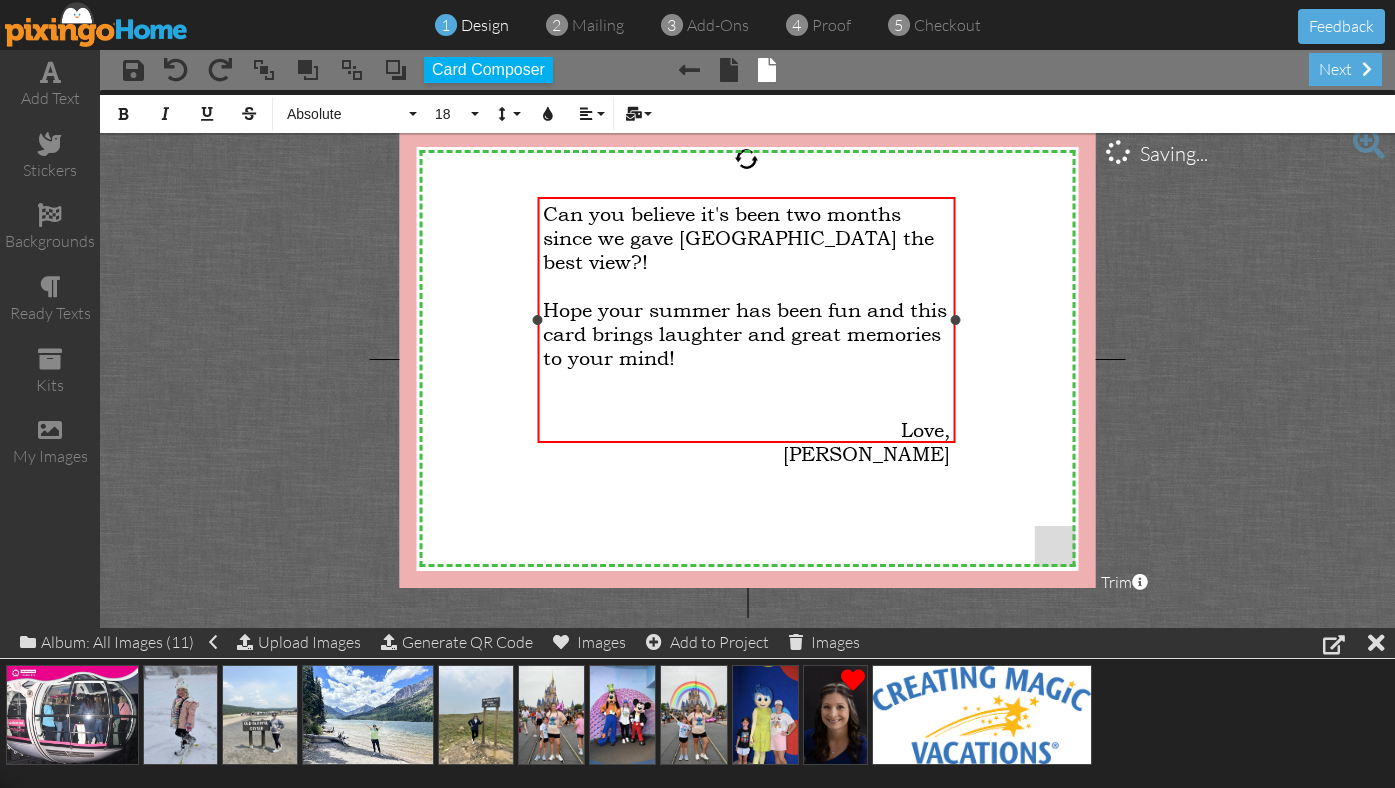 click on "[PERSON_NAME]" at bounding box center [746, 454] 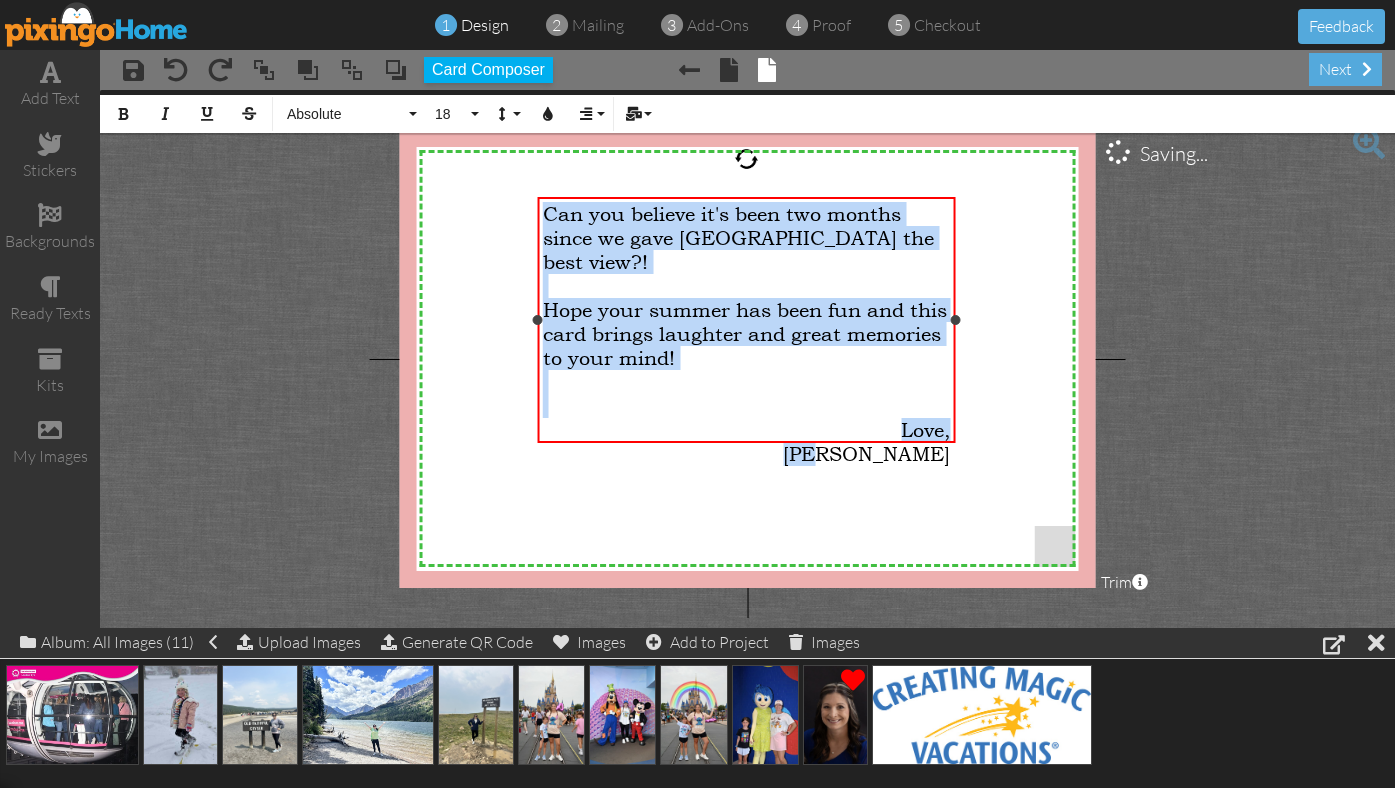 drag, startPoint x: 549, startPoint y: 216, endPoint x: 941, endPoint y: 438, distance: 450.4975 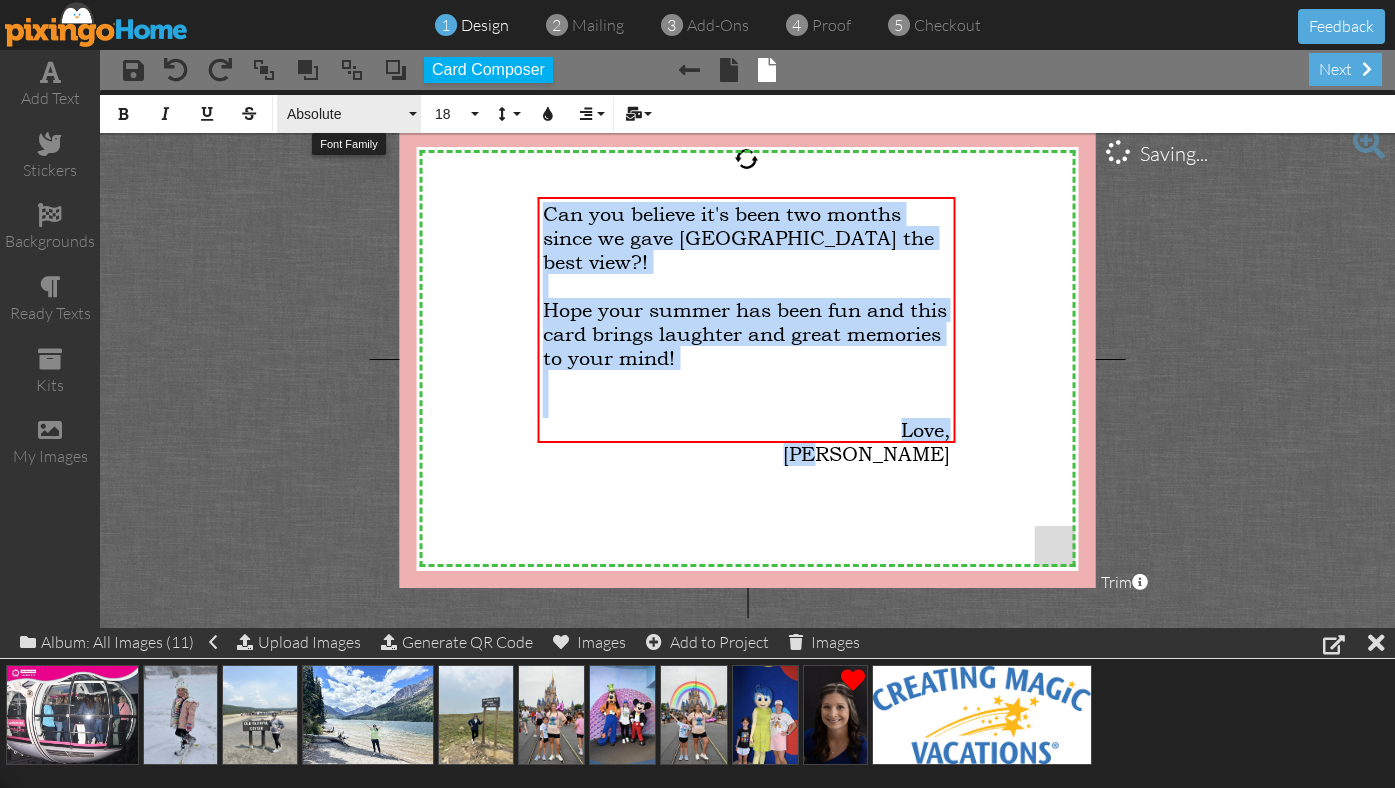 click on "Absolute" at bounding box center [345, 114] 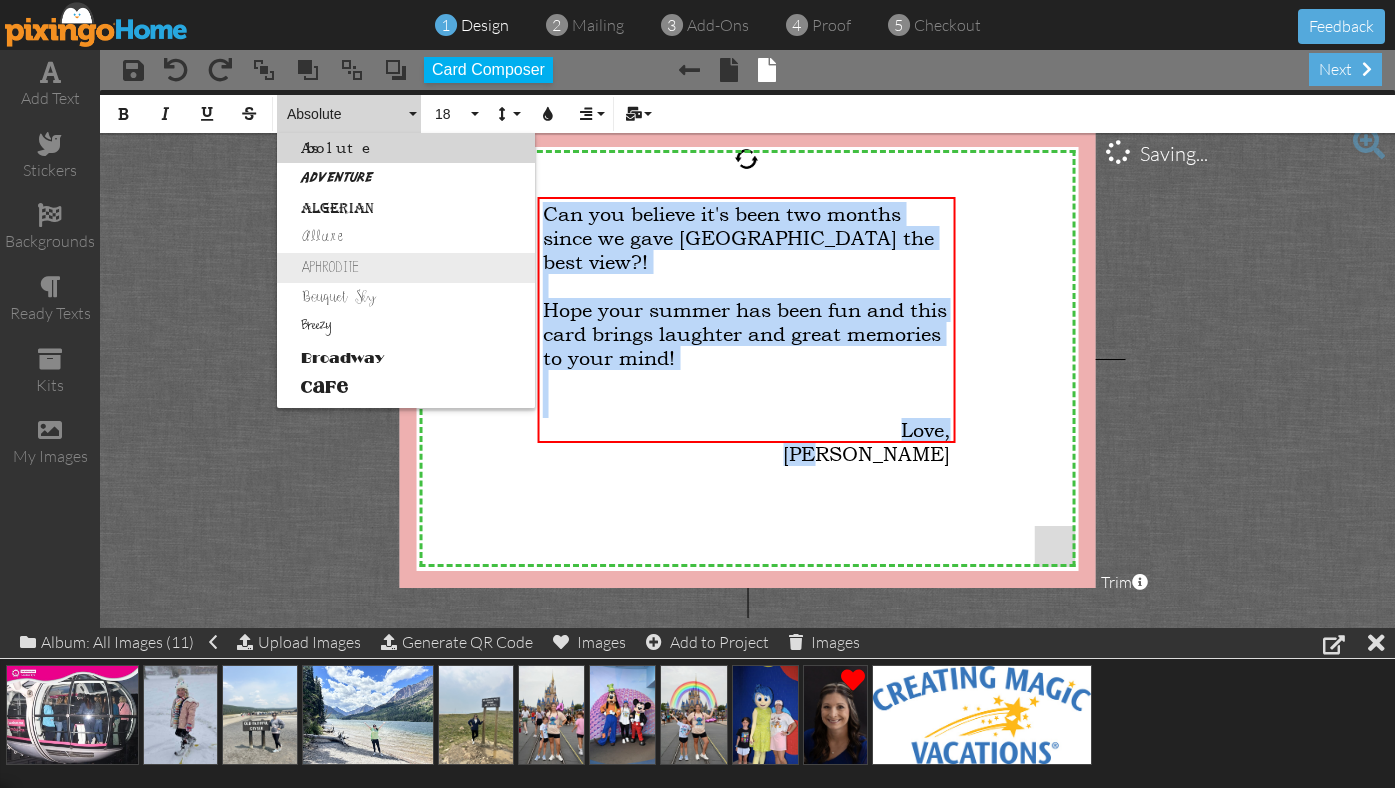 click on "Aphrodite" at bounding box center (406, 268) 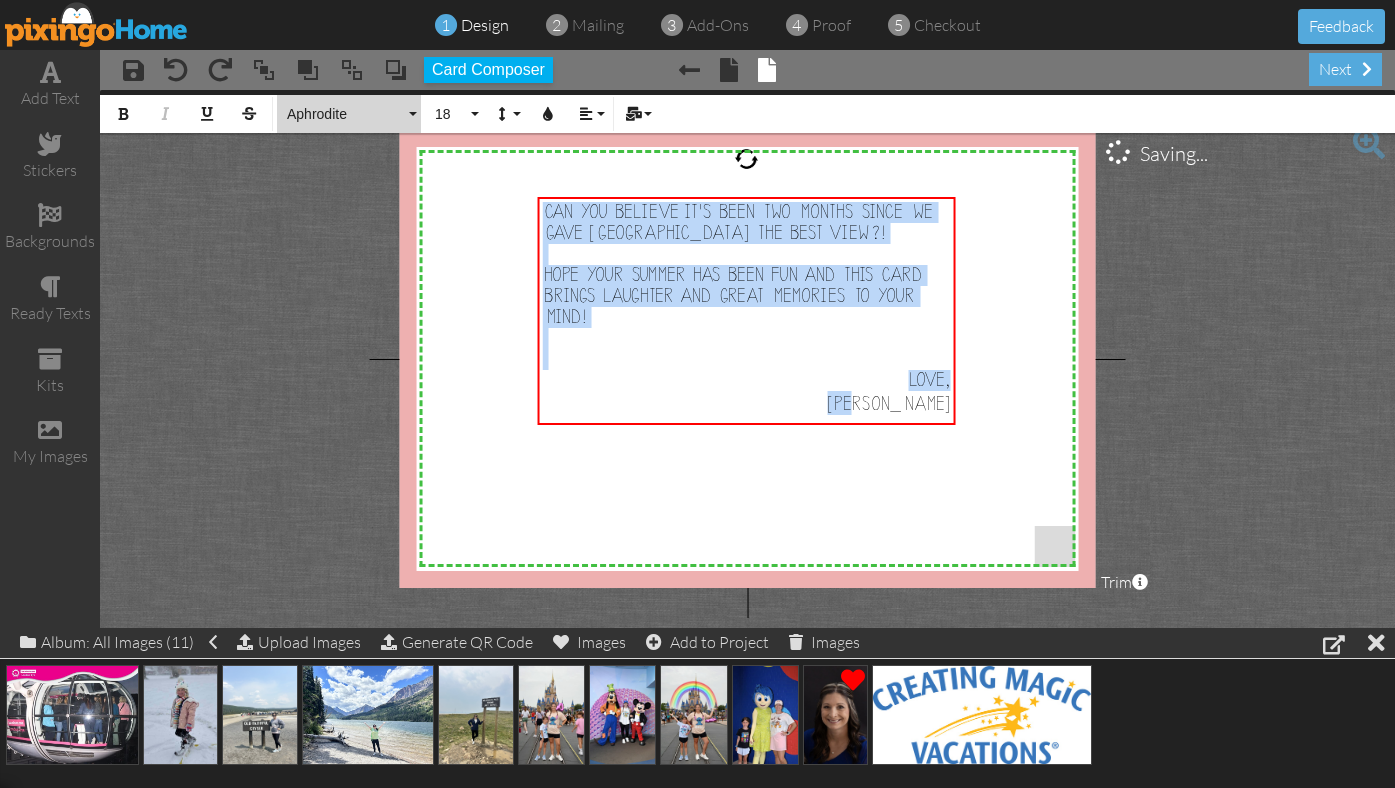 click on "Aphrodite" at bounding box center (345, 114) 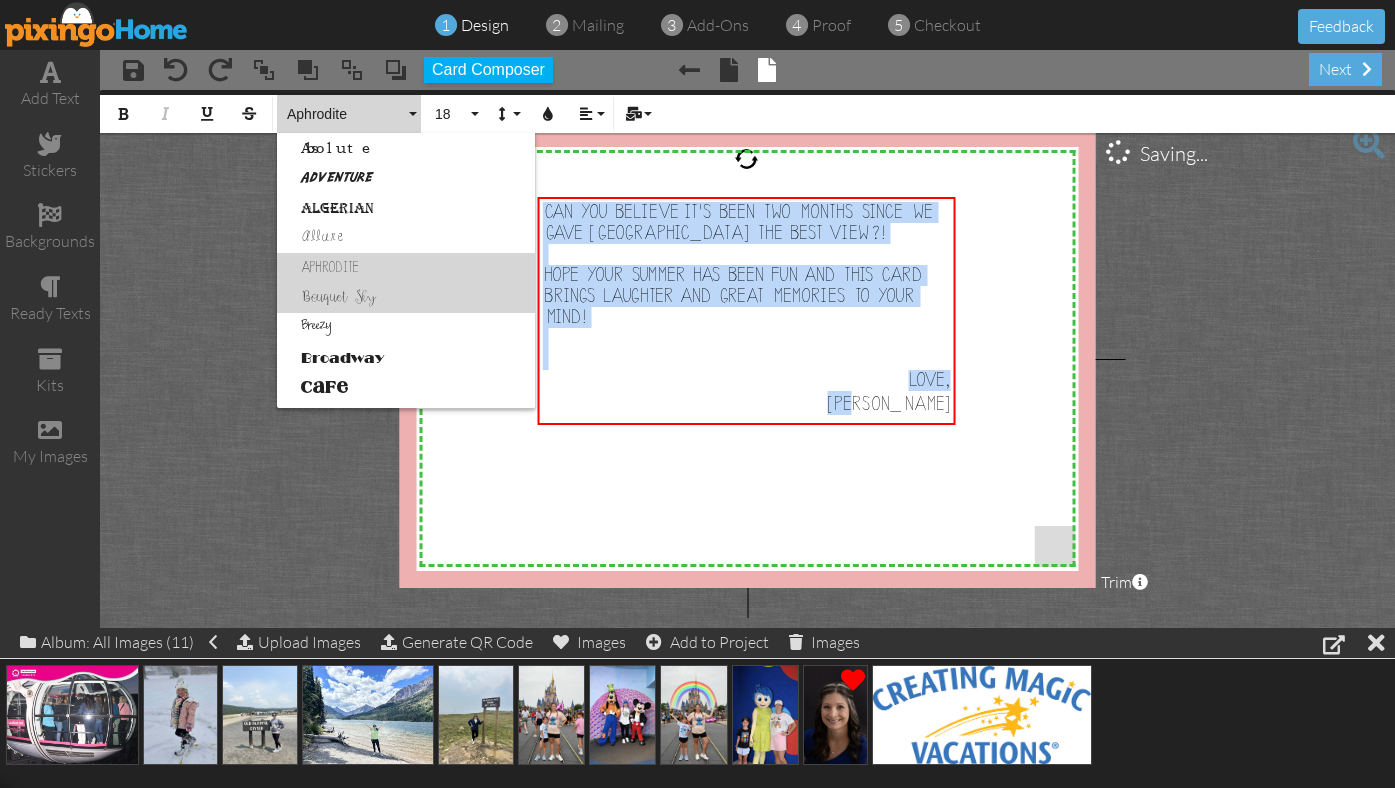 click on "Bouquet Sky" at bounding box center [406, 298] 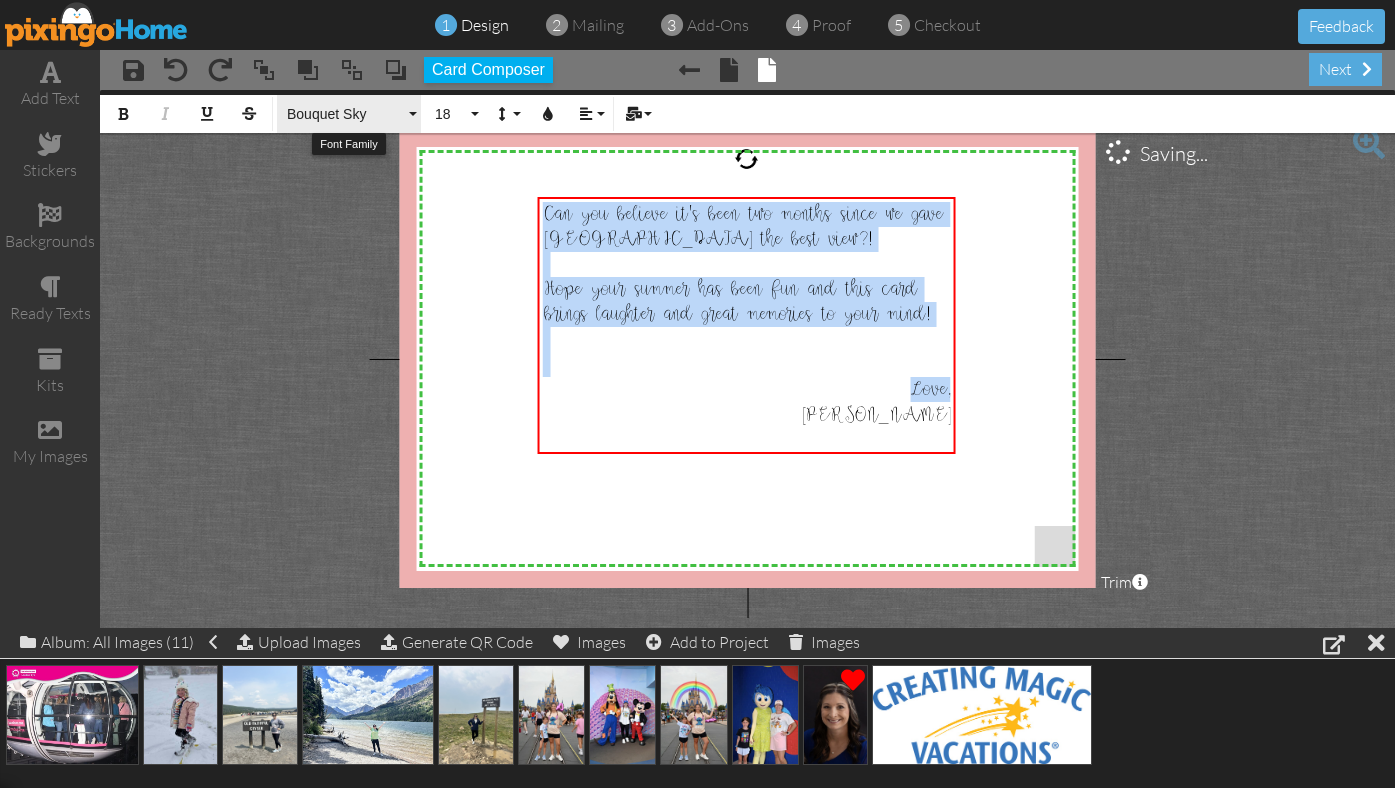 click on "Bouquet Sky" at bounding box center [345, 114] 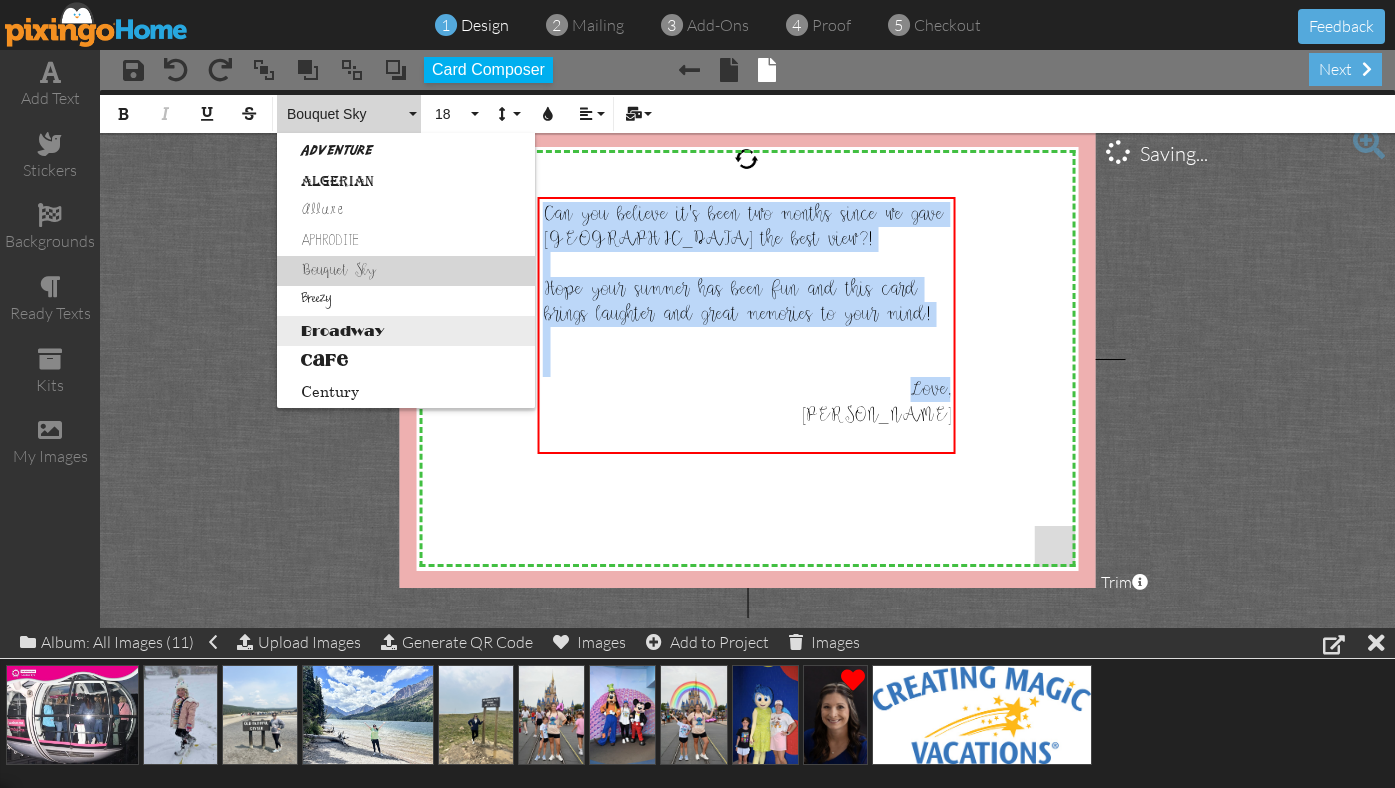 scroll, scrollTop: 182, scrollLeft: 0, axis: vertical 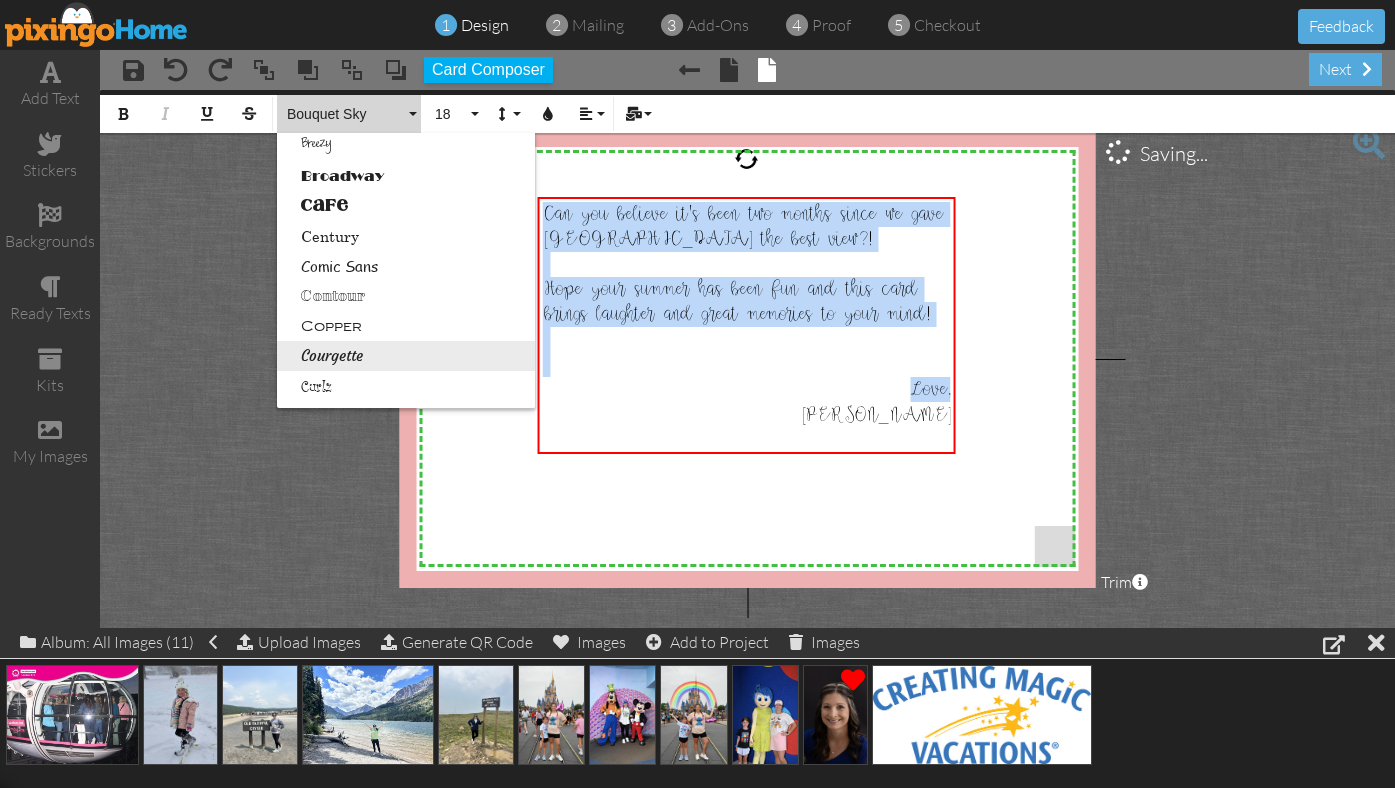 click on "Courgette" at bounding box center (406, 356) 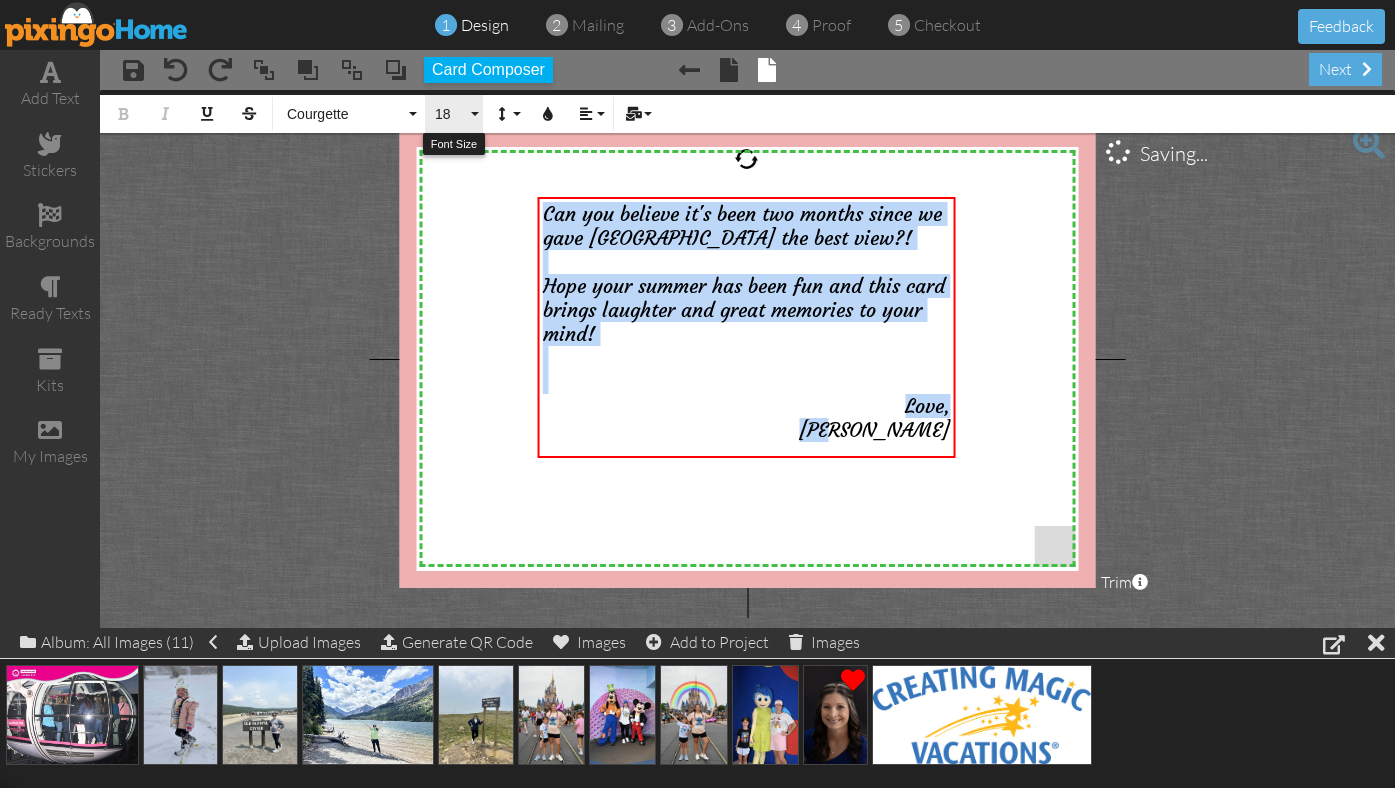 click on "18" at bounding box center (454, 114) 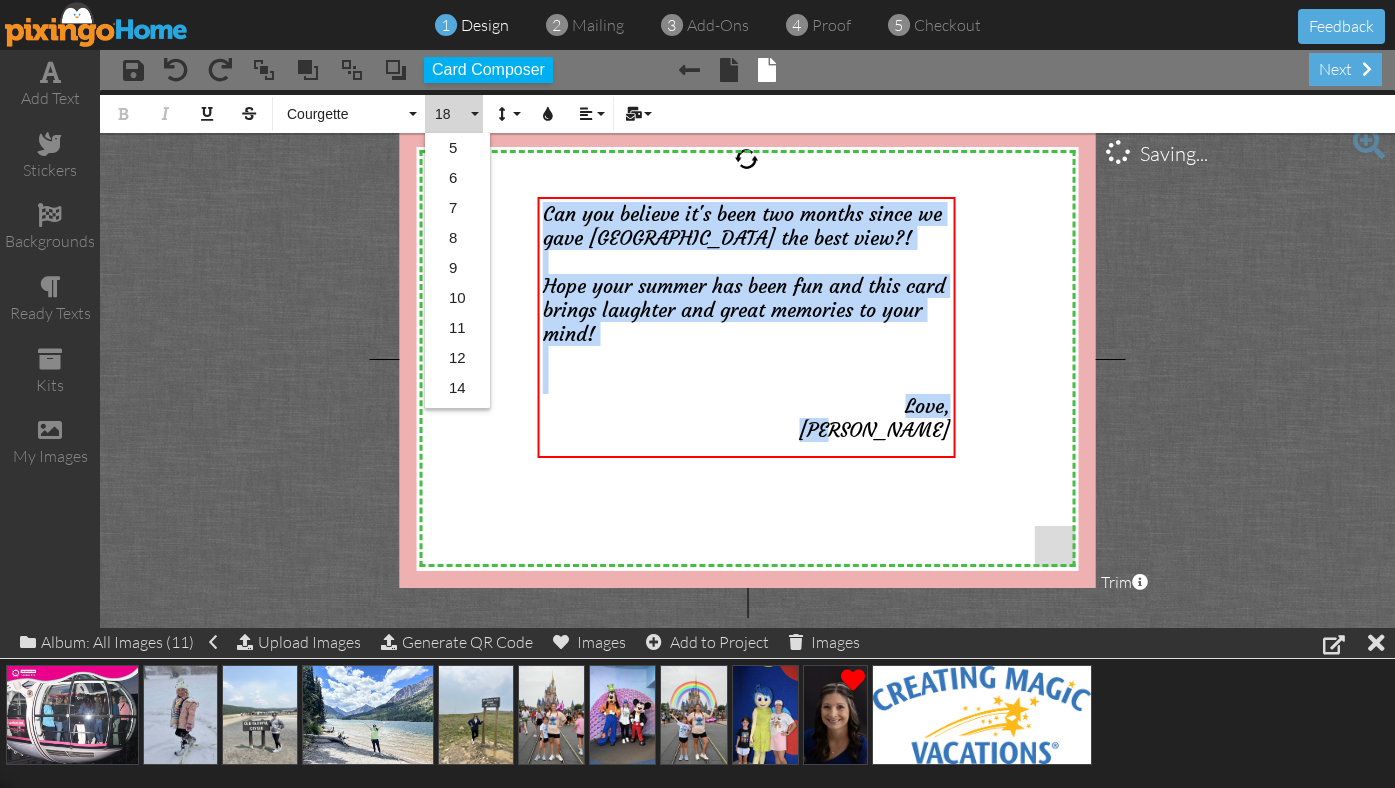 scroll, scrollTop: 177, scrollLeft: 0, axis: vertical 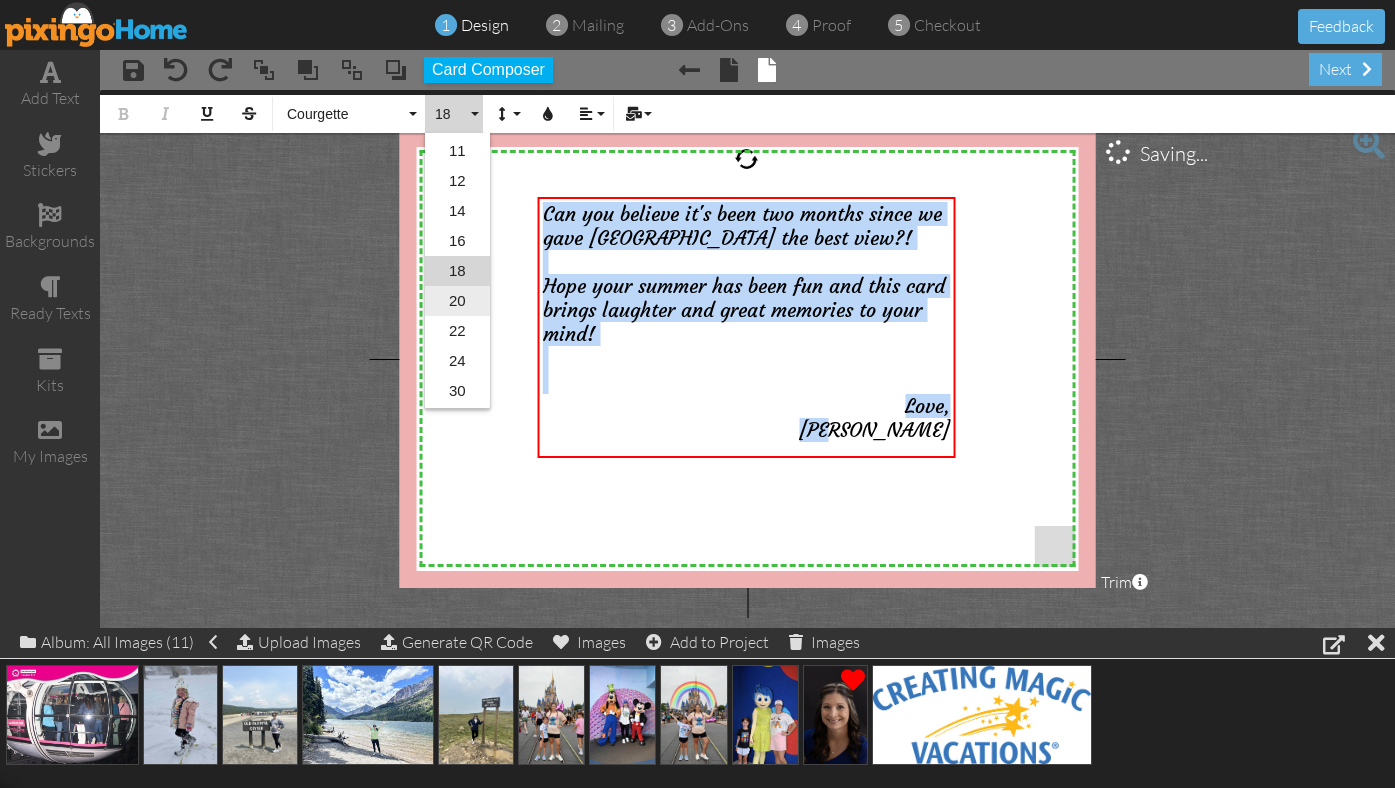 click on "20" at bounding box center [457, 301] 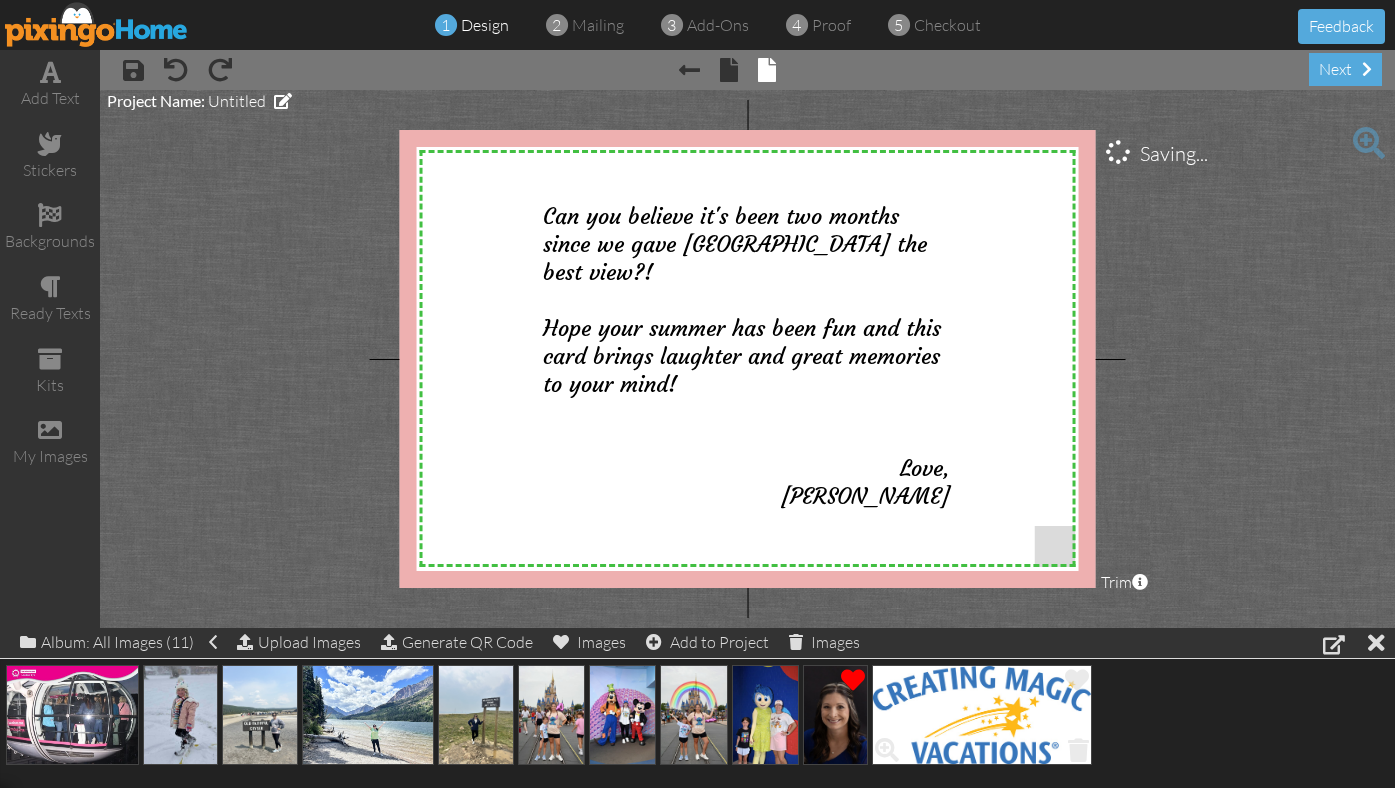 click 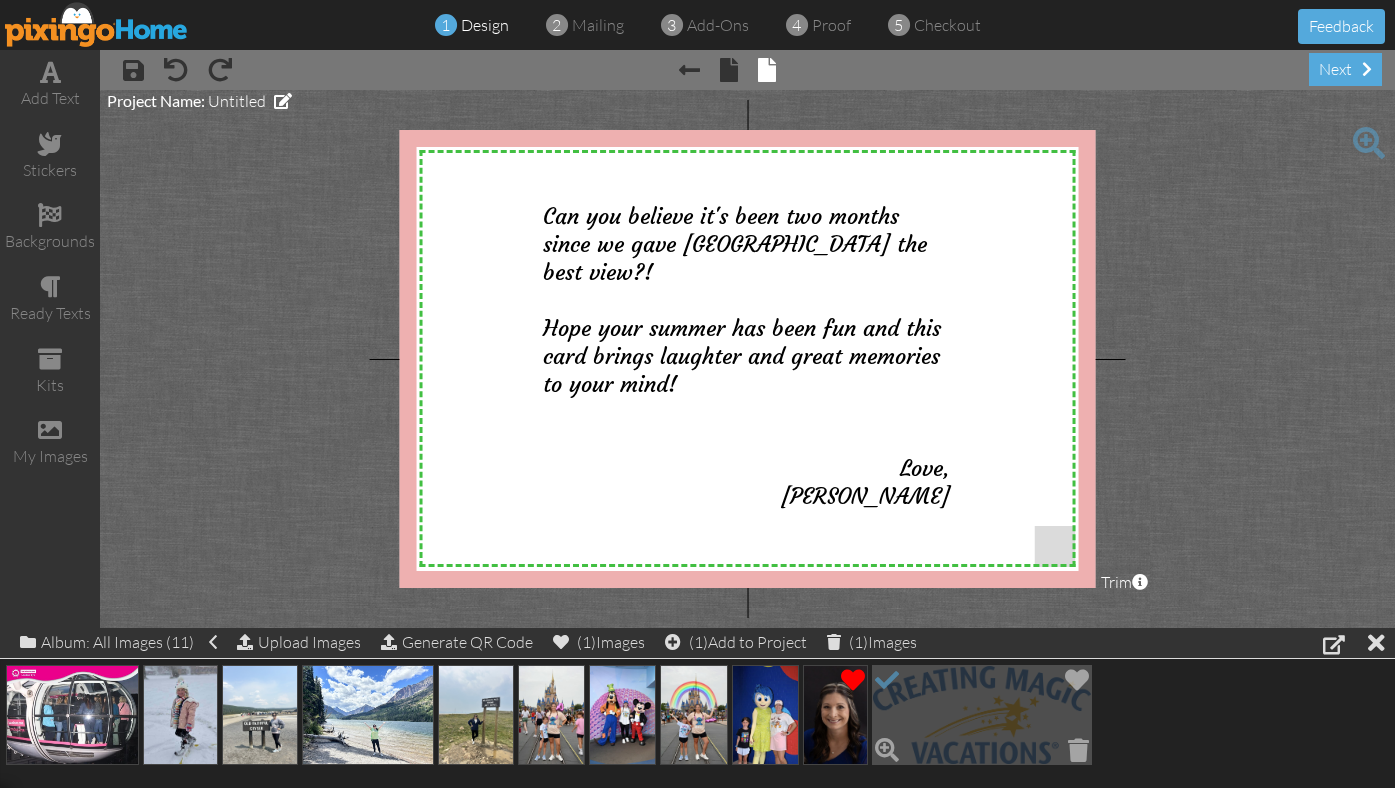 click 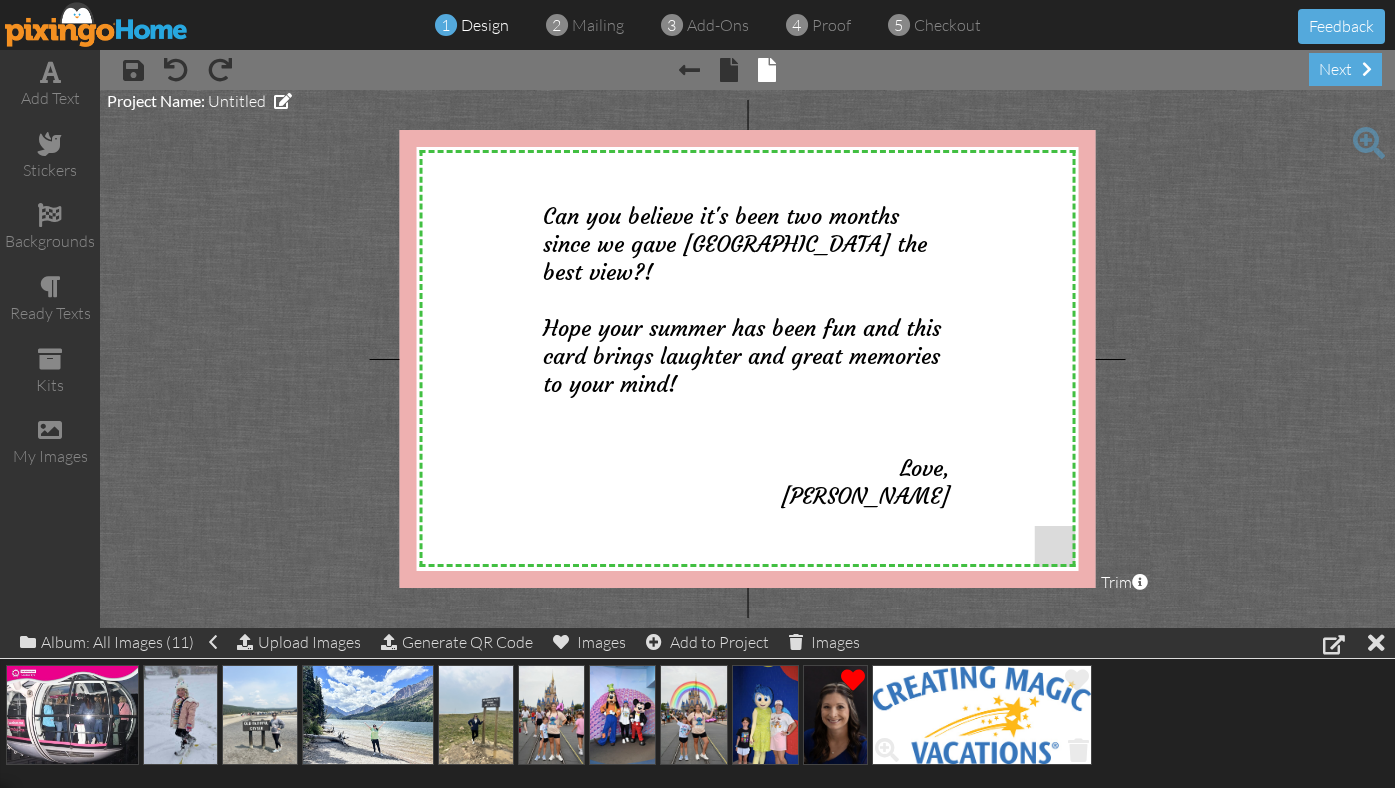 click 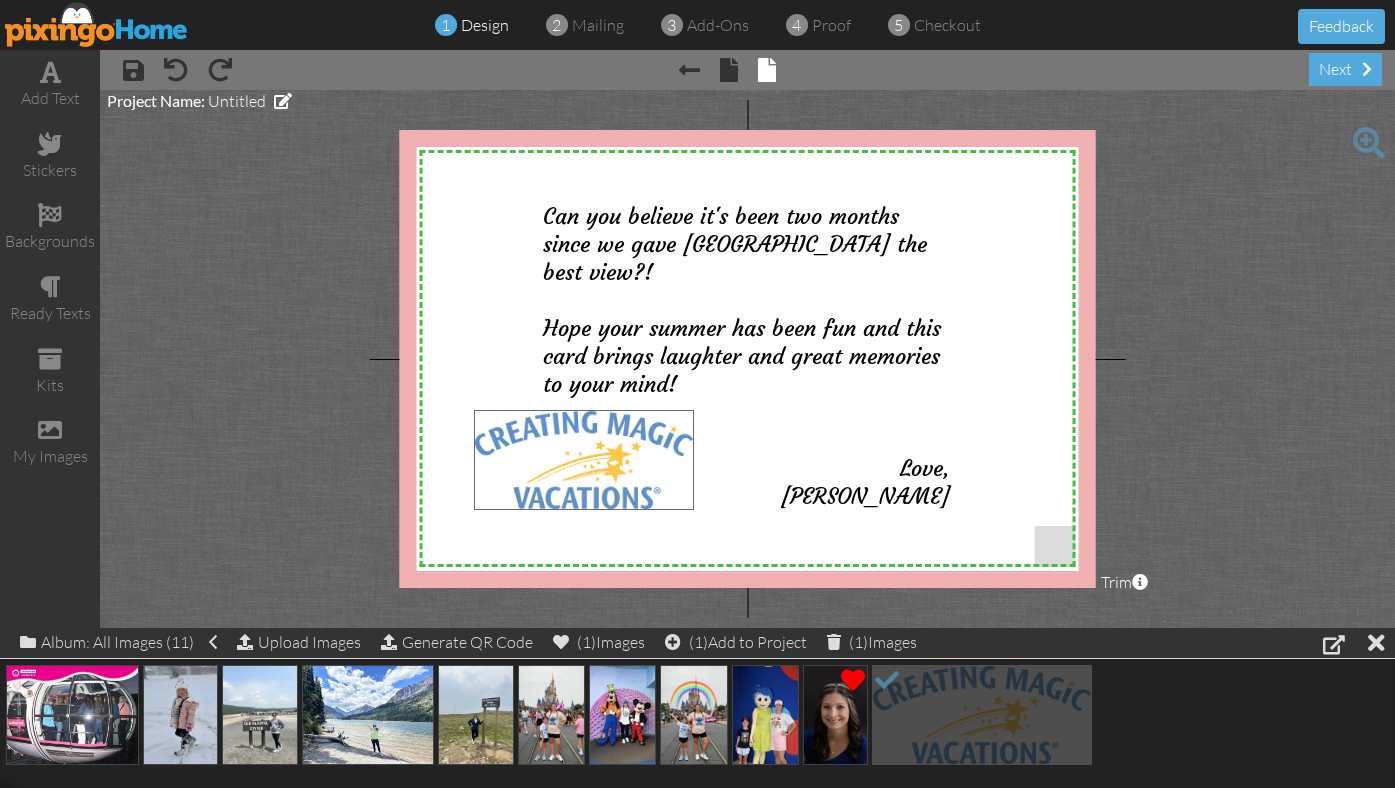 drag, startPoint x: 1020, startPoint y: 712, endPoint x: 622, endPoint y: 458, distance: 472.14404 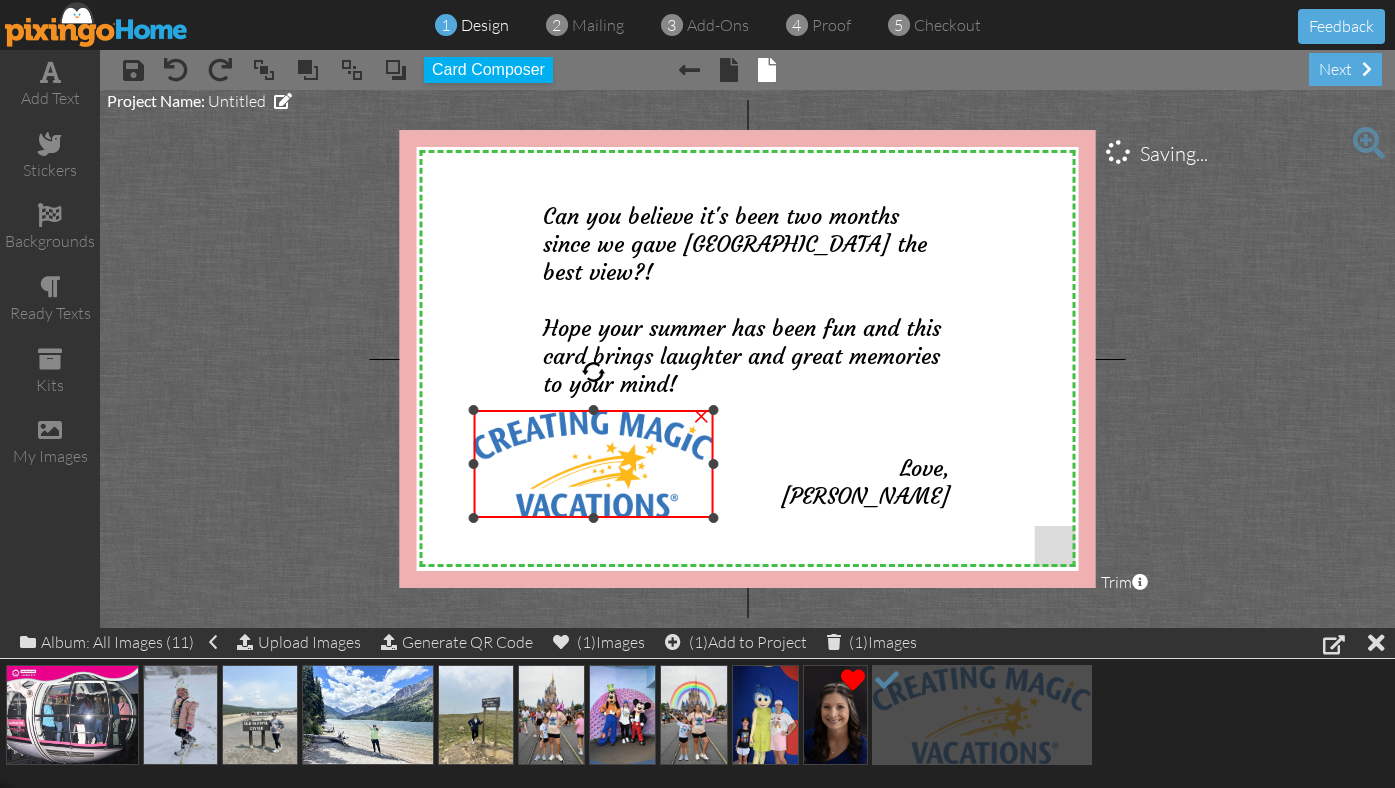 drag, startPoint x: 821, startPoint y: 563, endPoint x: 731, endPoint y: 514, distance: 102.47439 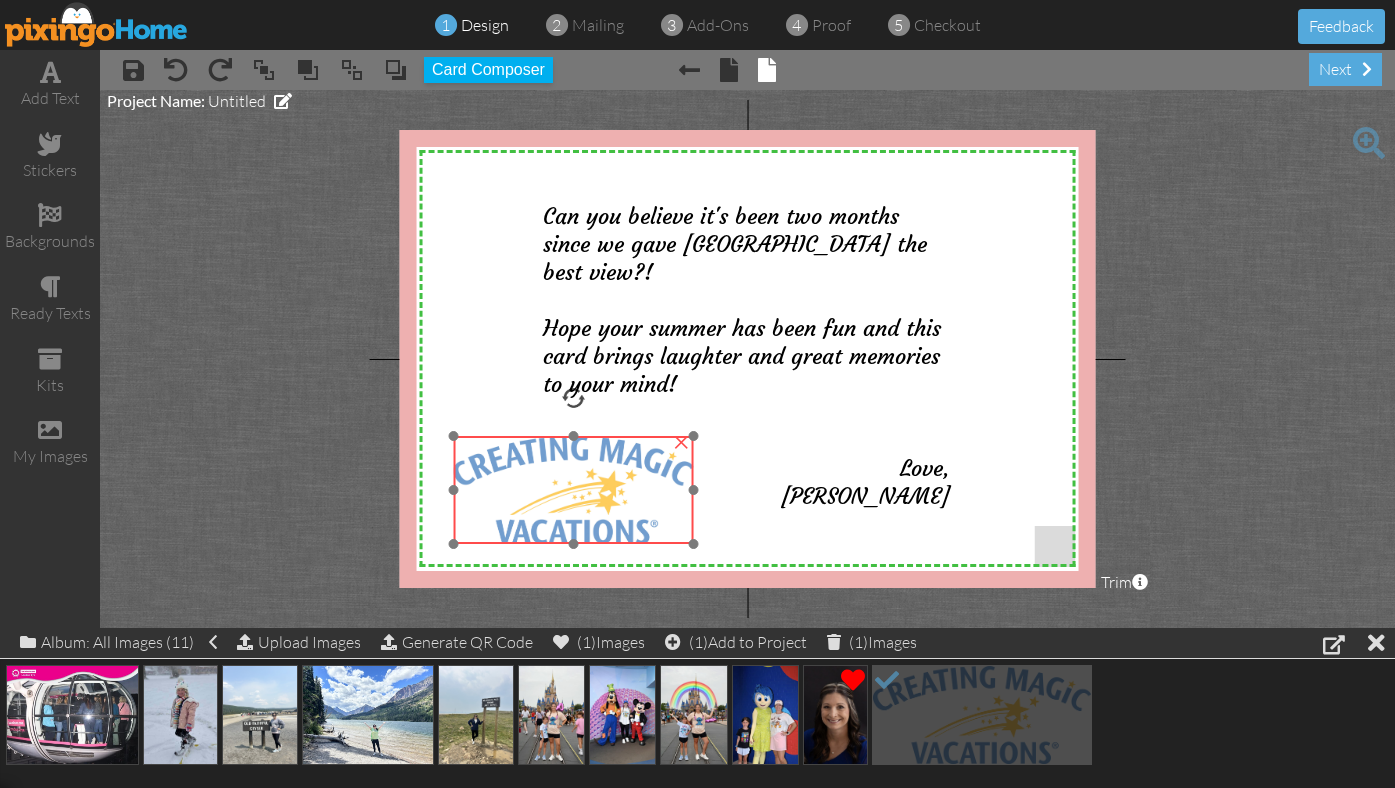 drag, startPoint x: 608, startPoint y: 486, endPoint x: 588, endPoint y: 511, distance: 32.01562 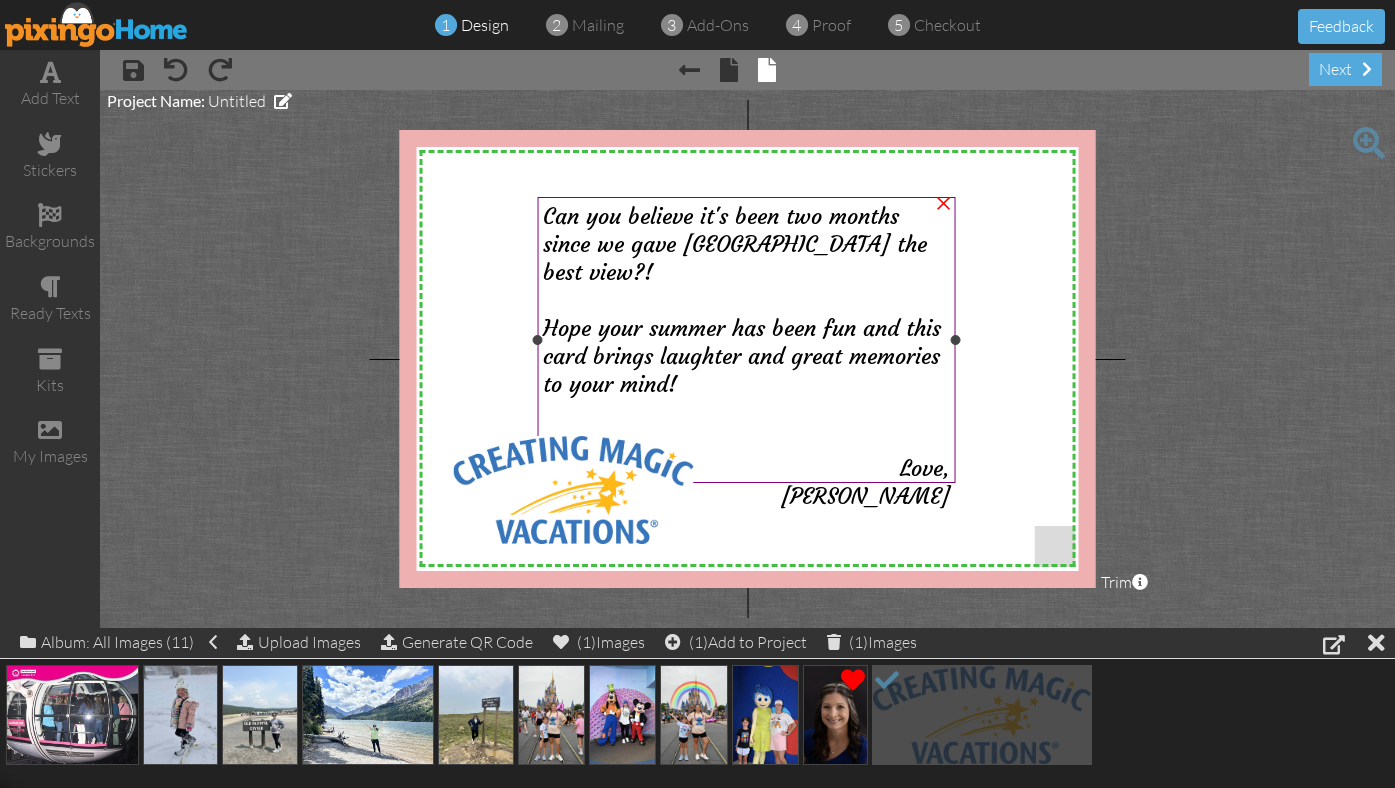 click on "Love," at bounding box center [925, 468] 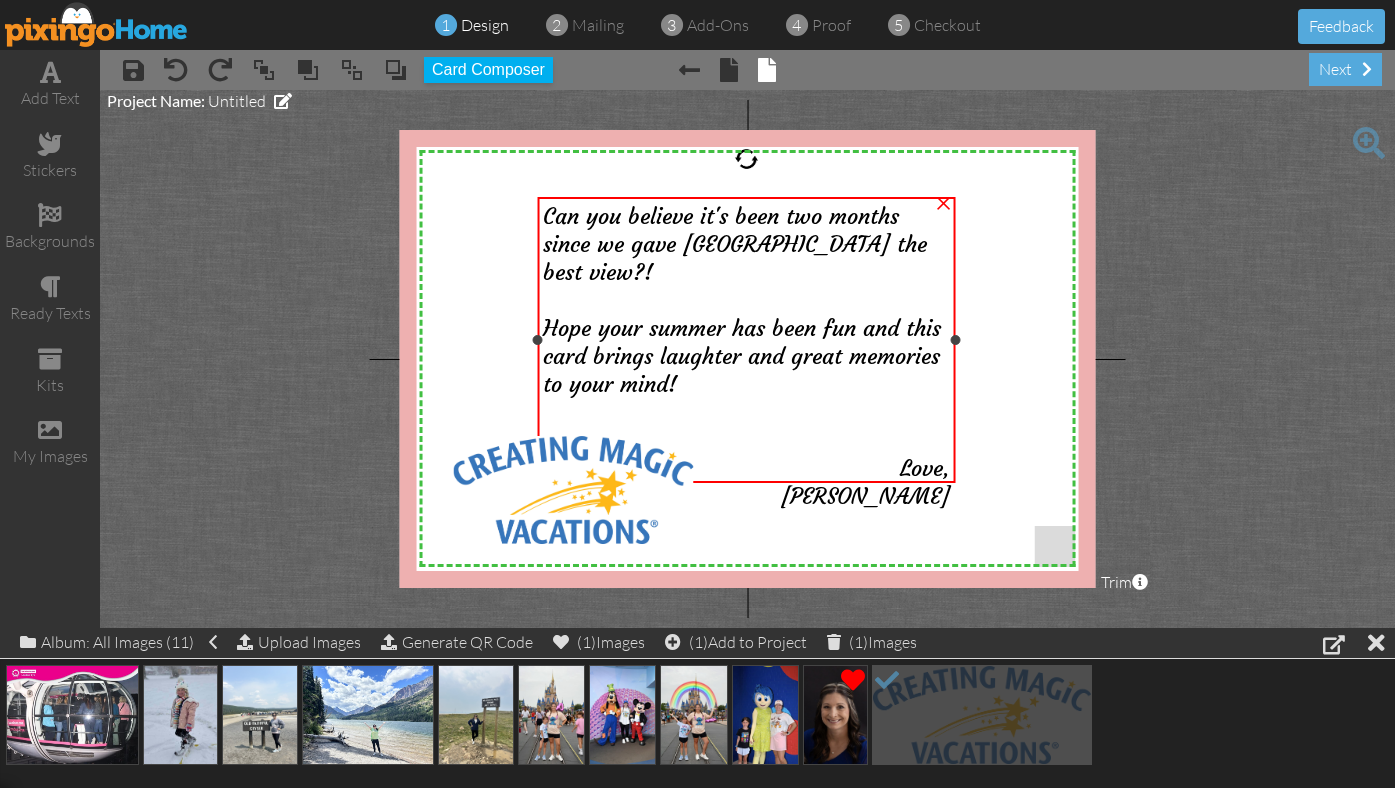 click at bounding box center [746, 440] 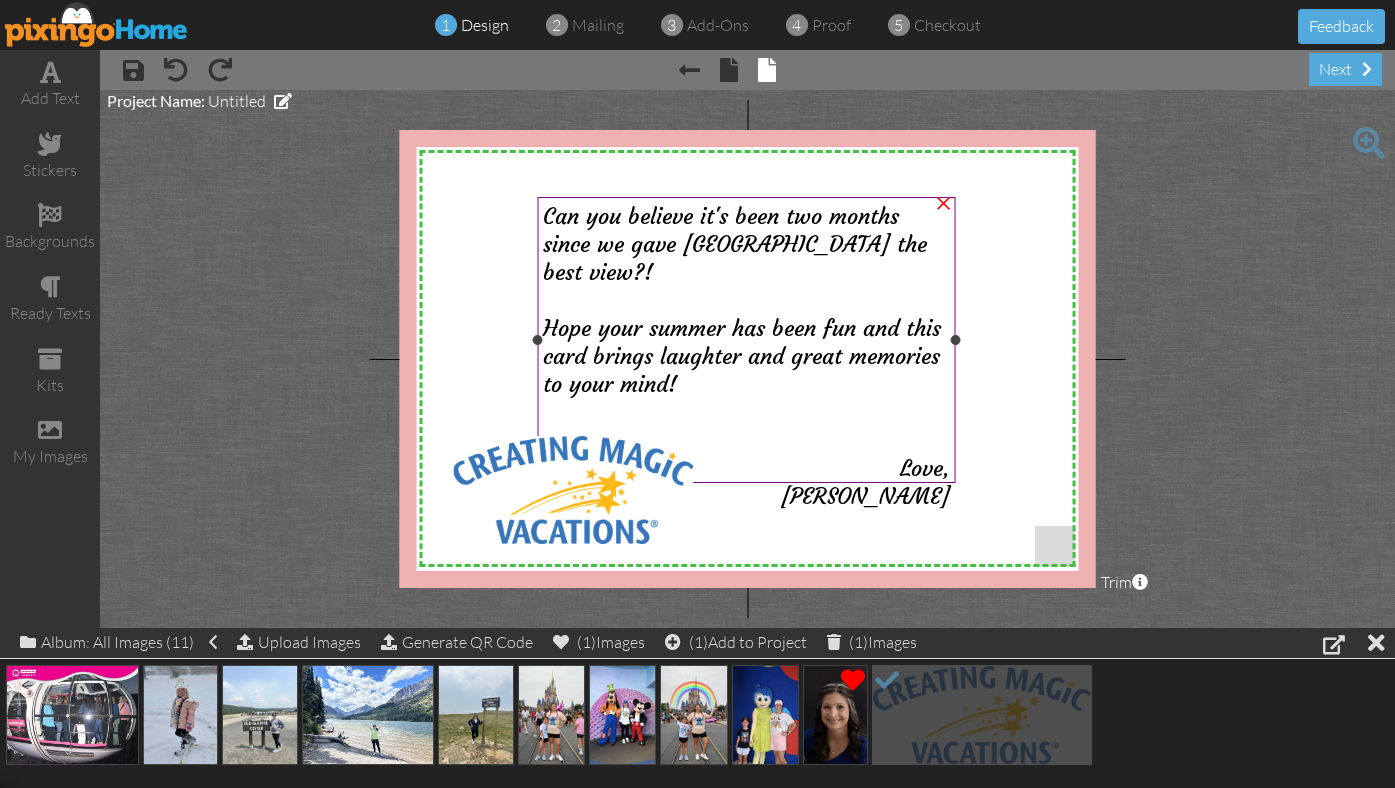 click on "Can you believe it's been two months since we gave [GEOGRAPHIC_DATA] the best view?!" at bounding box center (735, 244) 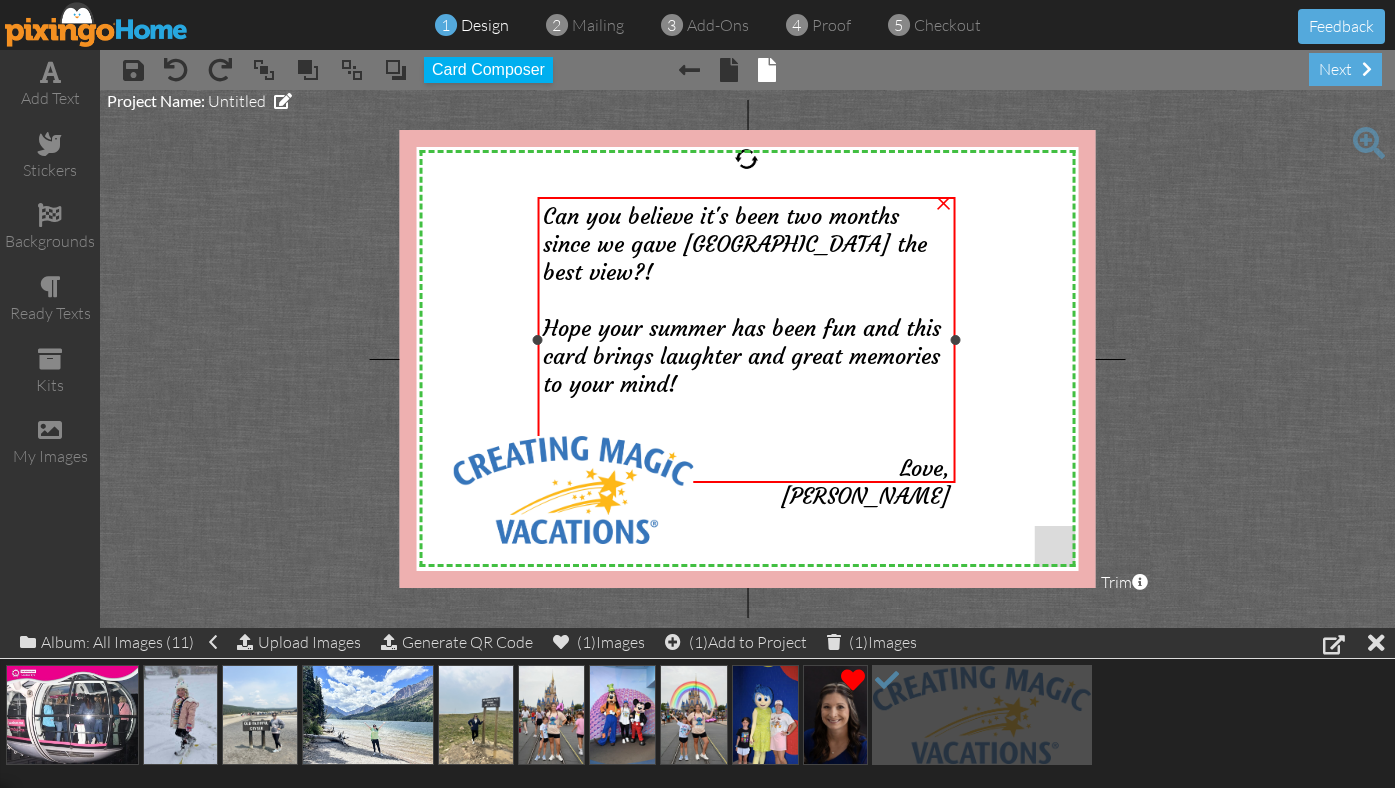 click on "Can you believe it's been two months since we gave [GEOGRAPHIC_DATA] the best view?!" at bounding box center (735, 244) 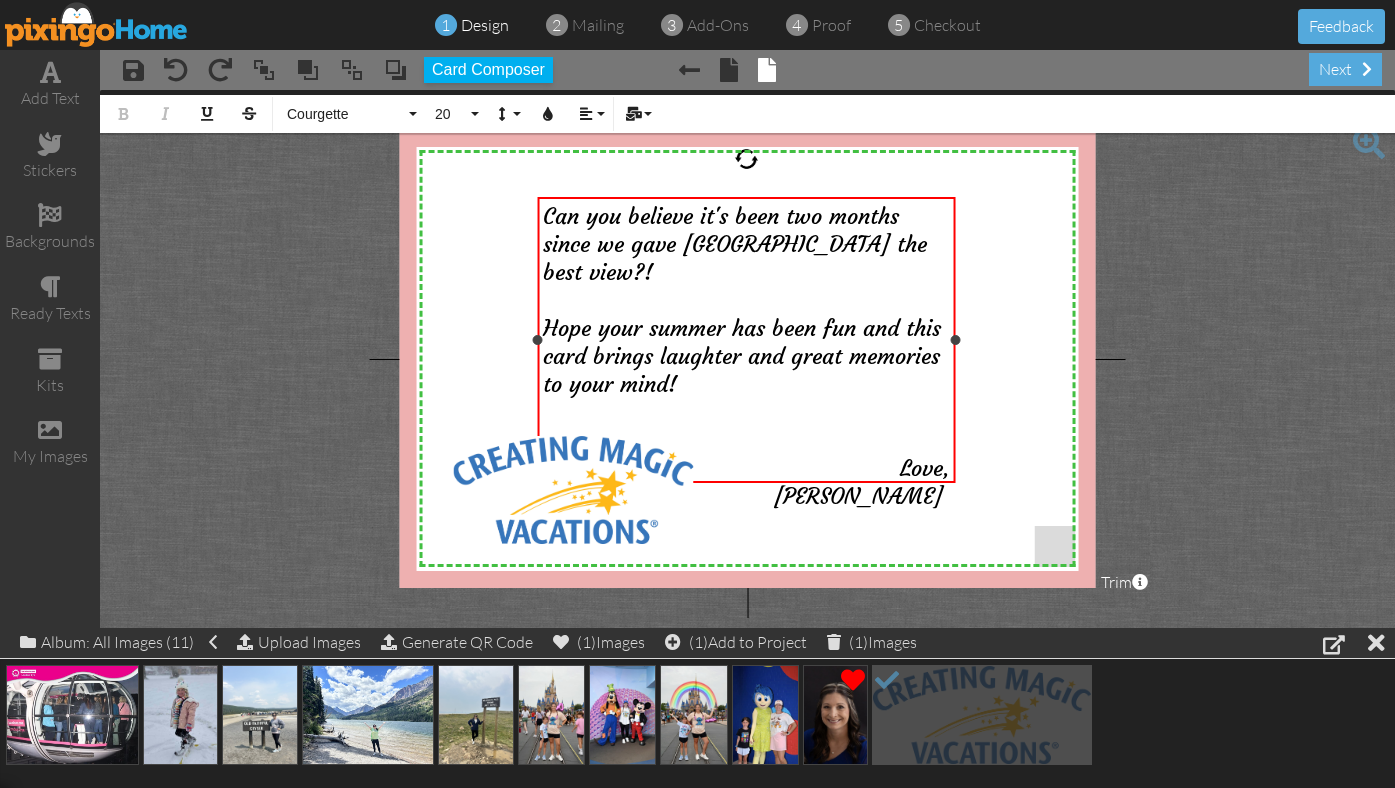 click on "Can you believe it's been two months since we gave [GEOGRAPHIC_DATA] the best view?!" at bounding box center [735, 244] 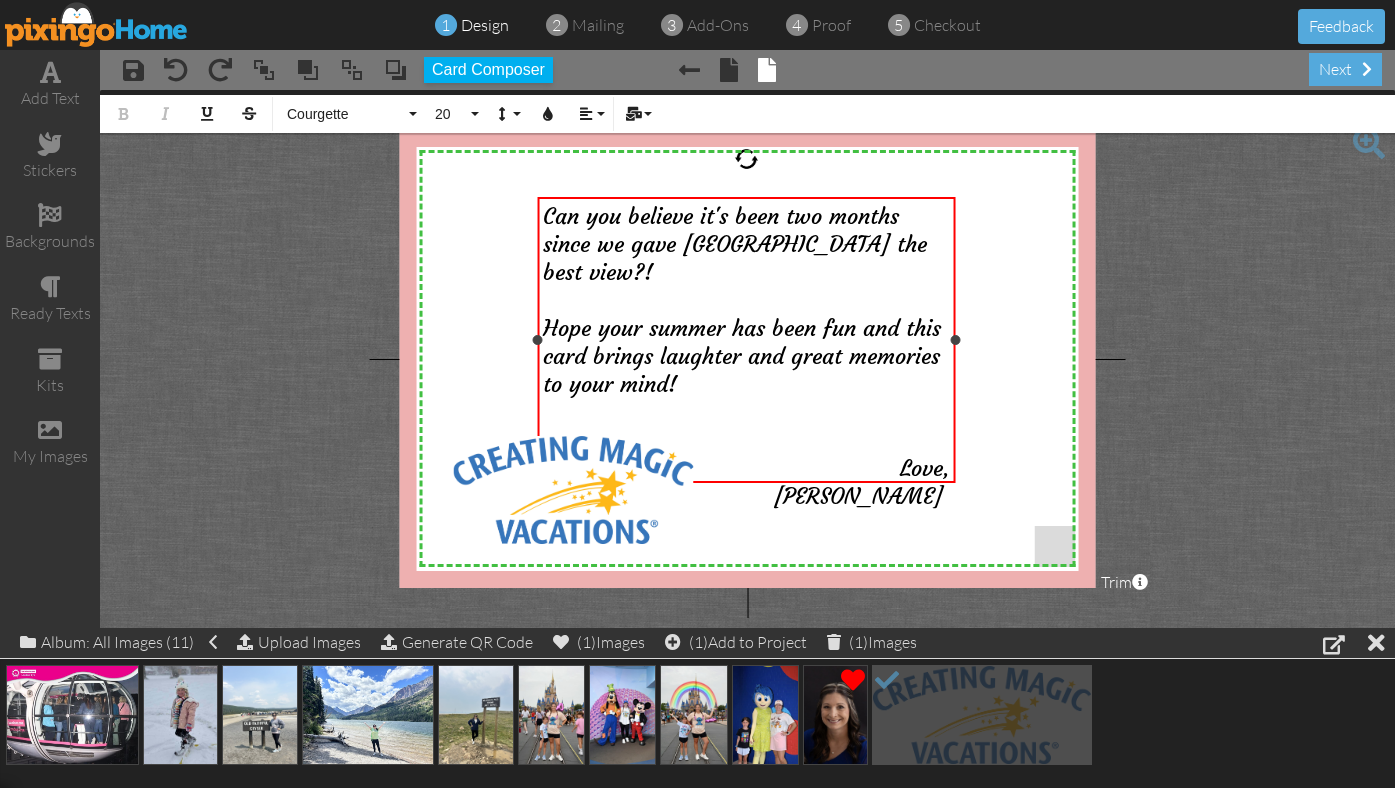 click on "Can you believe it's been two months since we gave [GEOGRAPHIC_DATA] the best view?!" at bounding box center (735, 244) 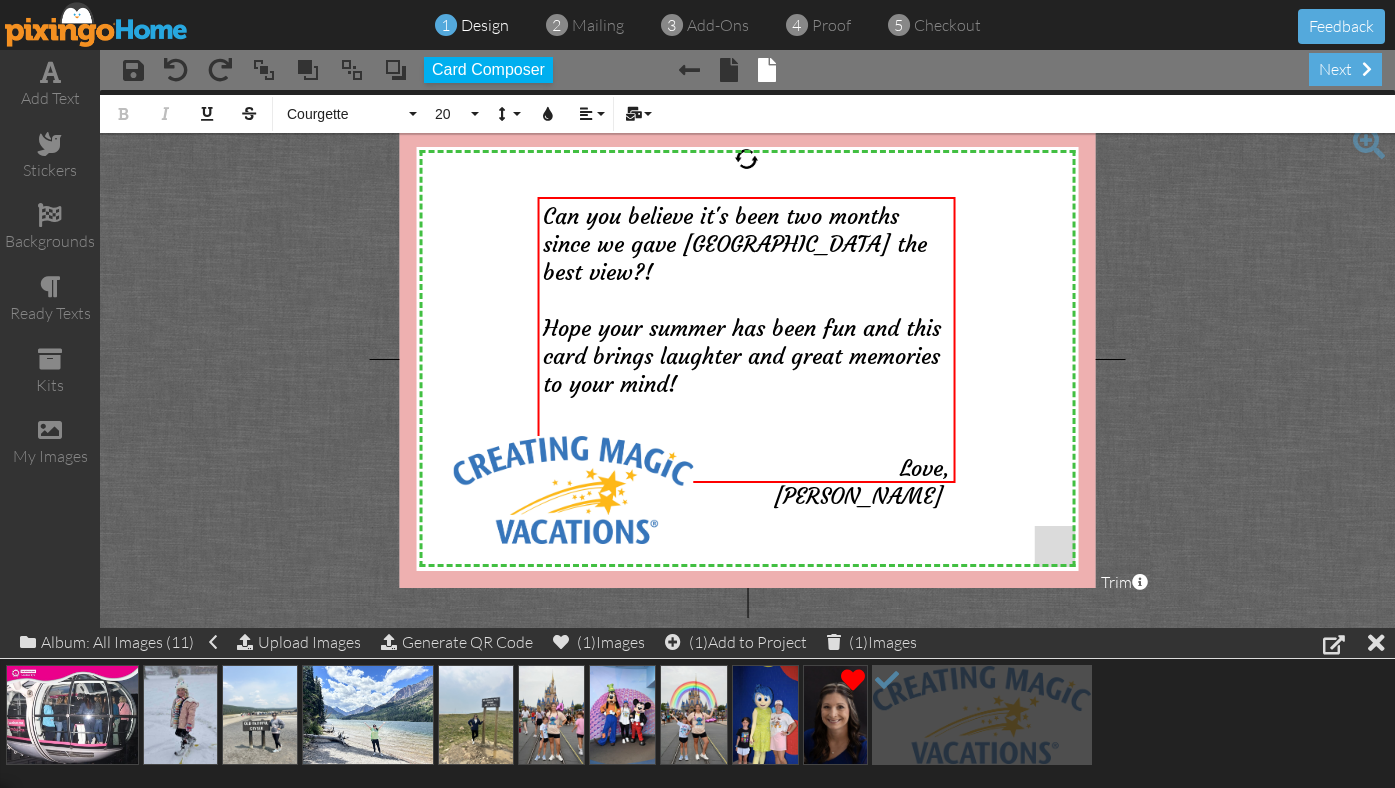 type 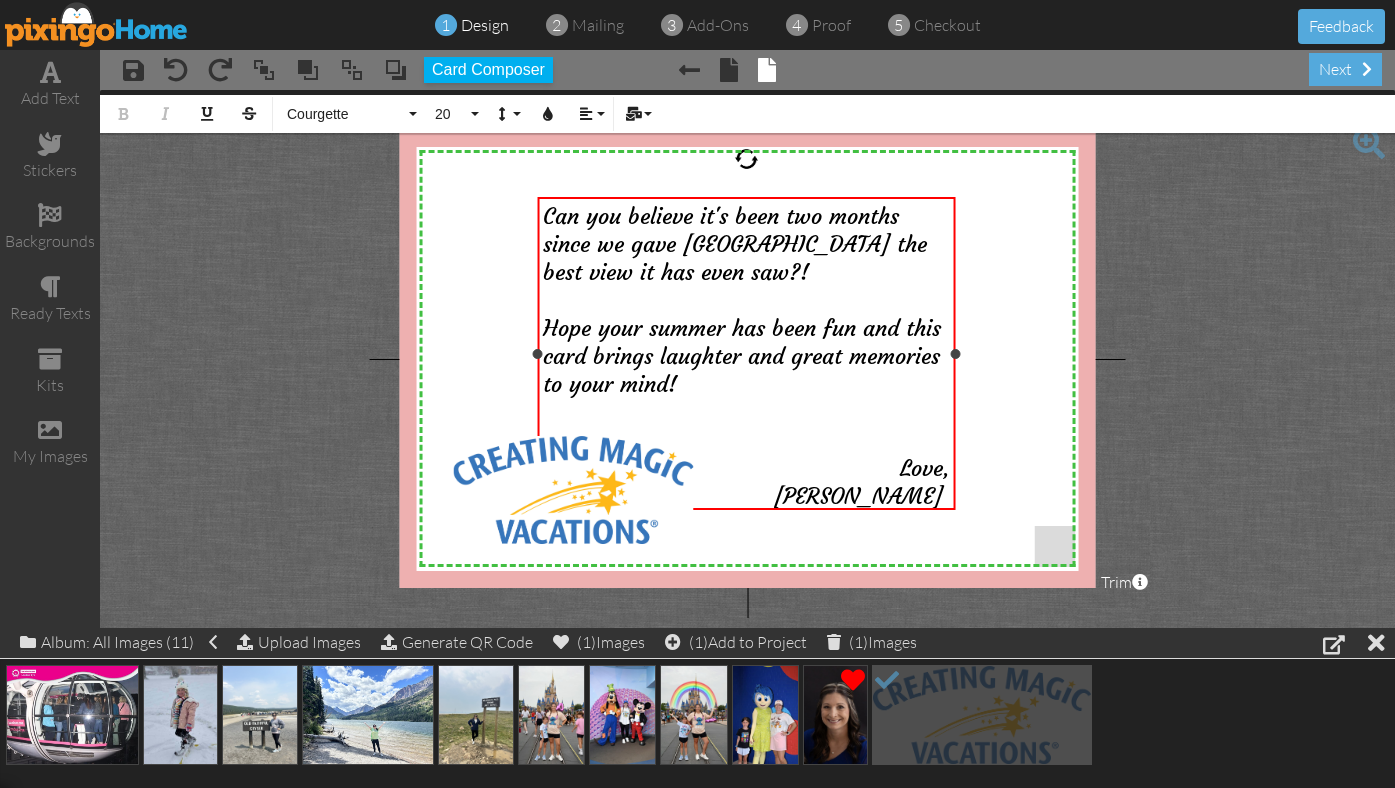 click on "Hope your summer has been fun and this card brings laughter and great memories to your mind!" at bounding box center (742, 356) 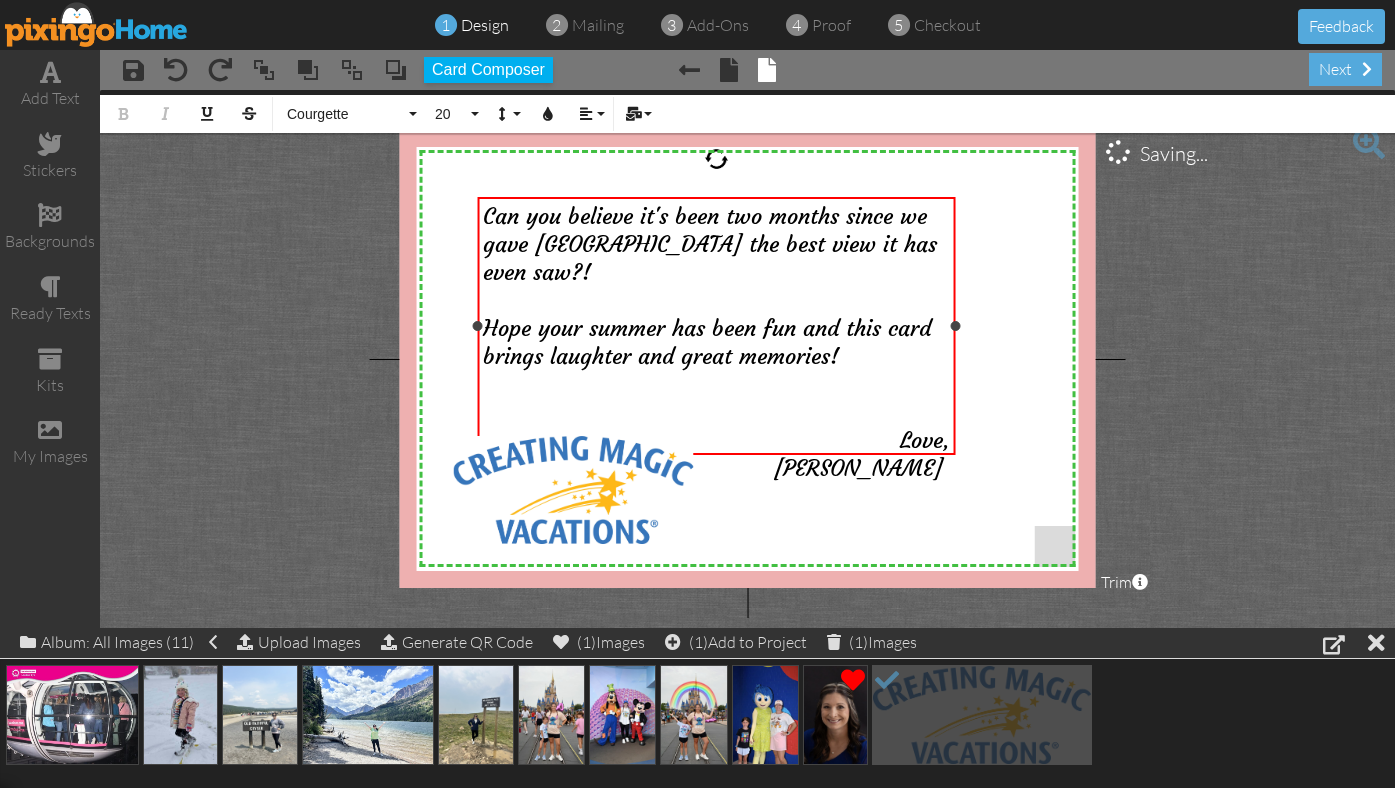 drag, startPoint x: 536, startPoint y: 352, endPoint x: 476, endPoint y: 346, distance: 60.299255 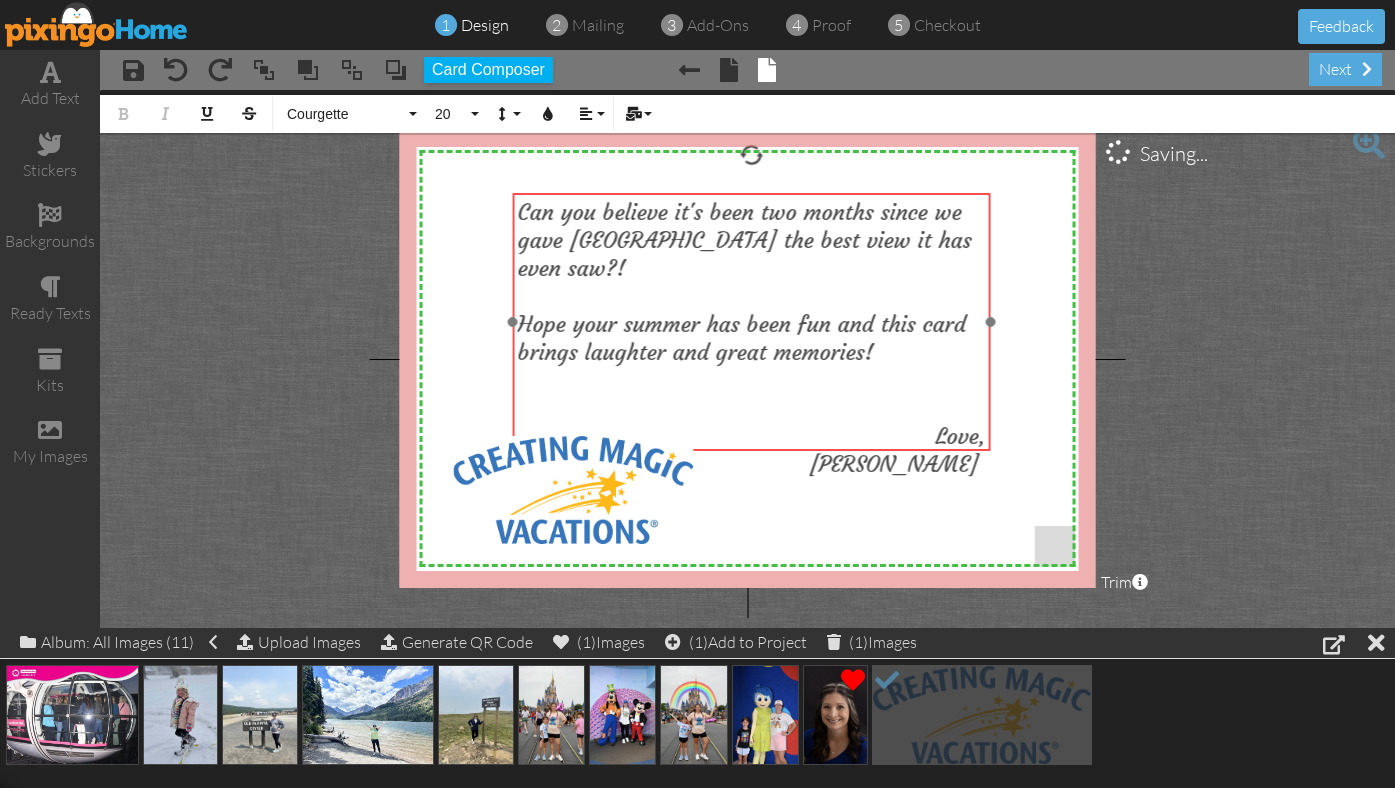 drag, startPoint x: 777, startPoint y: 195, endPoint x: 812, endPoint y: 191, distance: 35.22783 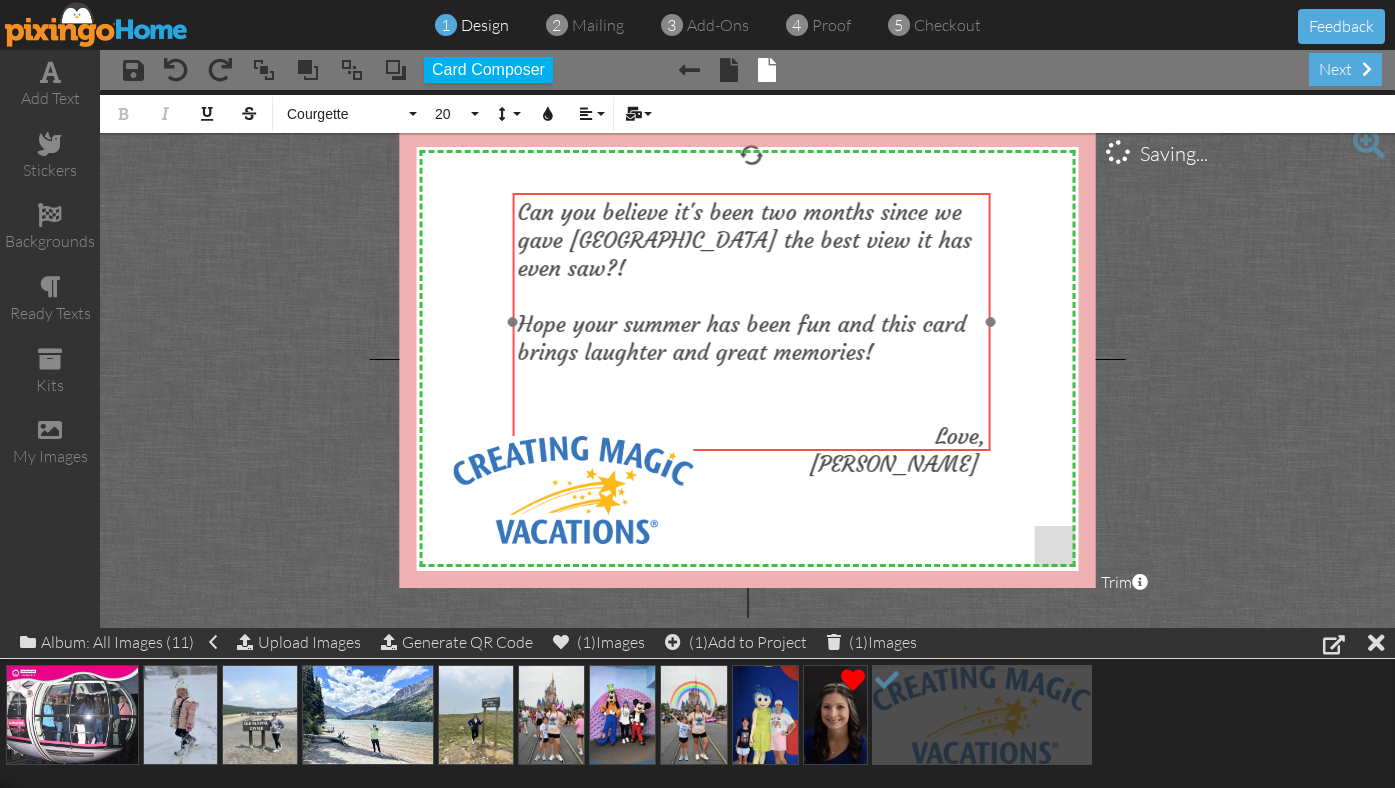 click at bounding box center (751, 322) 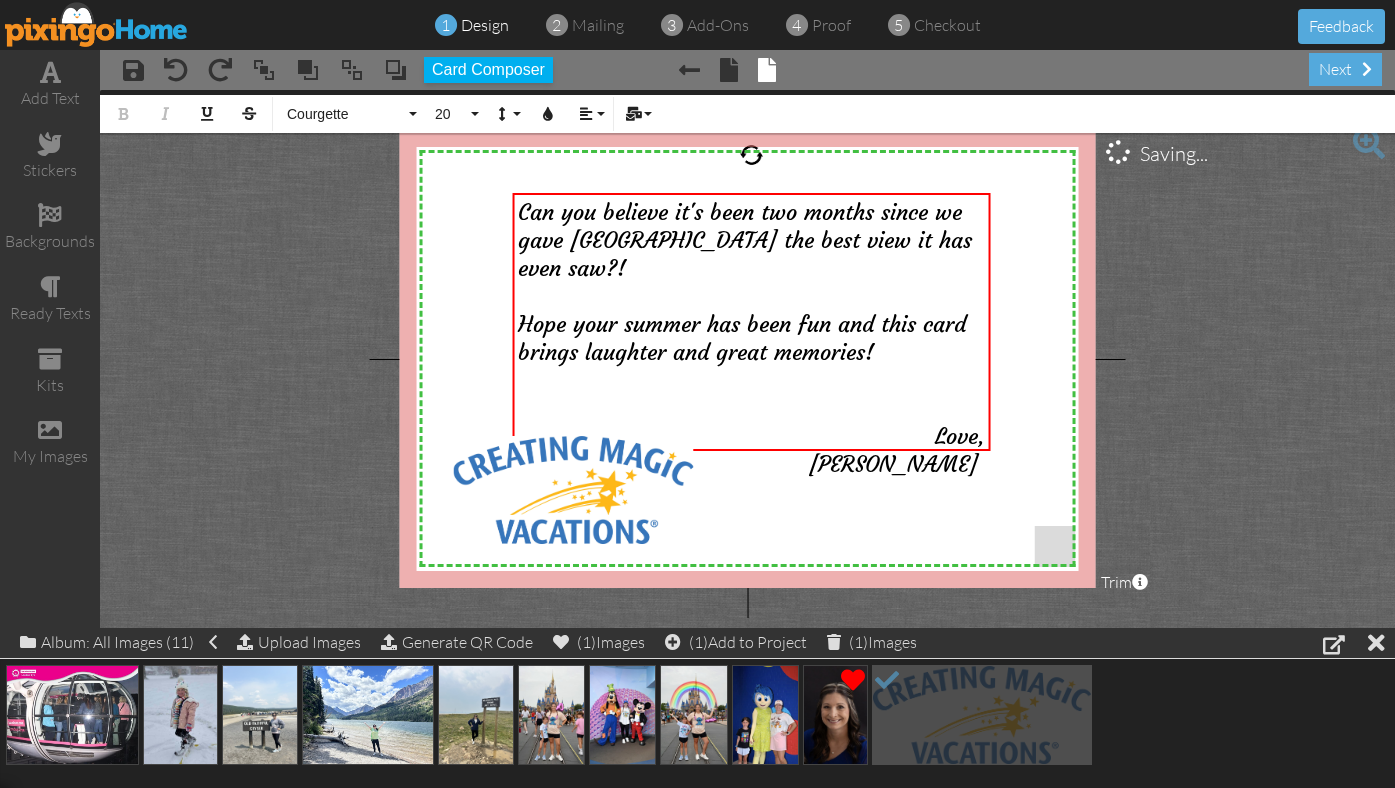 click on "X X X X X X X X X X X X X X X X X X X X X X X X X X X X X X X X X X X X X X X X X X X X X X X X X X X X X X X X X X X X X X X X X X X X X X X X X X X X X X X X X X X X X X X X X X X X X X X X Can you believe it's been two months since we gave London the best view it has even saw?! Hope your summer has been fun and this card brings laughter and great memories!  Love,  [PERSON_NAME]   × ×
Saving...
Bold Italic Underline Strikethrough Courgette Absolute Adventure Algerian Allure Aphrodite Bouquet Sky Breezy Broadway Cafe Century Comic Sans Contour Copper Courgette Curlz Delight Enchanted First Hand Forte Freestyle Funky Jumps Futura Gamer Gecko Gentoo [US_STATE] Impact [PERSON_NAME] Jelly Jokerman Lato Lemon Sun Lobster Magical Marker Montserrat Museo Sans Open Sans Pacifico Papyrus Parachute Pea Dots Pixingo Proclamation Rain Bucket Raleway Roboto Sacramento Sketch Slim Snap Stamped Sunshine 20" at bounding box center [747, 359] 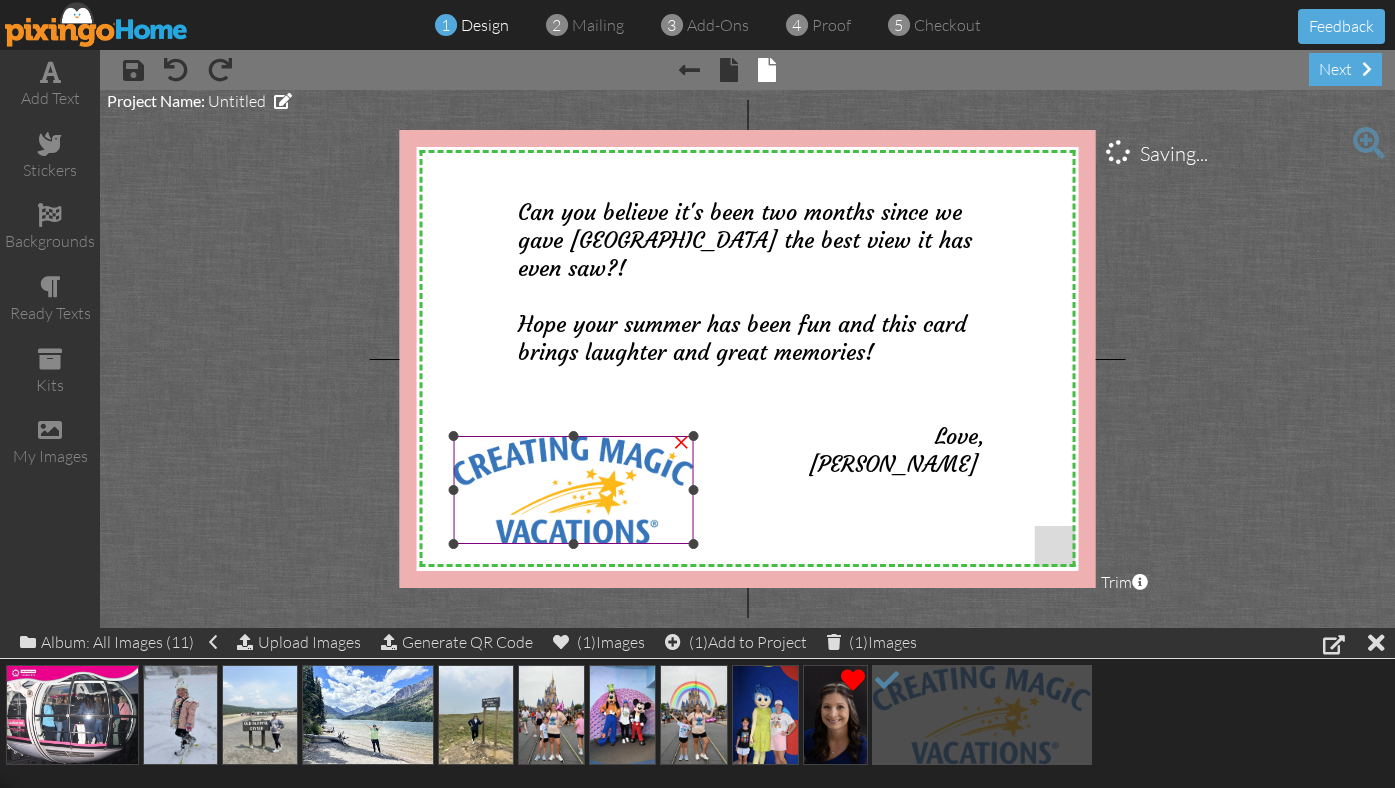 click at bounding box center (574, 490) 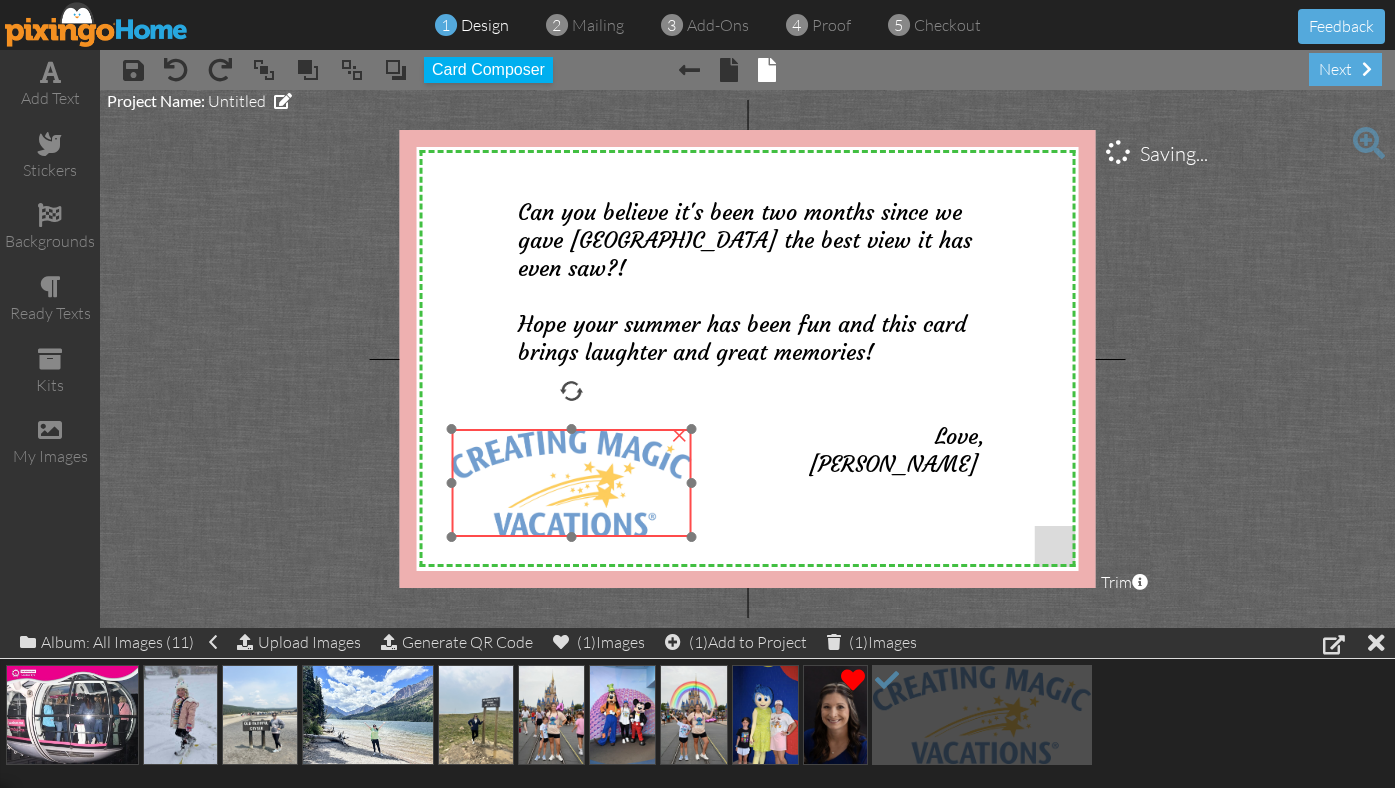 click at bounding box center [572, 483] 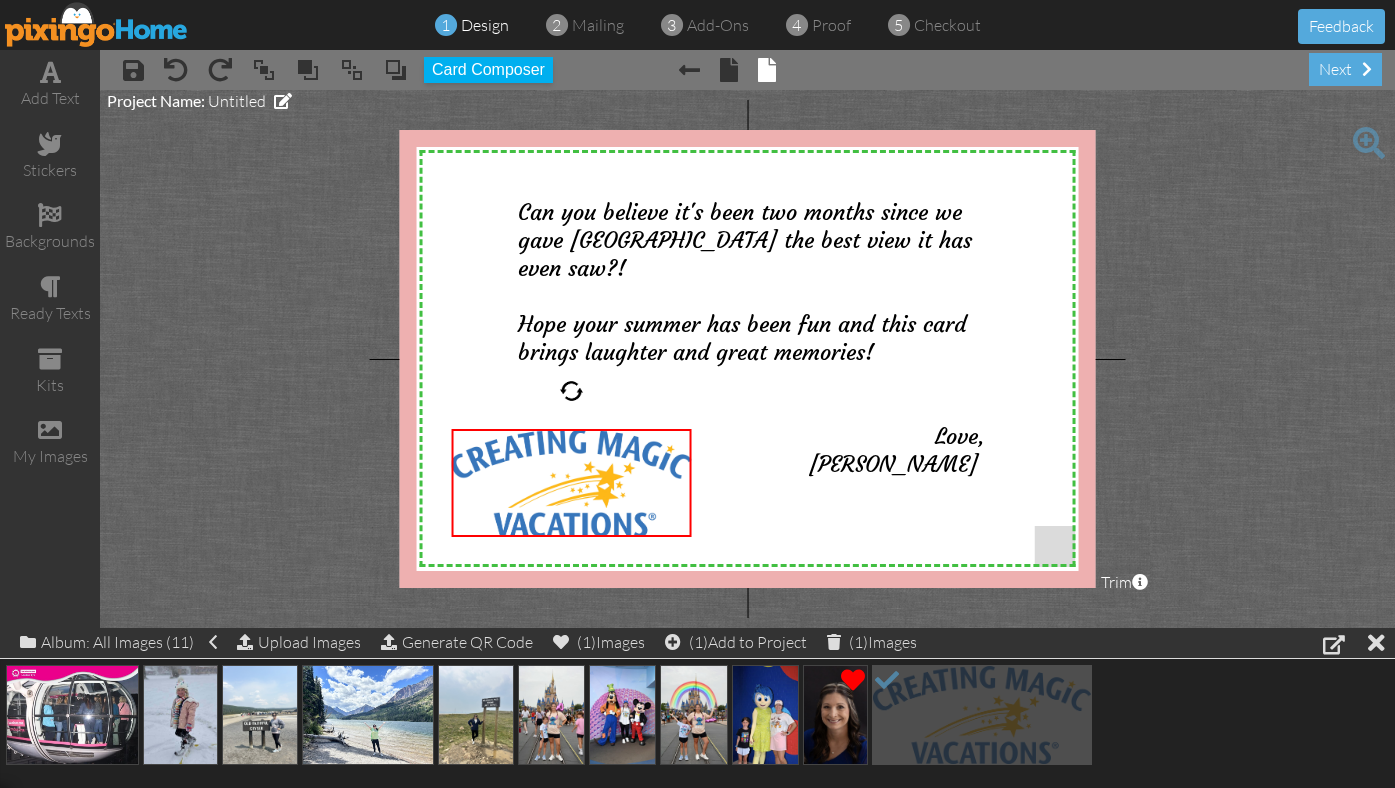 click on "X X X X X X X X X X X X X X X X X X X X X X X X X X X X X X X X X X X X X X X X X X X X X X X X X X X X X X X X X X X X X X X X X X X X X X X X X X X X X X X X X X X X X X X X X X X X X X X X Can you believe it's been two months since we gave London the best view it has even saw?! Hope your summer has been fun and this card brings laughter and great memories!  Love,  [PERSON_NAME]   × ×
Saving...
Project Name:
Untitled
Trim
×
About the red and green reference lines
Area inside the
green dashed line
represents a safe zone where all work will be visible on the final
print.
The" at bounding box center [747, 359] 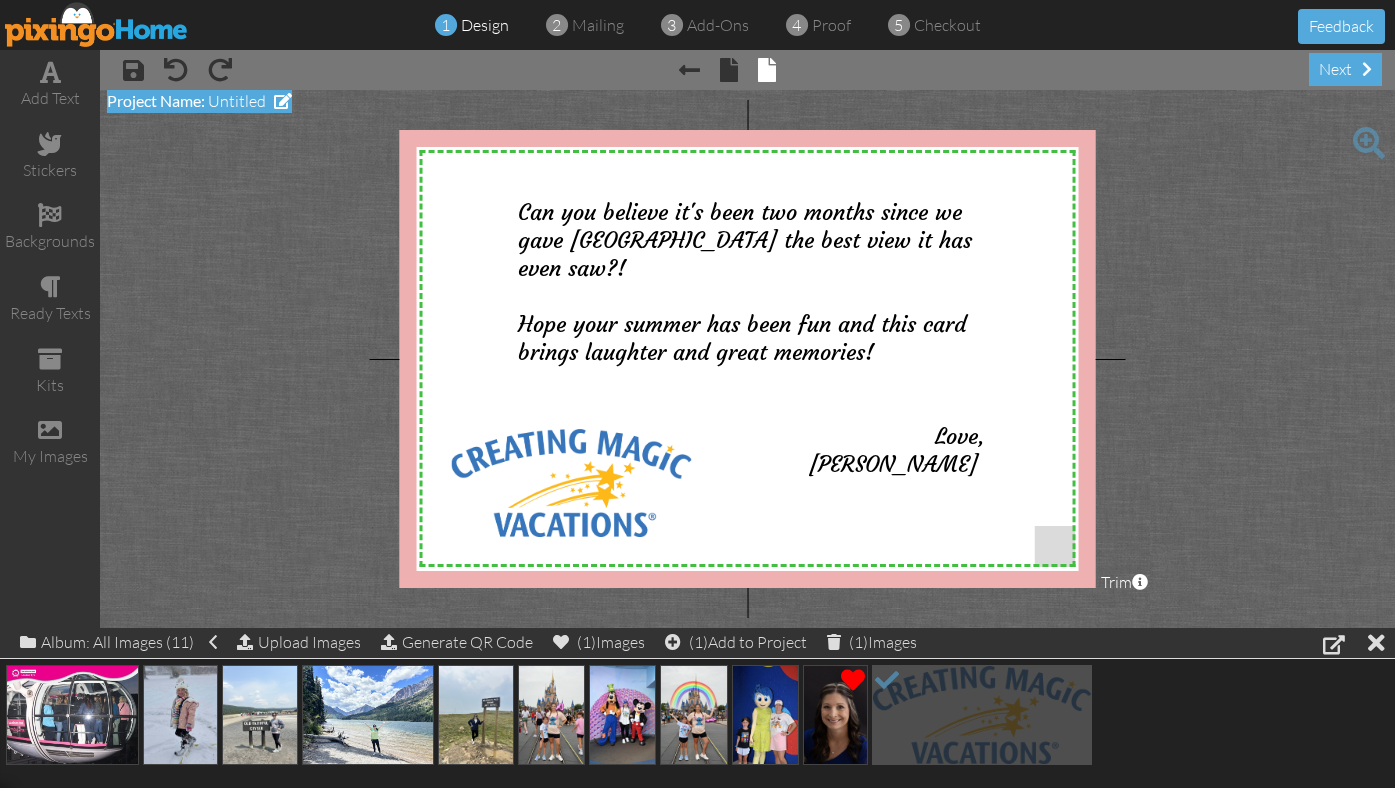click at bounding box center [283, 101] 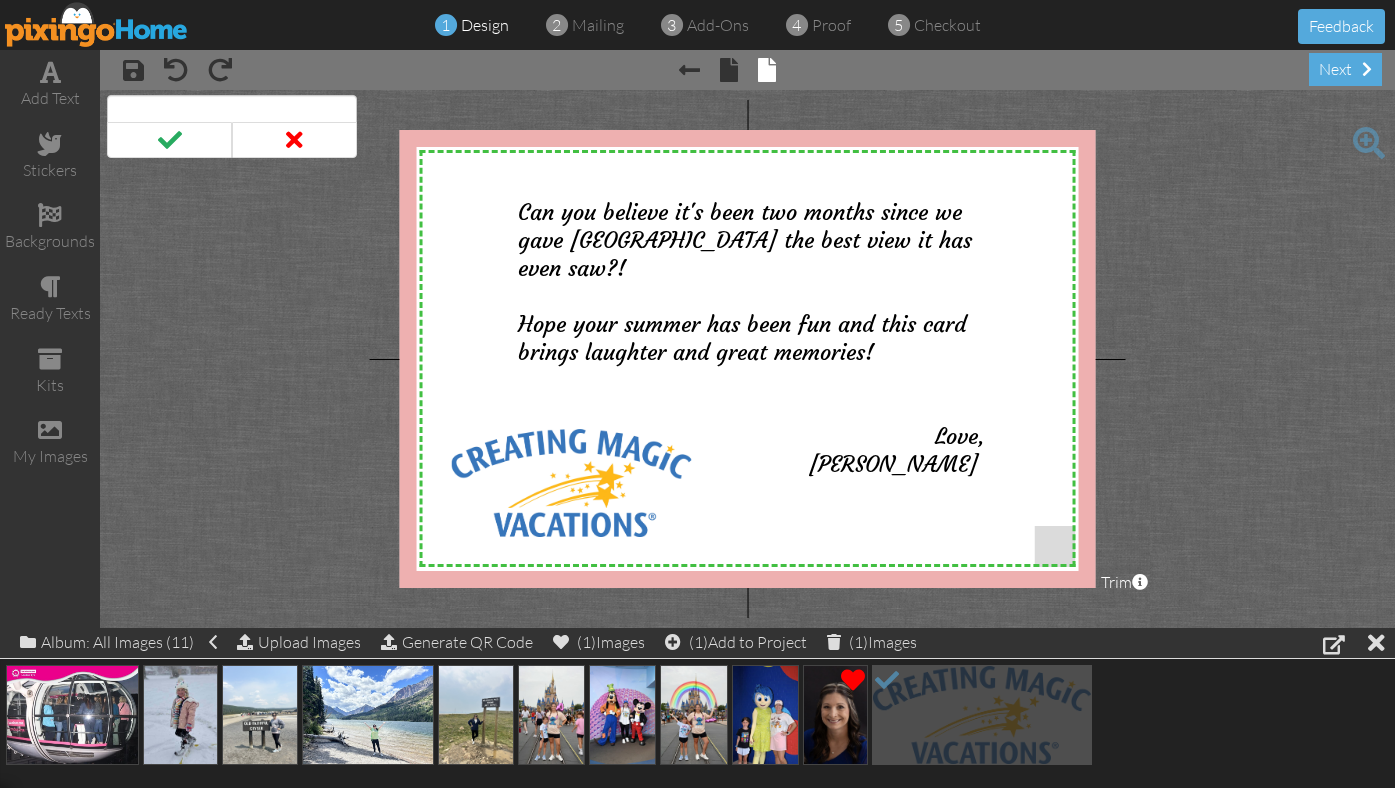 click at bounding box center [232, 112] 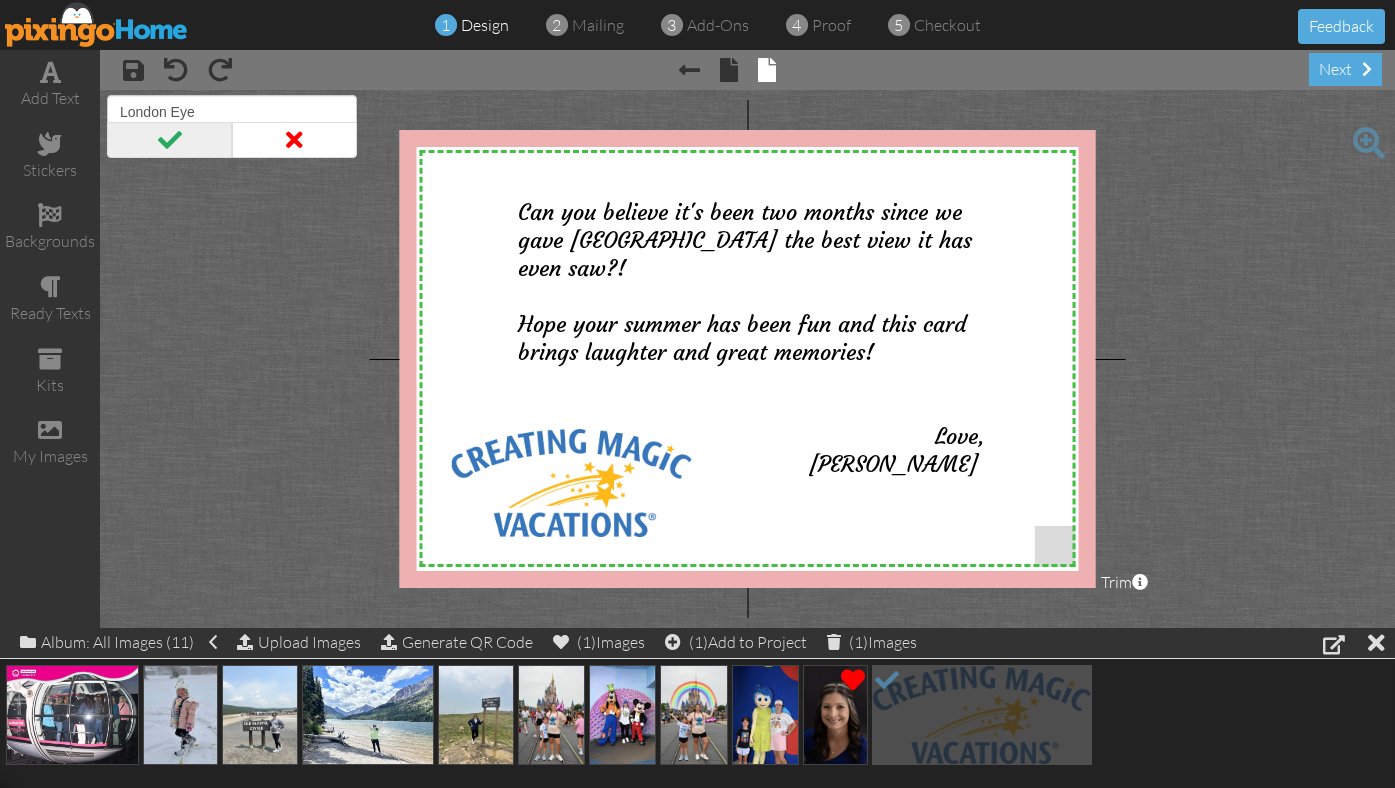 type on "London Eye" 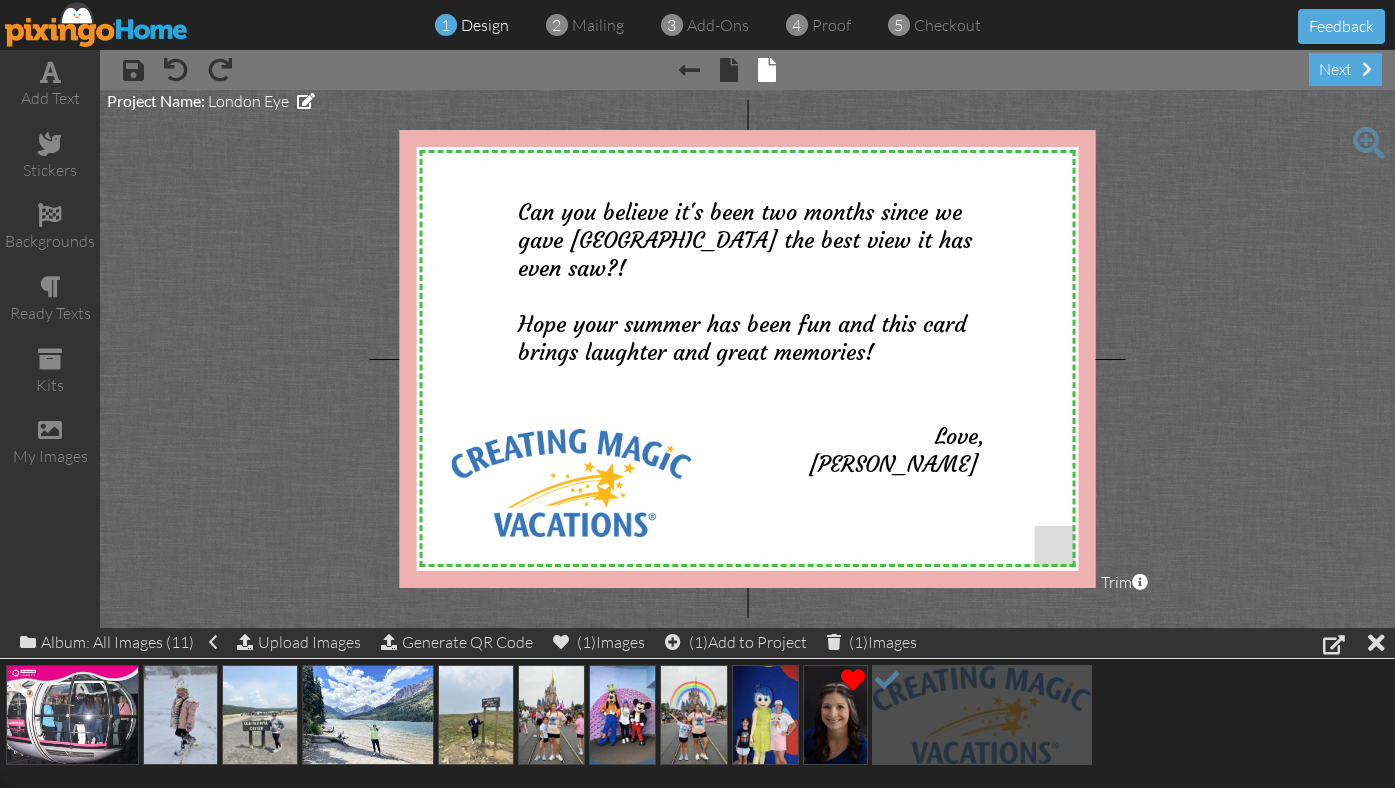 click on "× front" at bounding box center (719, 69) 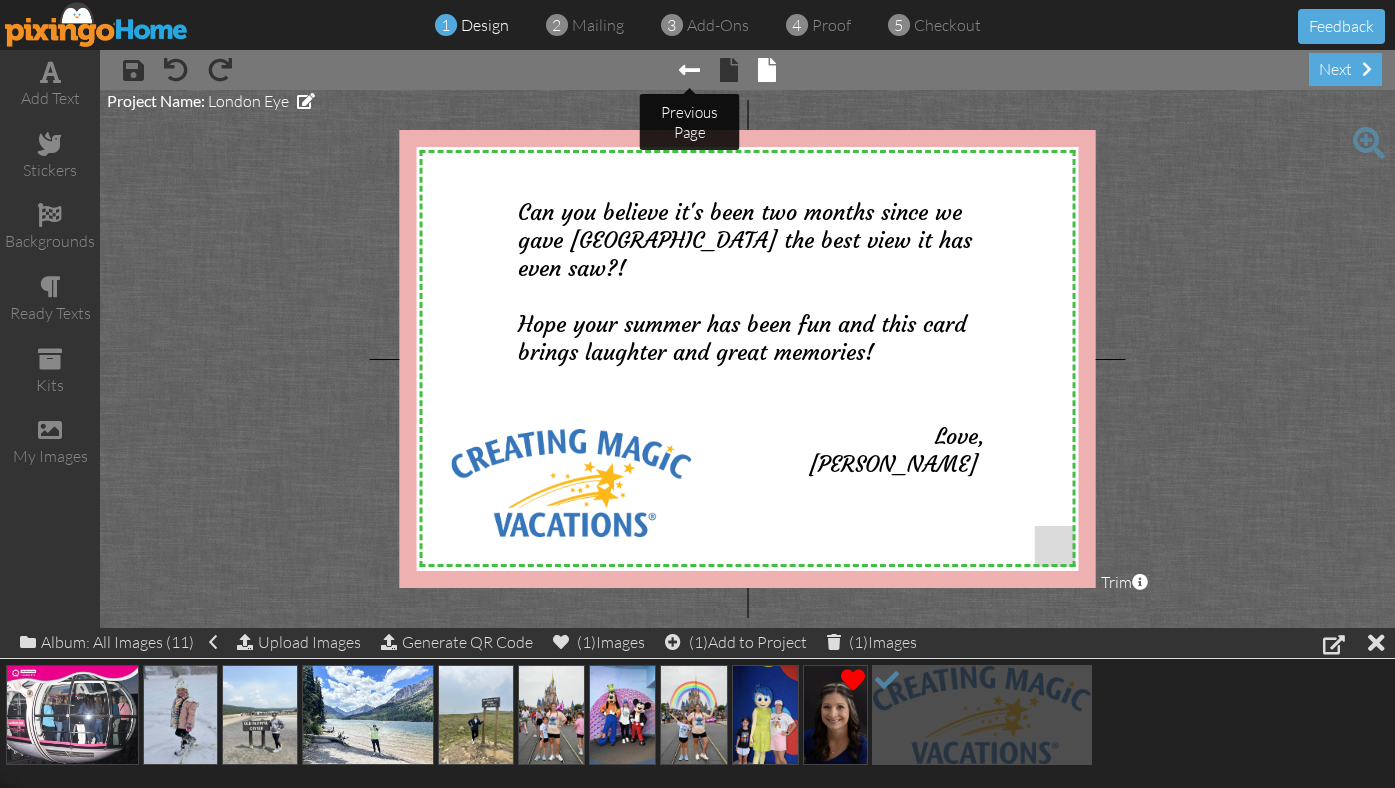click at bounding box center [689, 70] 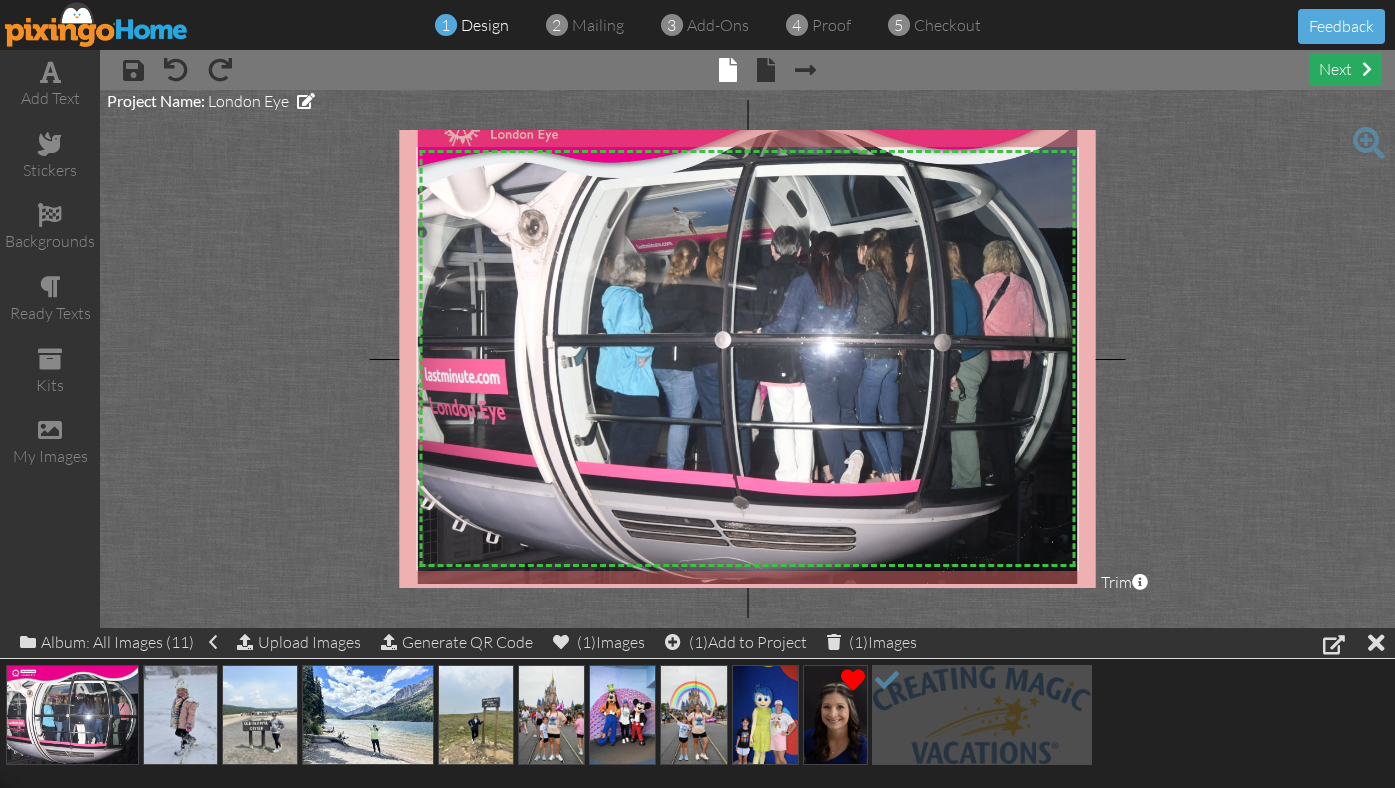 click on "next" at bounding box center [1345, 69] 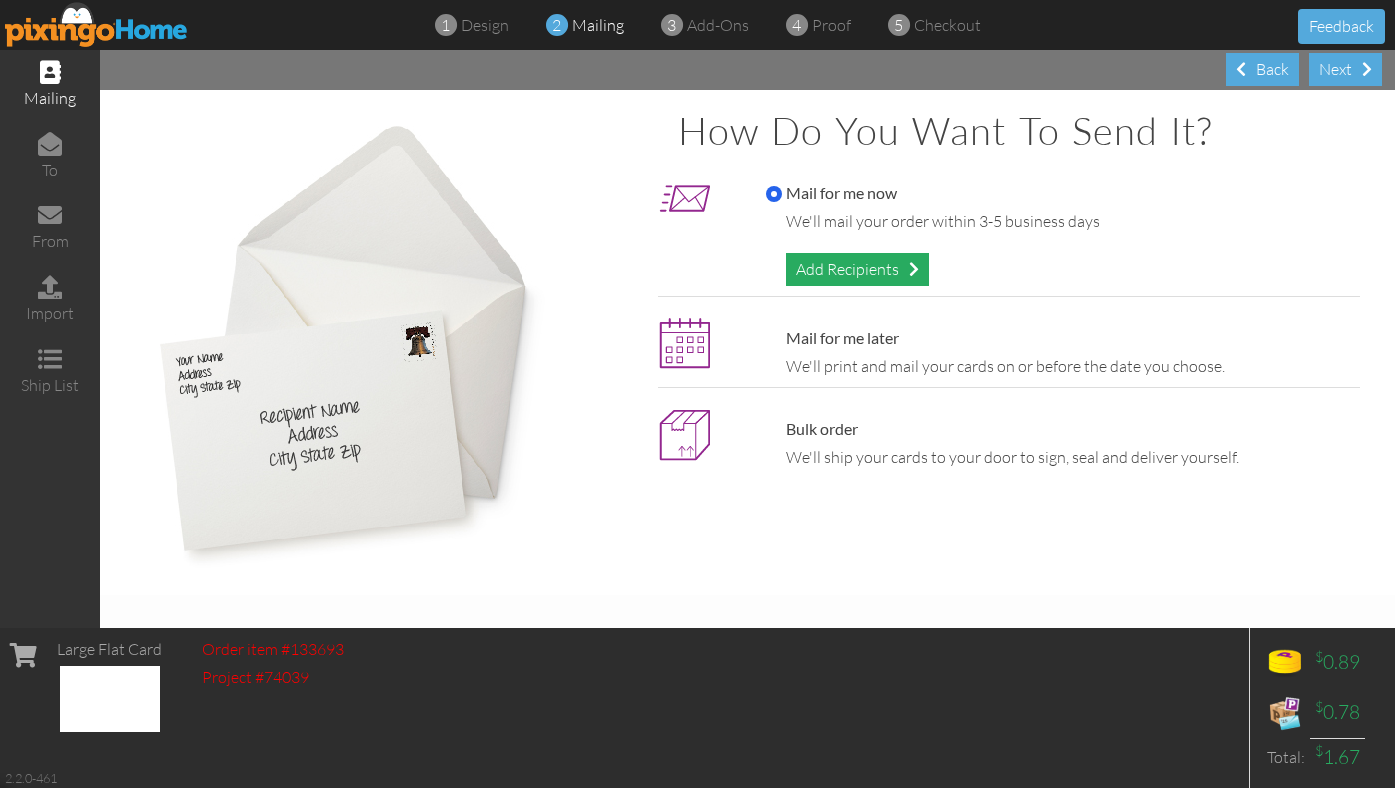 click on "Add Recipients" at bounding box center [857, 269] 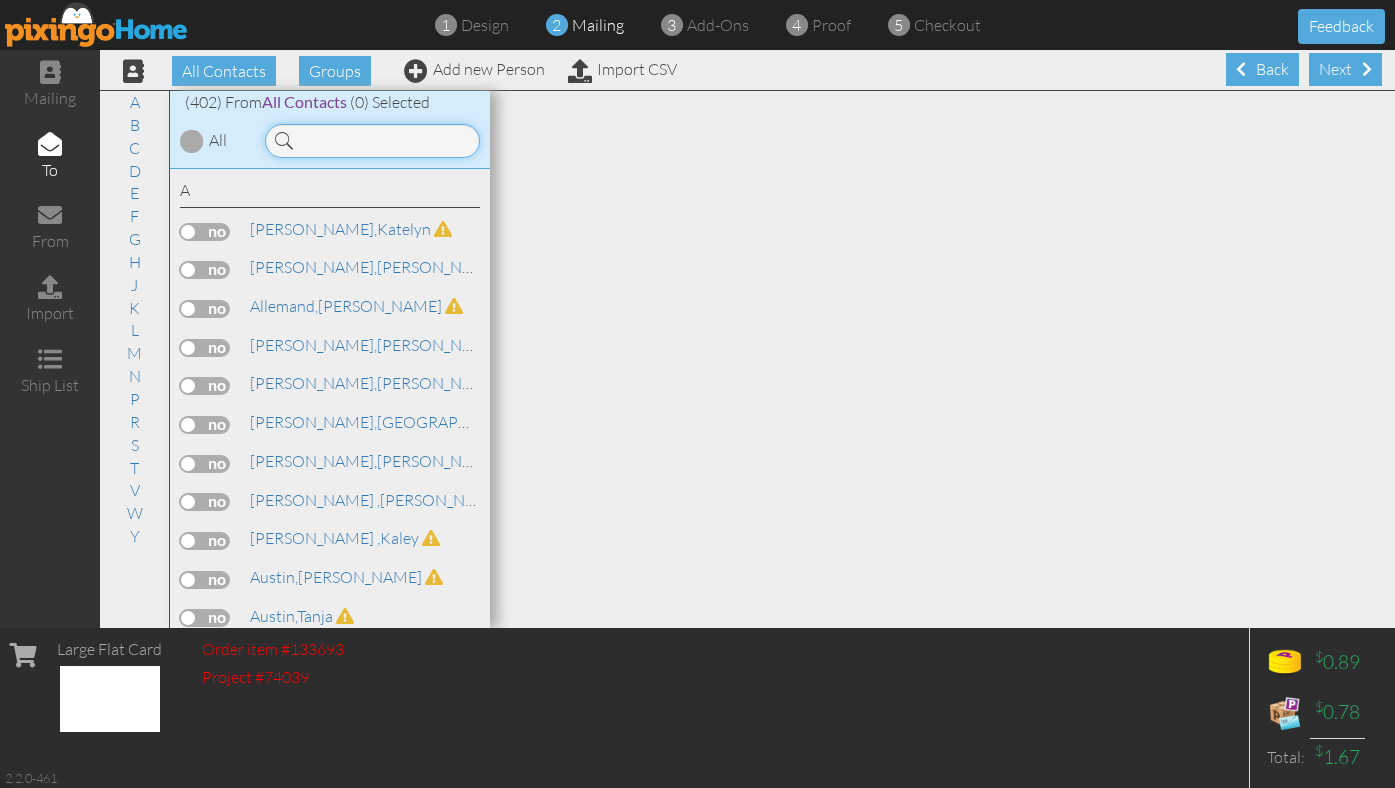 click at bounding box center [372, 141] 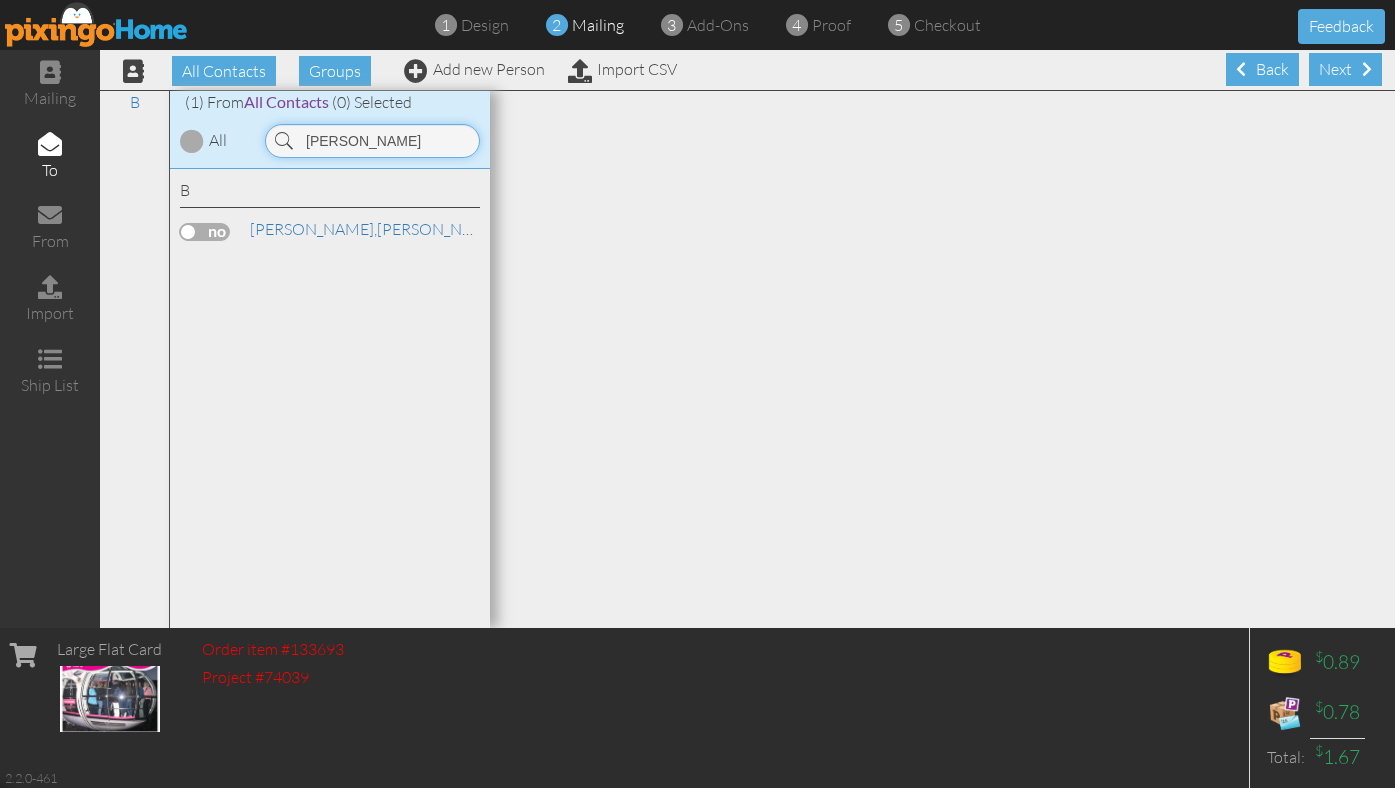 type on "[PERSON_NAME]" 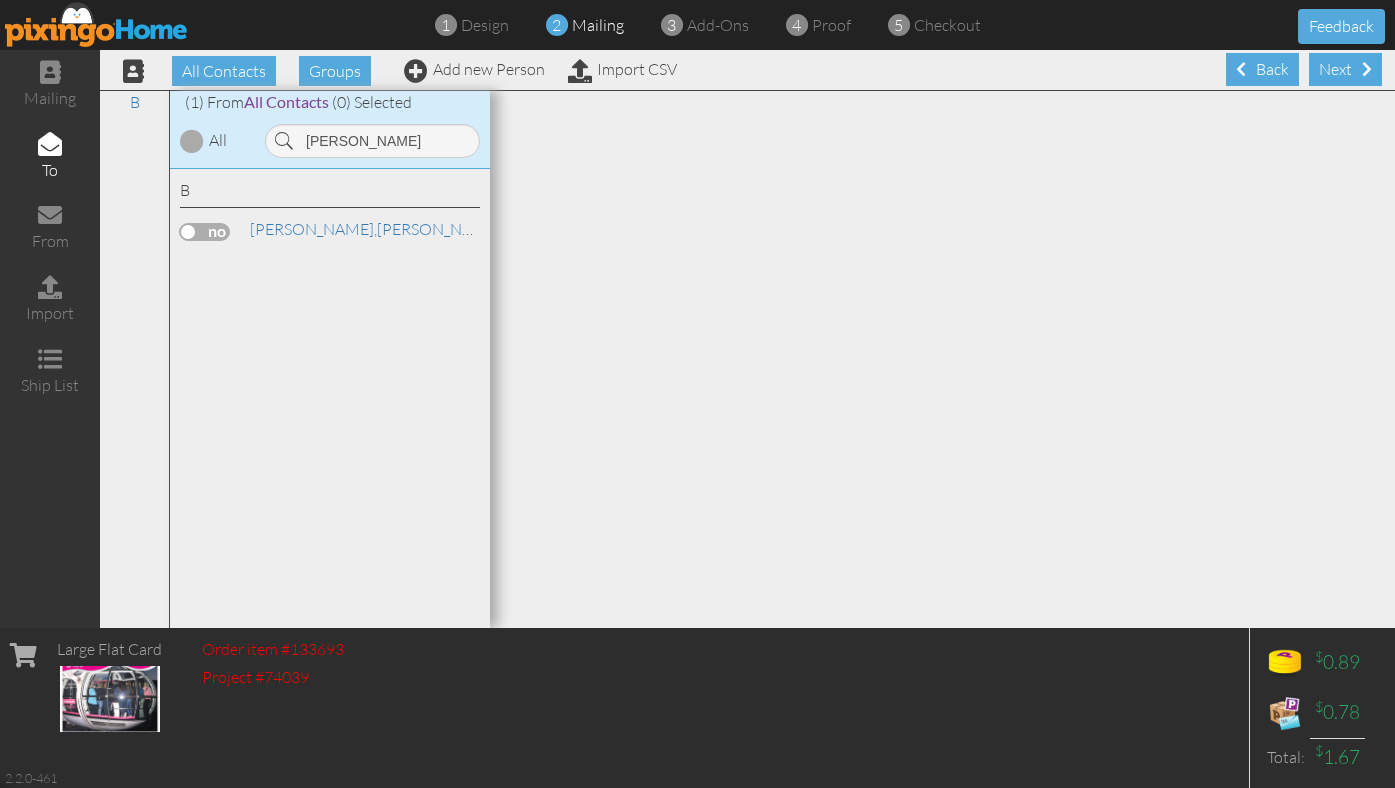 click at bounding box center [205, 232] 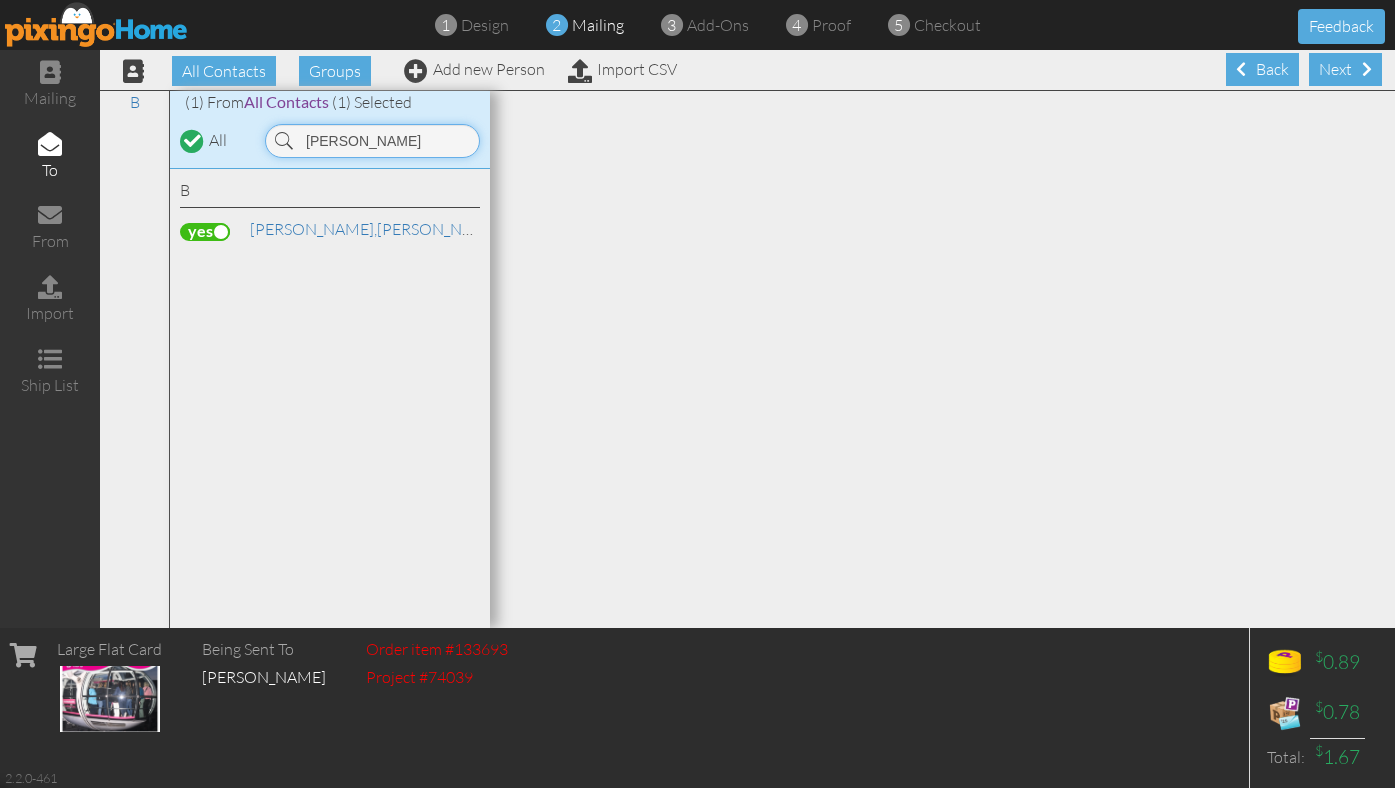 drag, startPoint x: 387, startPoint y: 148, endPoint x: 239, endPoint y: 133, distance: 148.7582 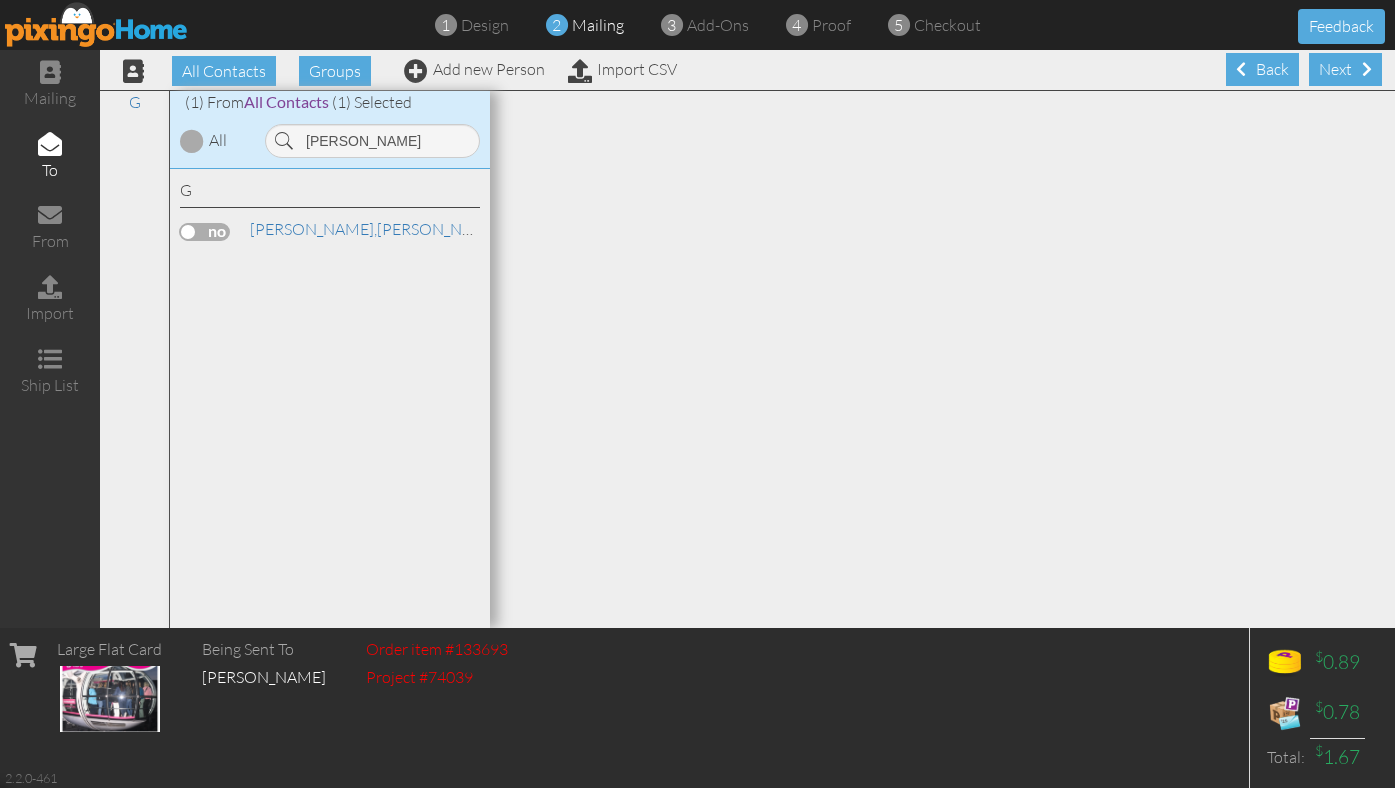 click at bounding box center (205, 232) 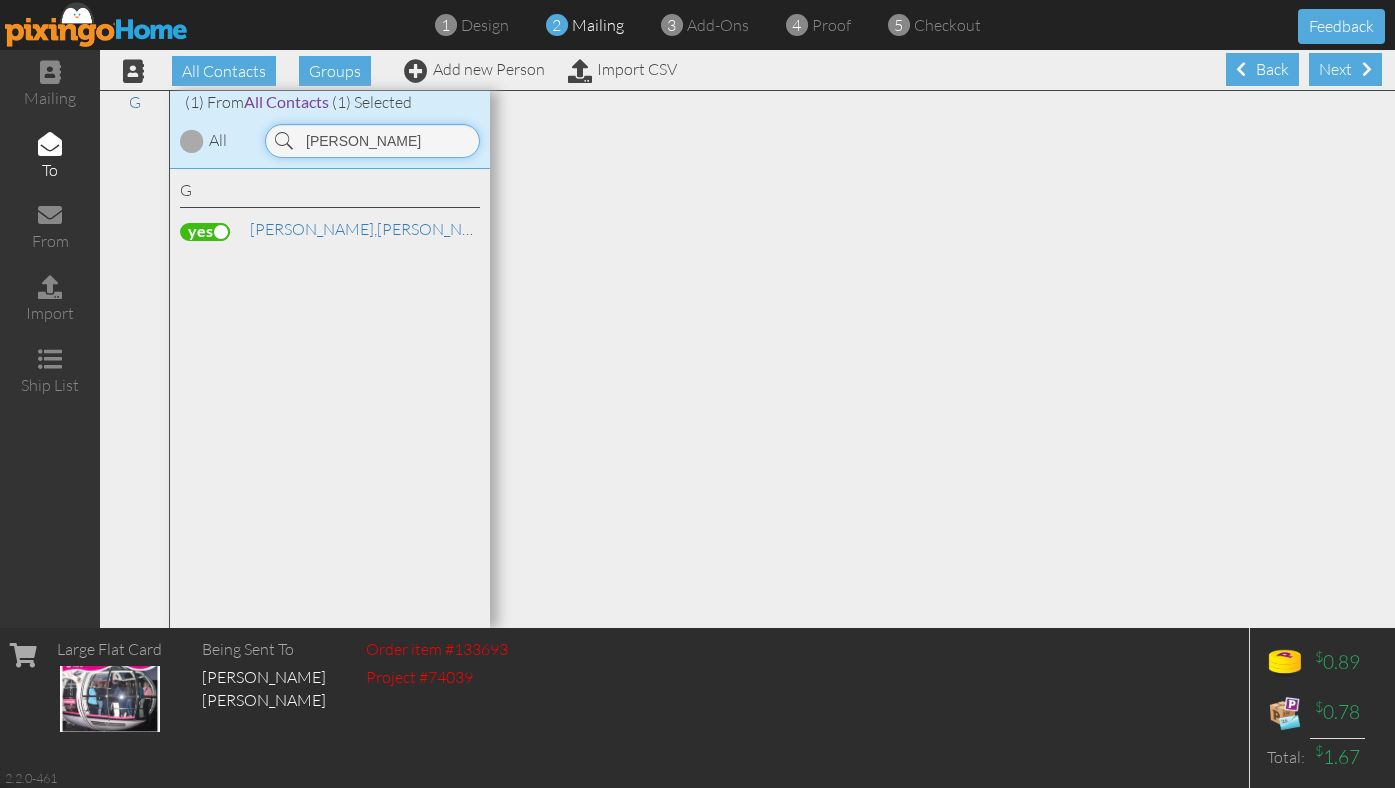 click on "[PERSON_NAME]" at bounding box center (372, 141) 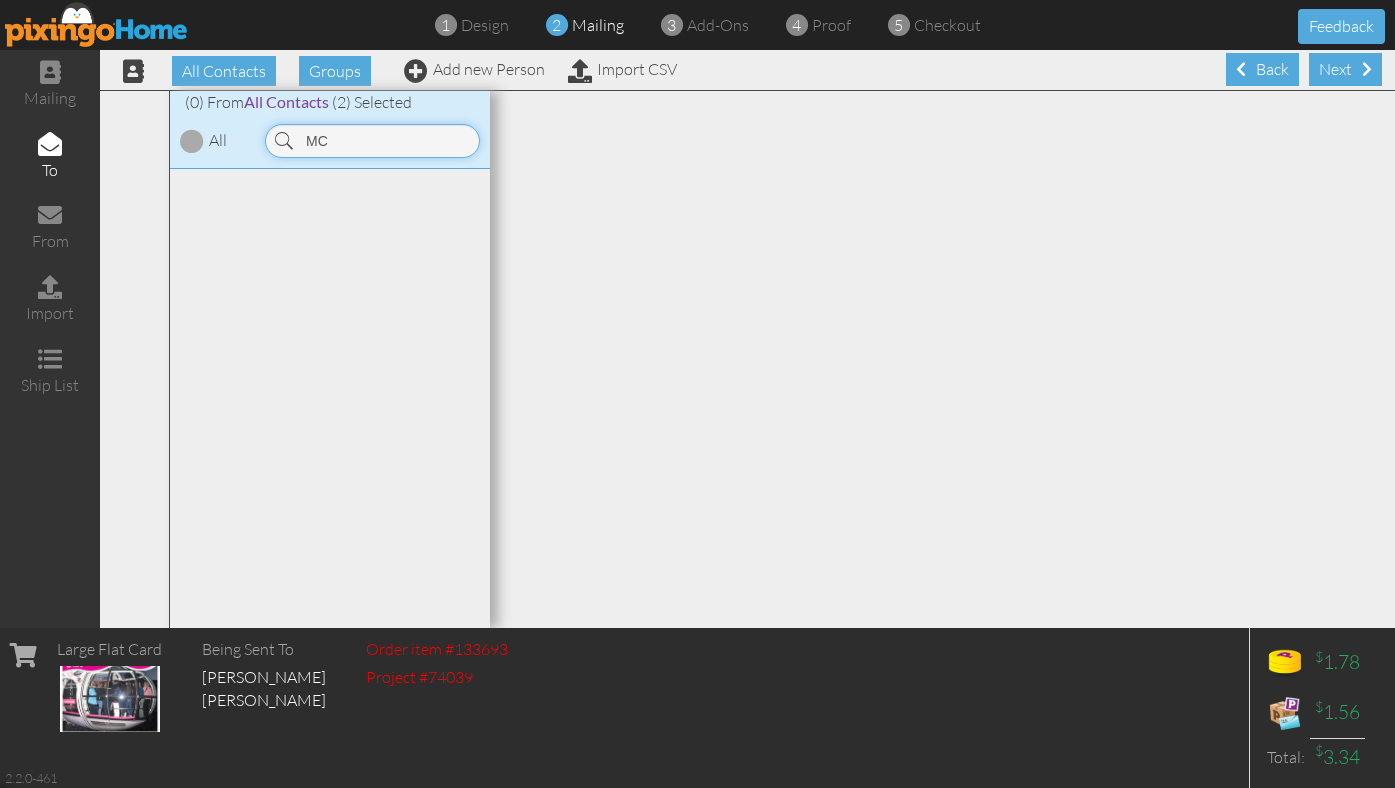 type on "M" 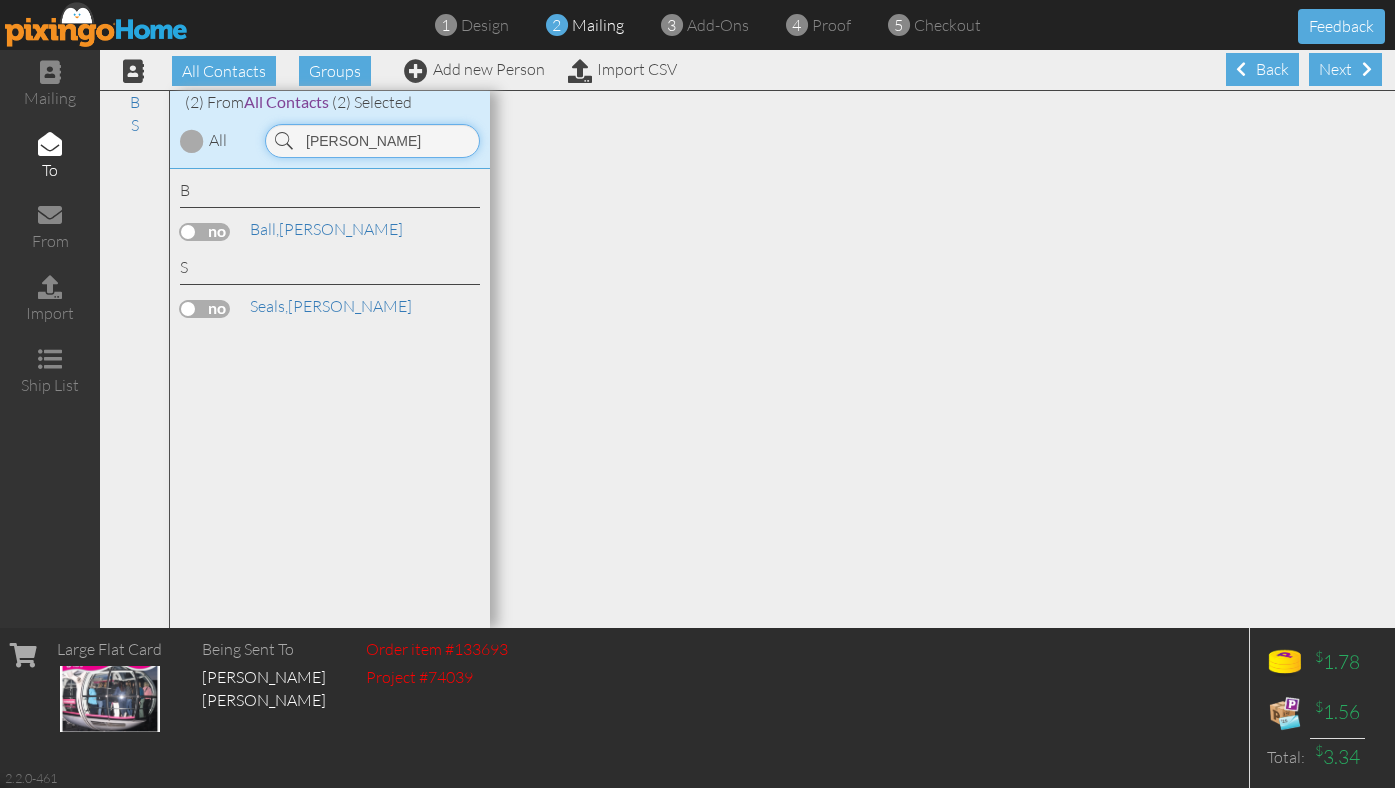 type on "[PERSON_NAME]" 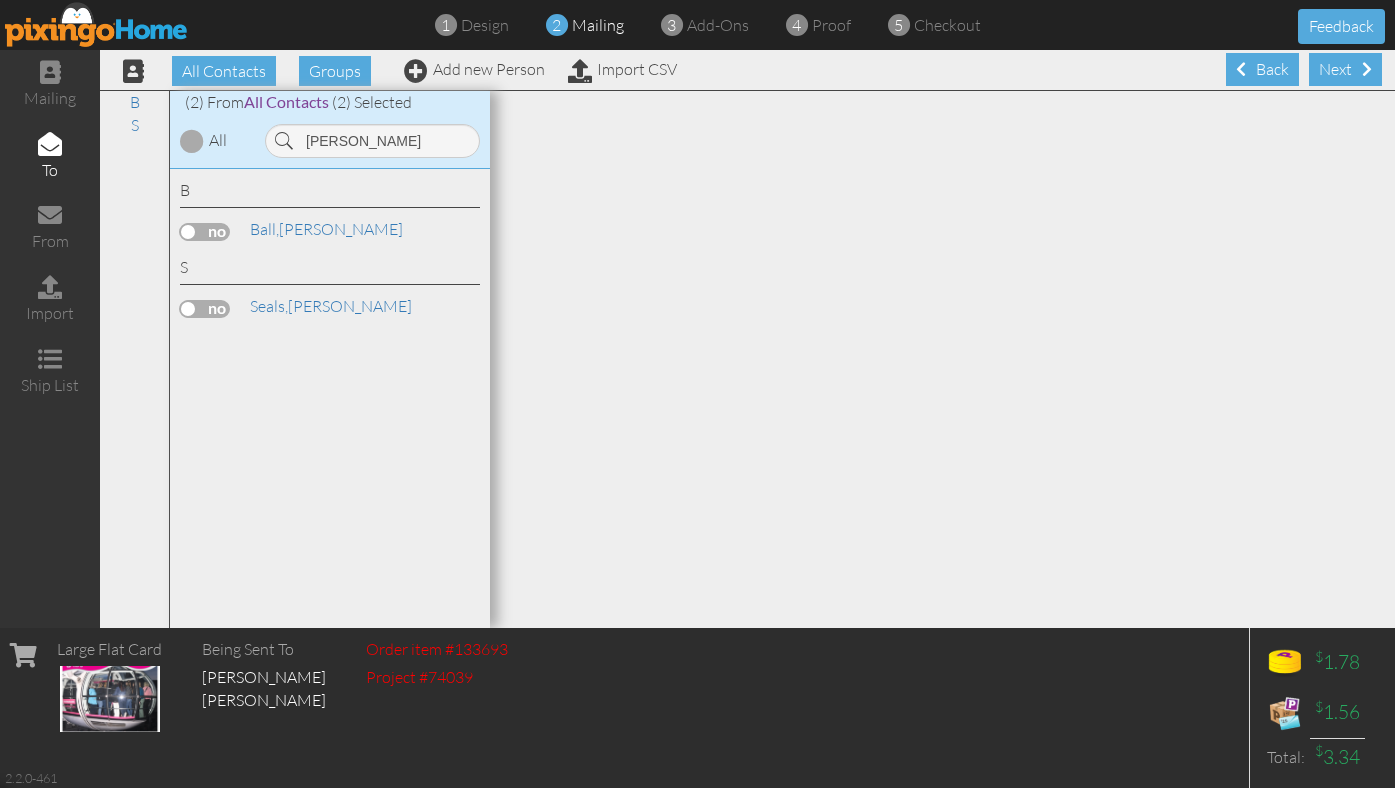 click at bounding box center [205, 309] 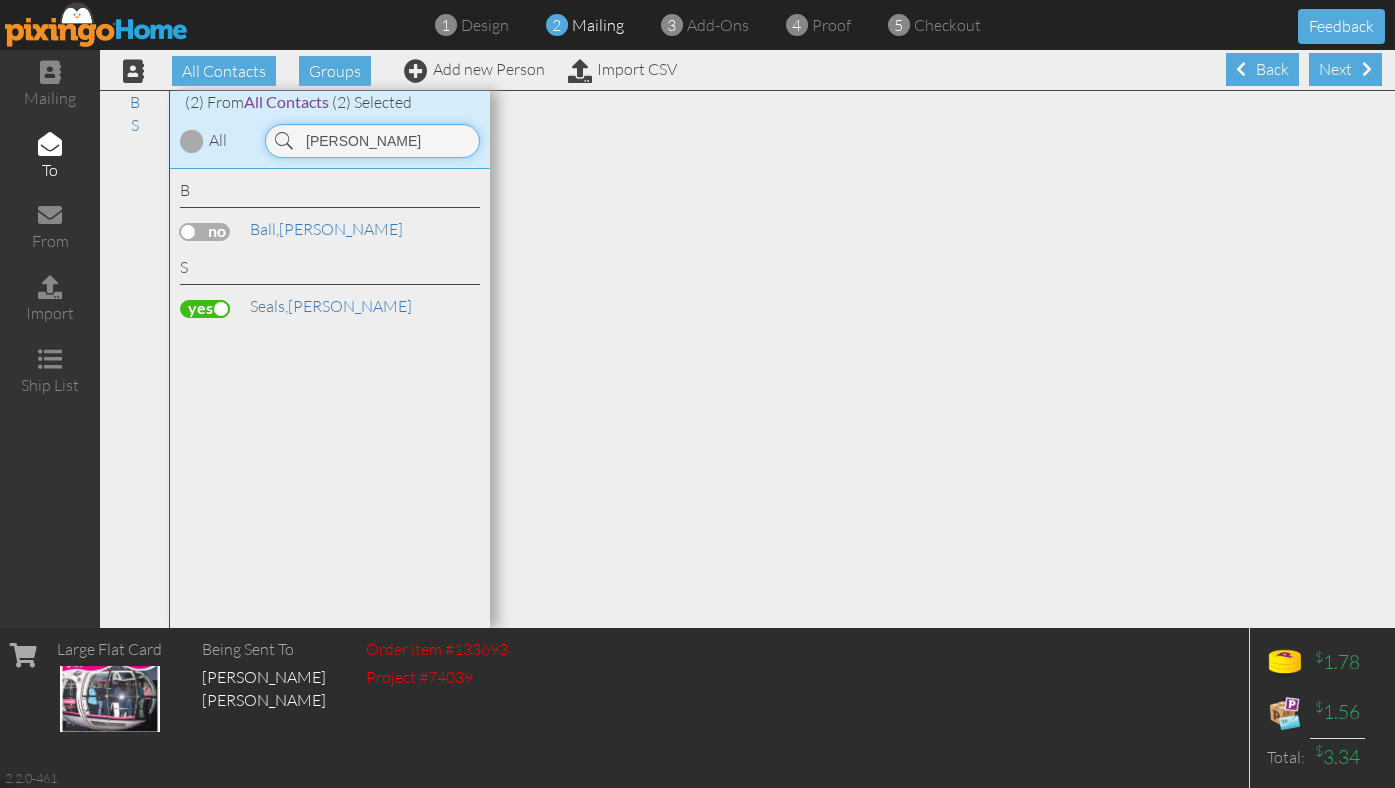 drag, startPoint x: 360, startPoint y: 137, endPoint x: 238, endPoint y: 136, distance: 122.0041 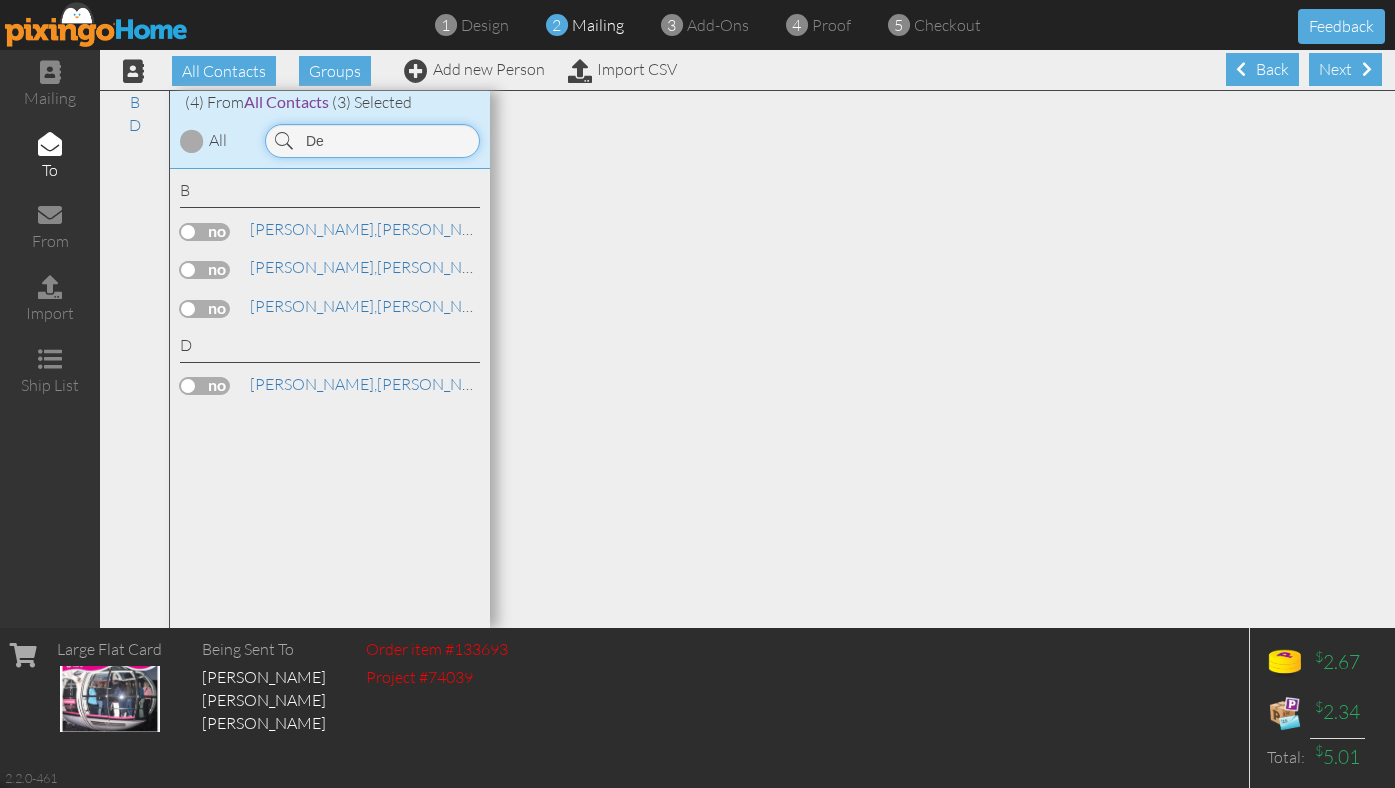 type on "D" 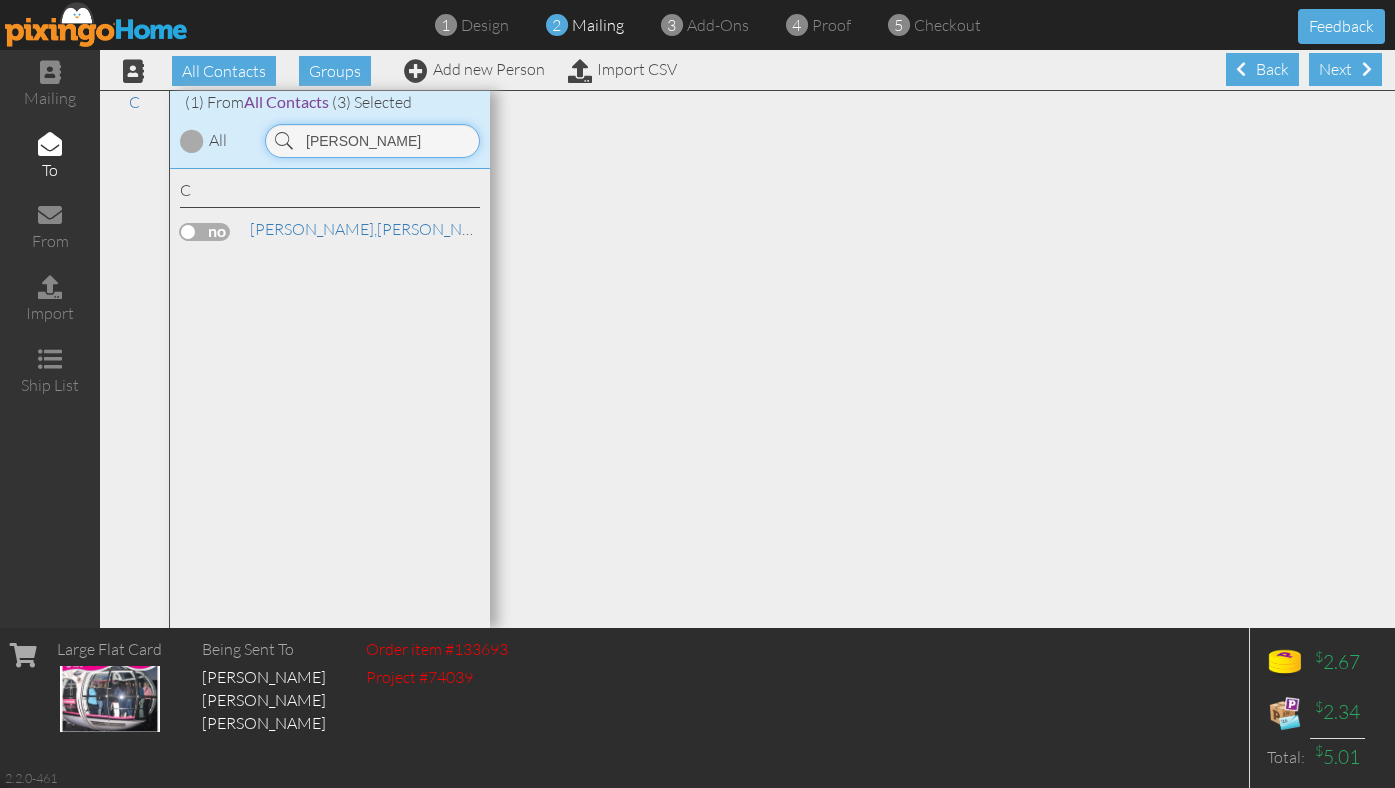 type on "[PERSON_NAME]" 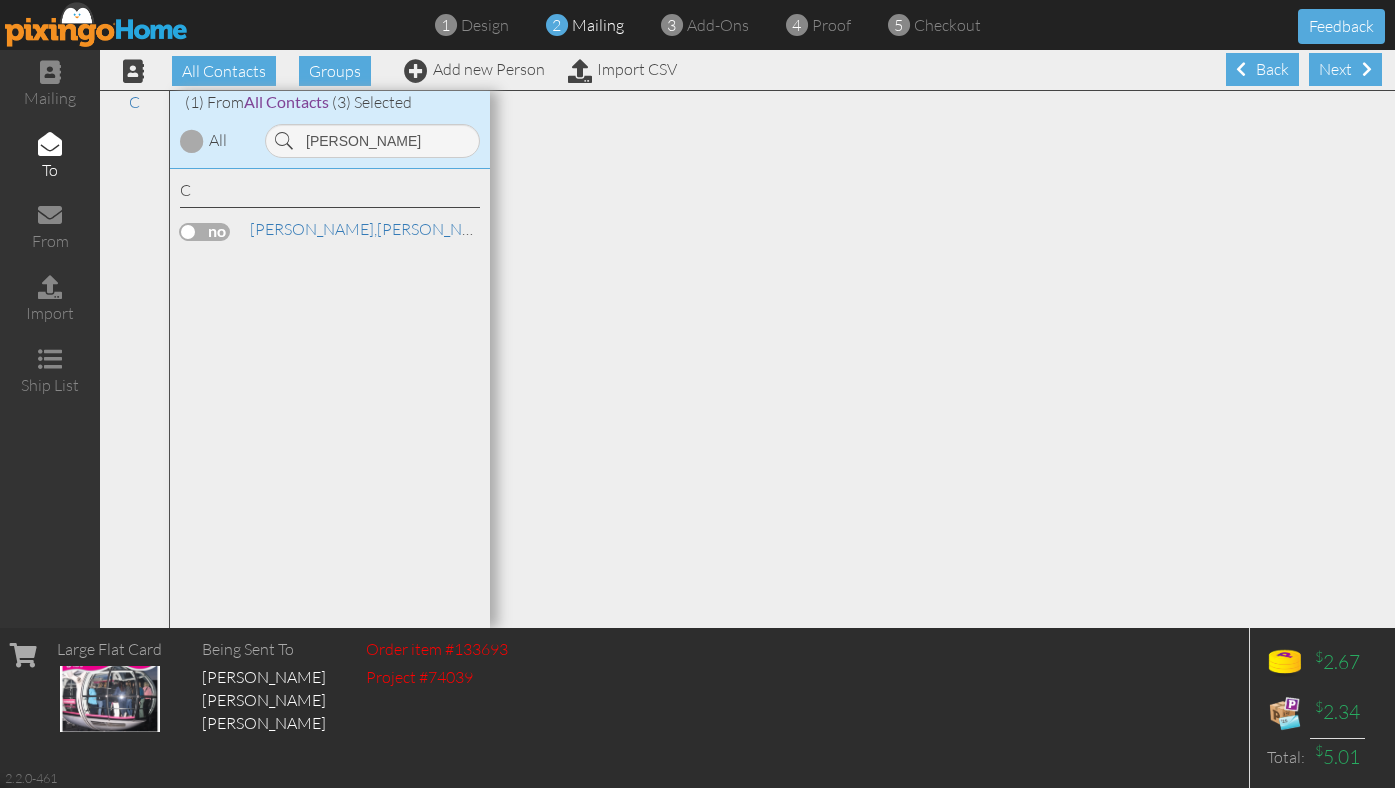 click at bounding box center (205, 232) 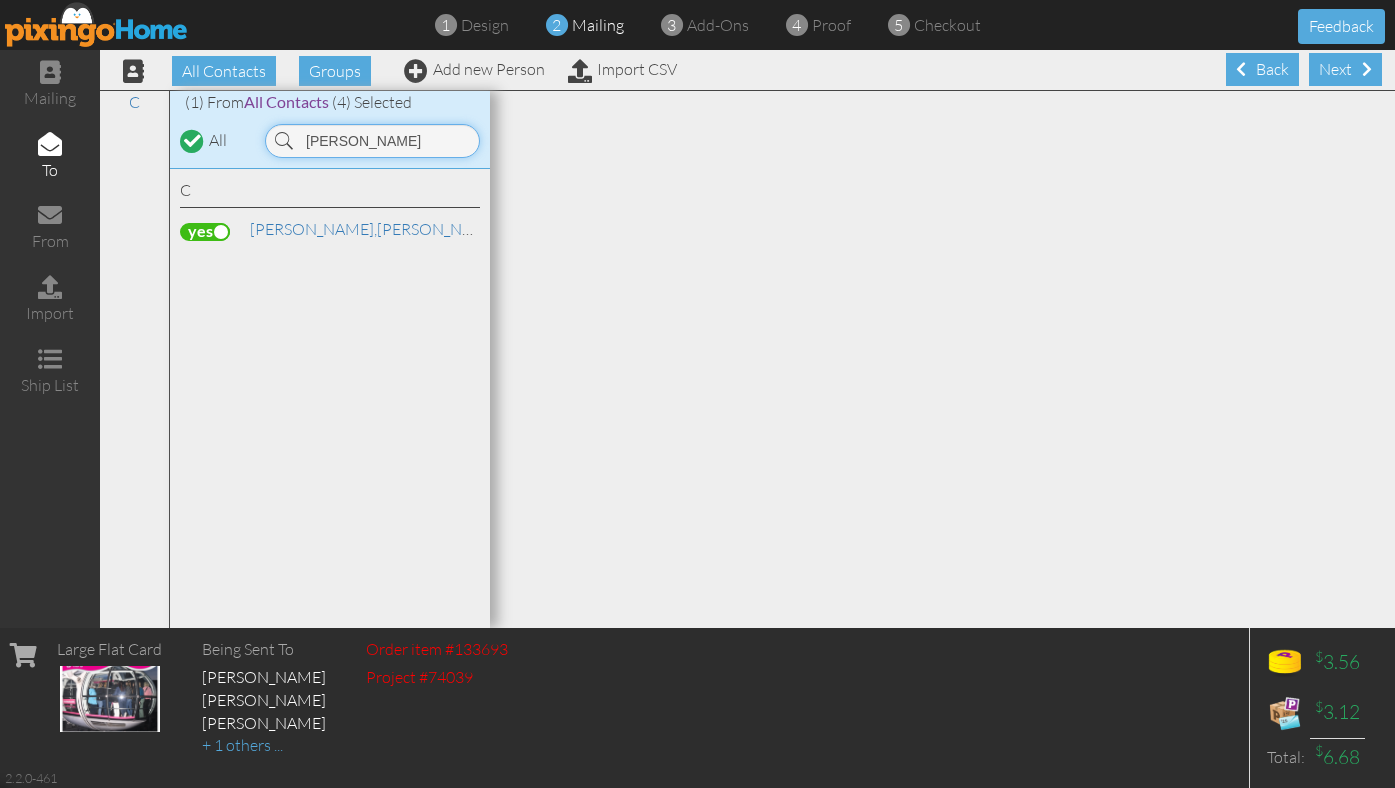 drag, startPoint x: 409, startPoint y: 148, endPoint x: 249, endPoint y: 140, distance: 160.19987 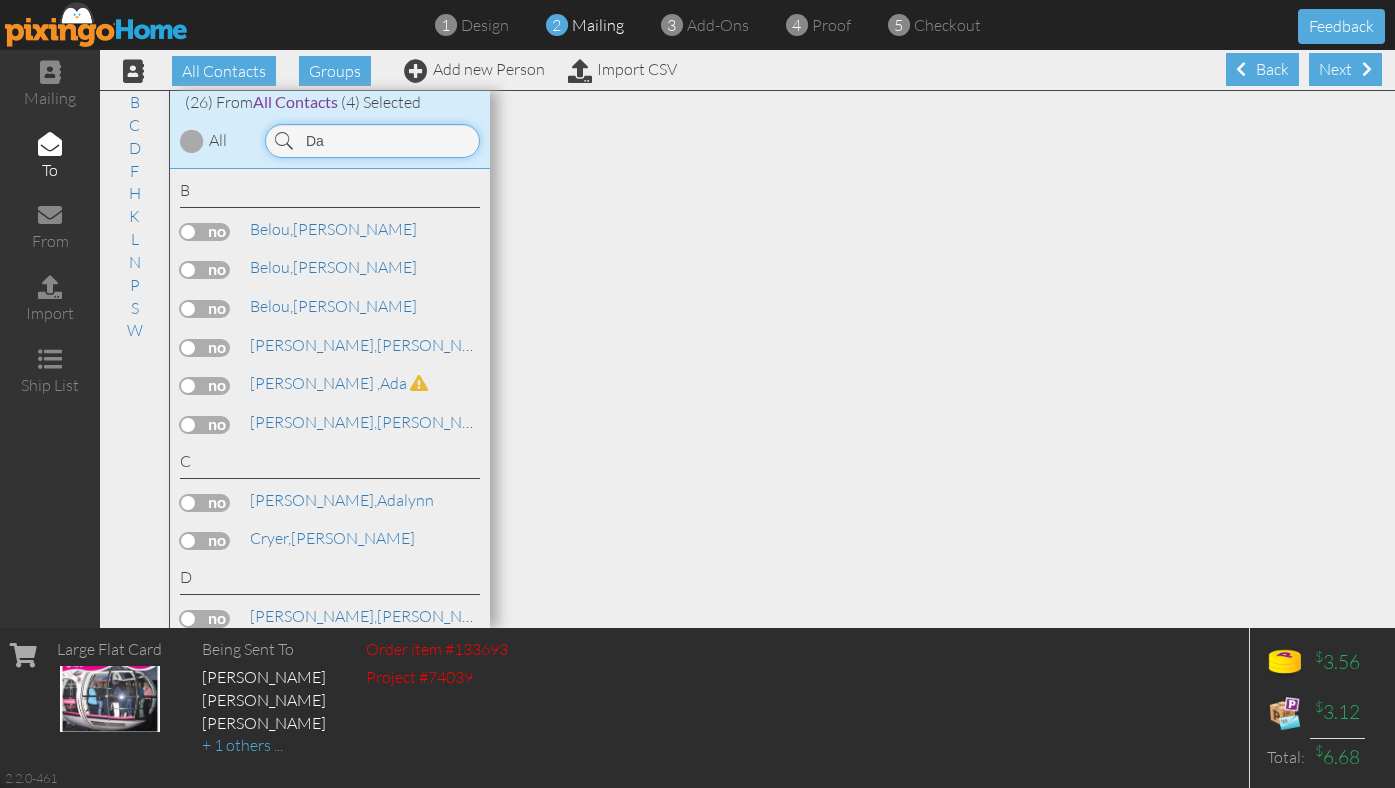 type on "D" 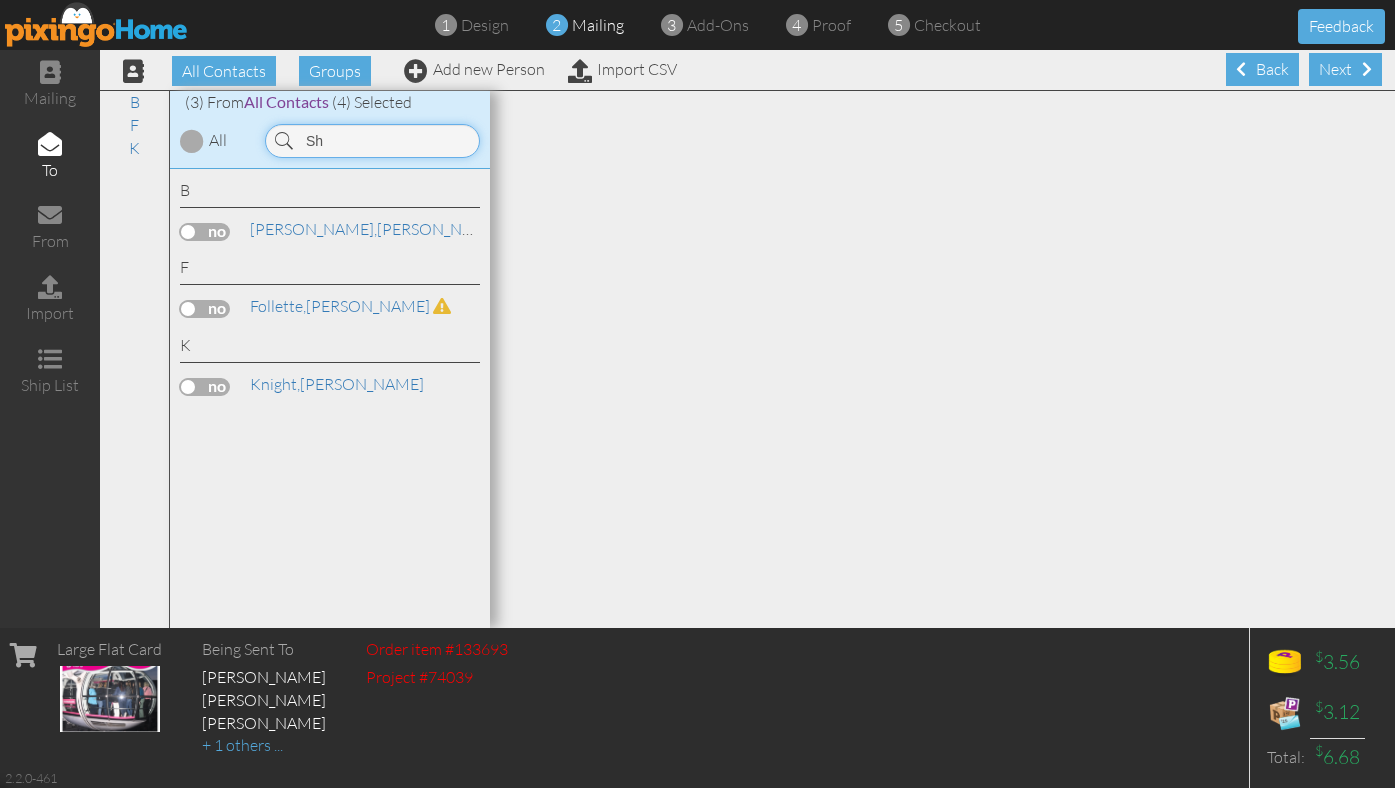 type on "S" 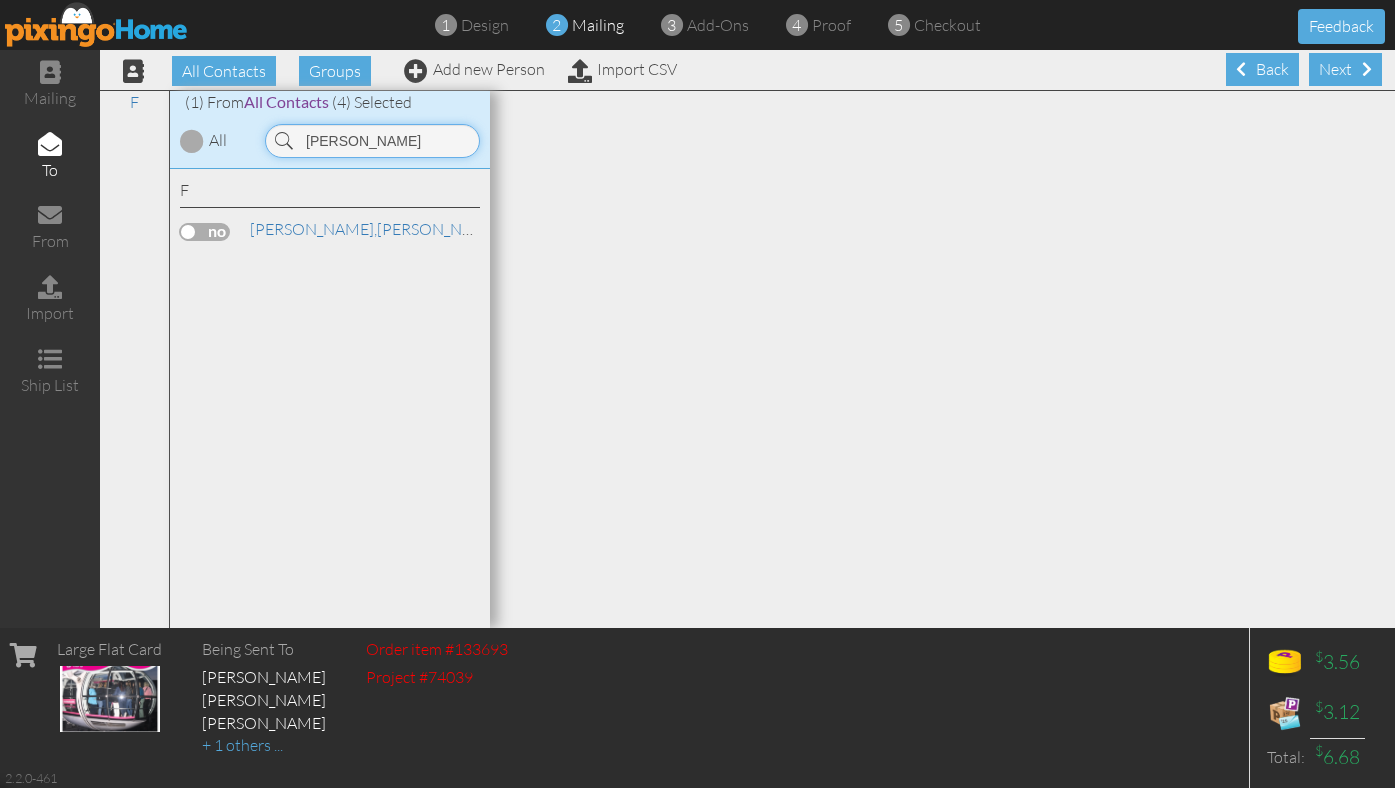type on "[PERSON_NAME]" 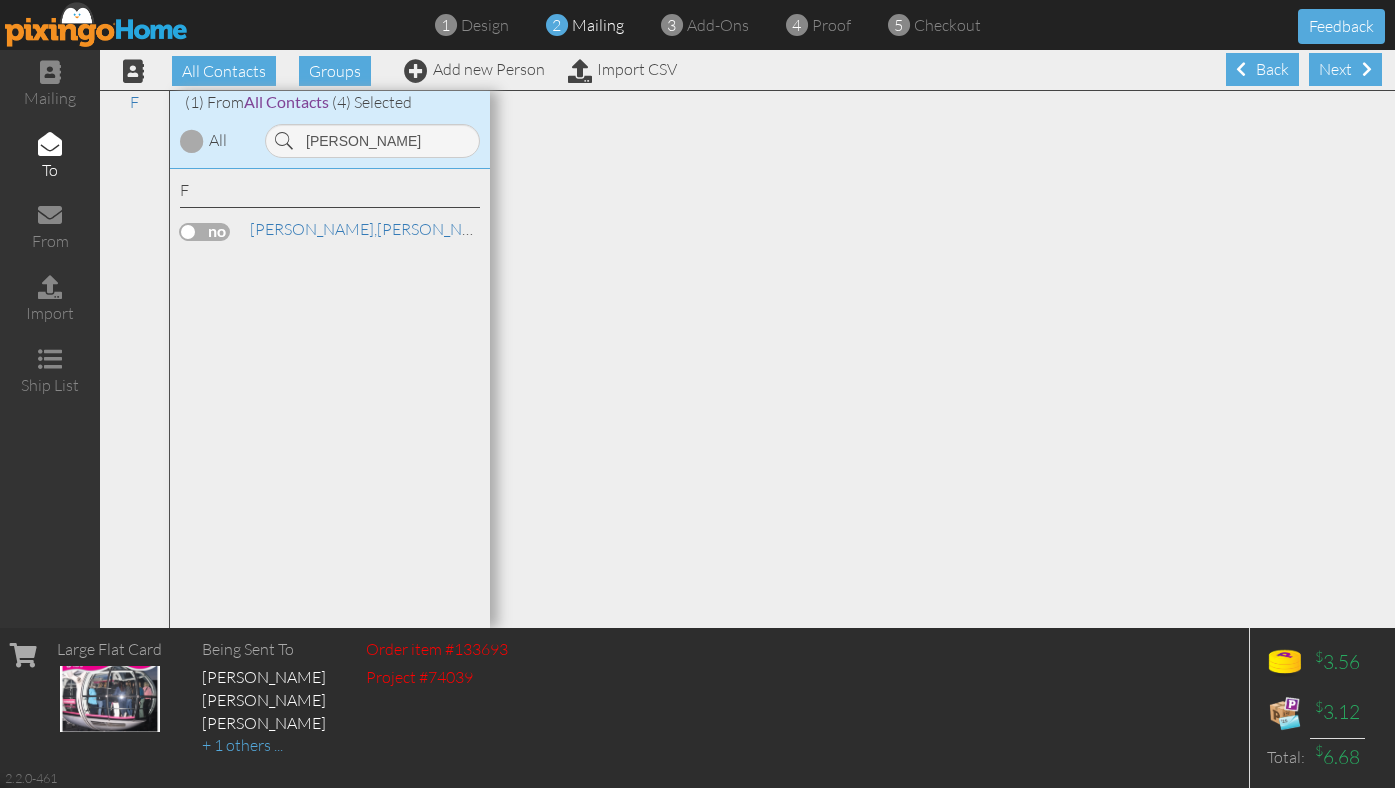 click at bounding box center (205, 232) 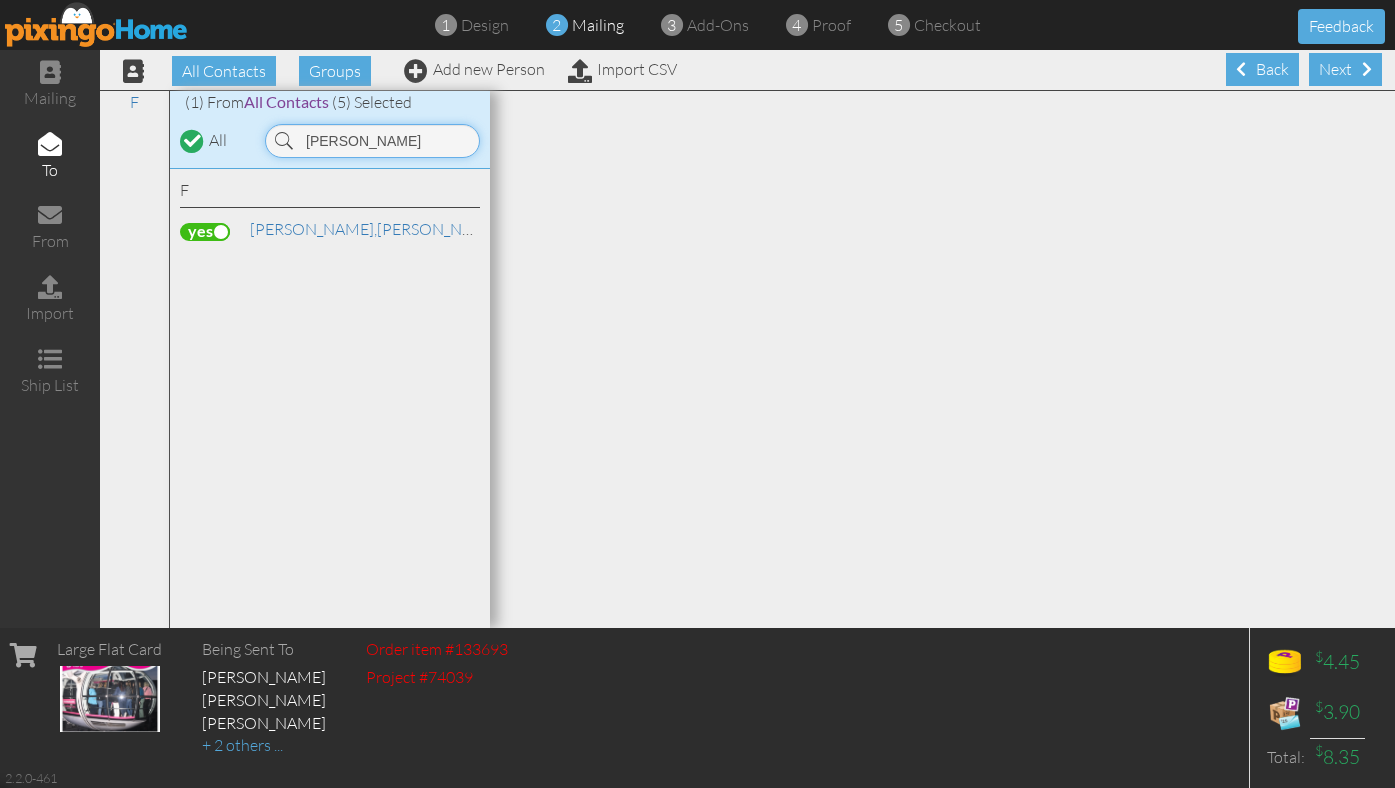drag, startPoint x: 366, startPoint y: 140, endPoint x: 224, endPoint y: 116, distance: 144.01389 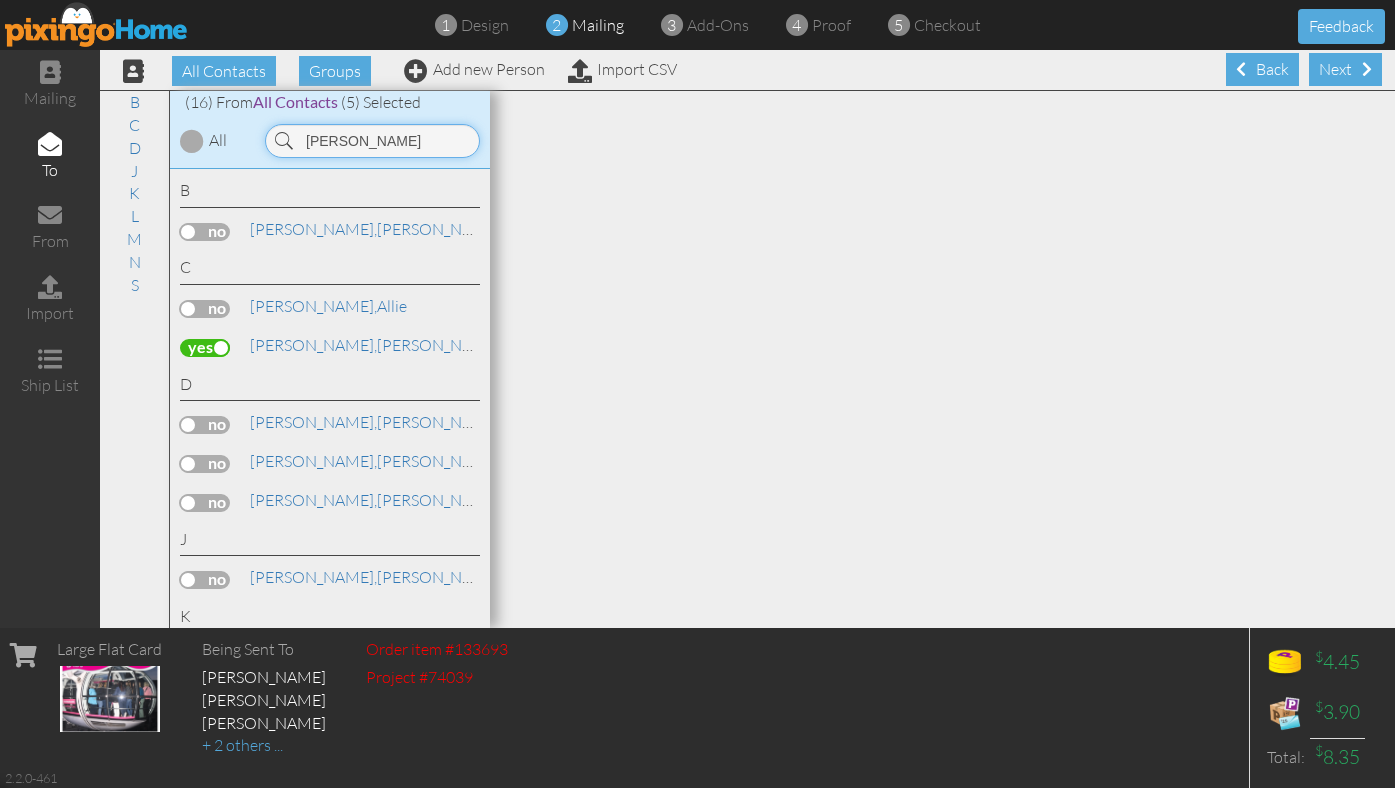 type on "[PERSON_NAME]" 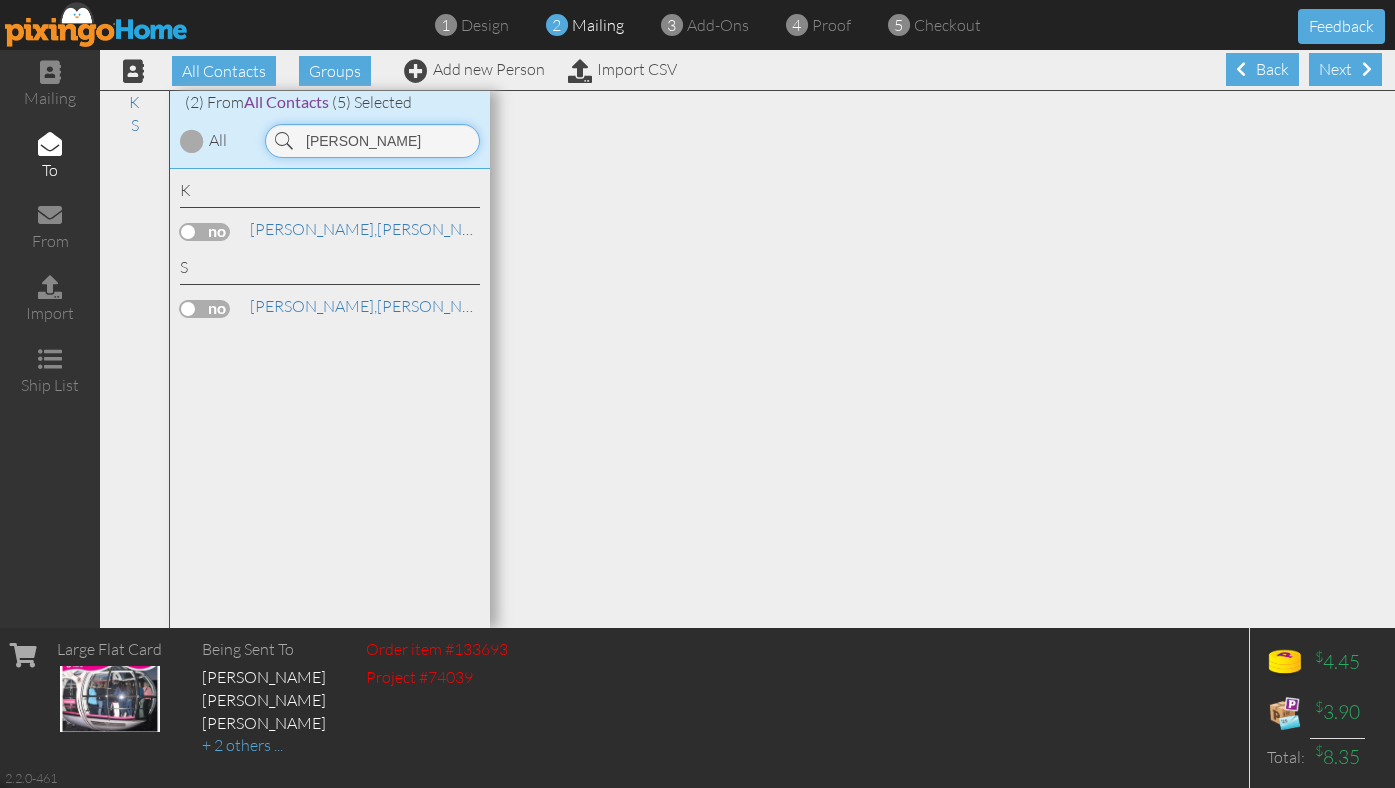 drag, startPoint x: 385, startPoint y: 145, endPoint x: 254, endPoint y: 138, distance: 131.18689 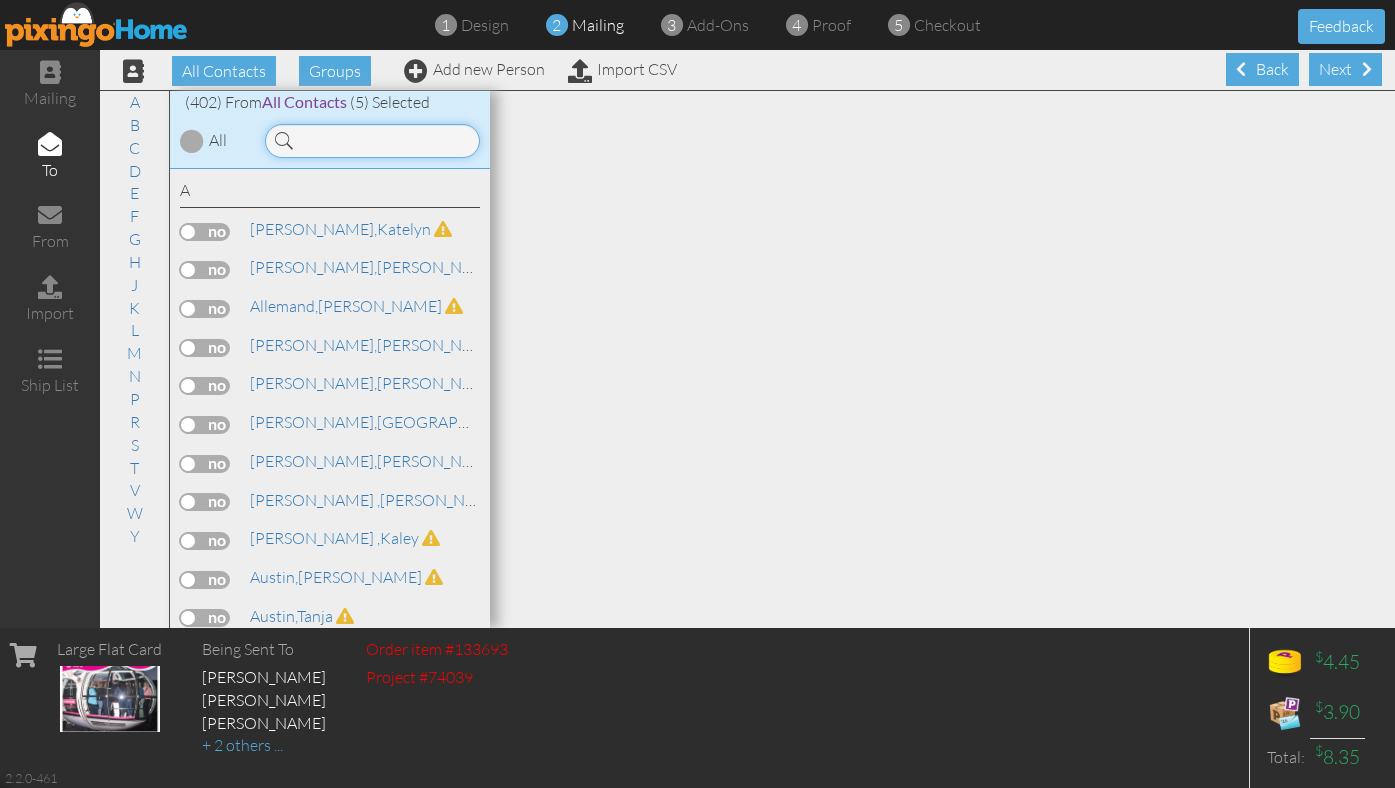 type 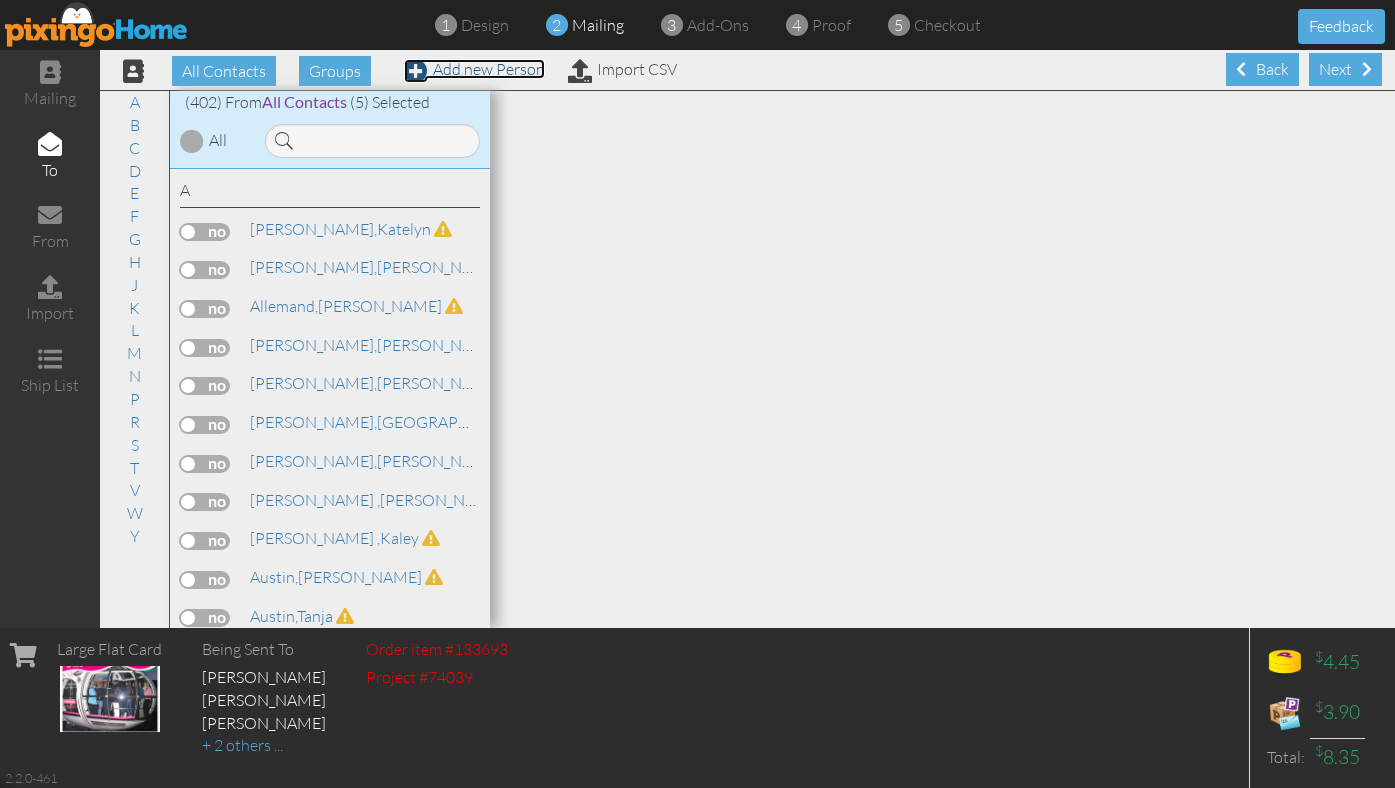 click on "Add new Person" at bounding box center (474, 69) 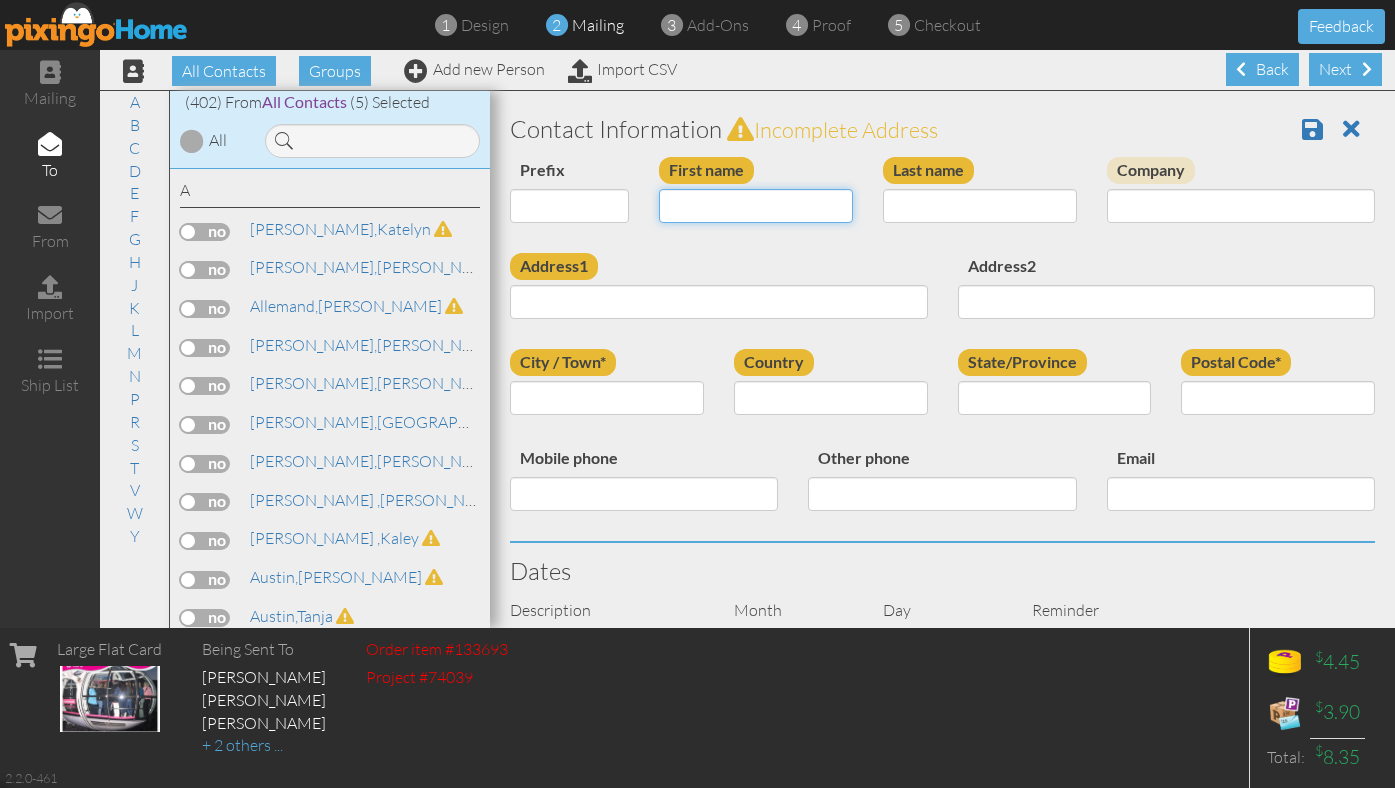 click on "First name" at bounding box center [756, 206] 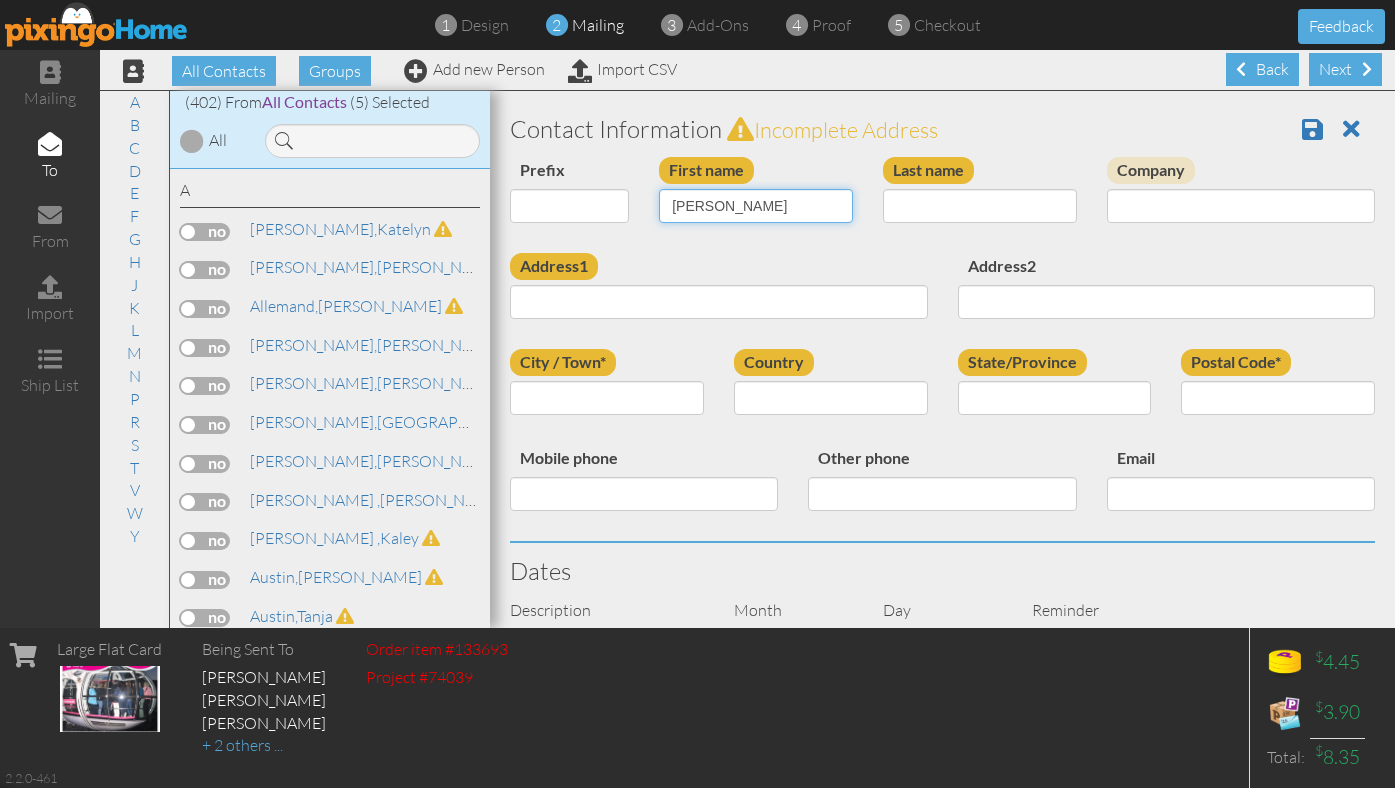 type on "[PERSON_NAME]" 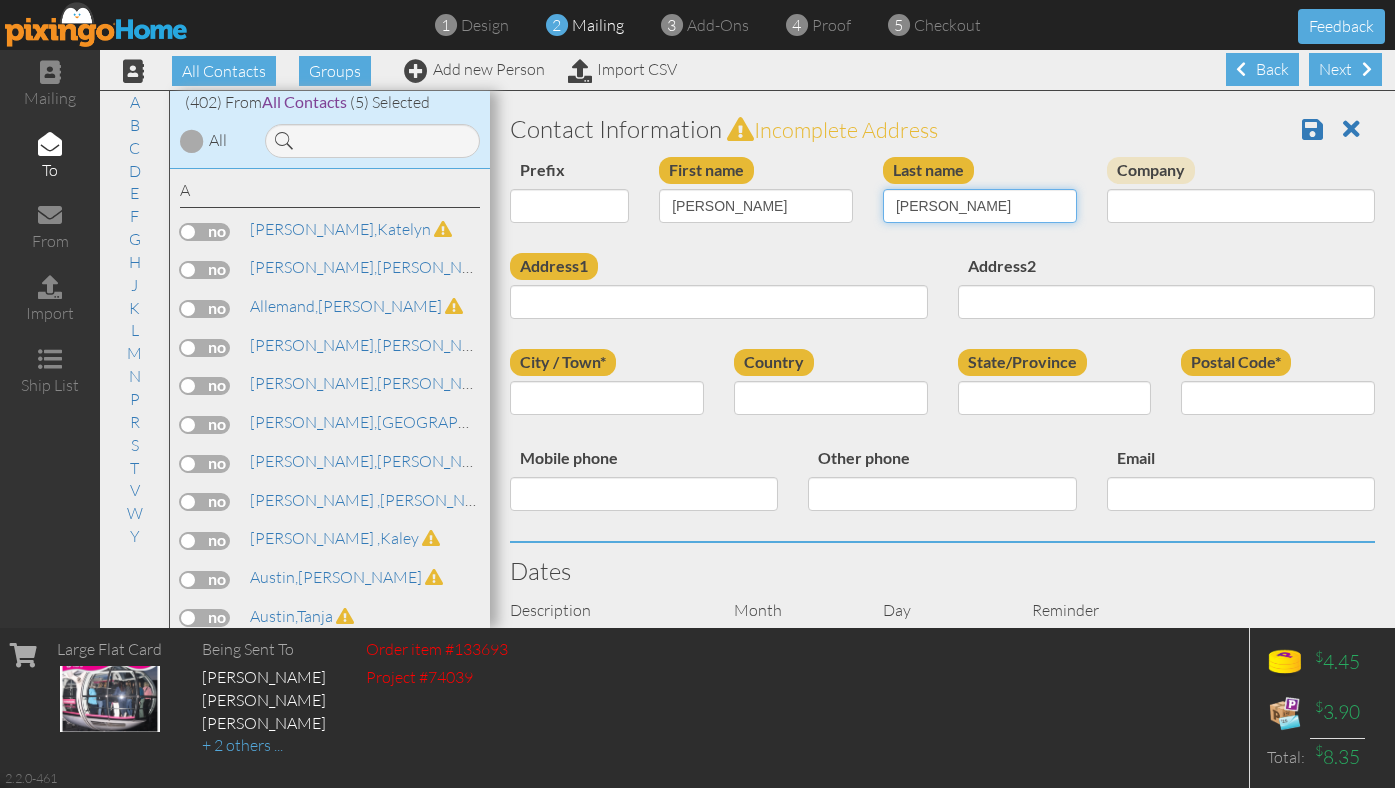 type on "[PERSON_NAME]" 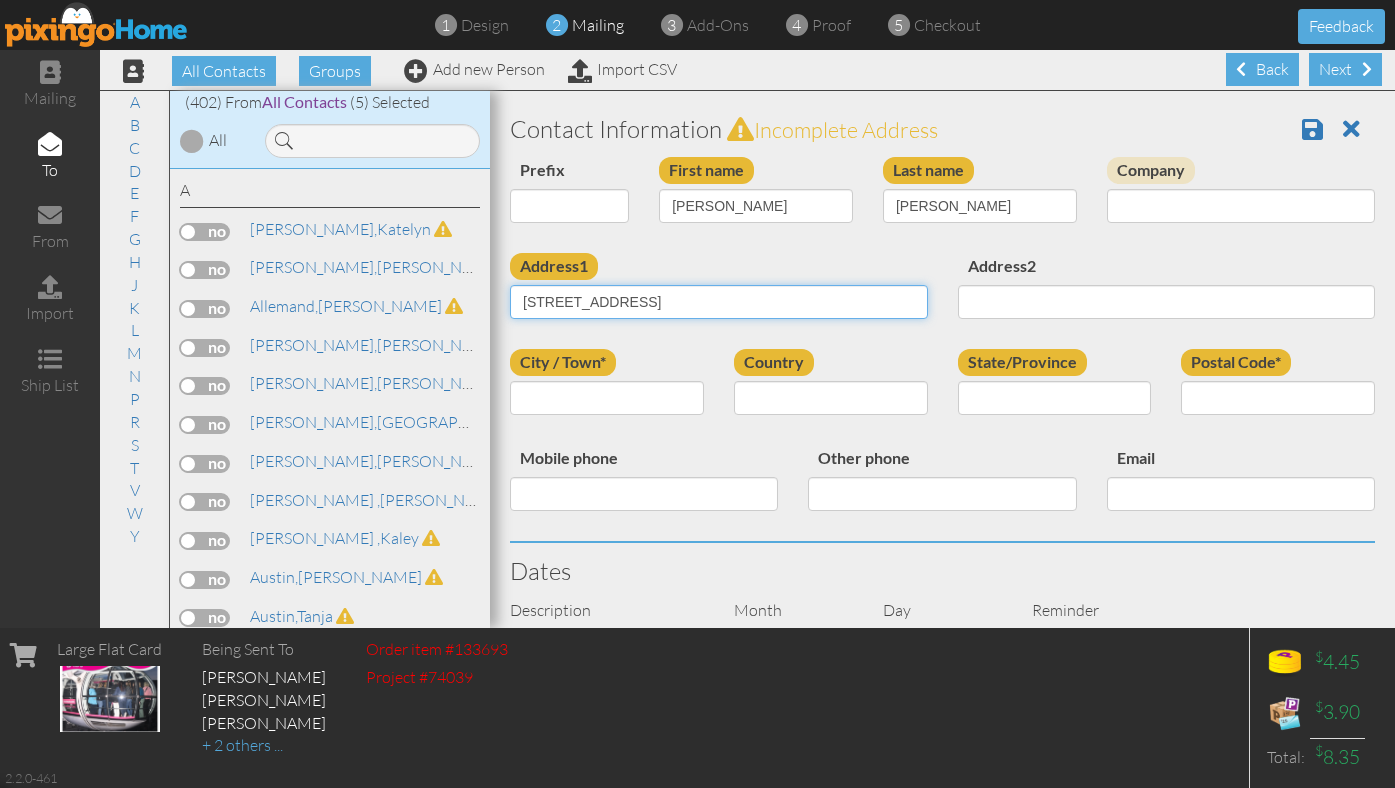 type on "[STREET_ADDRESS]" 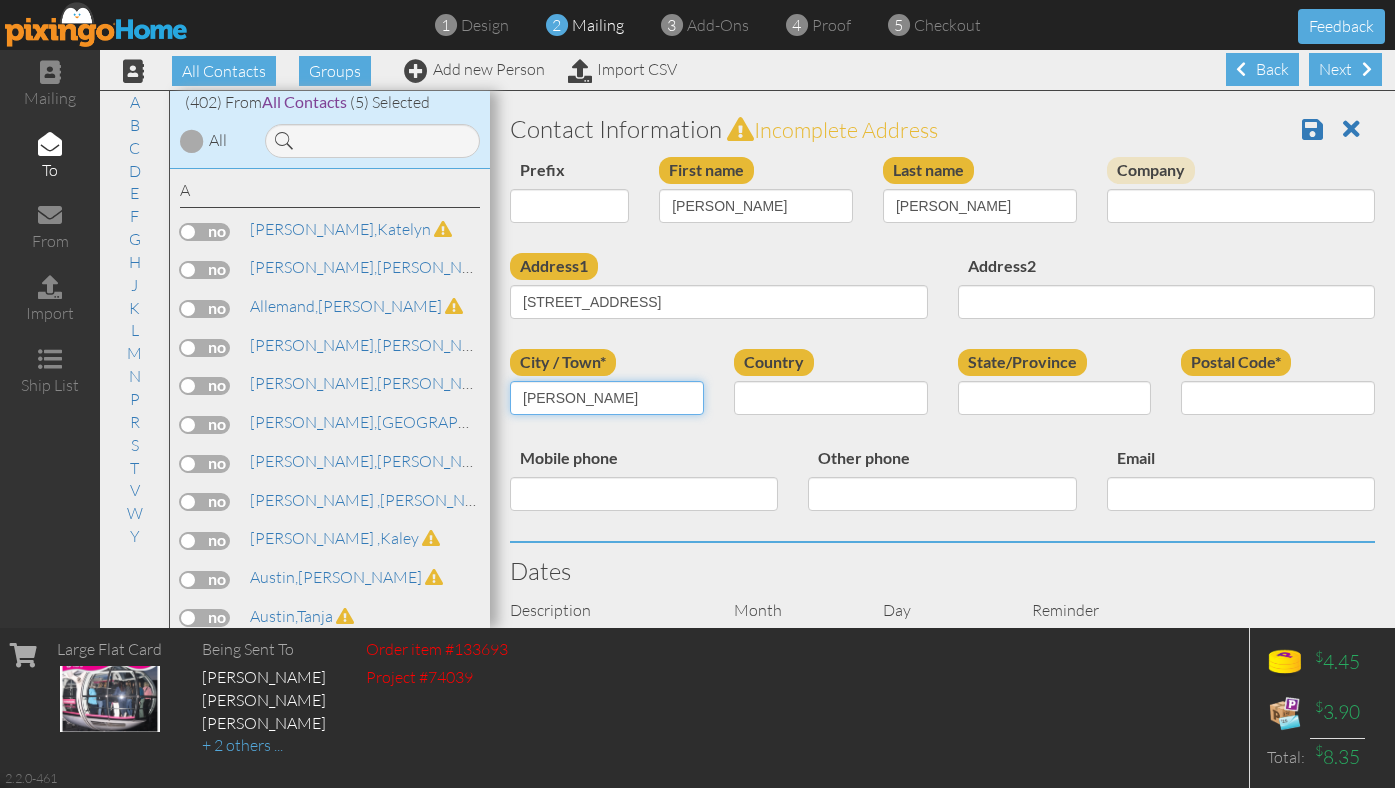 type on "[PERSON_NAME]" 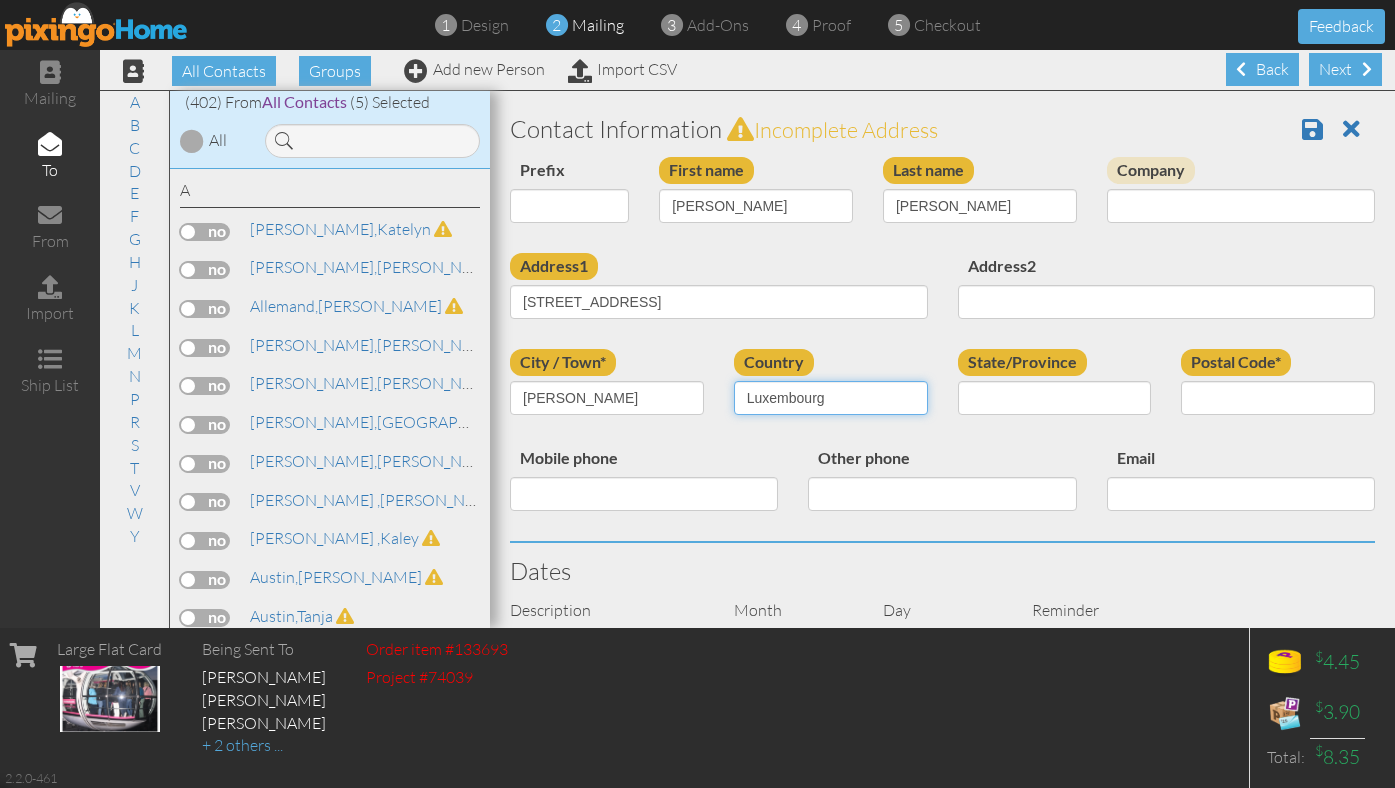 click on "[GEOGRAPHIC_DATA] -------------- [GEOGRAPHIC_DATA] [GEOGRAPHIC_DATA] [GEOGRAPHIC_DATA] [US_STATE] [GEOGRAPHIC_DATA] [GEOGRAPHIC_DATA] [GEOGRAPHIC_DATA] [GEOGRAPHIC_DATA] [GEOGRAPHIC_DATA] [GEOGRAPHIC_DATA] [GEOGRAPHIC_DATA] [GEOGRAPHIC_DATA] [GEOGRAPHIC_DATA] [GEOGRAPHIC_DATA] [GEOGRAPHIC_DATA] [GEOGRAPHIC_DATA] [GEOGRAPHIC_DATA] [GEOGRAPHIC_DATA] [GEOGRAPHIC_DATA] [GEOGRAPHIC_DATA] [GEOGRAPHIC_DATA] [GEOGRAPHIC_DATA] [GEOGRAPHIC_DATA] [GEOGRAPHIC_DATA] [GEOGRAPHIC_DATA] [GEOGRAPHIC_DATA] [GEOGRAPHIC_DATA] [GEOGRAPHIC_DATA] [GEOGRAPHIC_DATA] [GEOGRAPHIC_DATA] [GEOGRAPHIC_DATA] [GEOGRAPHIC_DATA] [GEOGRAPHIC_DATA] [GEOGRAPHIC_DATA] [GEOGRAPHIC_DATA] [GEOGRAPHIC_DATA] [GEOGRAPHIC_DATA] [GEOGRAPHIC_DATA] [GEOGRAPHIC_DATA] [GEOGRAPHIC_DATA] [GEOGRAPHIC_DATA] [GEOGRAPHIC_DATA] [GEOGRAPHIC_DATA] [GEOGRAPHIC_DATA] [GEOGRAPHIC_DATA] [GEOGRAPHIC_DATA] [GEOGRAPHIC_DATA] [GEOGRAPHIC_DATA] [GEOGRAPHIC_DATA] [GEOGRAPHIC_DATA] [GEOGRAPHIC_DATA], [GEOGRAPHIC_DATA] [GEOGRAPHIC_DATA] [GEOGRAPHIC_DATA] [GEOGRAPHIC_DATA] [GEOGRAPHIC_DATA] [GEOGRAPHIC_DATA] [GEOGRAPHIC_DATA] [GEOGRAPHIC_DATA] [GEOGRAPHIC_DATA] [GEOGRAPHIC_DATA] [GEOGRAPHIC_DATA] [GEOGRAPHIC_DATA] [GEOGRAPHIC_DATA] [GEOGRAPHIC_DATA] [GEOGRAPHIC_DATA] [GEOGRAPHIC_DATA] [GEOGRAPHIC_DATA] [GEOGRAPHIC_DATA] [GEOGRAPHIC_DATA] ([GEOGRAPHIC_DATA]) [GEOGRAPHIC_DATA] [GEOGRAPHIC_DATA] [GEOGRAPHIC_DATA] [GEOGRAPHIC_DATA] [GEOGRAPHIC_DATA] [GEOGRAPHIC_DATA] [GEOGRAPHIC_DATA] [GEOGRAPHIC_DATA] [GEOGRAPHIC_DATA] [US_STATE] [GEOGRAPHIC_DATA] [GEOGRAPHIC_DATA] [GEOGRAPHIC_DATA] [GEOGRAPHIC_DATA] [GEOGRAPHIC_DATA] [GEOGRAPHIC_DATA] [GEOGRAPHIC_DATA] [US_STATE] [GEOGRAPHIC_DATA] [GEOGRAPHIC_DATA] [GEOGRAPHIC_DATA] [GEOGRAPHIC_DATA]" at bounding box center [831, 398] 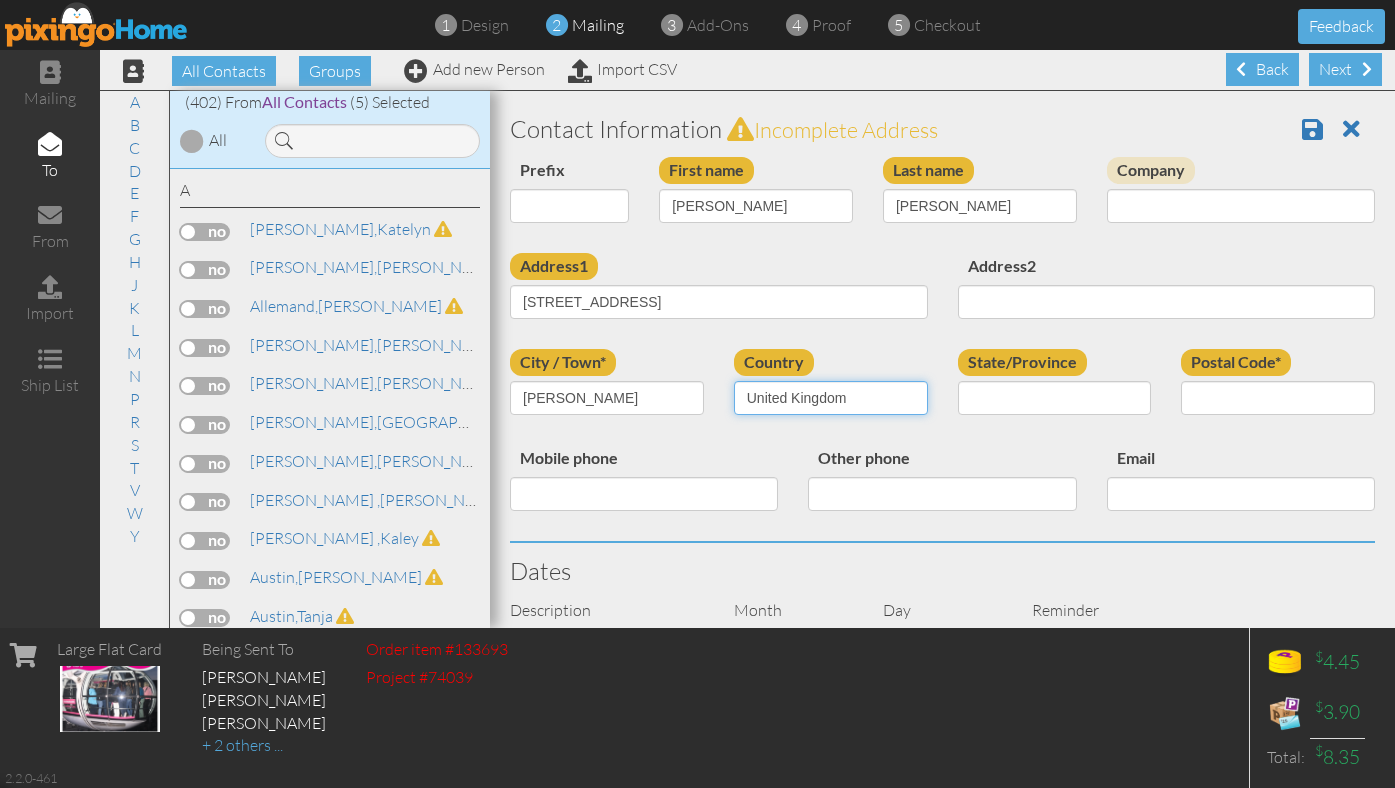 click on "[GEOGRAPHIC_DATA] -------------- [GEOGRAPHIC_DATA] [GEOGRAPHIC_DATA] [GEOGRAPHIC_DATA] [US_STATE] [GEOGRAPHIC_DATA] [GEOGRAPHIC_DATA] [GEOGRAPHIC_DATA] [GEOGRAPHIC_DATA] [GEOGRAPHIC_DATA] [GEOGRAPHIC_DATA] [GEOGRAPHIC_DATA] [GEOGRAPHIC_DATA] [GEOGRAPHIC_DATA] [GEOGRAPHIC_DATA] [GEOGRAPHIC_DATA] [GEOGRAPHIC_DATA] [GEOGRAPHIC_DATA] [GEOGRAPHIC_DATA] [GEOGRAPHIC_DATA] [GEOGRAPHIC_DATA] [GEOGRAPHIC_DATA] [GEOGRAPHIC_DATA] [GEOGRAPHIC_DATA] [GEOGRAPHIC_DATA] [GEOGRAPHIC_DATA] [GEOGRAPHIC_DATA] [GEOGRAPHIC_DATA] [GEOGRAPHIC_DATA] [GEOGRAPHIC_DATA] [GEOGRAPHIC_DATA] [GEOGRAPHIC_DATA] [GEOGRAPHIC_DATA] [GEOGRAPHIC_DATA] [GEOGRAPHIC_DATA] [GEOGRAPHIC_DATA] [GEOGRAPHIC_DATA] [GEOGRAPHIC_DATA] [GEOGRAPHIC_DATA] [GEOGRAPHIC_DATA] [GEOGRAPHIC_DATA] [GEOGRAPHIC_DATA] [GEOGRAPHIC_DATA] [GEOGRAPHIC_DATA] [GEOGRAPHIC_DATA] [GEOGRAPHIC_DATA] [GEOGRAPHIC_DATA] [GEOGRAPHIC_DATA] [GEOGRAPHIC_DATA] [GEOGRAPHIC_DATA] [GEOGRAPHIC_DATA] [GEOGRAPHIC_DATA], [GEOGRAPHIC_DATA] [GEOGRAPHIC_DATA] [GEOGRAPHIC_DATA] [GEOGRAPHIC_DATA] [GEOGRAPHIC_DATA] [GEOGRAPHIC_DATA] [GEOGRAPHIC_DATA] [GEOGRAPHIC_DATA] [GEOGRAPHIC_DATA] [GEOGRAPHIC_DATA] [GEOGRAPHIC_DATA] [GEOGRAPHIC_DATA] [GEOGRAPHIC_DATA] [GEOGRAPHIC_DATA] [GEOGRAPHIC_DATA] [GEOGRAPHIC_DATA] [GEOGRAPHIC_DATA] [GEOGRAPHIC_DATA] [GEOGRAPHIC_DATA] ([GEOGRAPHIC_DATA]) [GEOGRAPHIC_DATA] [GEOGRAPHIC_DATA] [GEOGRAPHIC_DATA] [GEOGRAPHIC_DATA] [GEOGRAPHIC_DATA] [GEOGRAPHIC_DATA] [GEOGRAPHIC_DATA] [GEOGRAPHIC_DATA] [GEOGRAPHIC_DATA] [US_STATE] [GEOGRAPHIC_DATA] [GEOGRAPHIC_DATA] [GEOGRAPHIC_DATA] [GEOGRAPHIC_DATA] [GEOGRAPHIC_DATA] [GEOGRAPHIC_DATA] [GEOGRAPHIC_DATA] [US_STATE] [GEOGRAPHIC_DATA] [GEOGRAPHIC_DATA] [GEOGRAPHIC_DATA] [GEOGRAPHIC_DATA]" at bounding box center [831, 398] 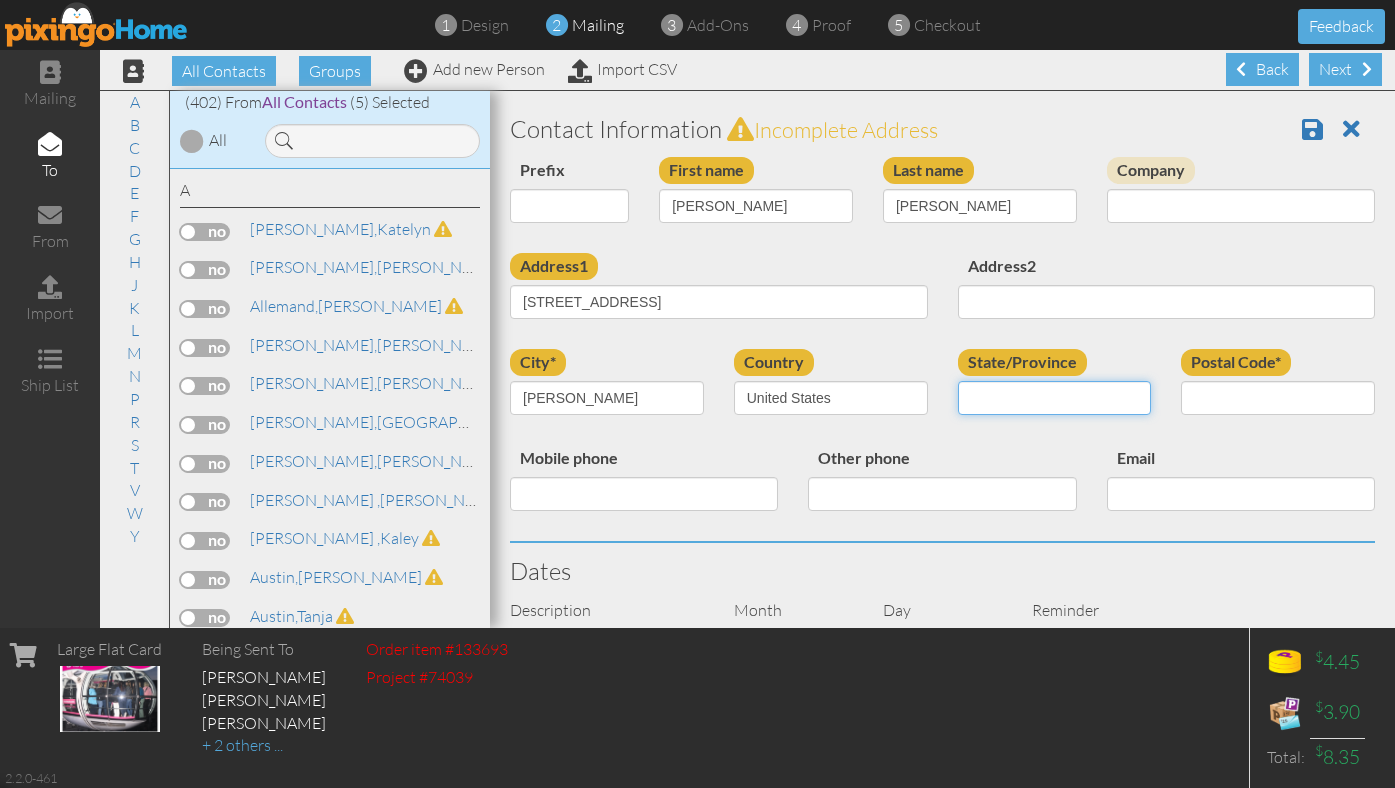 click on "AA (Military) AE (Military) [US_STATE] [US_STATE] [US_STATE] AP (Military) [US_STATE] [US_STATE] [US_STATE] [US_STATE] [US_STATE] [US_STATE] [GEOGRAPHIC_DATA][US_STATE][GEOGRAPHIC_DATA] [US_STATE] [US_STATE] [US_STATE] [US_STATE] [US_STATE] [US_STATE] [US_STATE] [US_STATE] [US_STATE] [US_STATE] [US_STATE] [US_STATE] [US_STATE] [PERSON_NAME][US_STATE] [US_STATE] [US_STATE] [US_STATE] [US_STATE] [US_STATE] [US_STATE] [US_STATE] [US_STATE] [US_STATE] [US_STATE] [US_STATE] [US_STATE] [US_STATE] [US_STATE] [US_STATE] [US_STATE] [US_STATE] [US_STATE] [US_STATE] [US_STATE] [US_STATE] [US_STATE] [US_STATE] [US_STATE] [US_STATE] [US_STATE] [US_STATE] [US_STATE] [US_STATE] [GEOGRAPHIC_DATA] [US_STATE][PERSON_NAME][US_STATE] [US_STATE][PERSON_NAME] [US_STATE] [US_STATE]" at bounding box center (1055, 398) 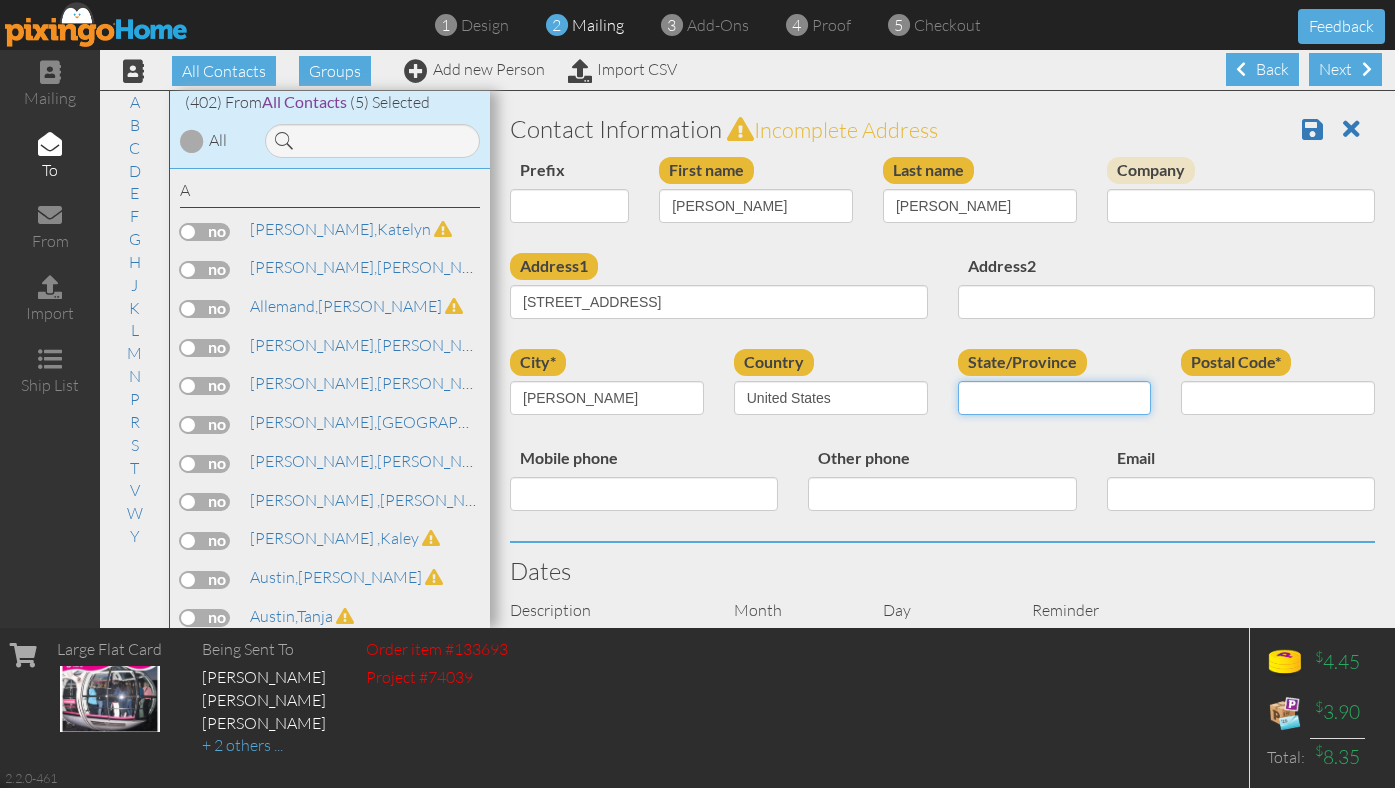 select on "object:13124" 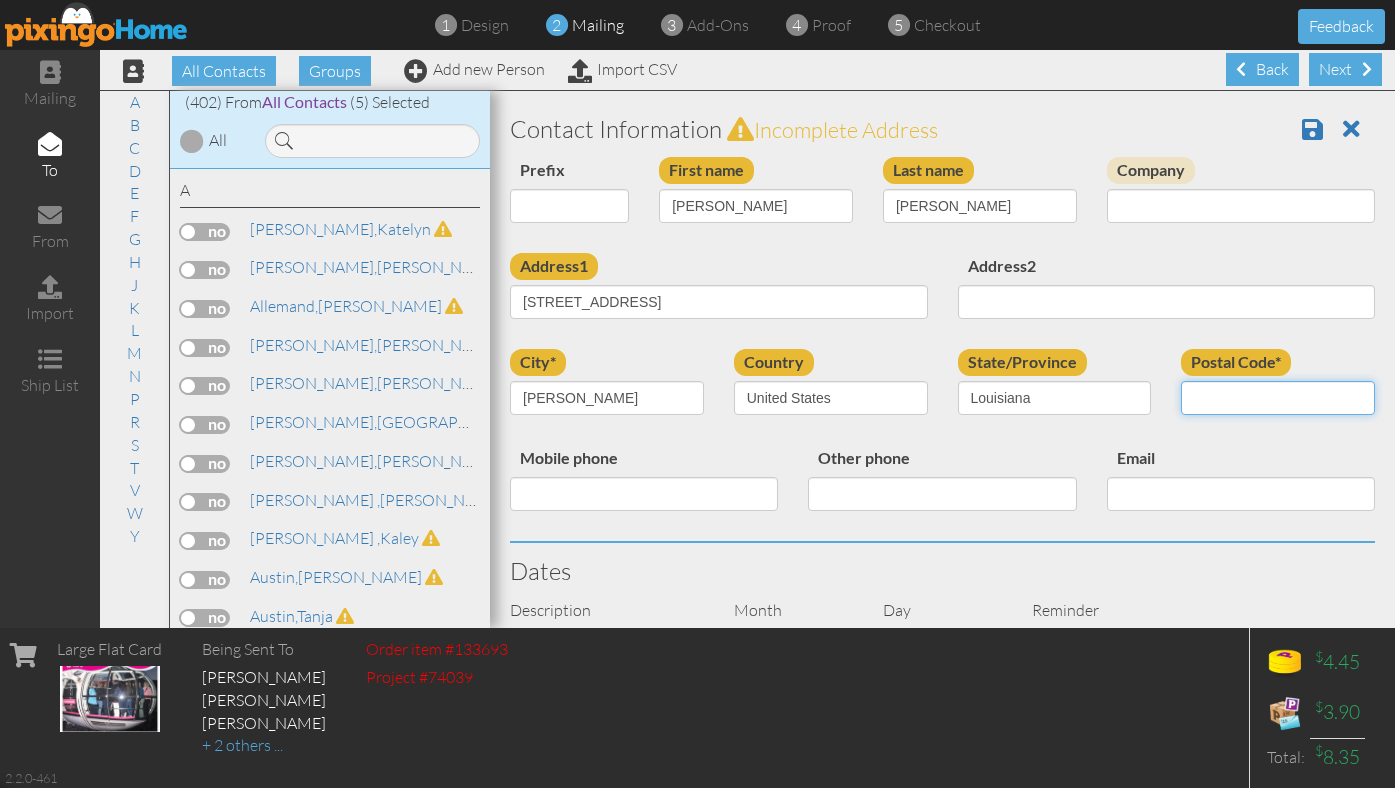 click on "Postal Code*" at bounding box center (1278, 398) 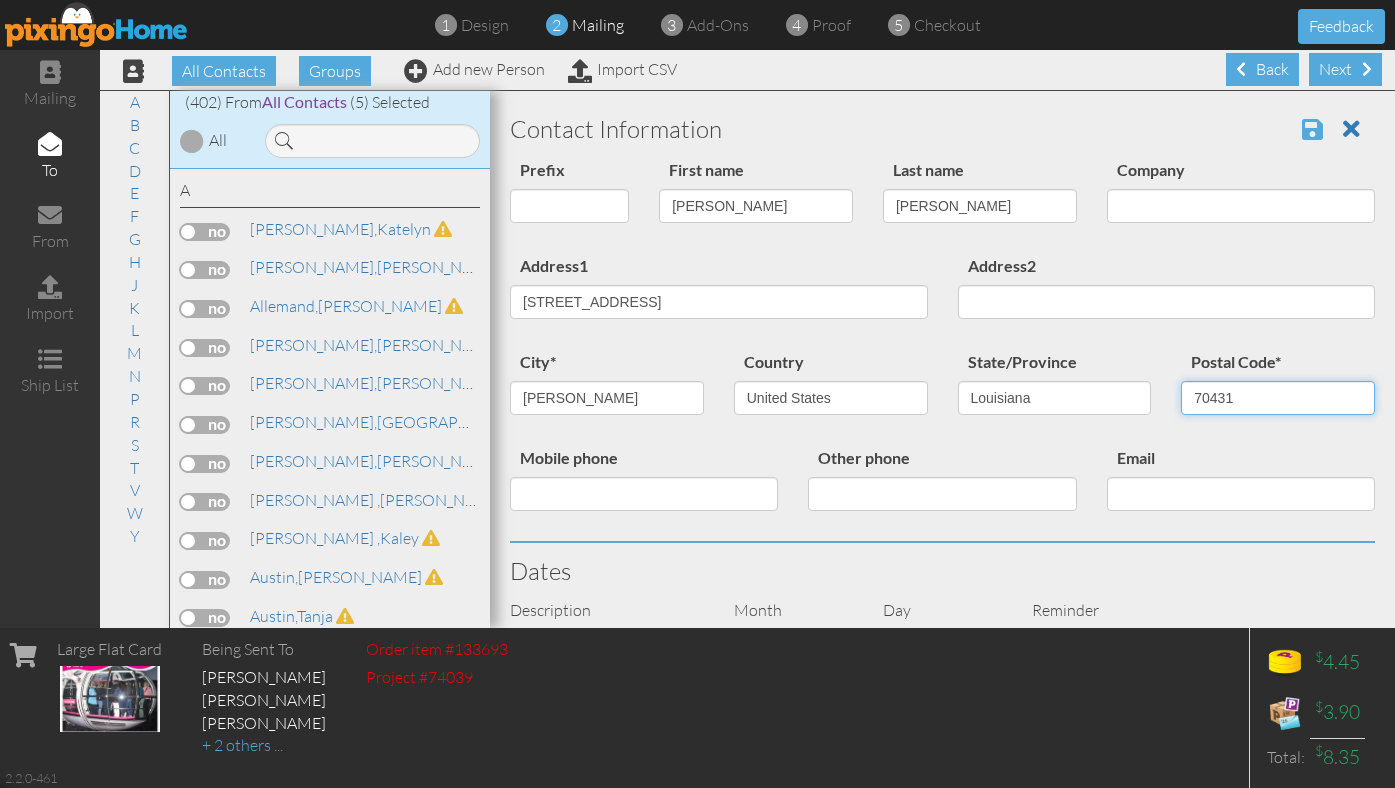 type on "70431" 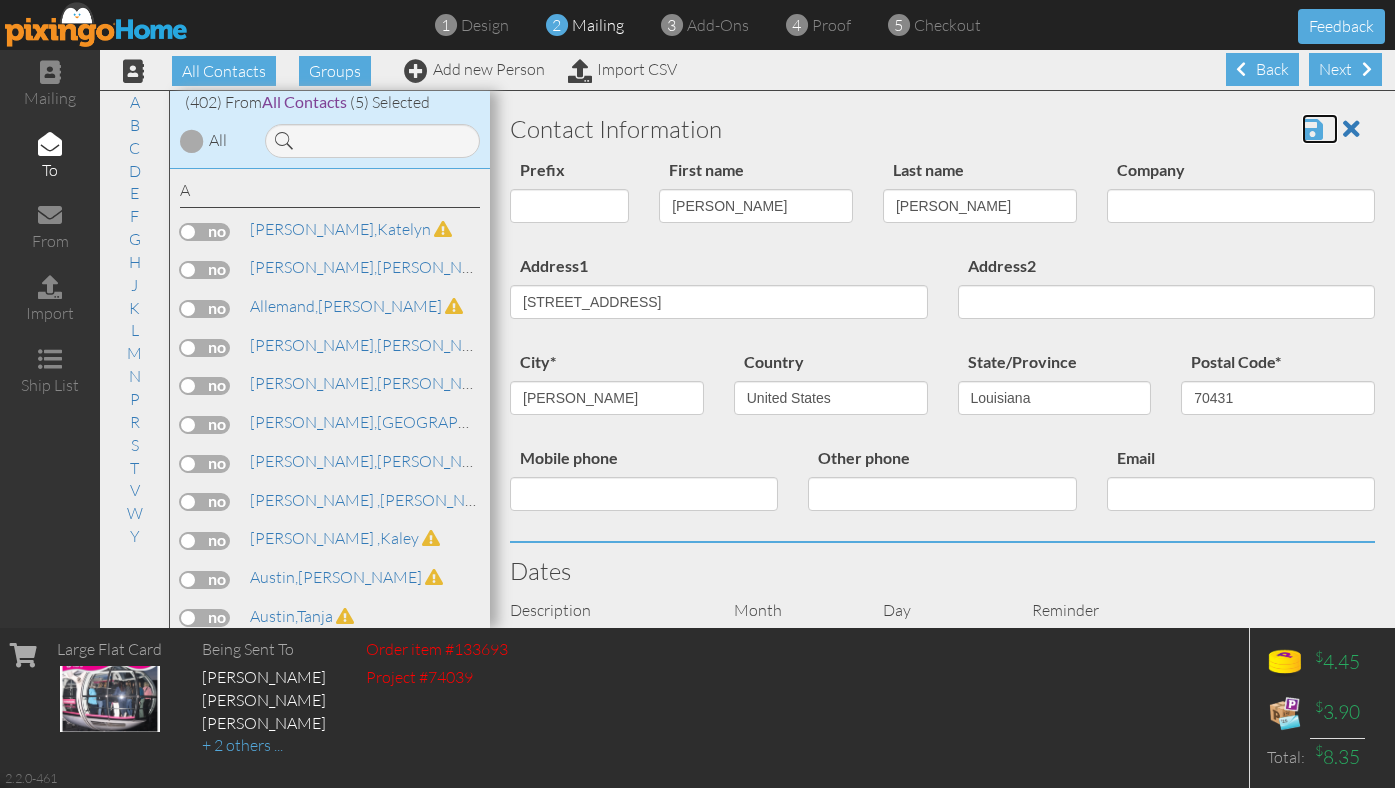 click at bounding box center (1312, 129) 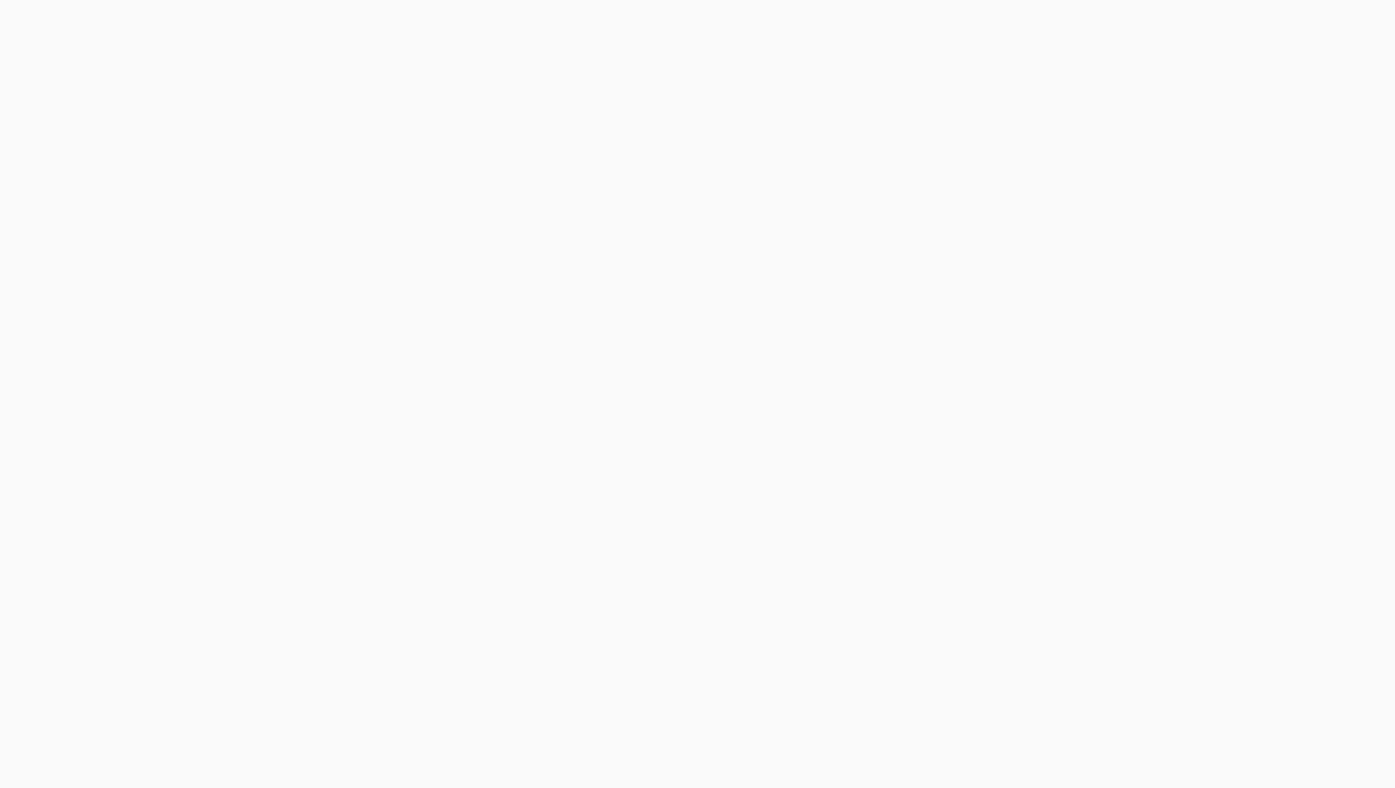 scroll, scrollTop: 0, scrollLeft: 0, axis: both 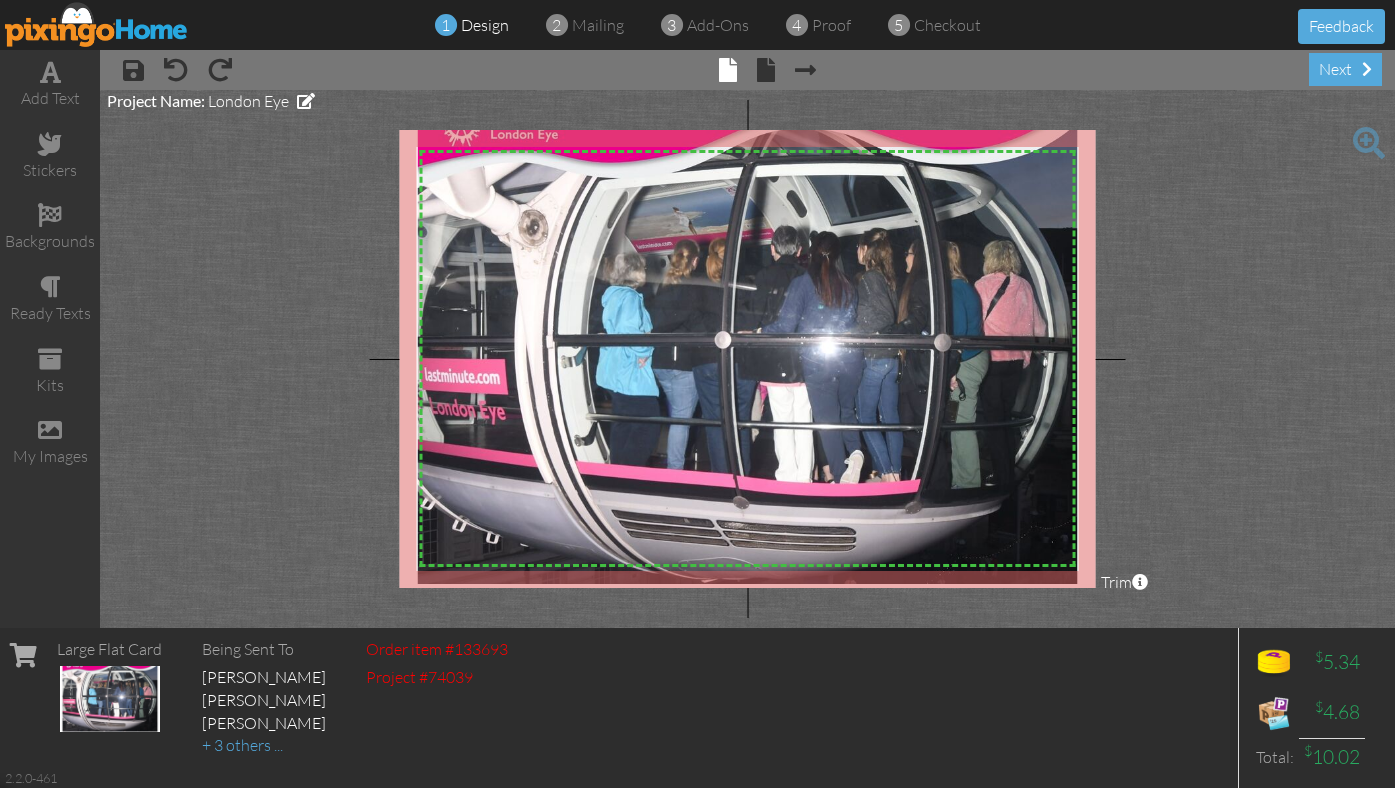 click on "+ 3 others ..." 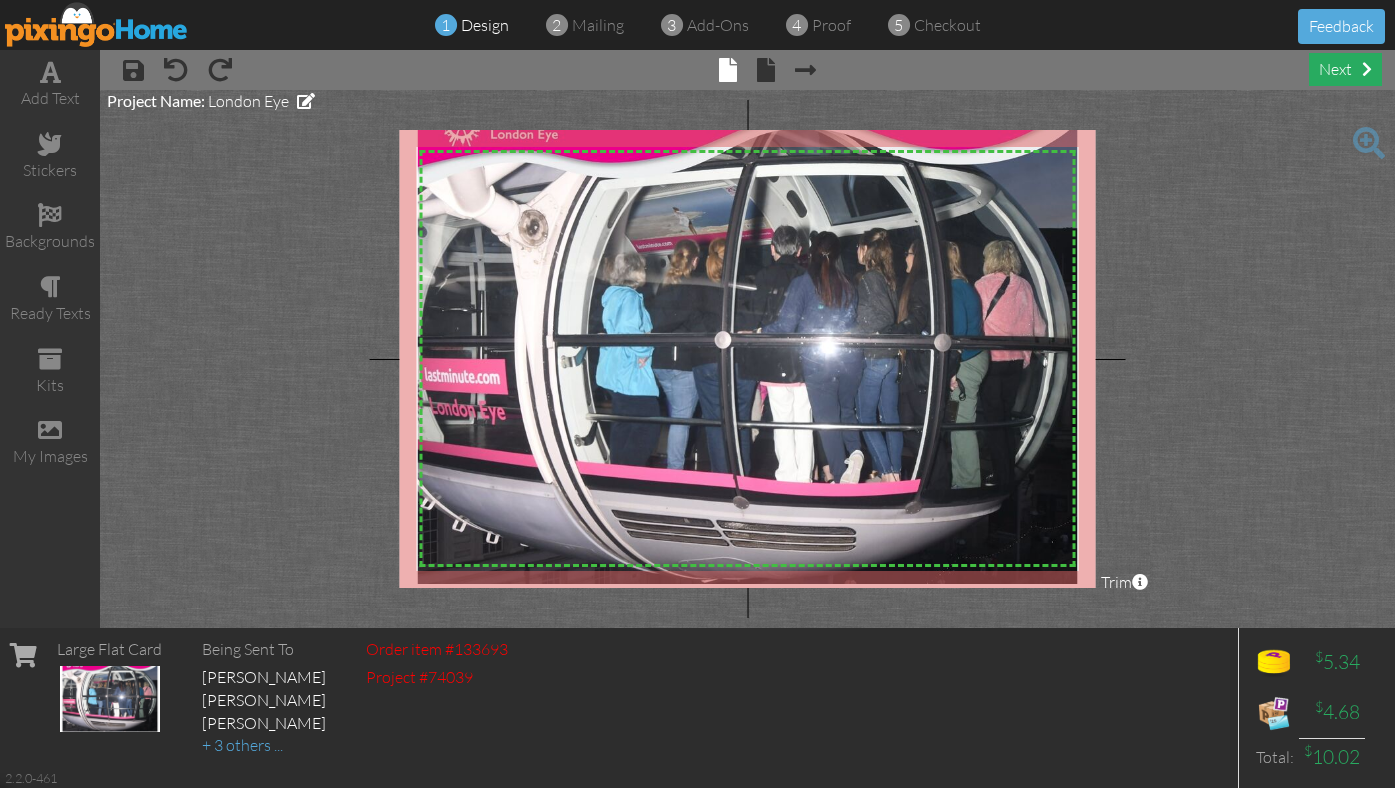click on "next" at bounding box center [1345, 69] 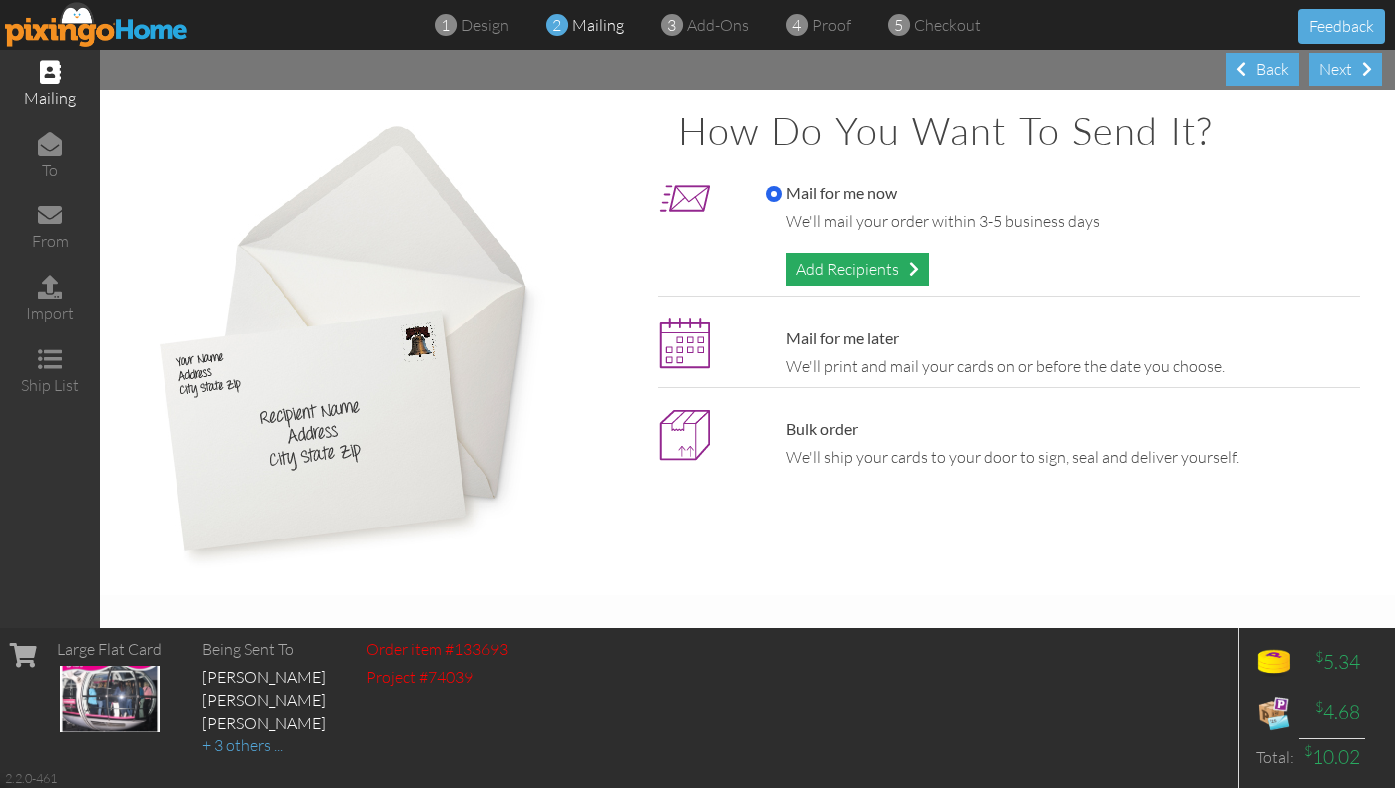 click on "Add Recipients" at bounding box center [857, 269] 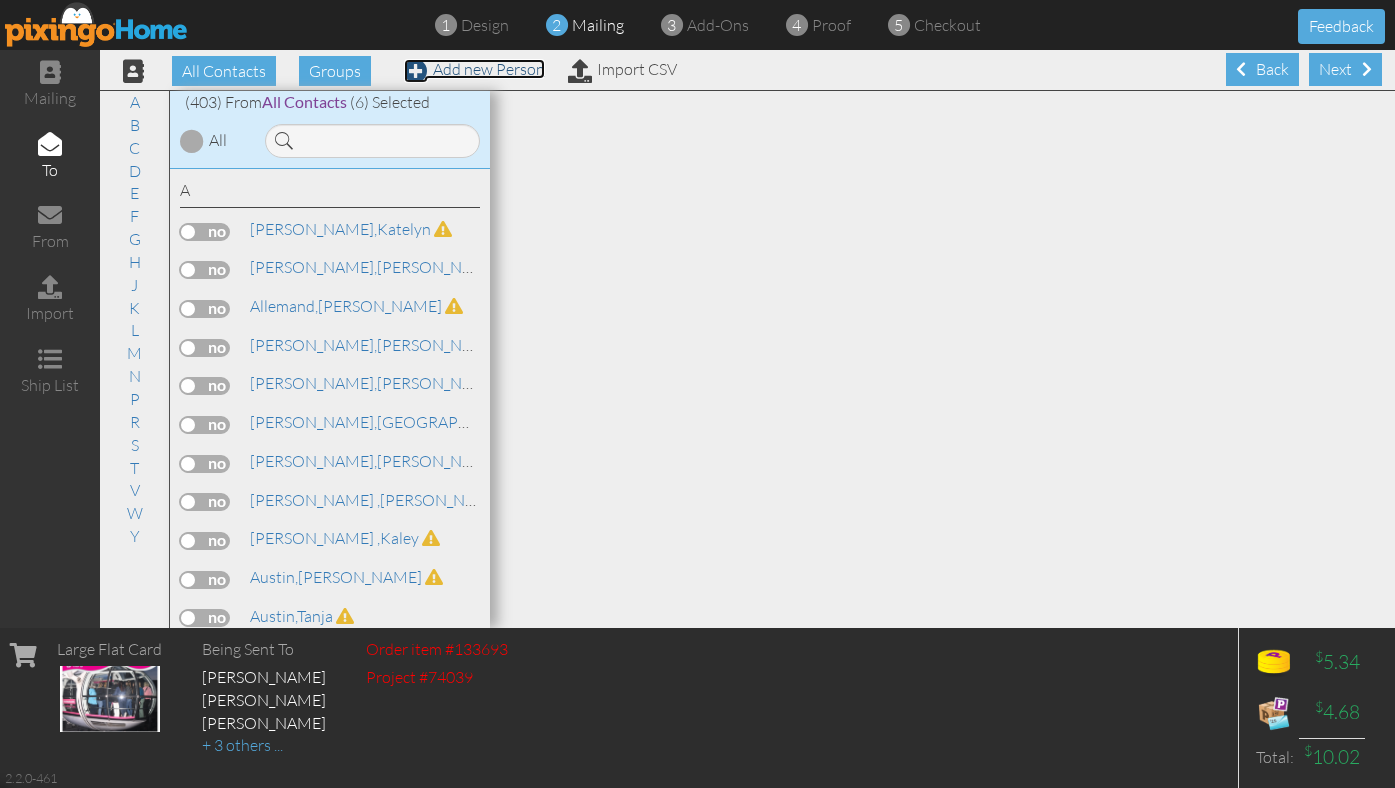 click on "Add new Person" at bounding box center [474, 69] 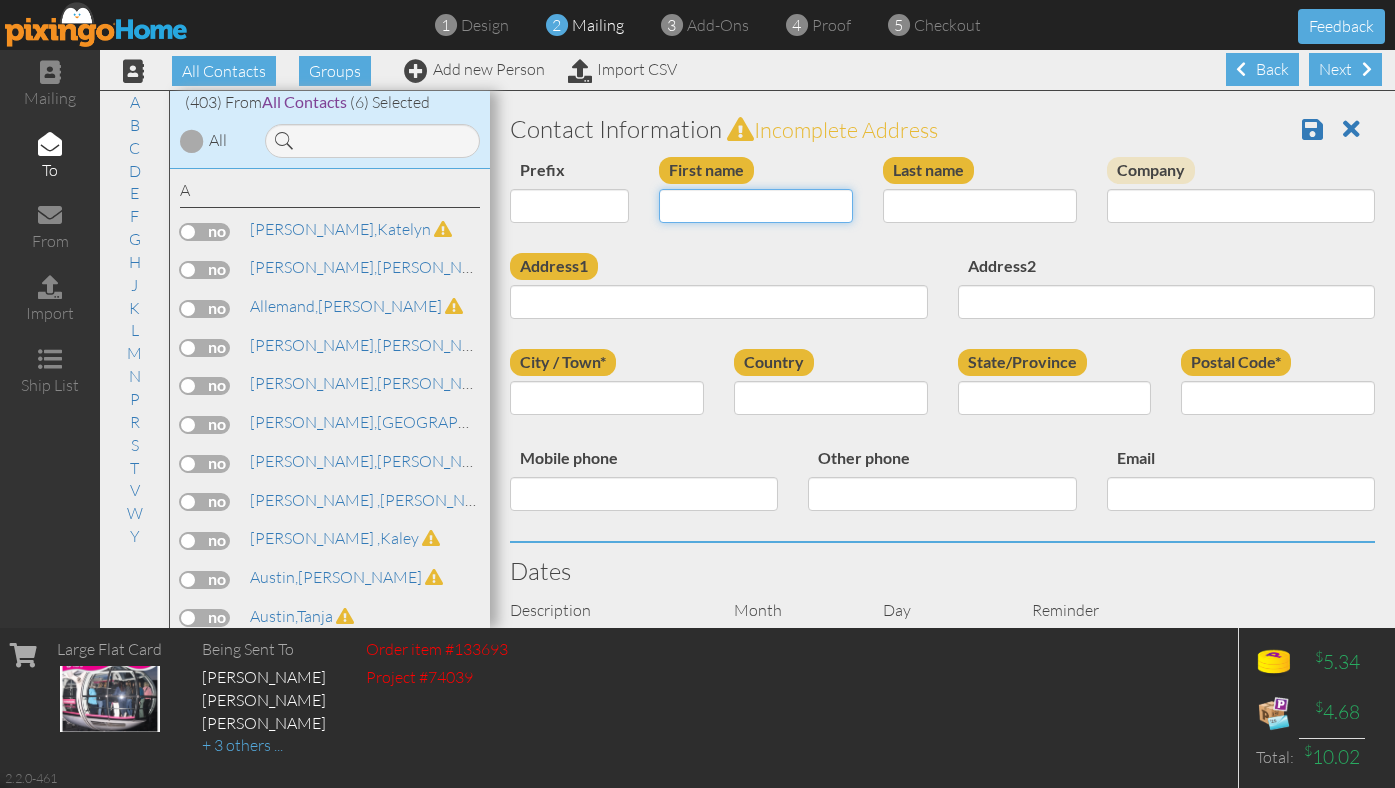 click on "First name" at bounding box center [756, 206] 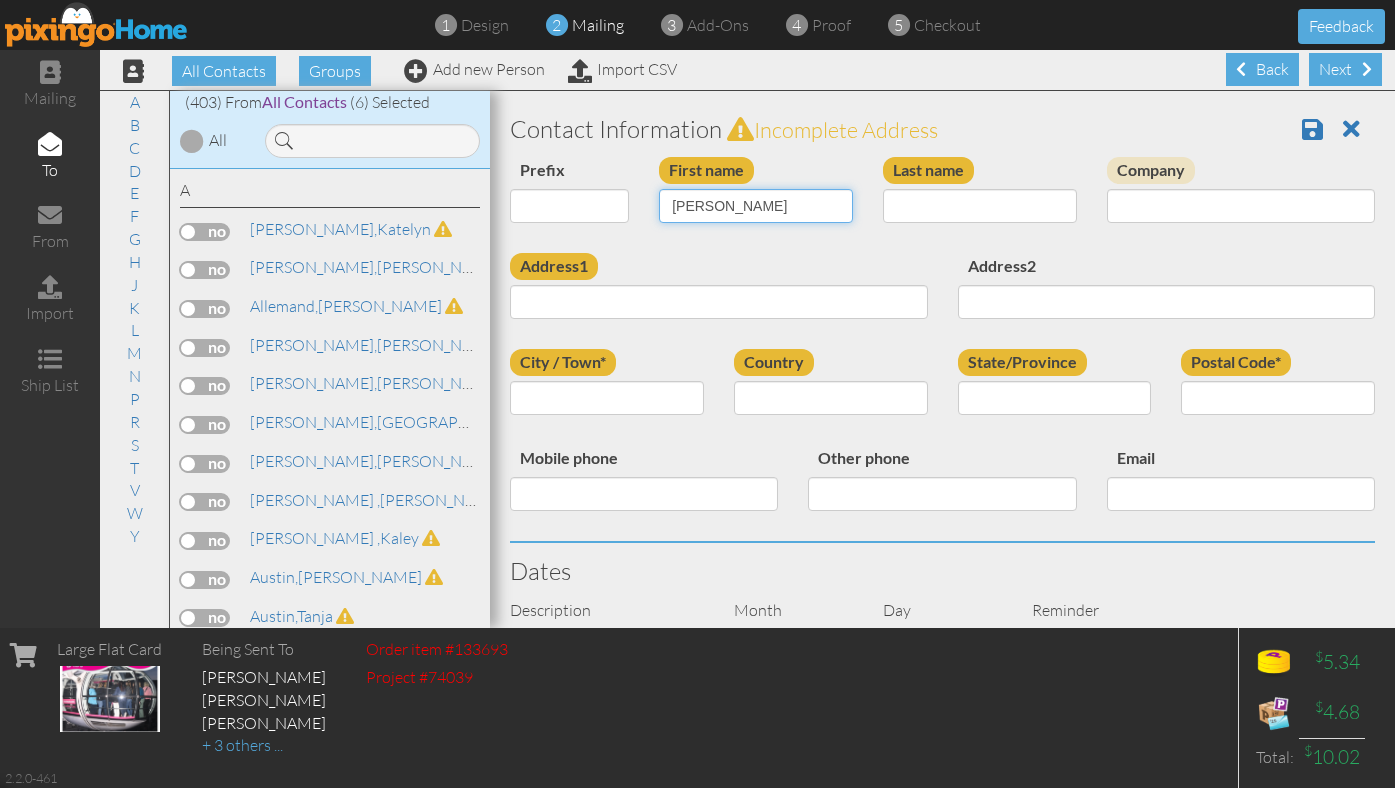 type on "Sheila" 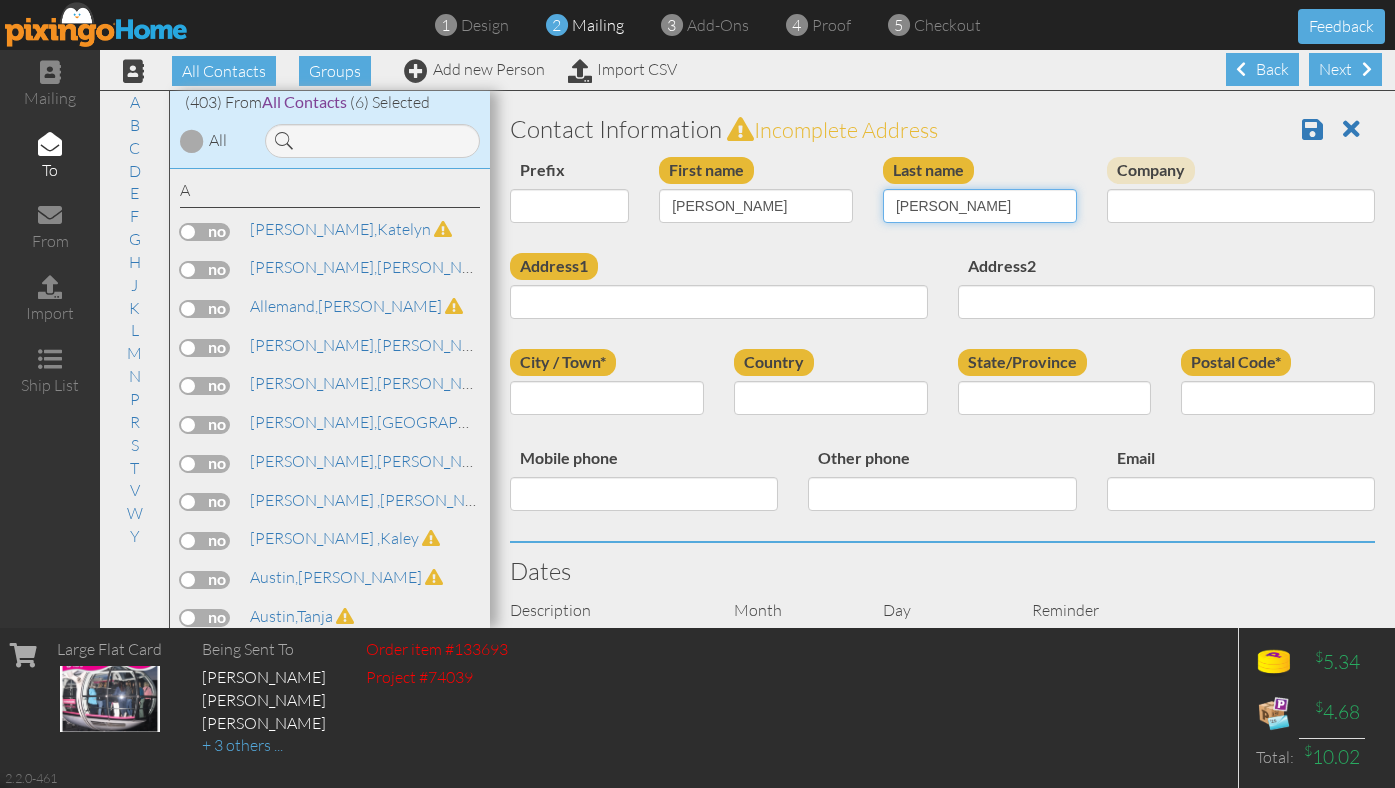 type on "McCarron" 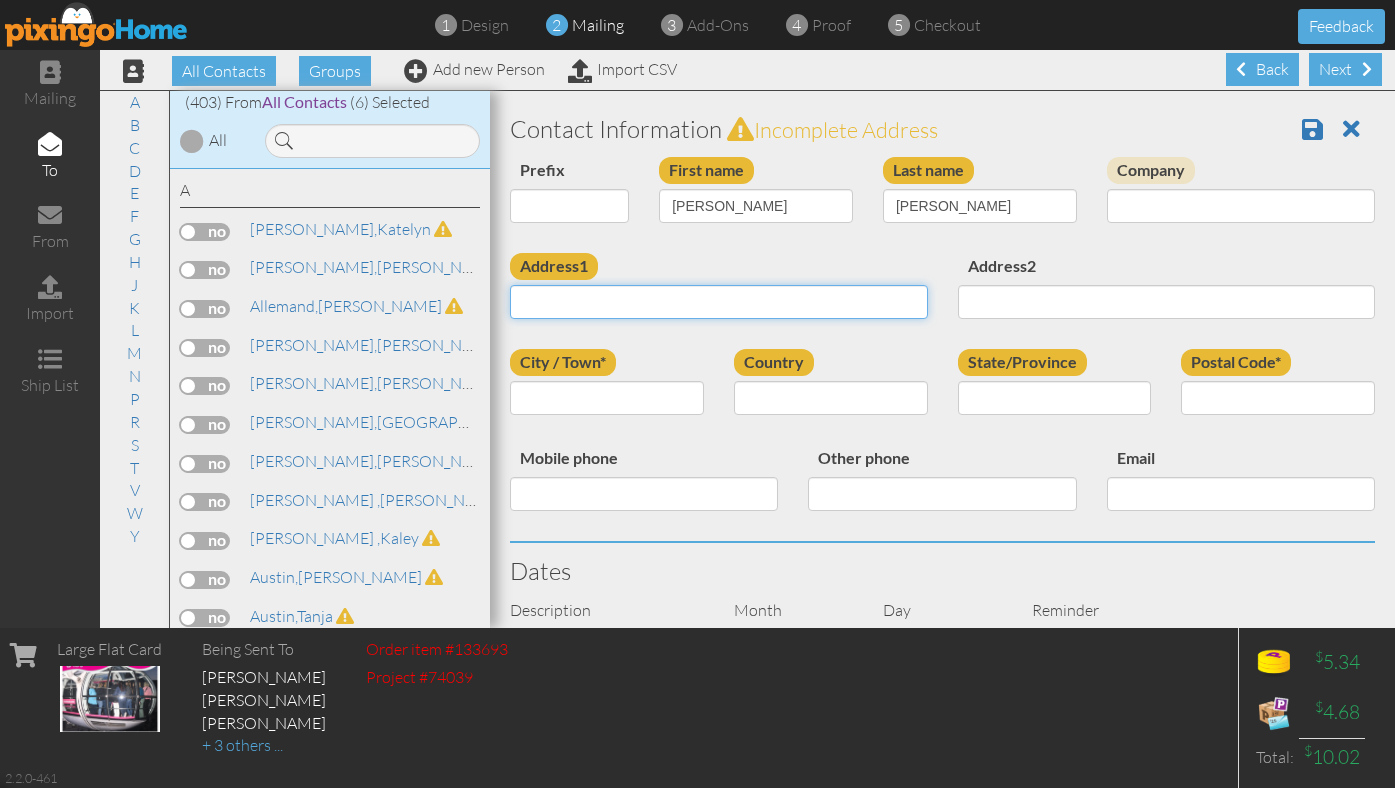 click on "Address1" at bounding box center (719, 302) 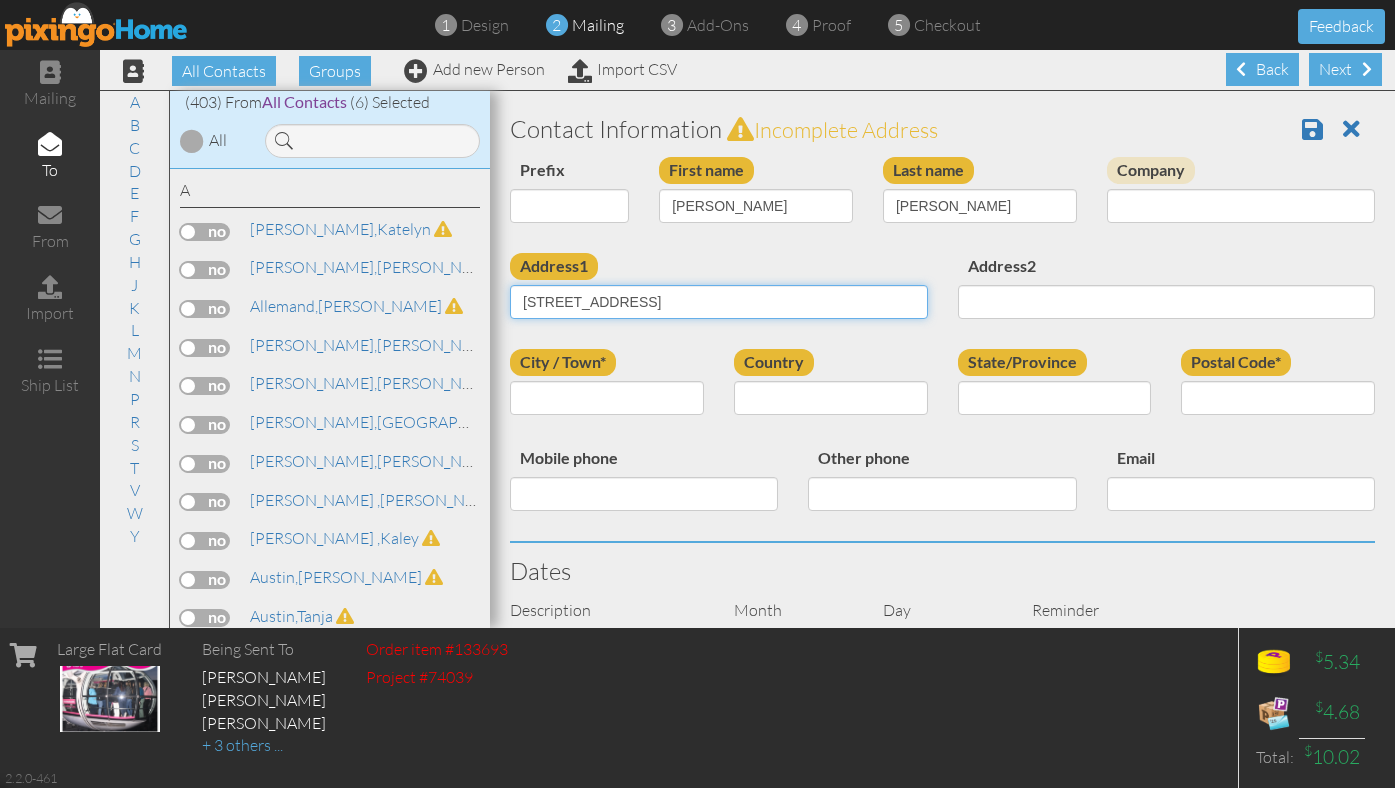 type on "22317 Hwy 1088" 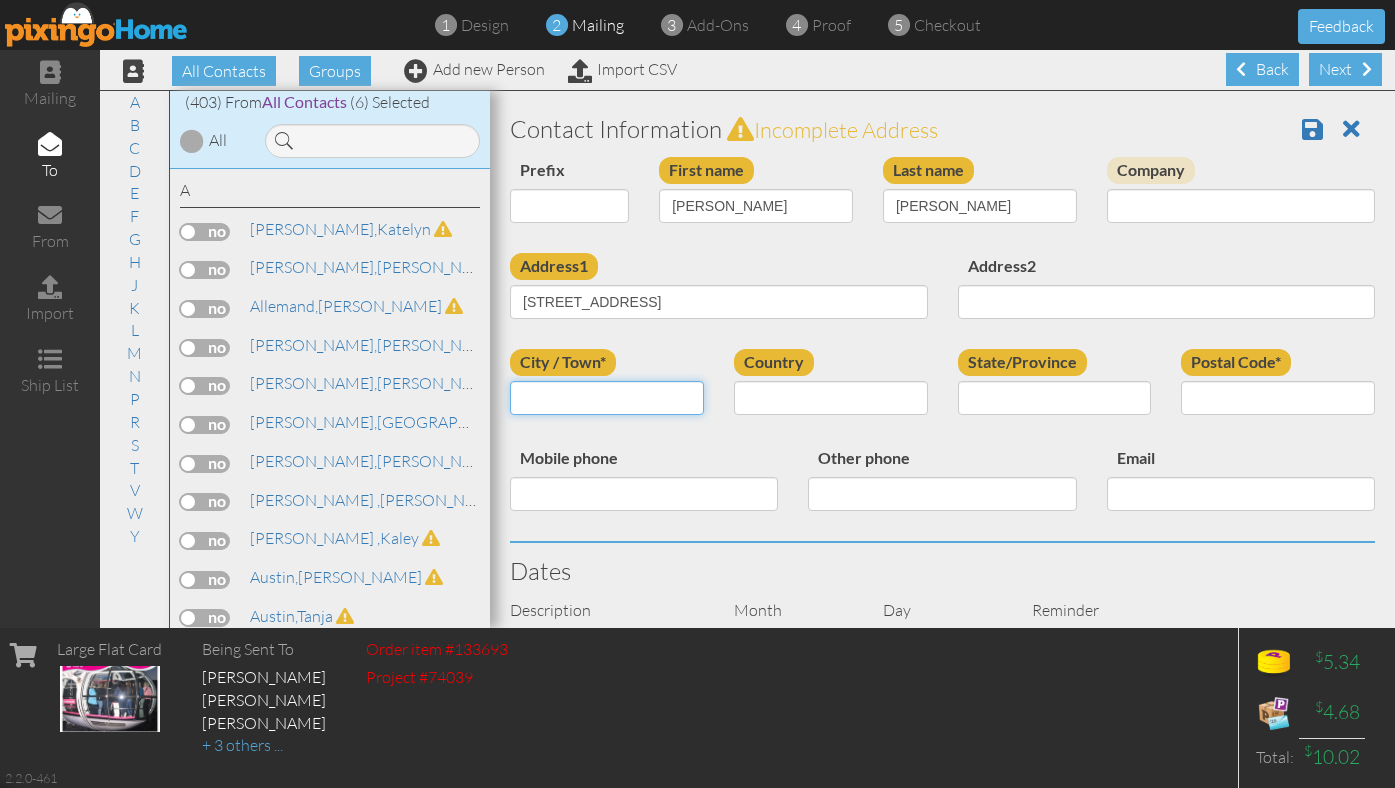 click on "City /
Town*" at bounding box center [607, 398] 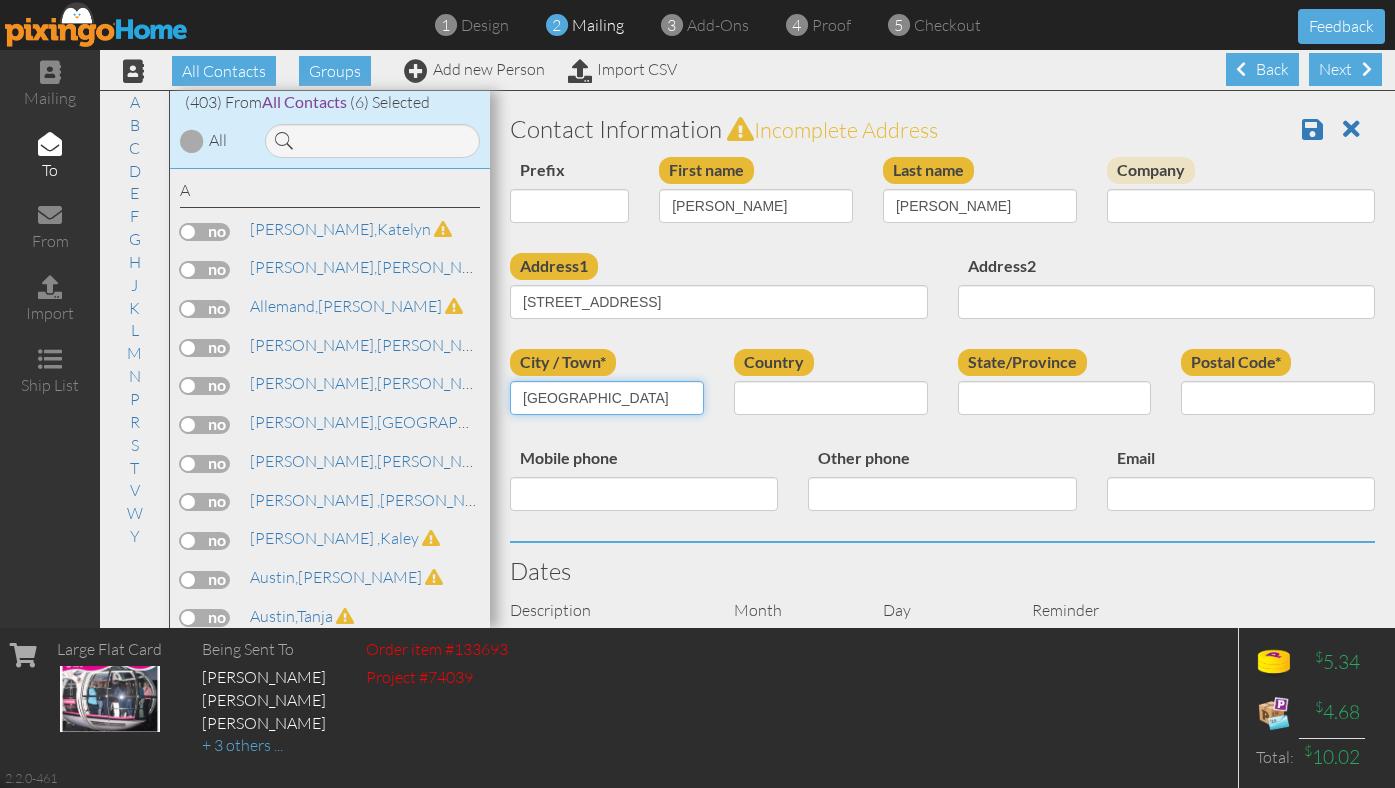 type on "Mandeville" 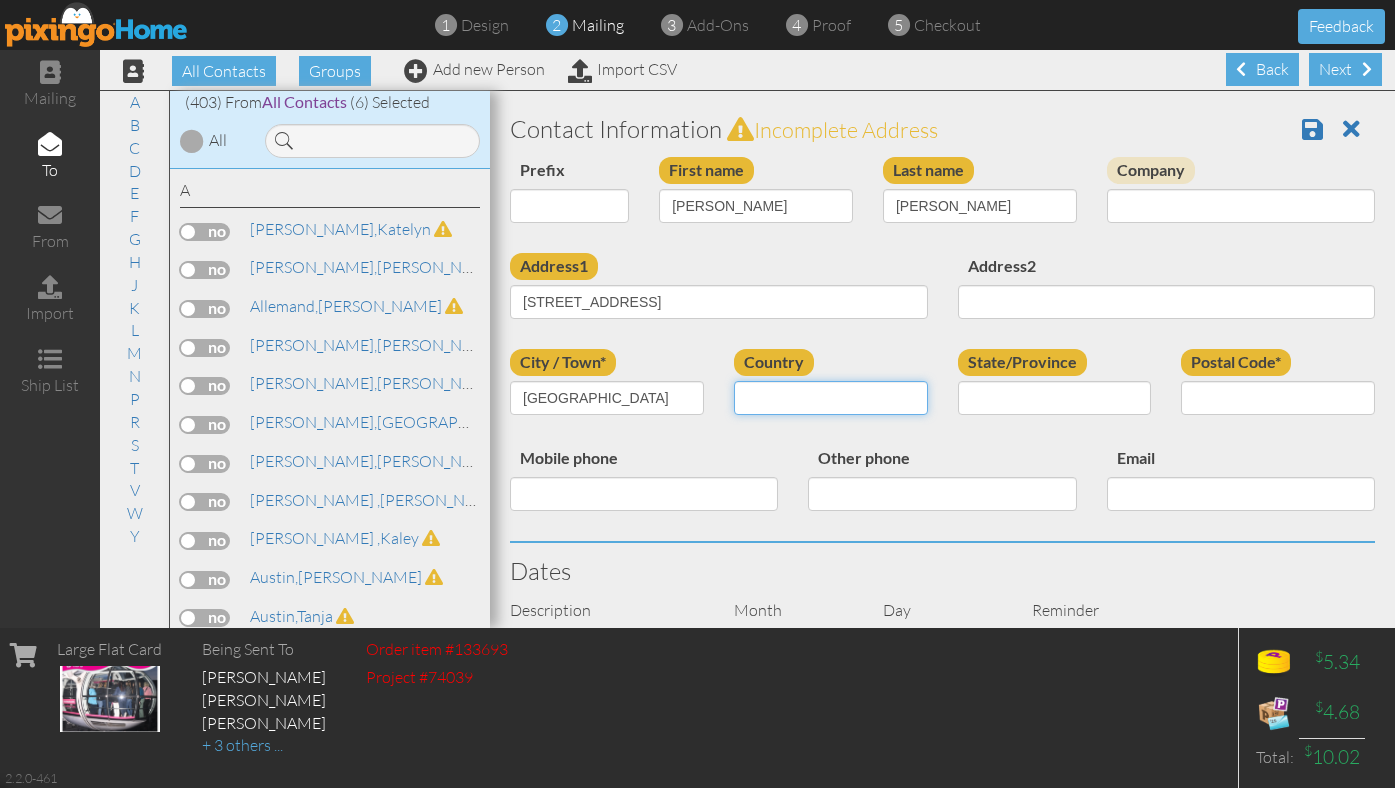 select on "object:1671" 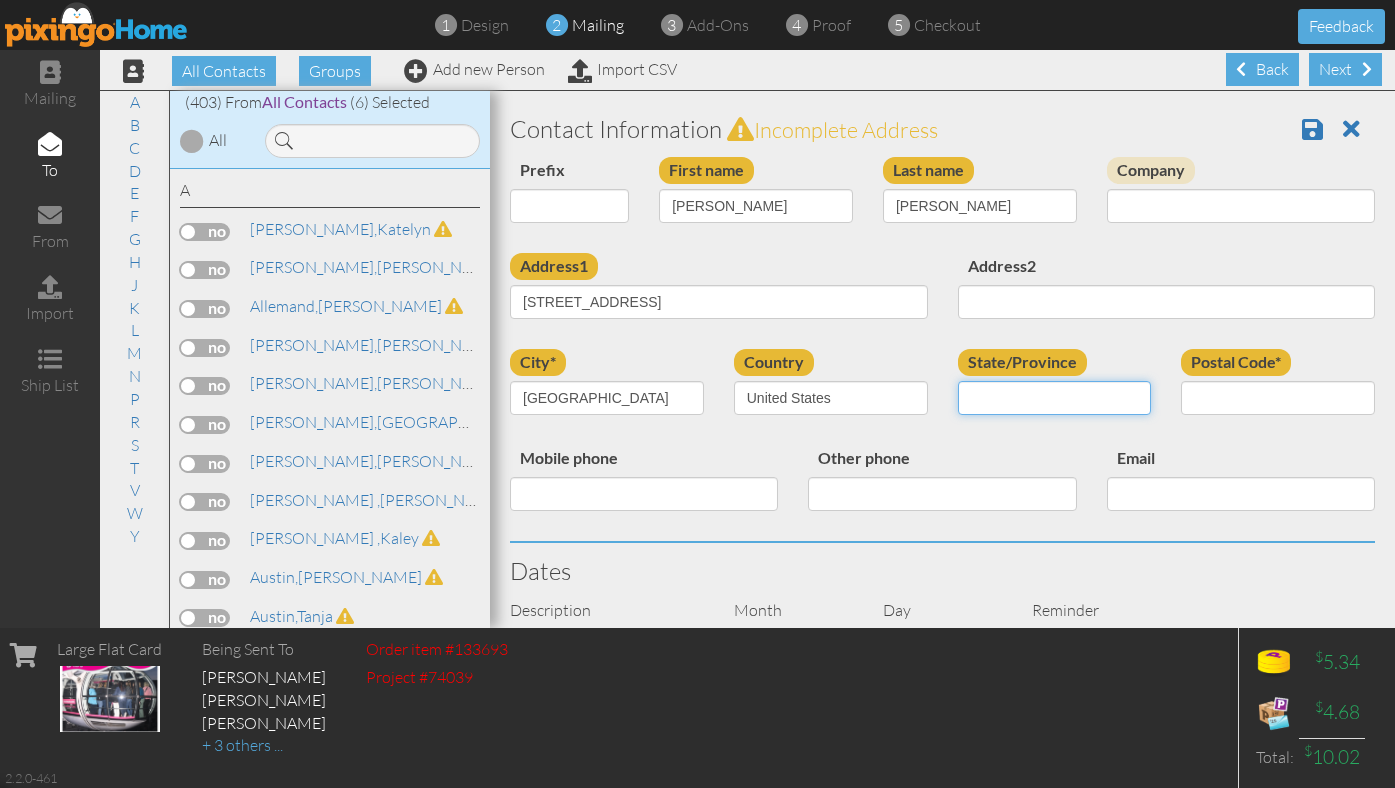 select on "object:1940" 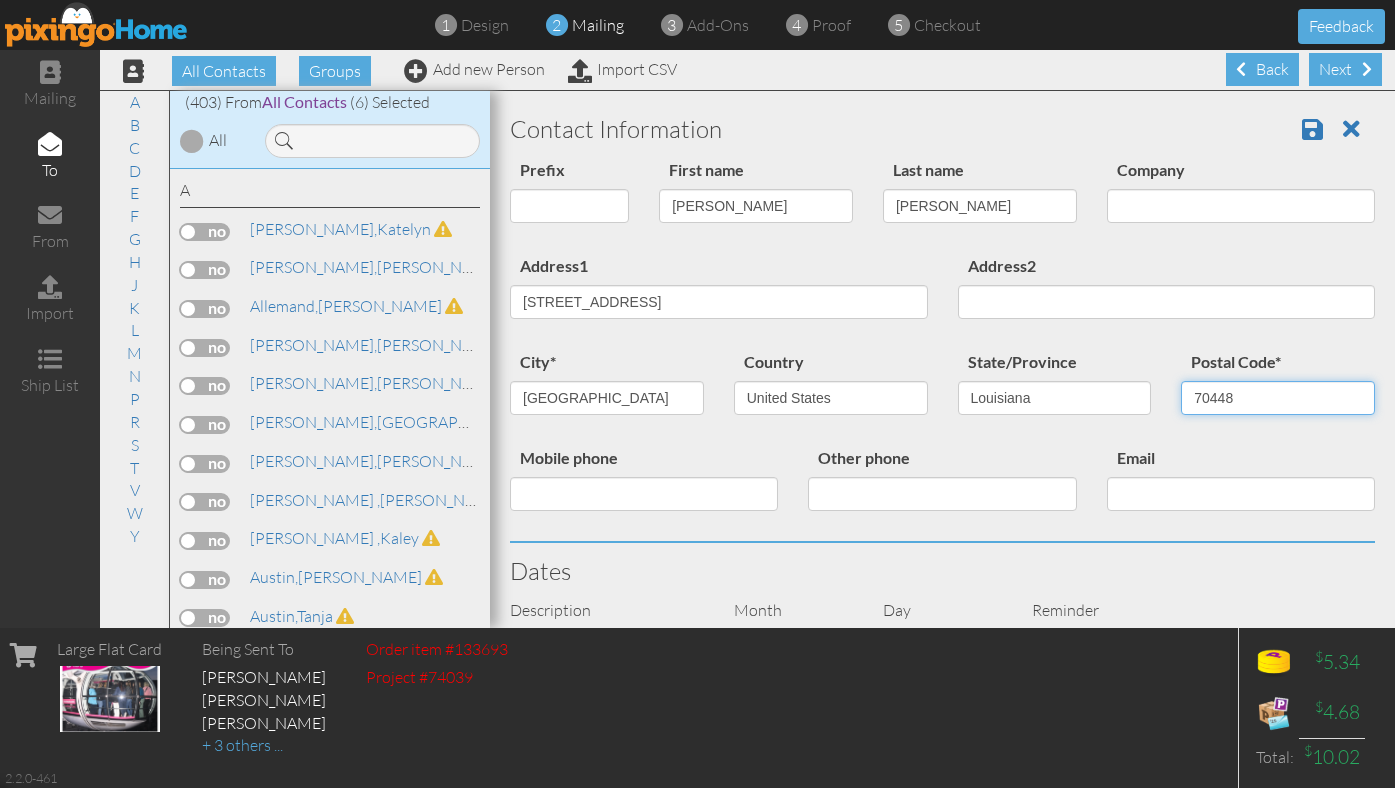 type on "70448" 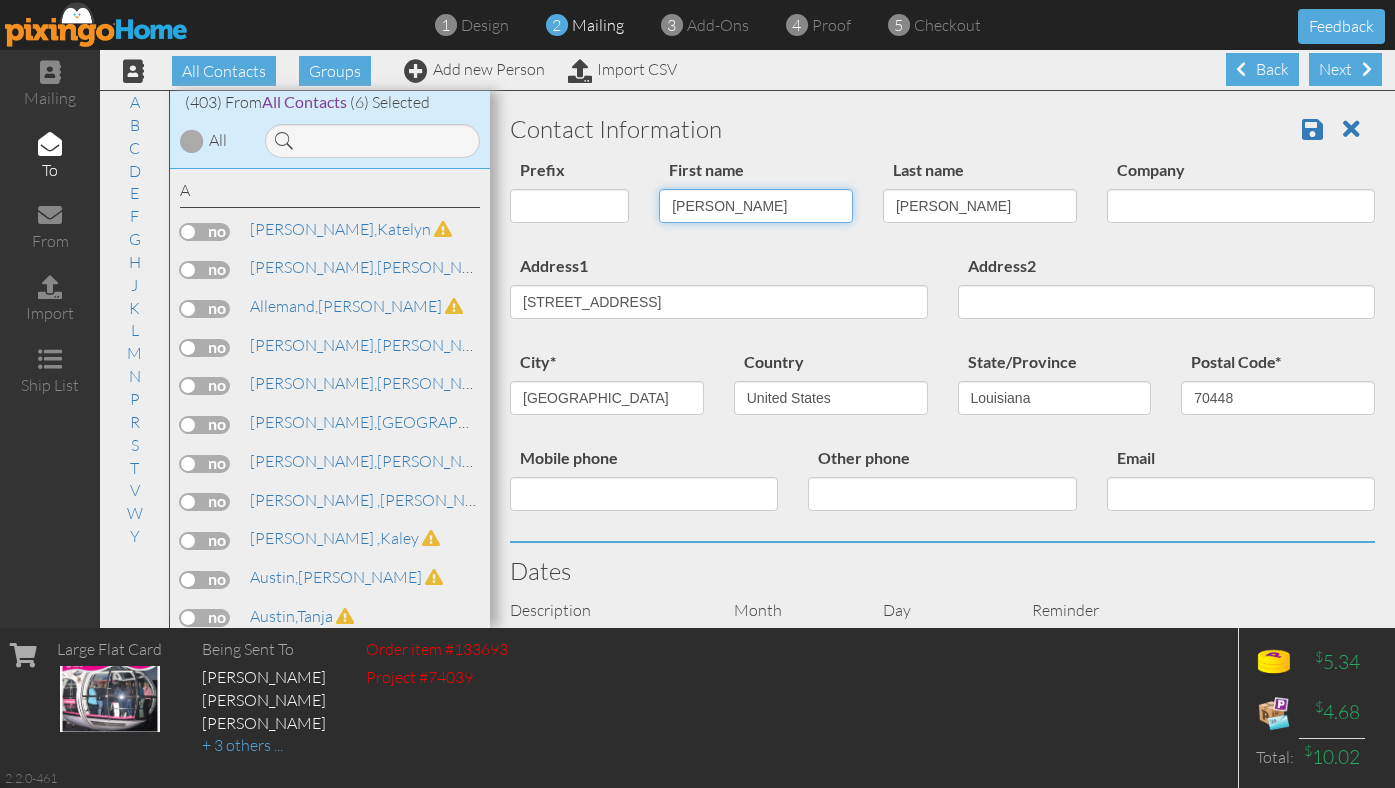 drag, startPoint x: 752, startPoint y: 203, endPoint x: 639, endPoint y: 220, distance: 114.27161 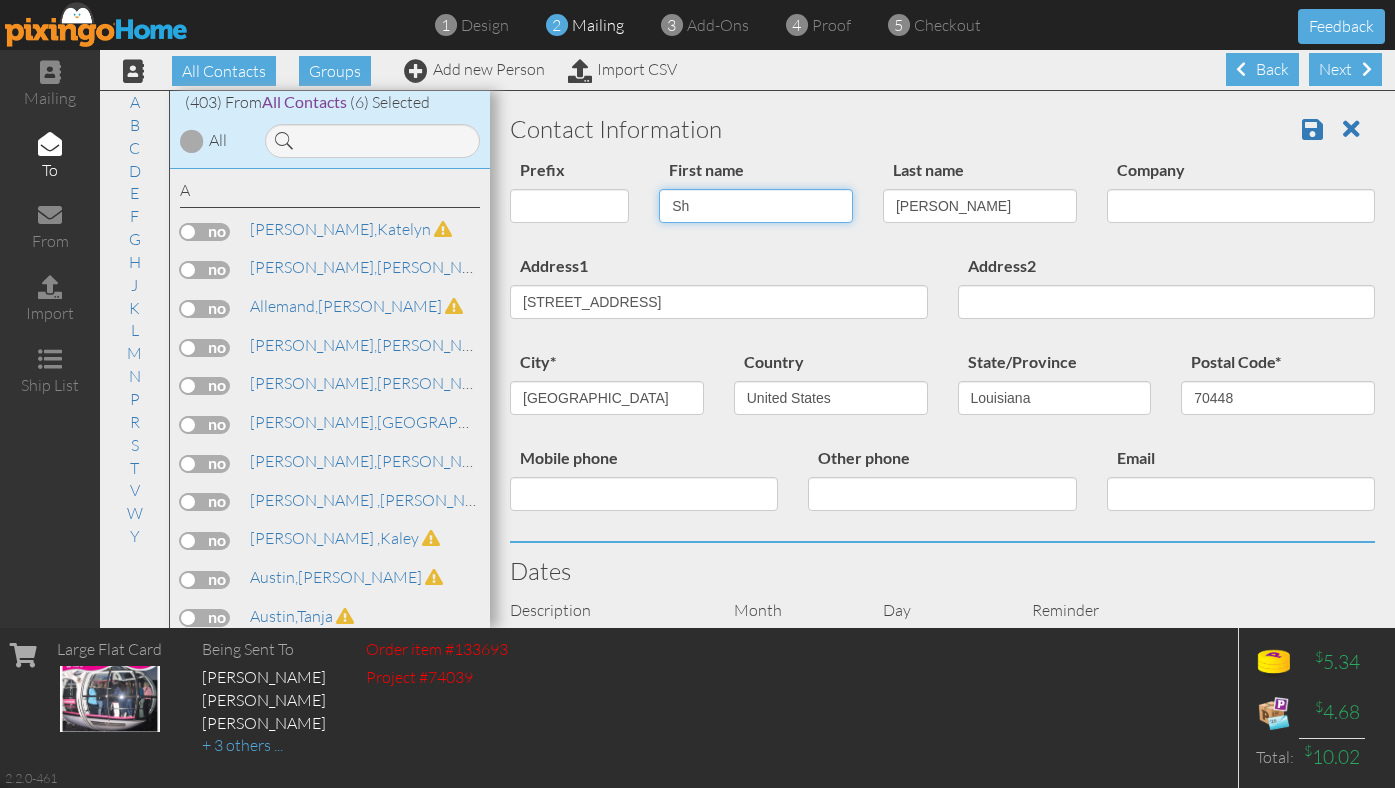 type on "S" 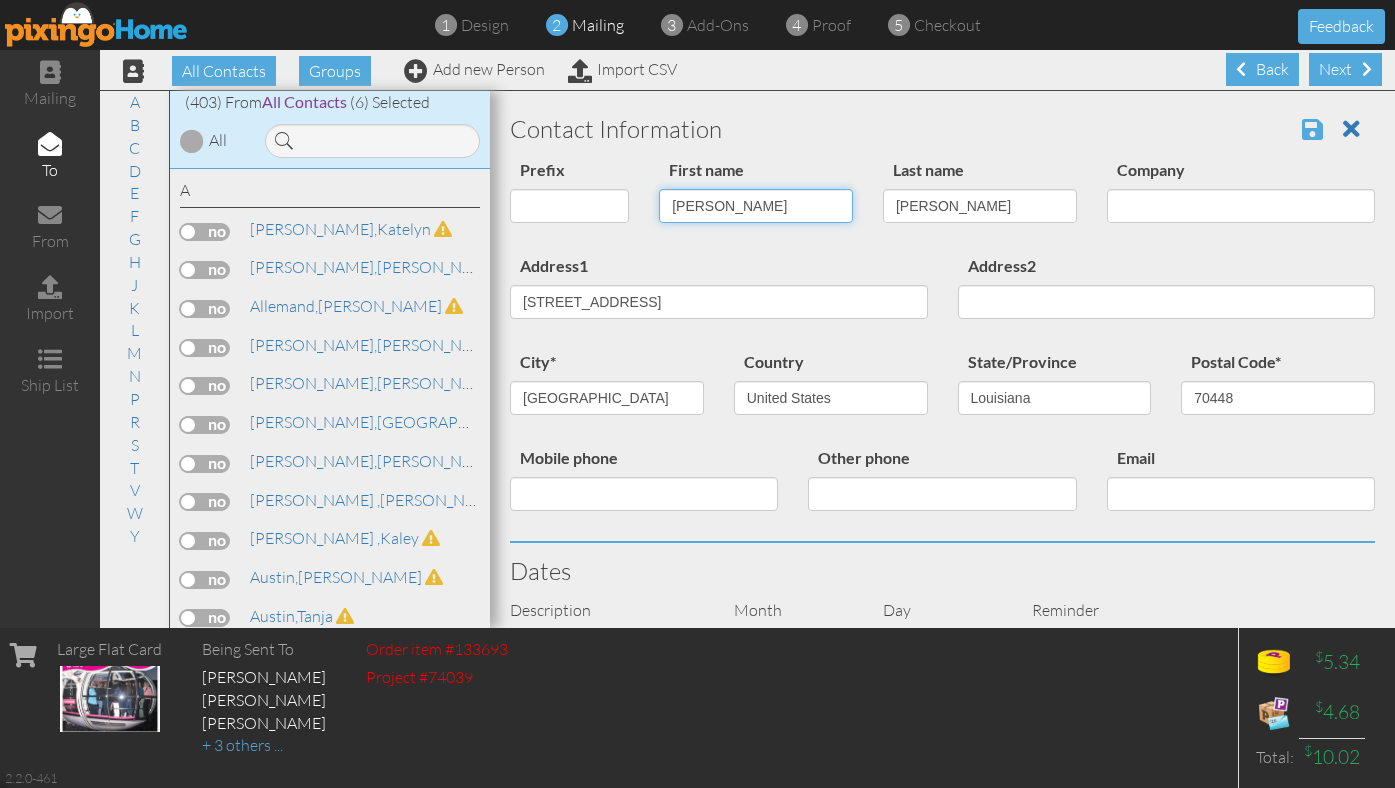 type on "[PERSON_NAME]" 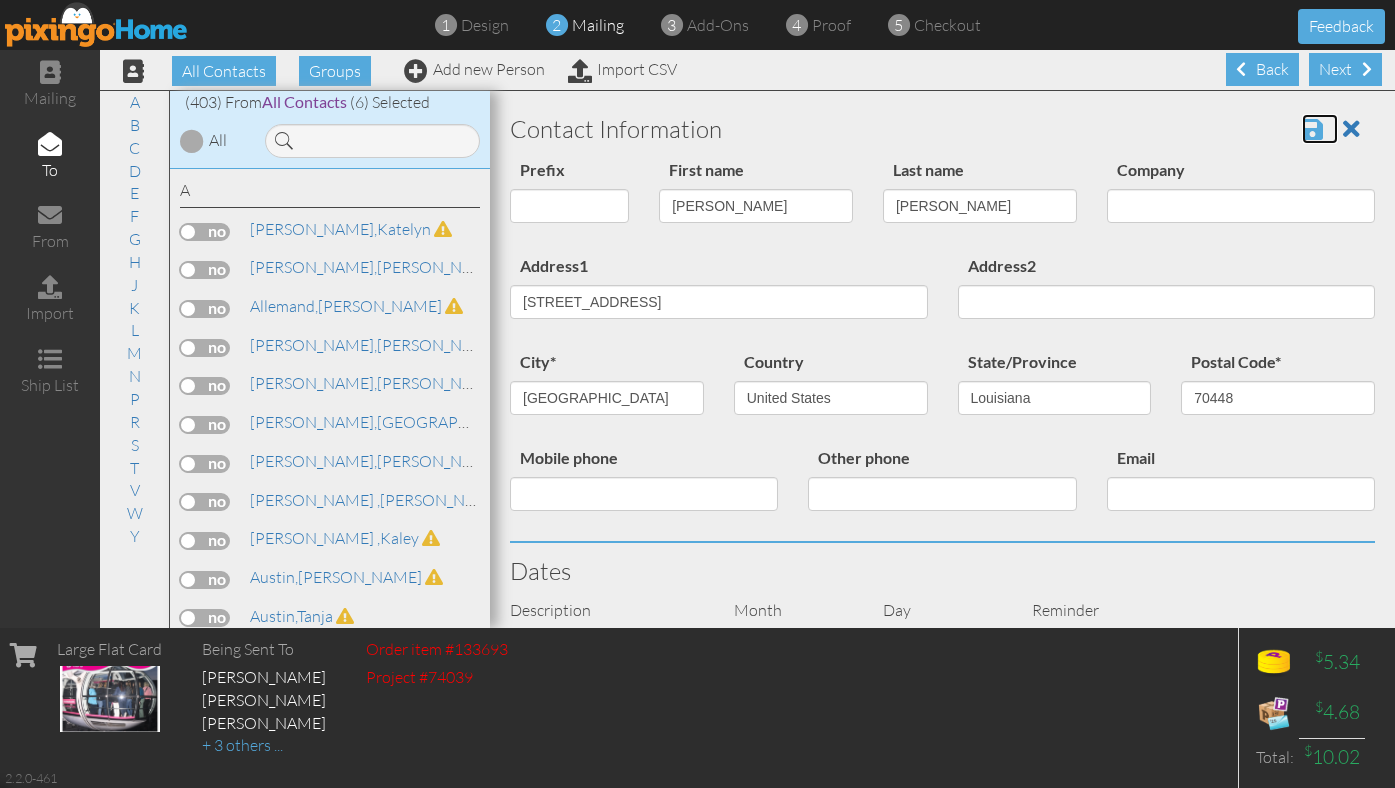 click at bounding box center [1312, 129] 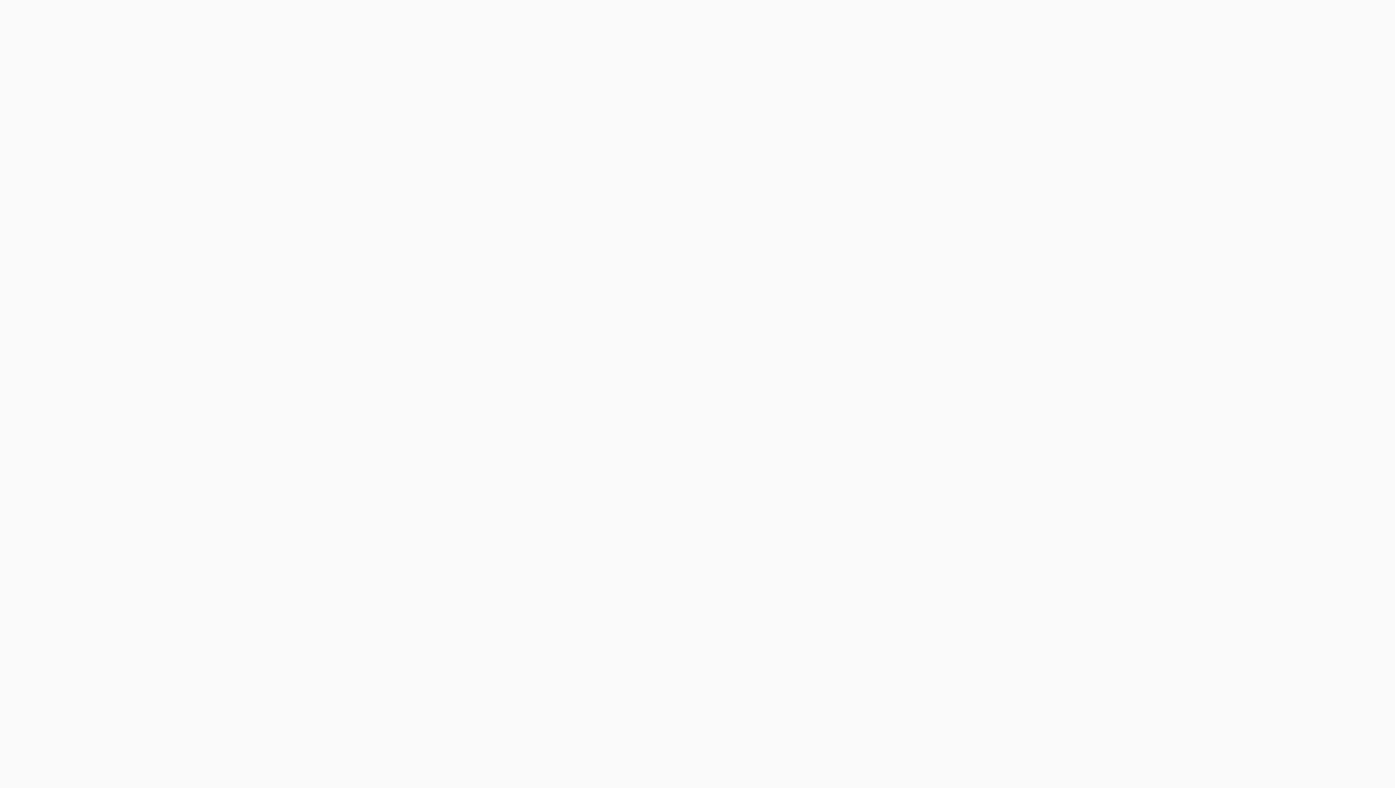 scroll, scrollTop: 0, scrollLeft: 0, axis: both 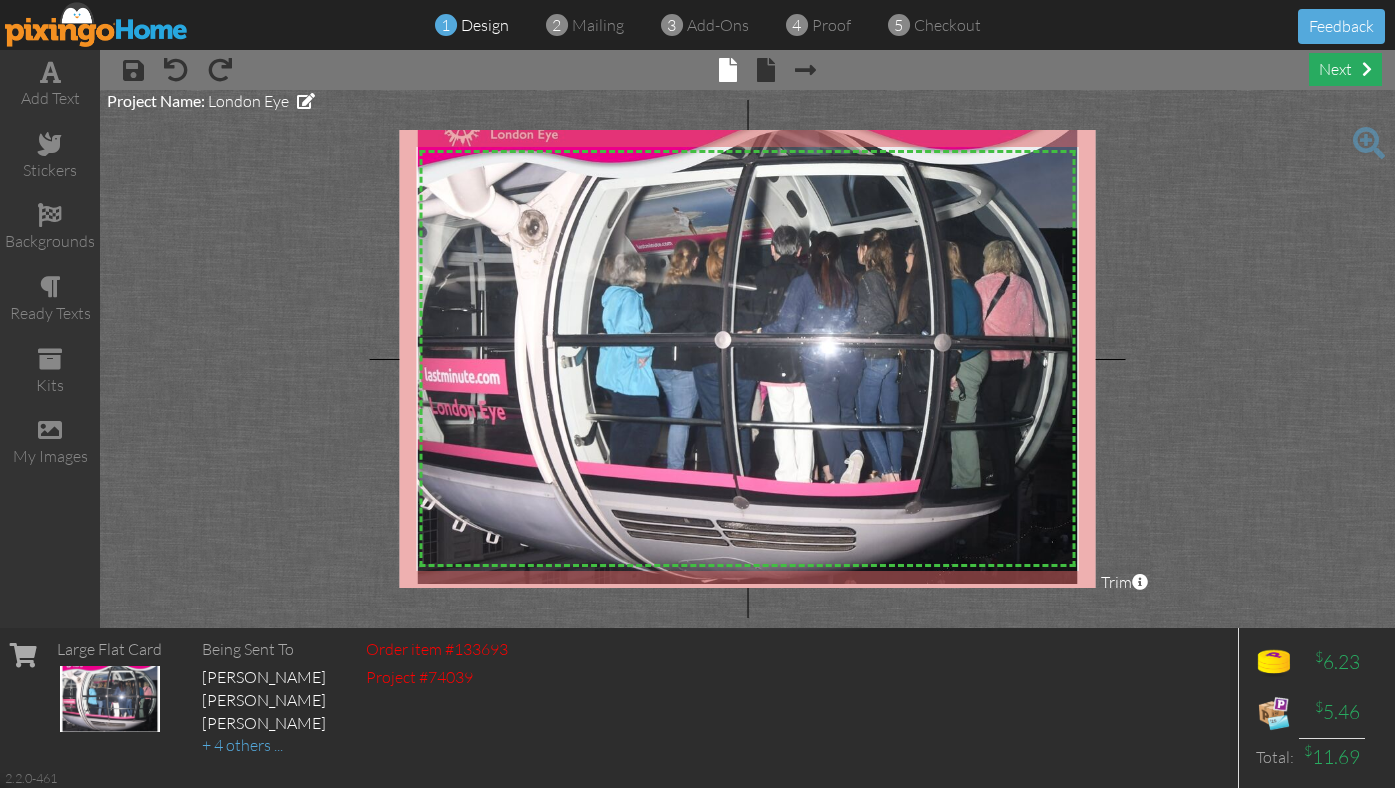 click on "next" at bounding box center (1345, 69) 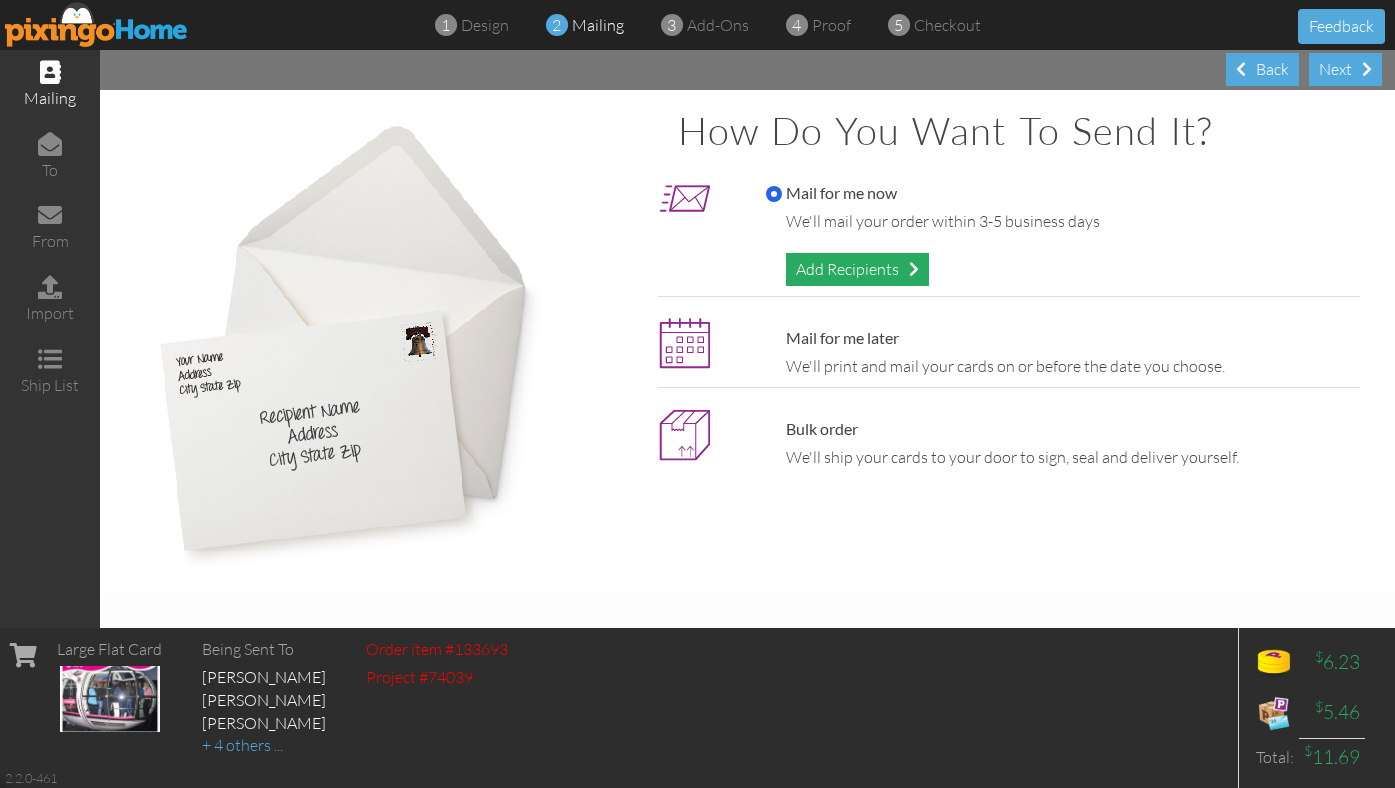 click on "Add Recipients" at bounding box center [857, 269] 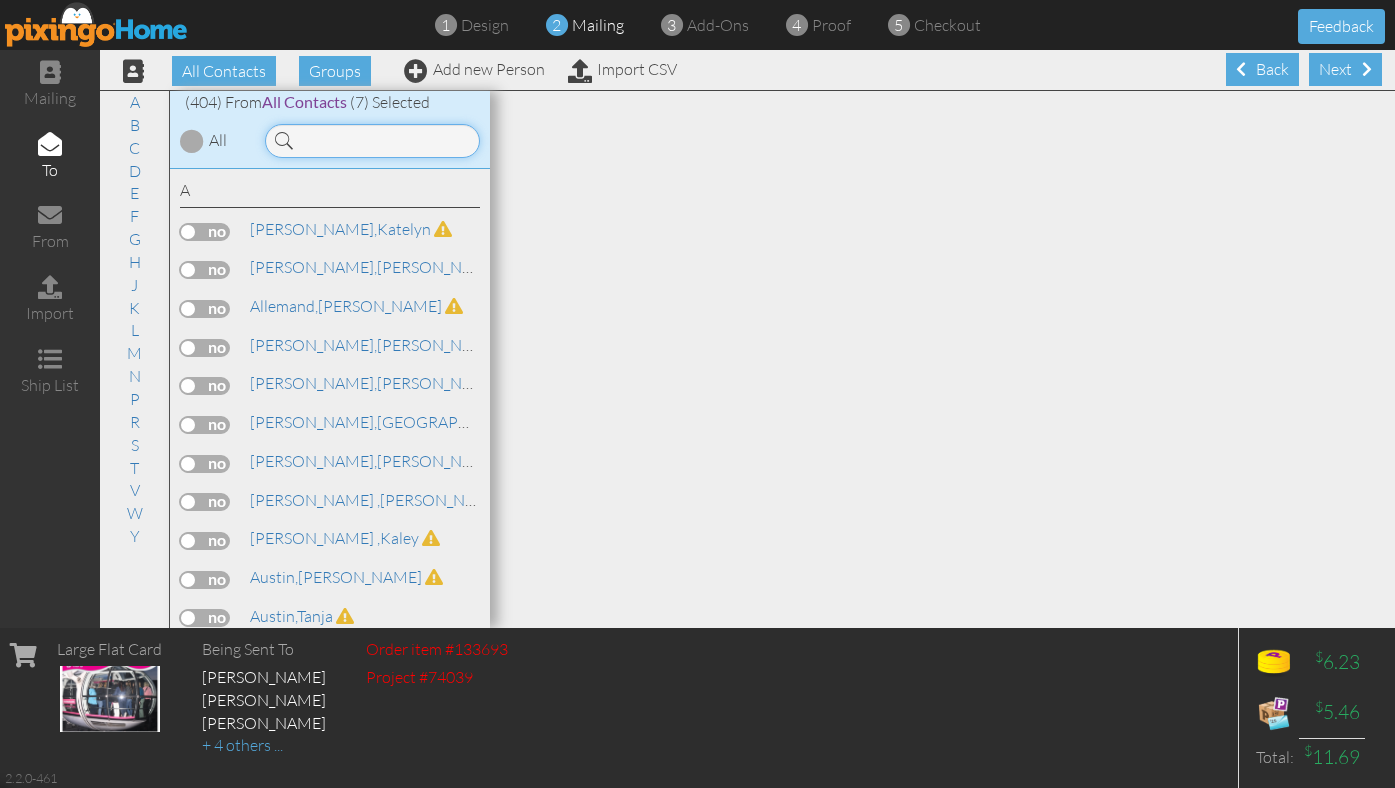 click at bounding box center (372, 141) 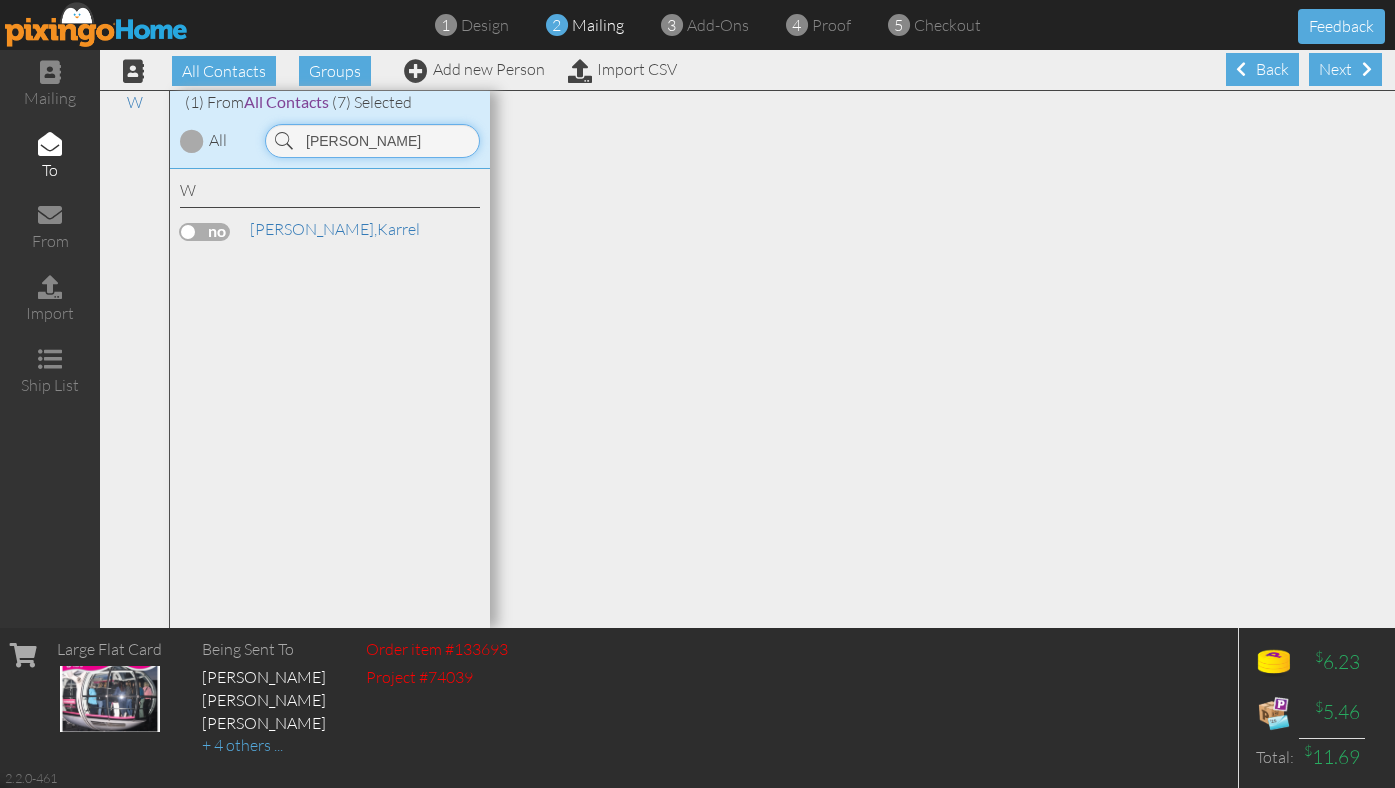 scroll, scrollTop: 1, scrollLeft: 0, axis: vertical 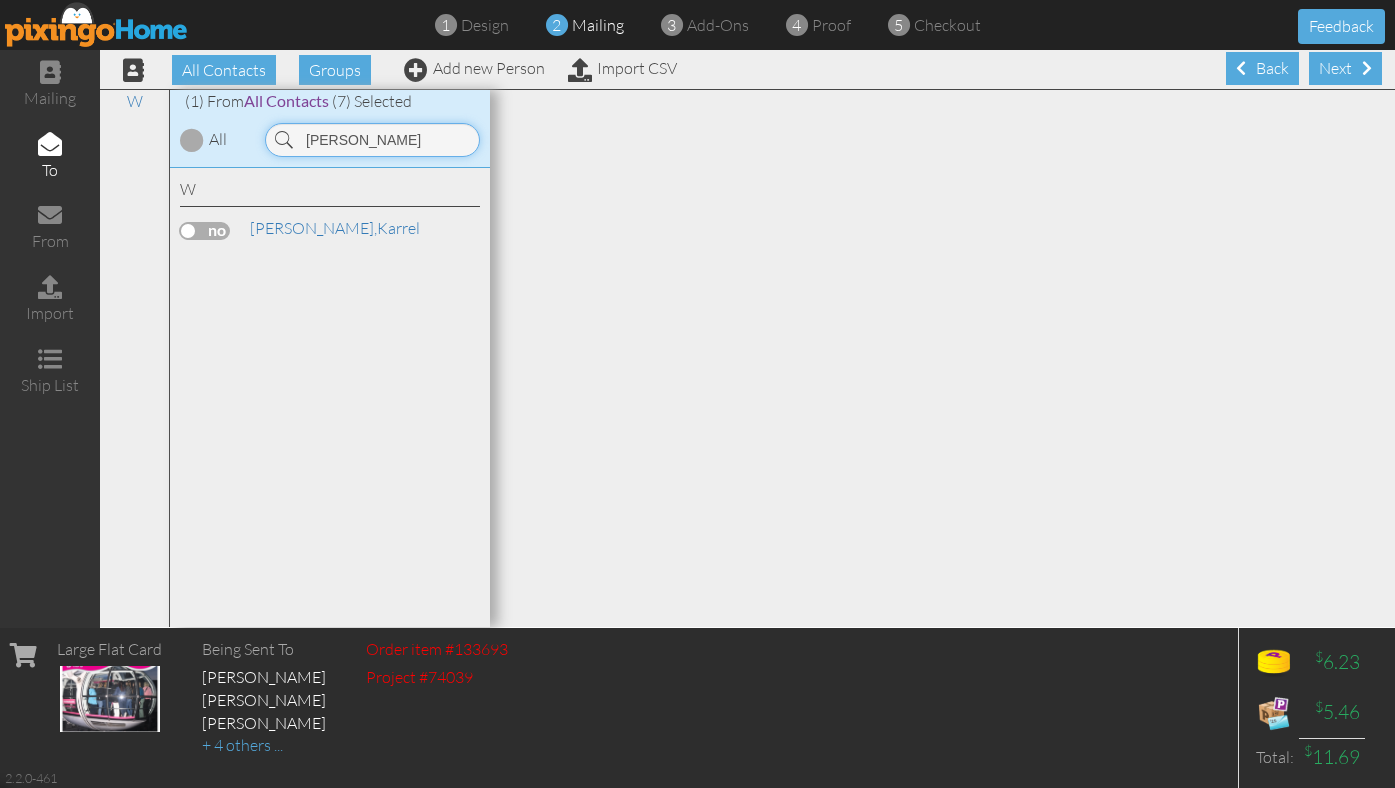 type on "Karre" 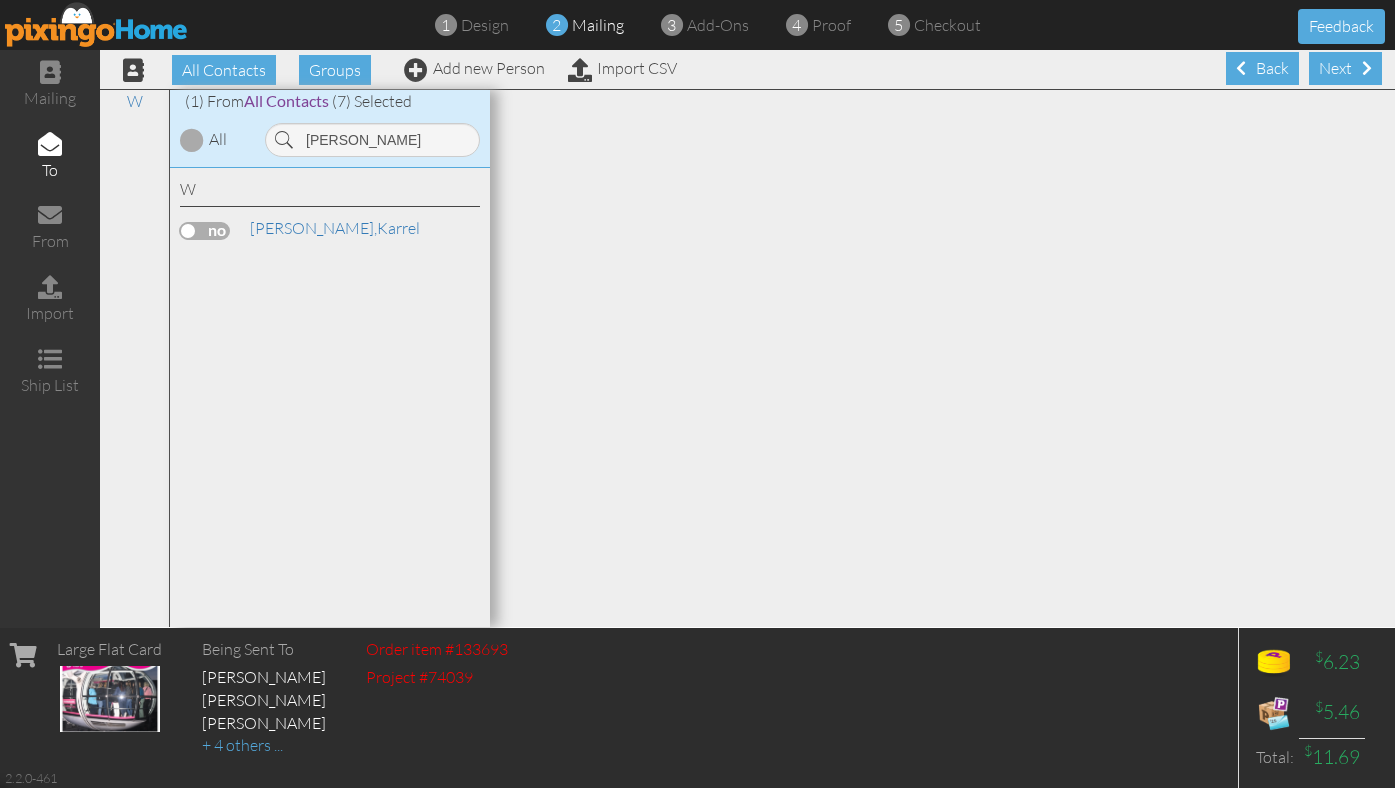 click at bounding box center (205, 231) 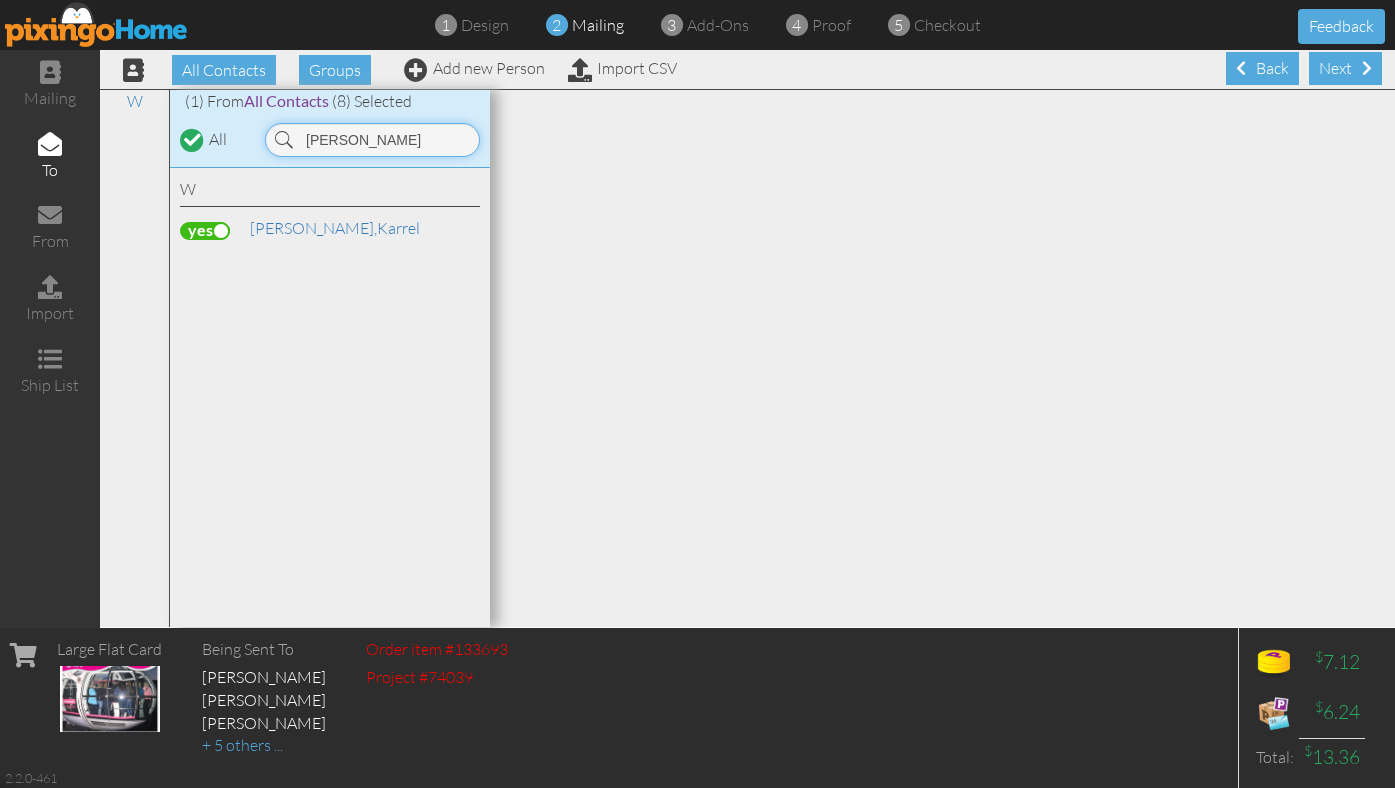 drag, startPoint x: 361, startPoint y: 140, endPoint x: 277, endPoint y: 130, distance: 84.59315 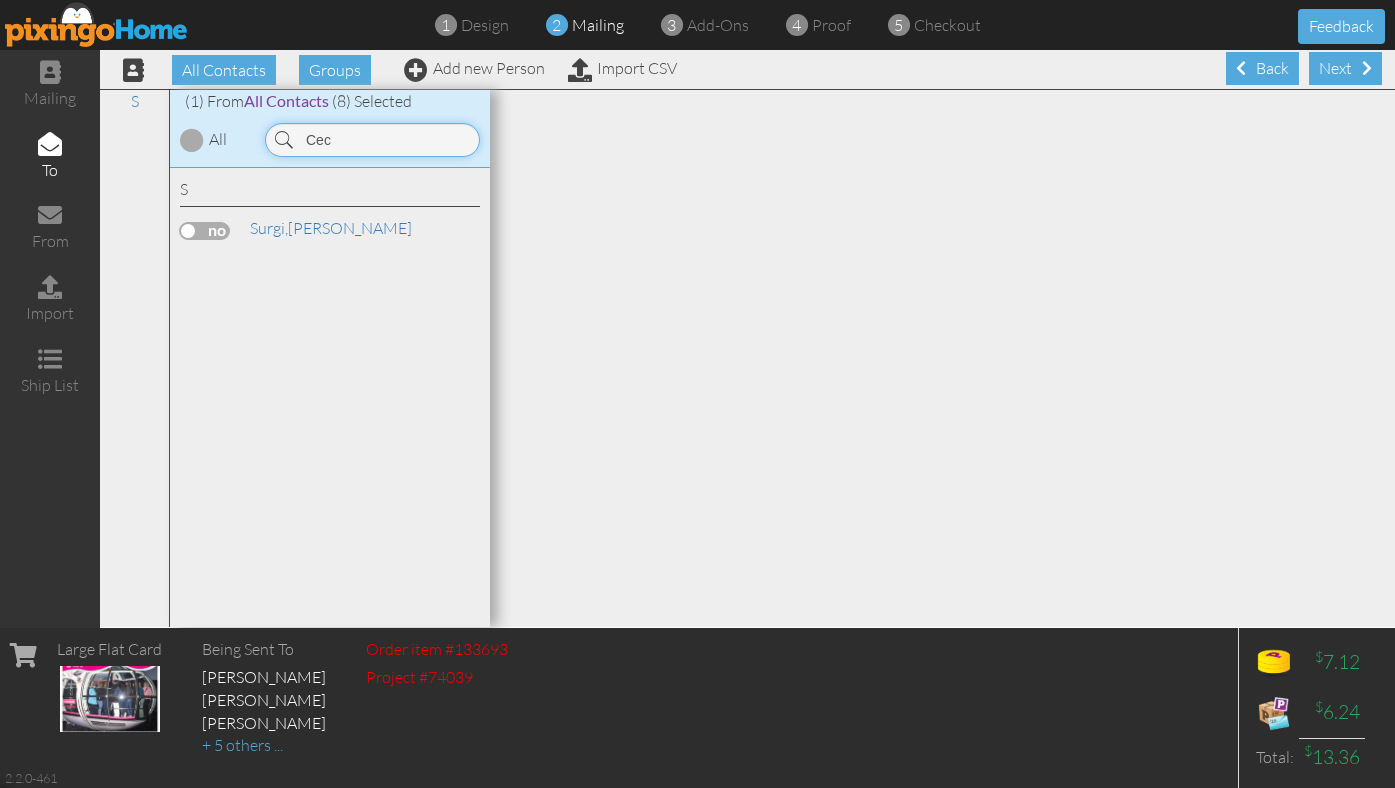 type on "Cec" 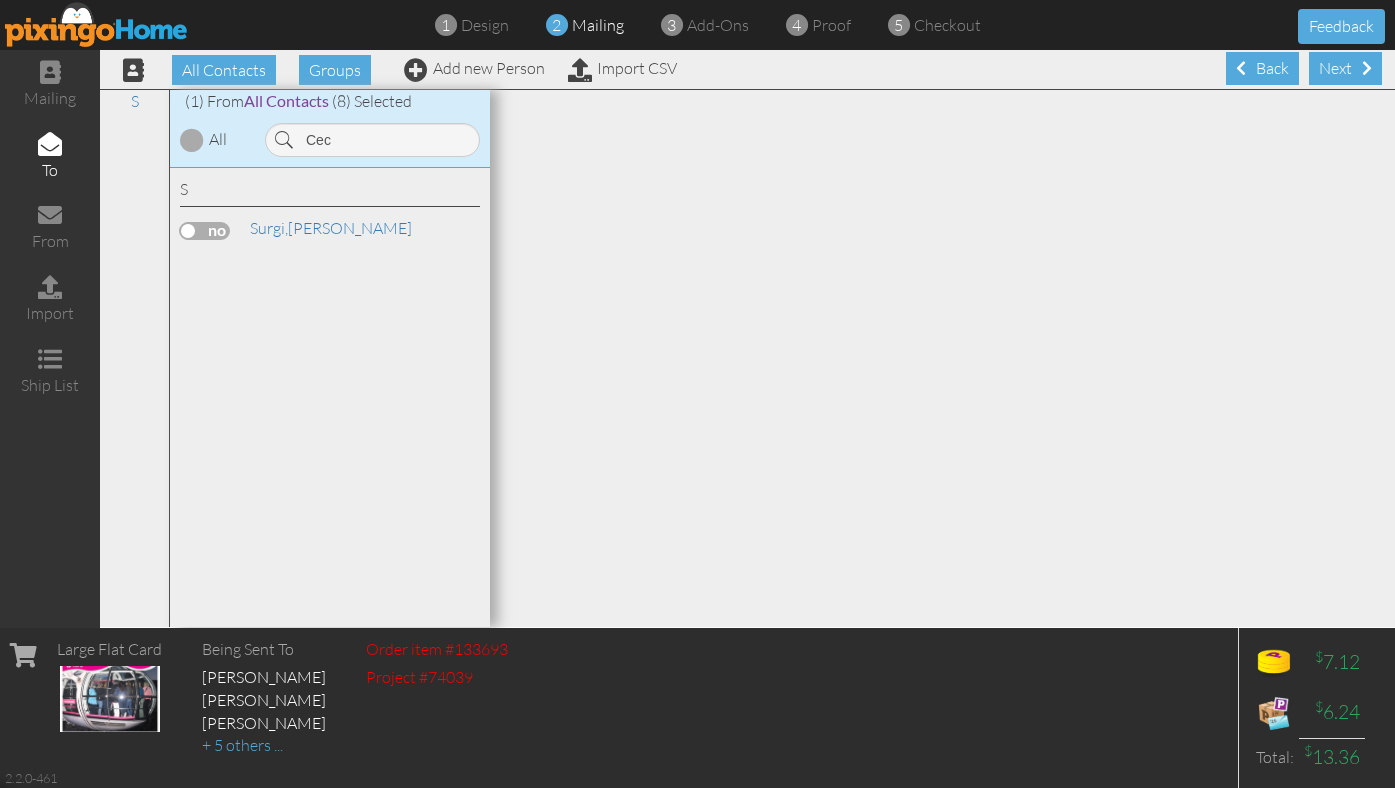 click at bounding box center (205, 231) 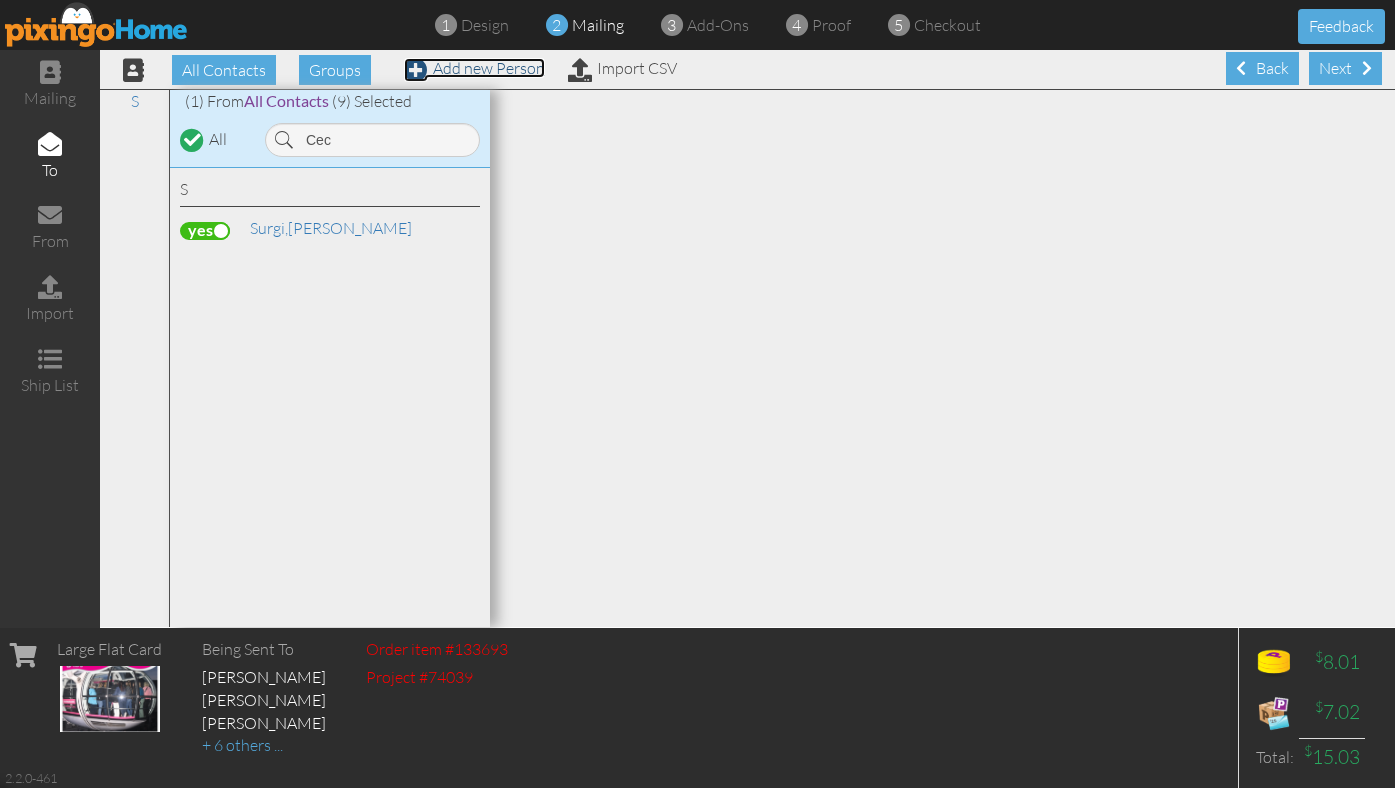 click on "Add new Person" at bounding box center (474, 68) 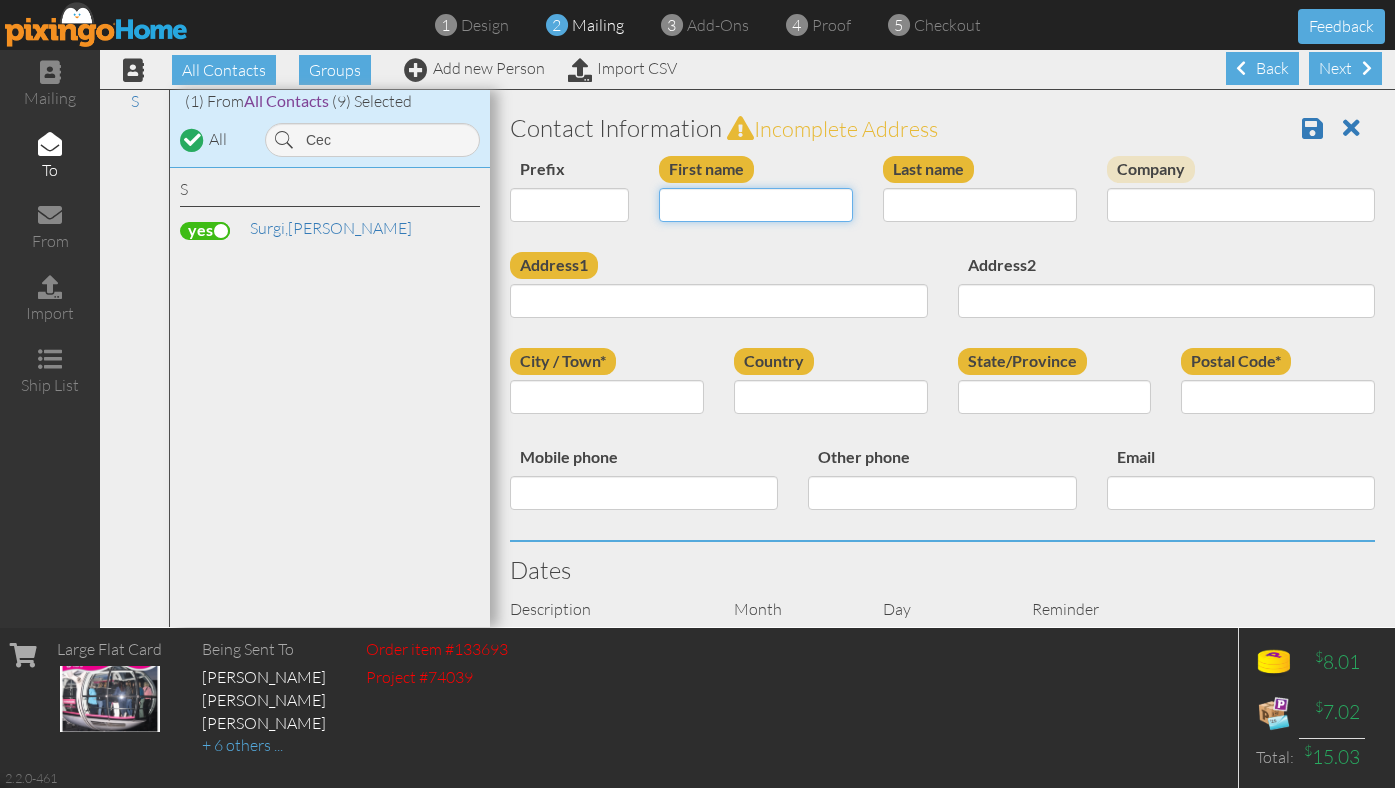 click on "First name" at bounding box center [756, 205] 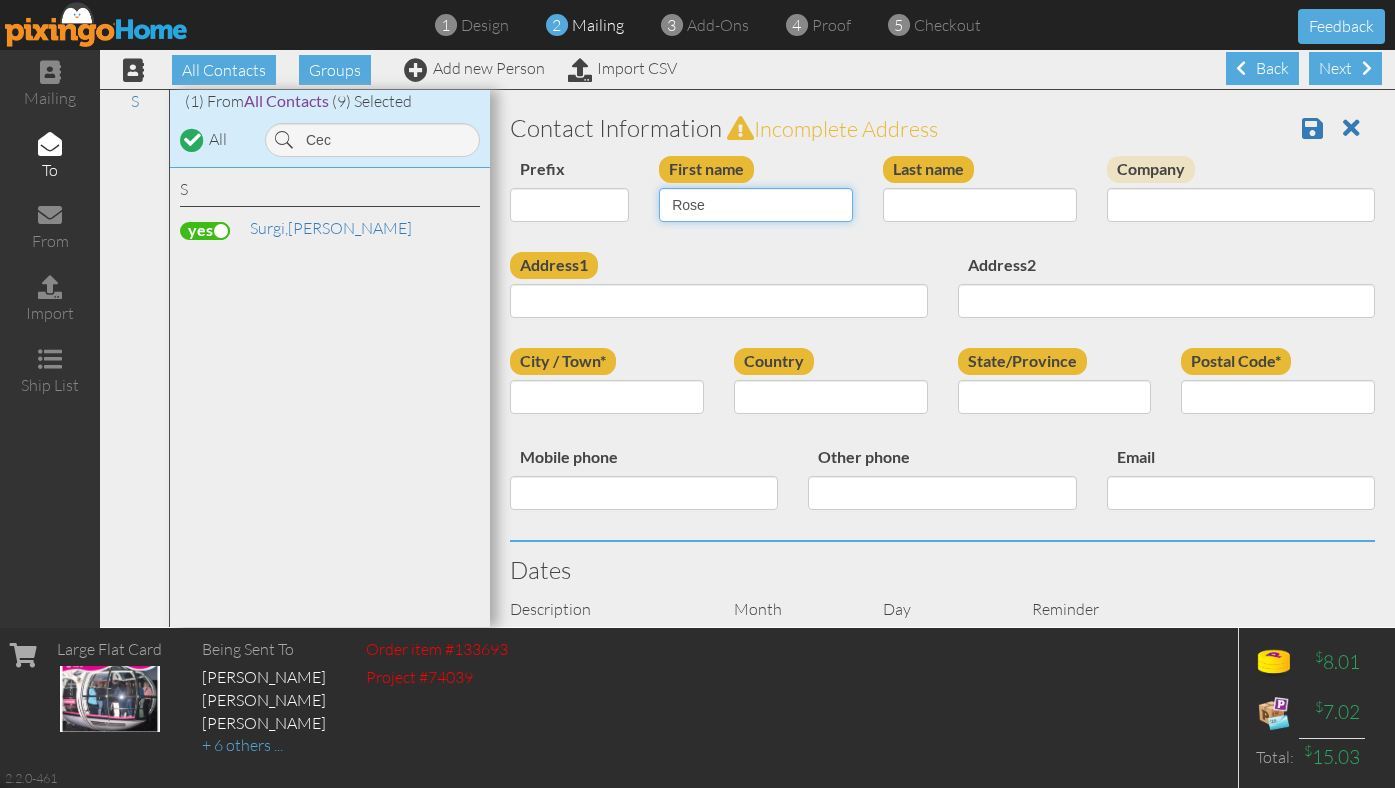 type on "Rose" 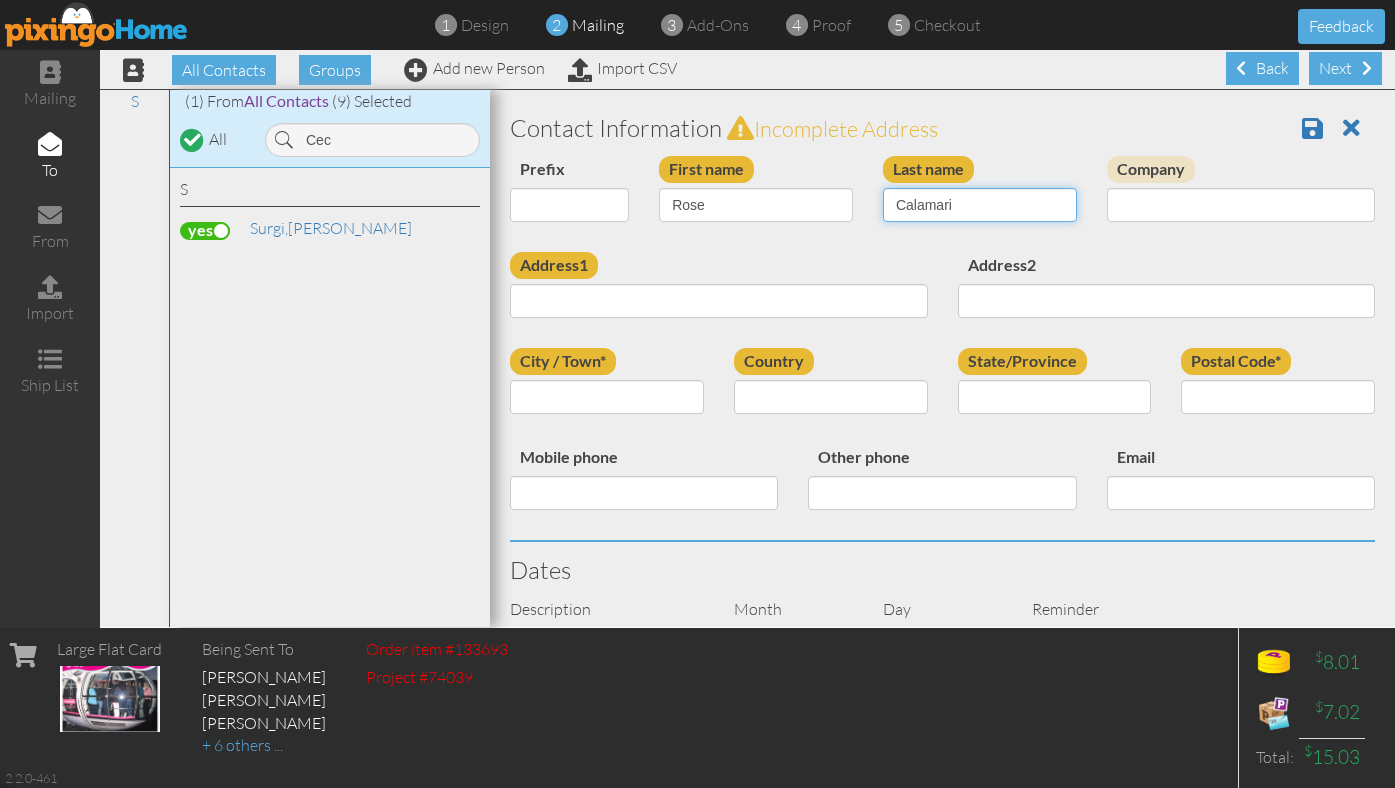type on "Calamari" 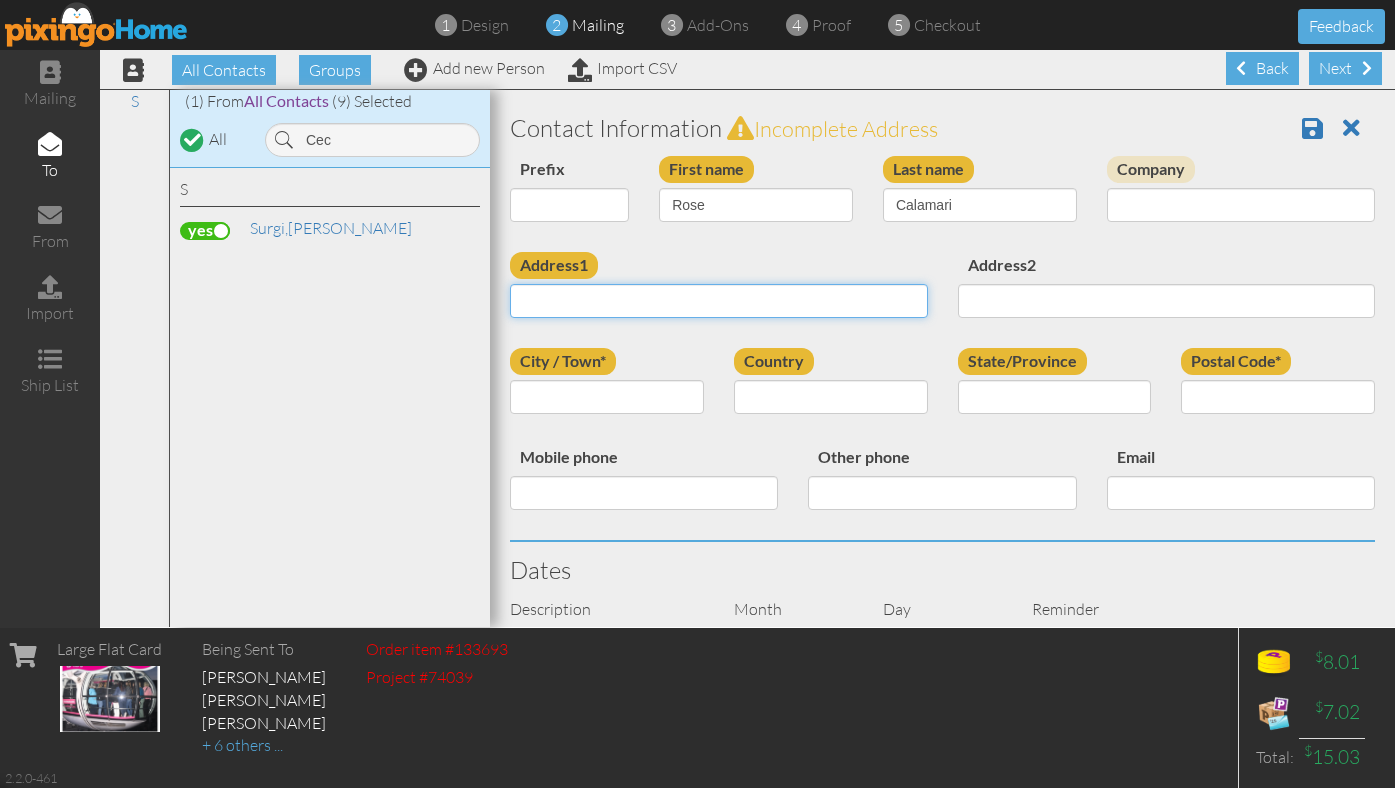 click on "Address1" at bounding box center (719, 301) 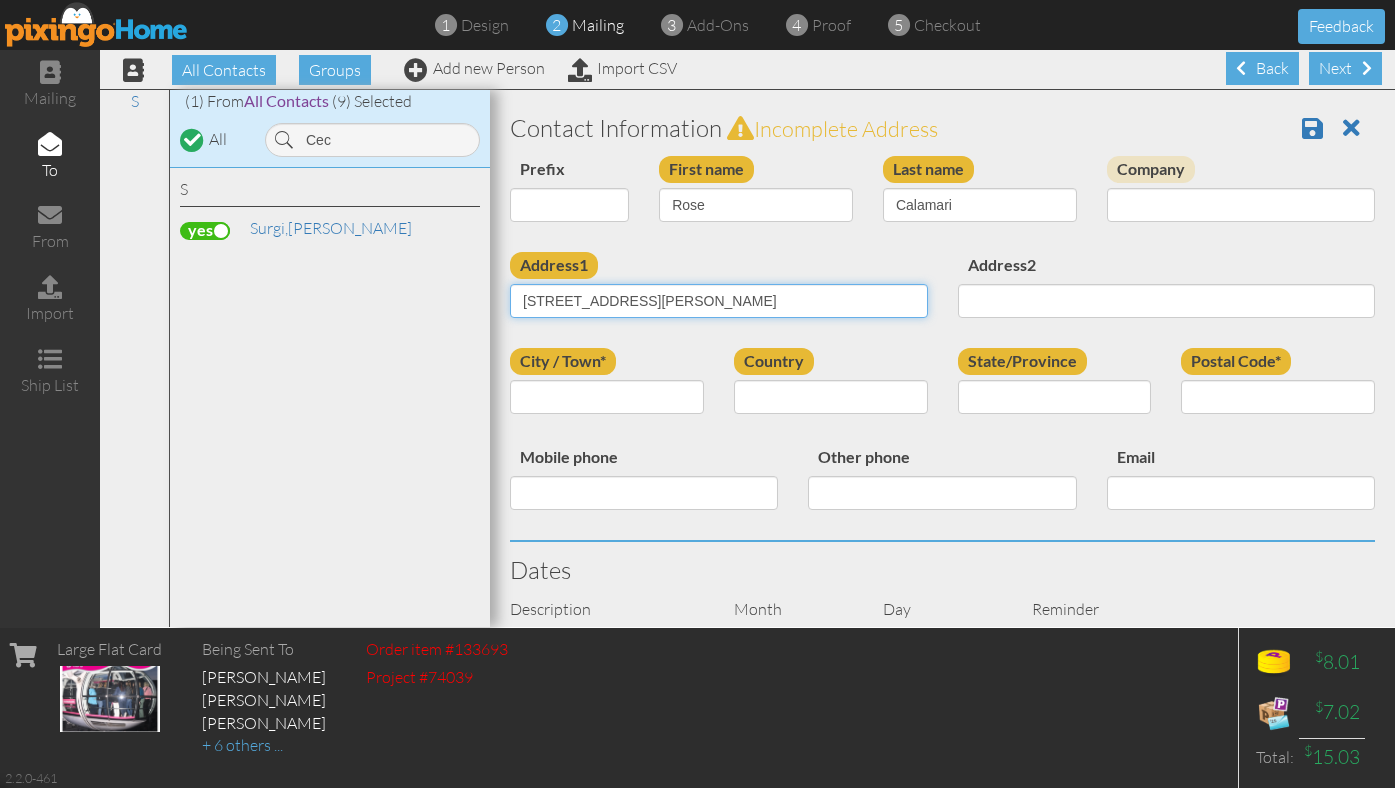 type on "127 Lindsey Lane" 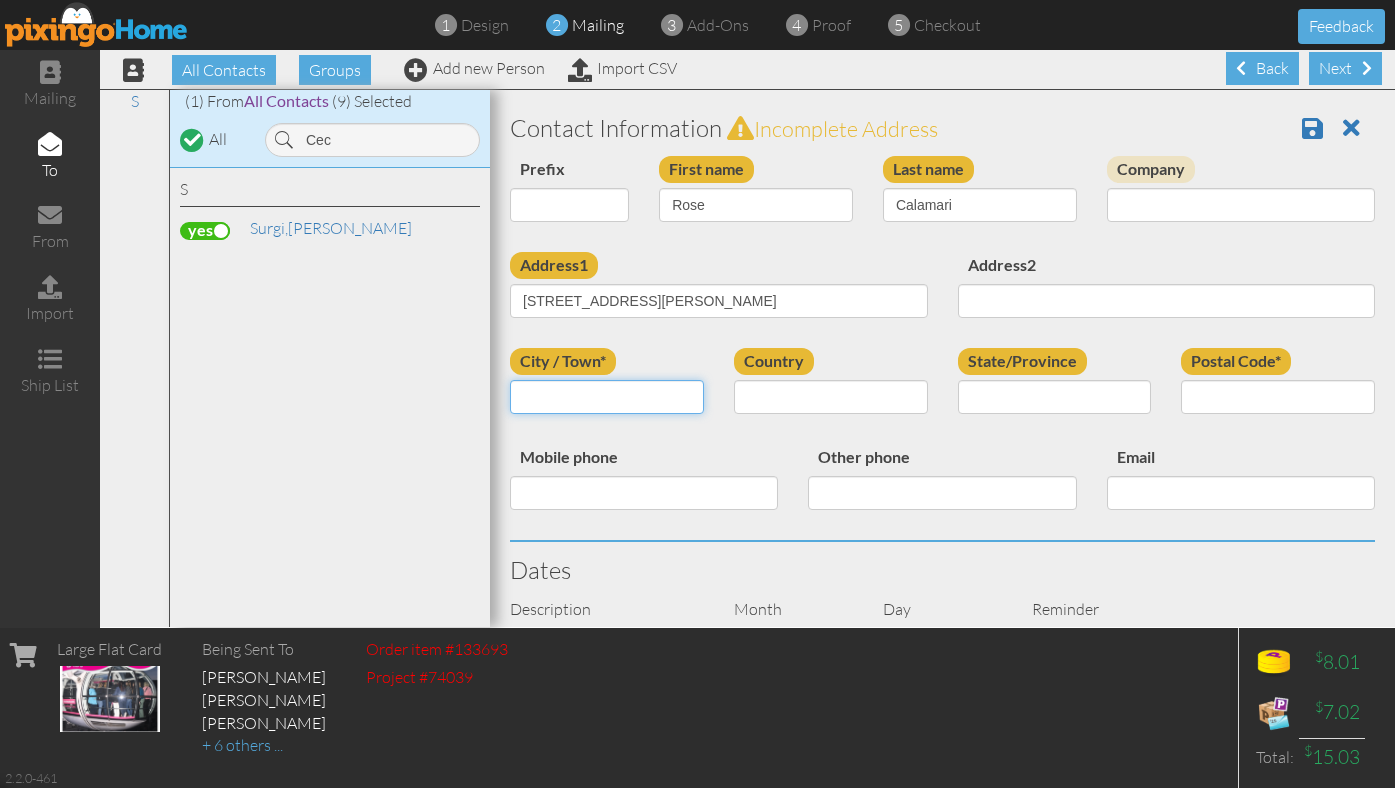 click on "City /
Town*" at bounding box center [607, 397] 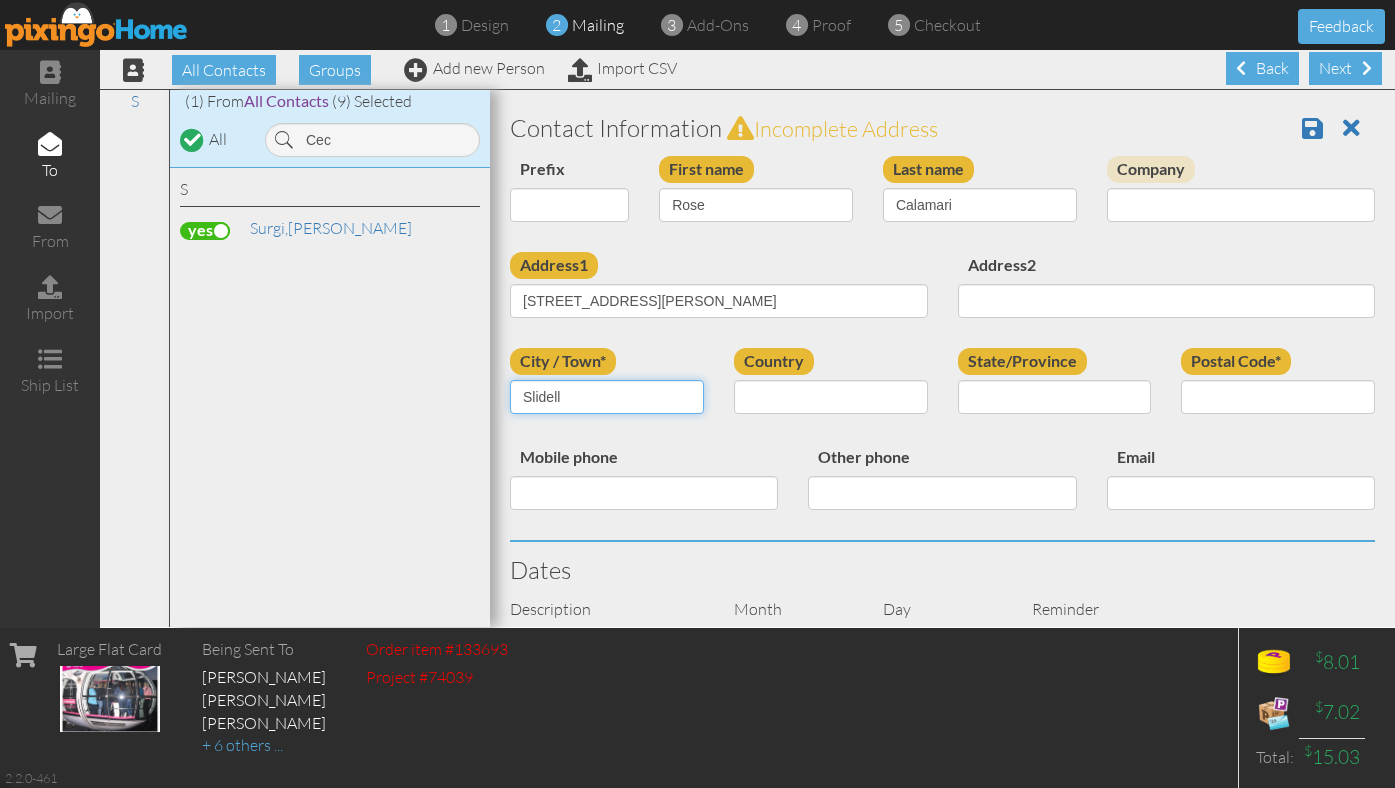 type on "Slidell" 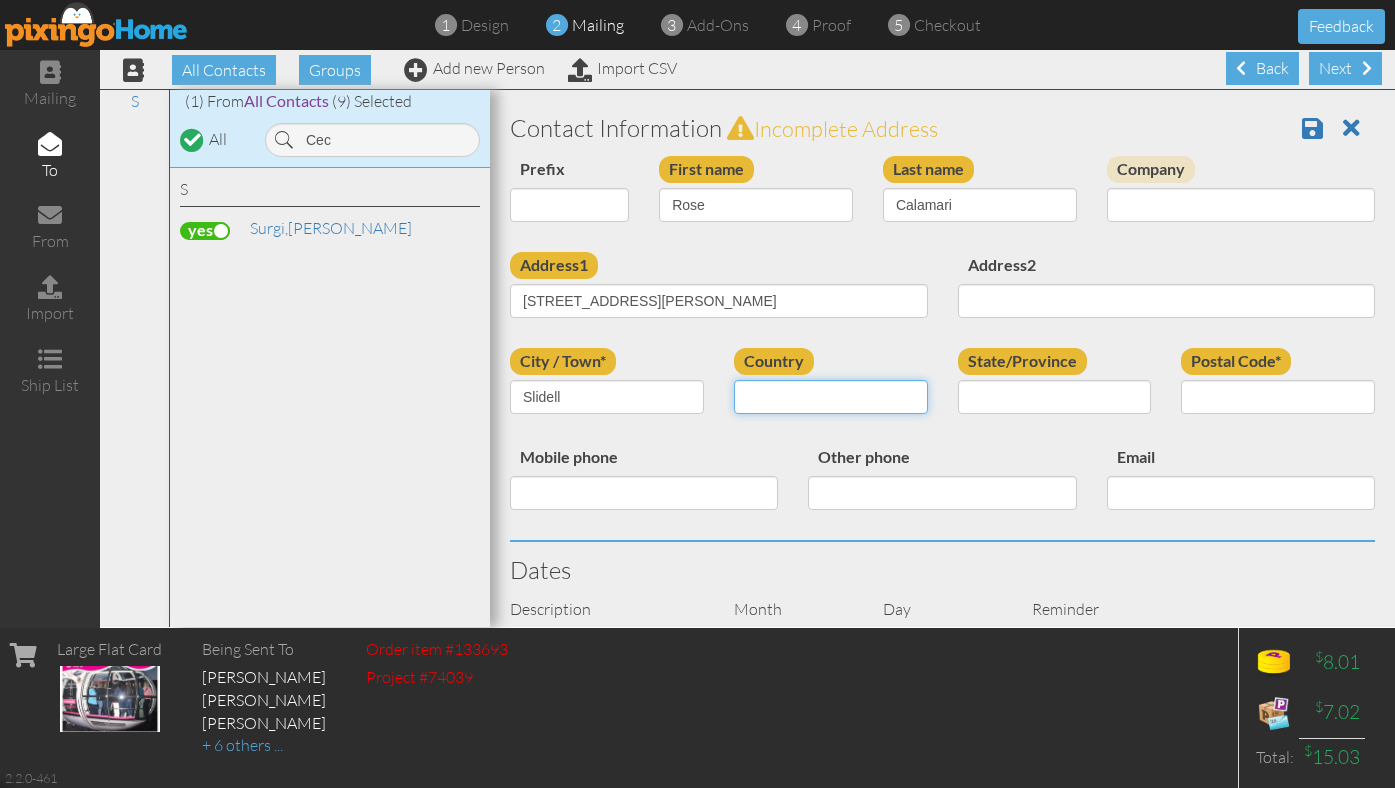 select on "object:2810" 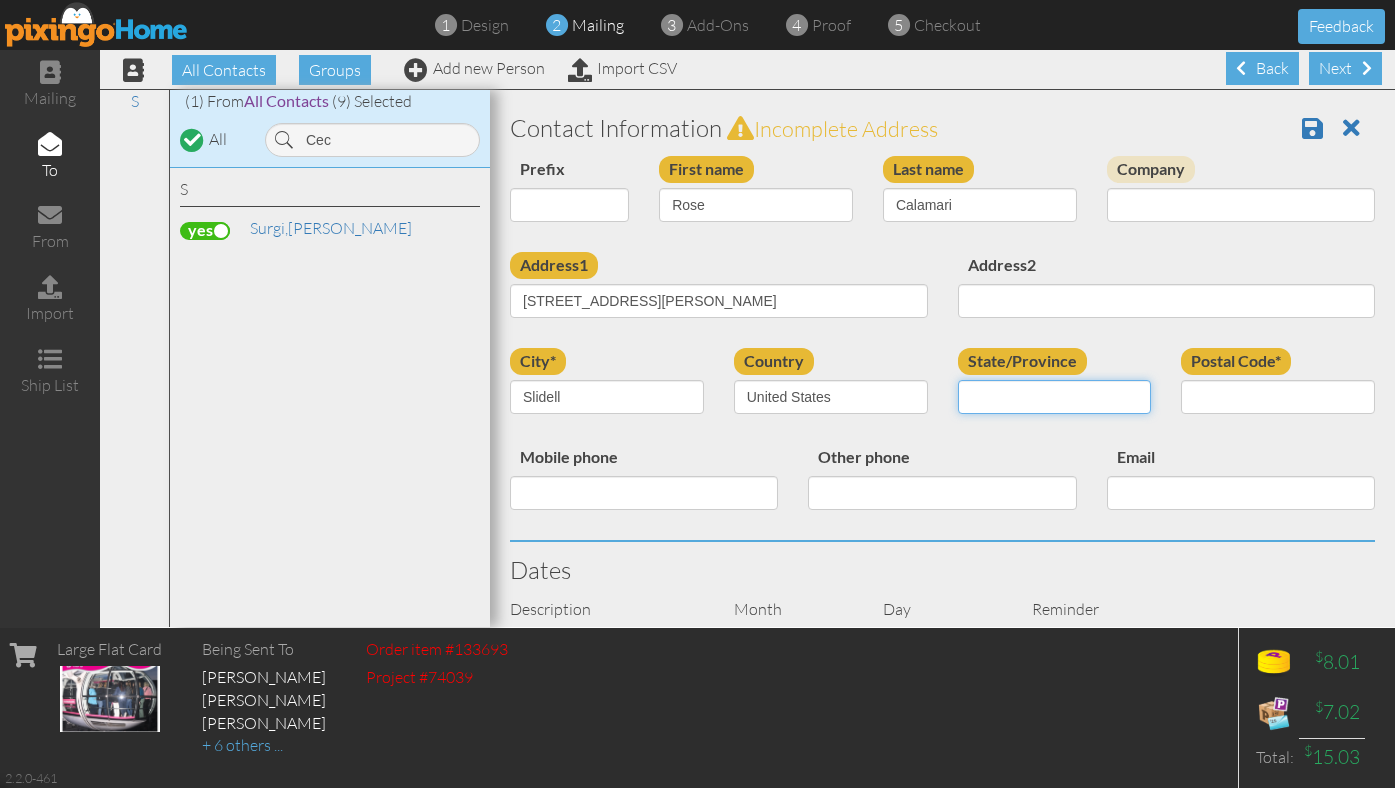 select on "object:3079" 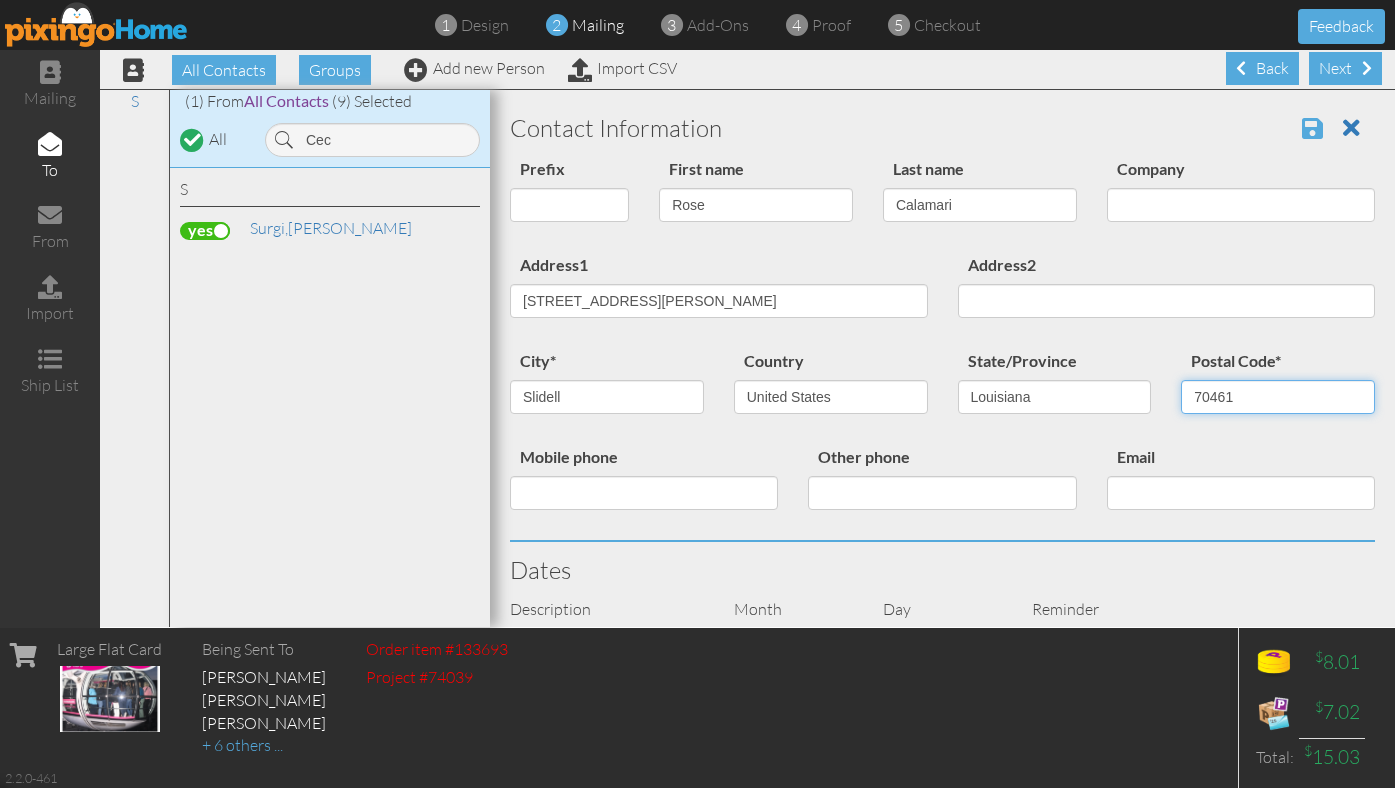 type on "70461" 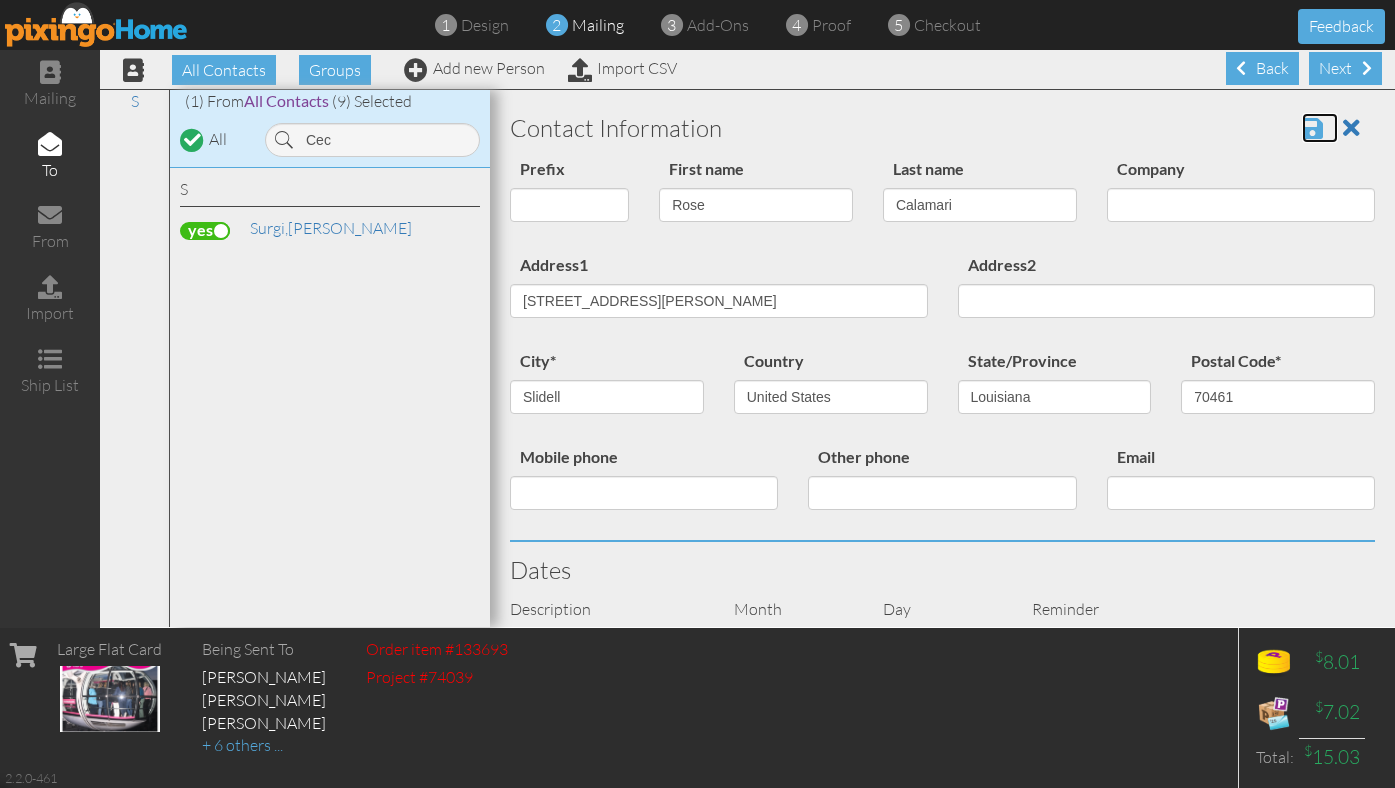 click at bounding box center [1312, 128] 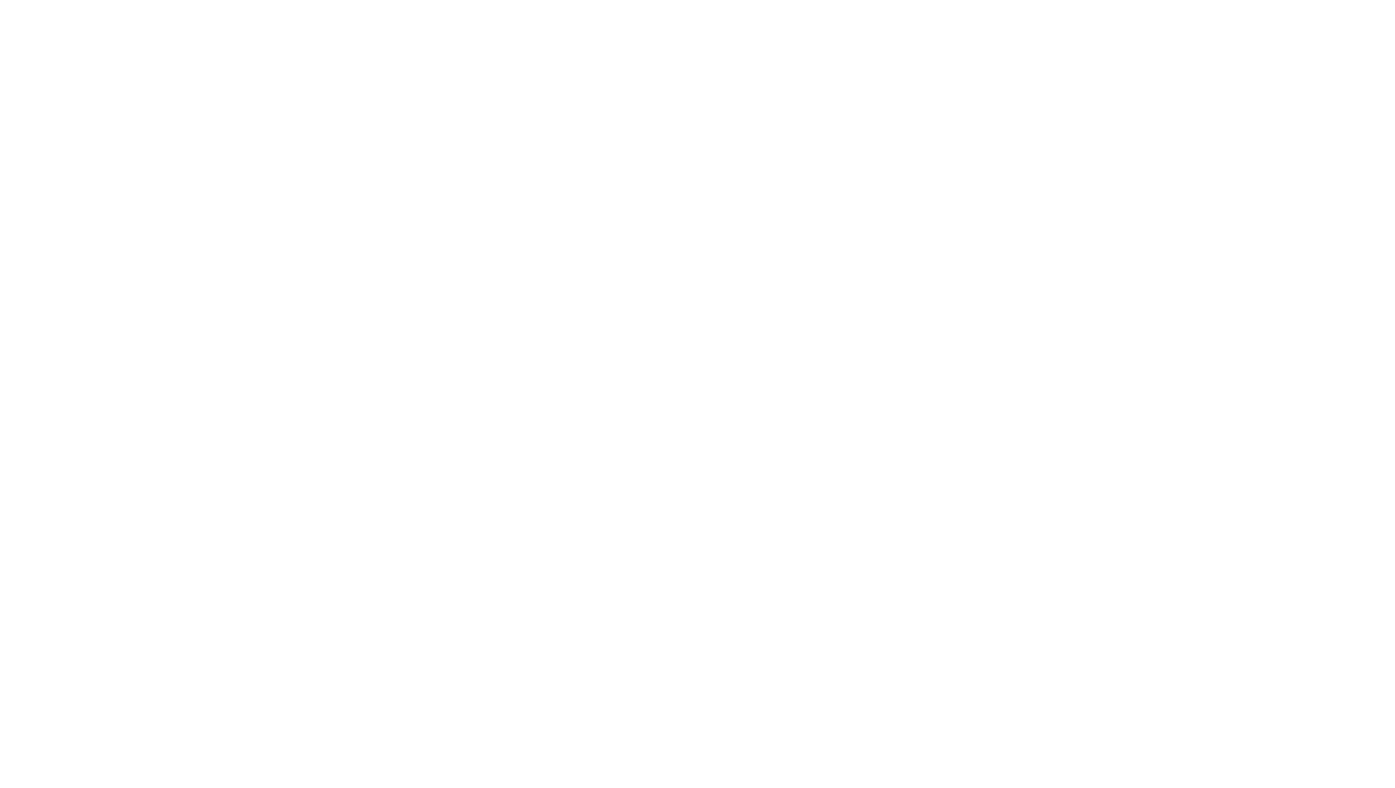 scroll, scrollTop: 0, scrollLeft: 0, axis: both 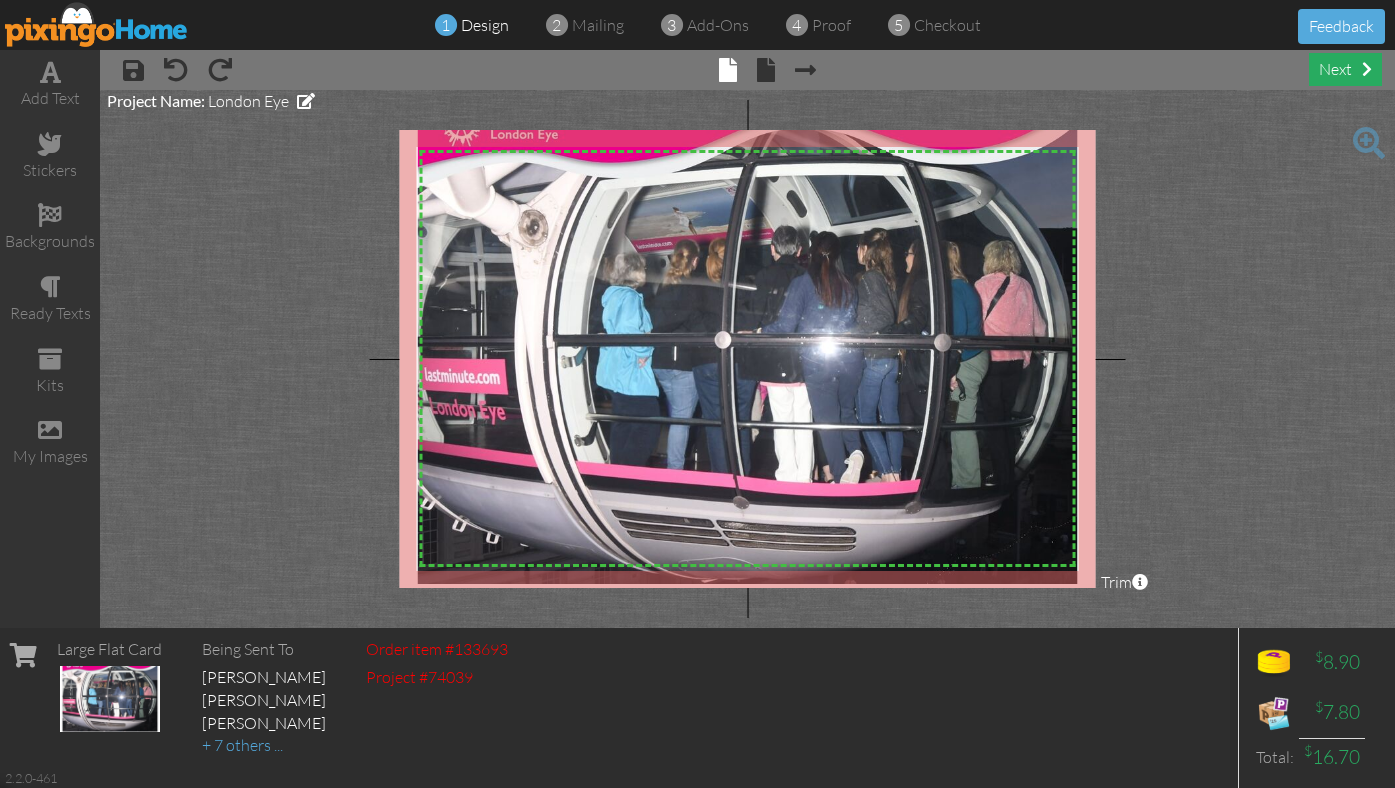 click on "next" at bounding box center (1345, 69) 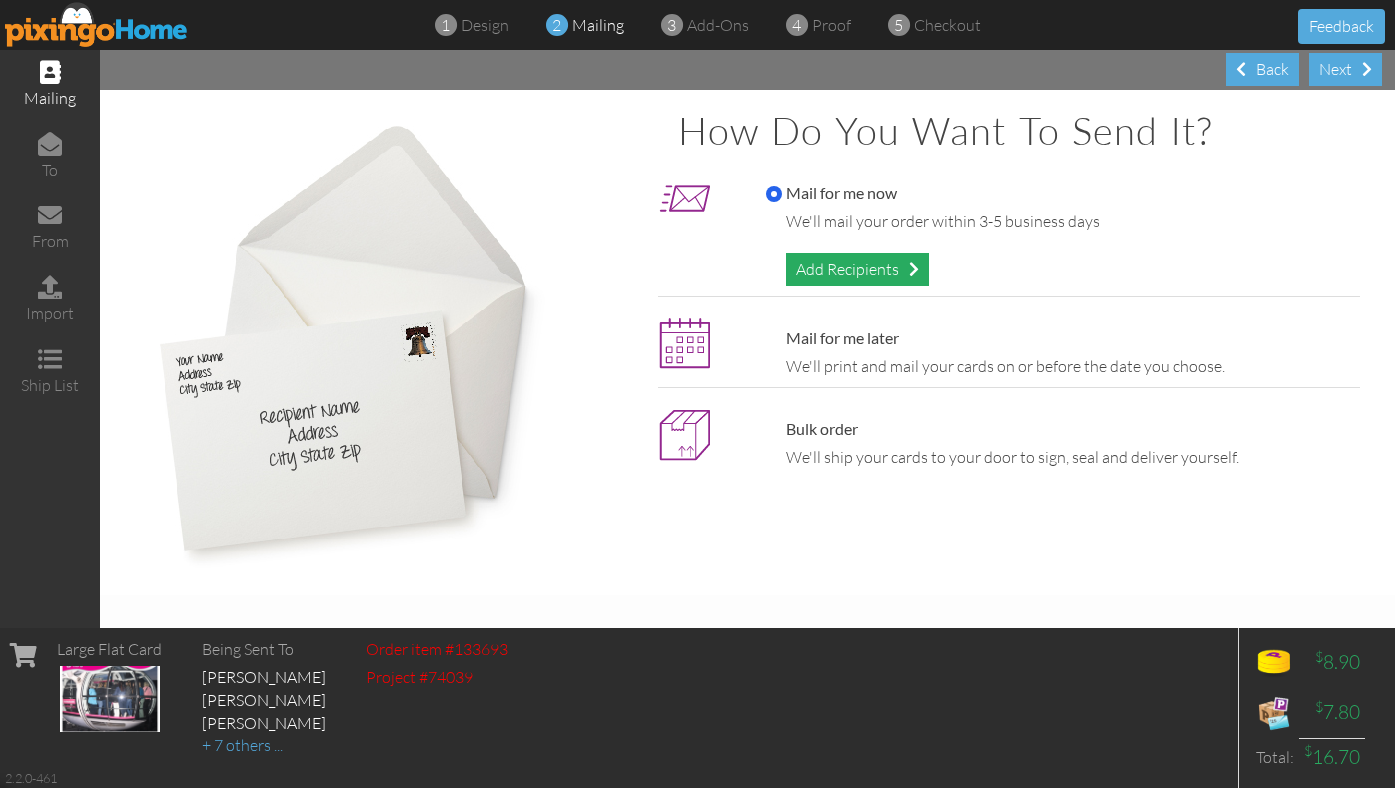click on "Add Recipients" at bounding box center (857, 269) 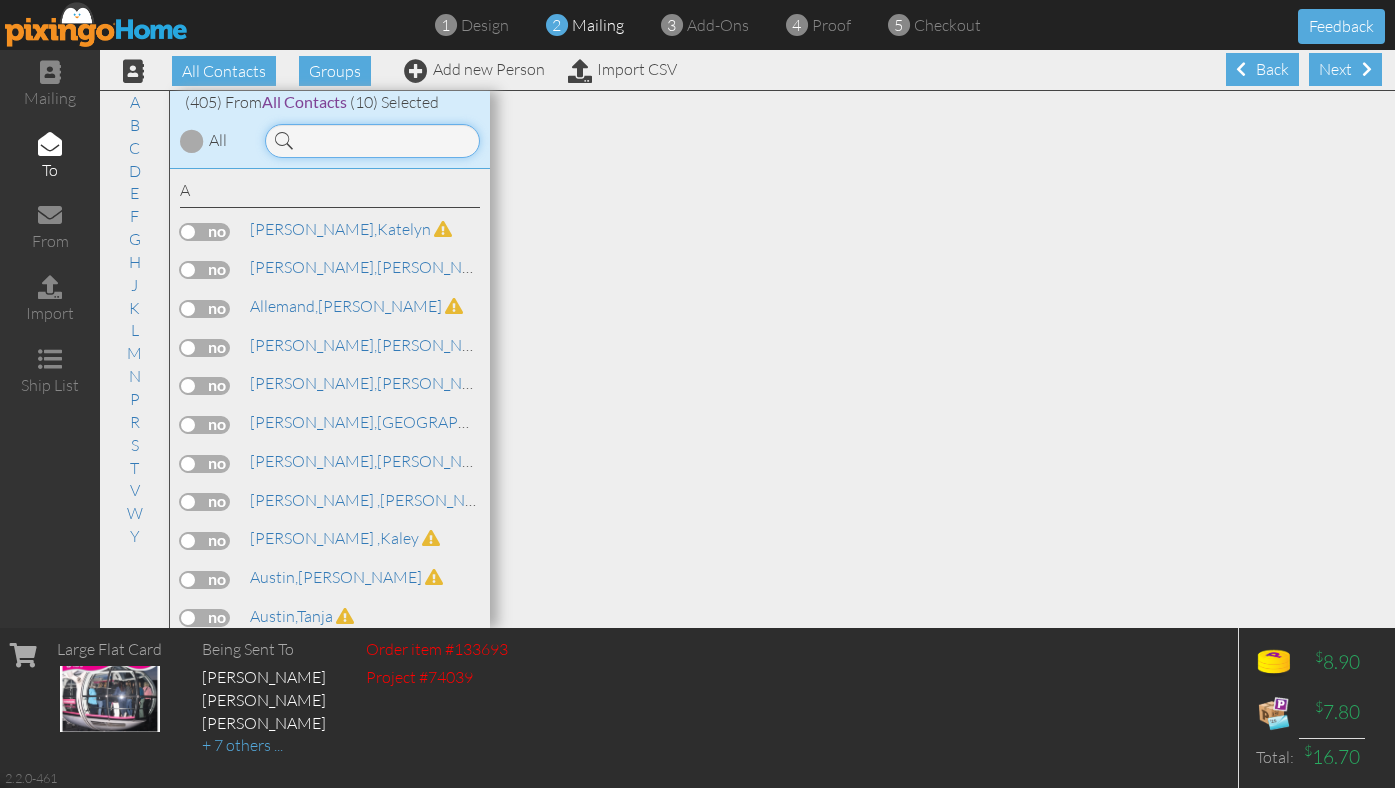 click at bounding box center (372, 141) 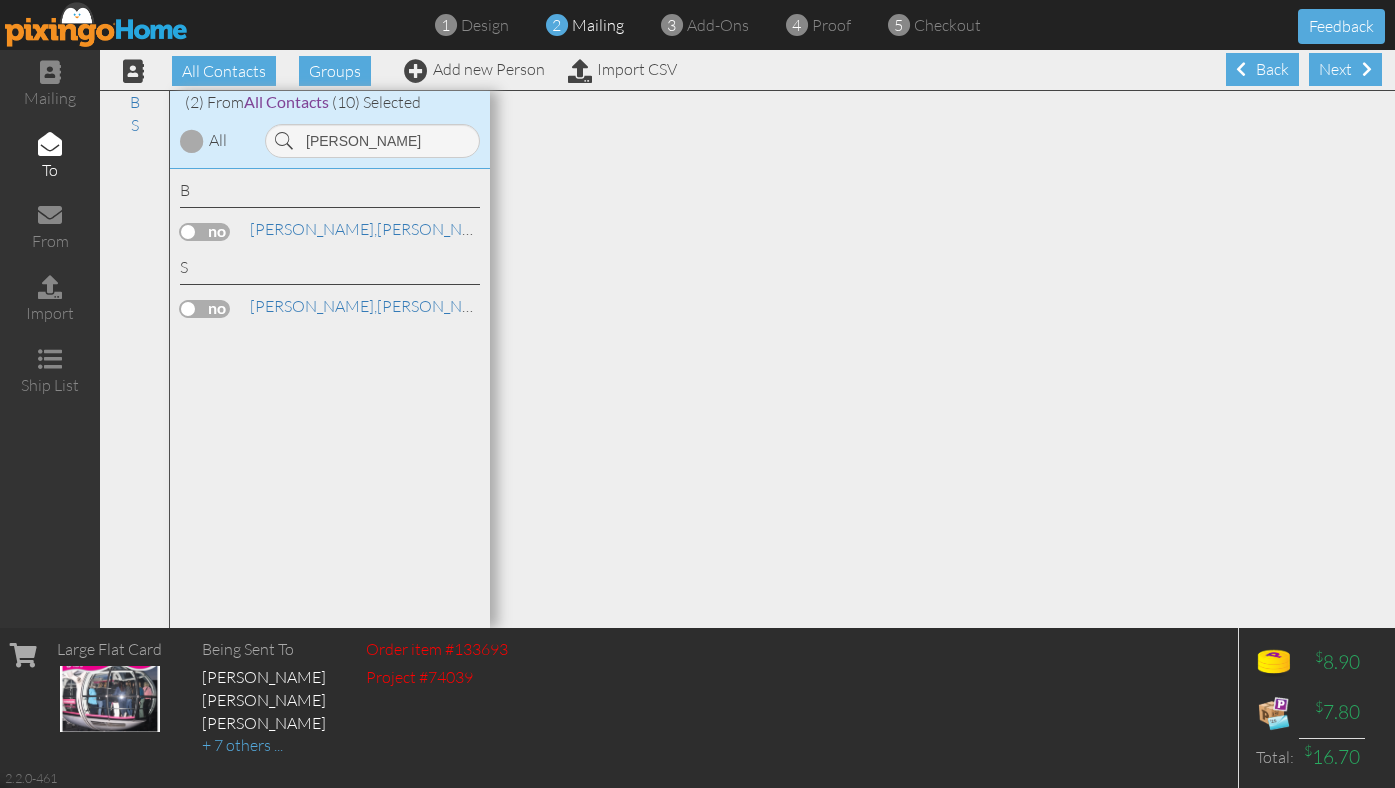 click at bounding box center (205, 309) 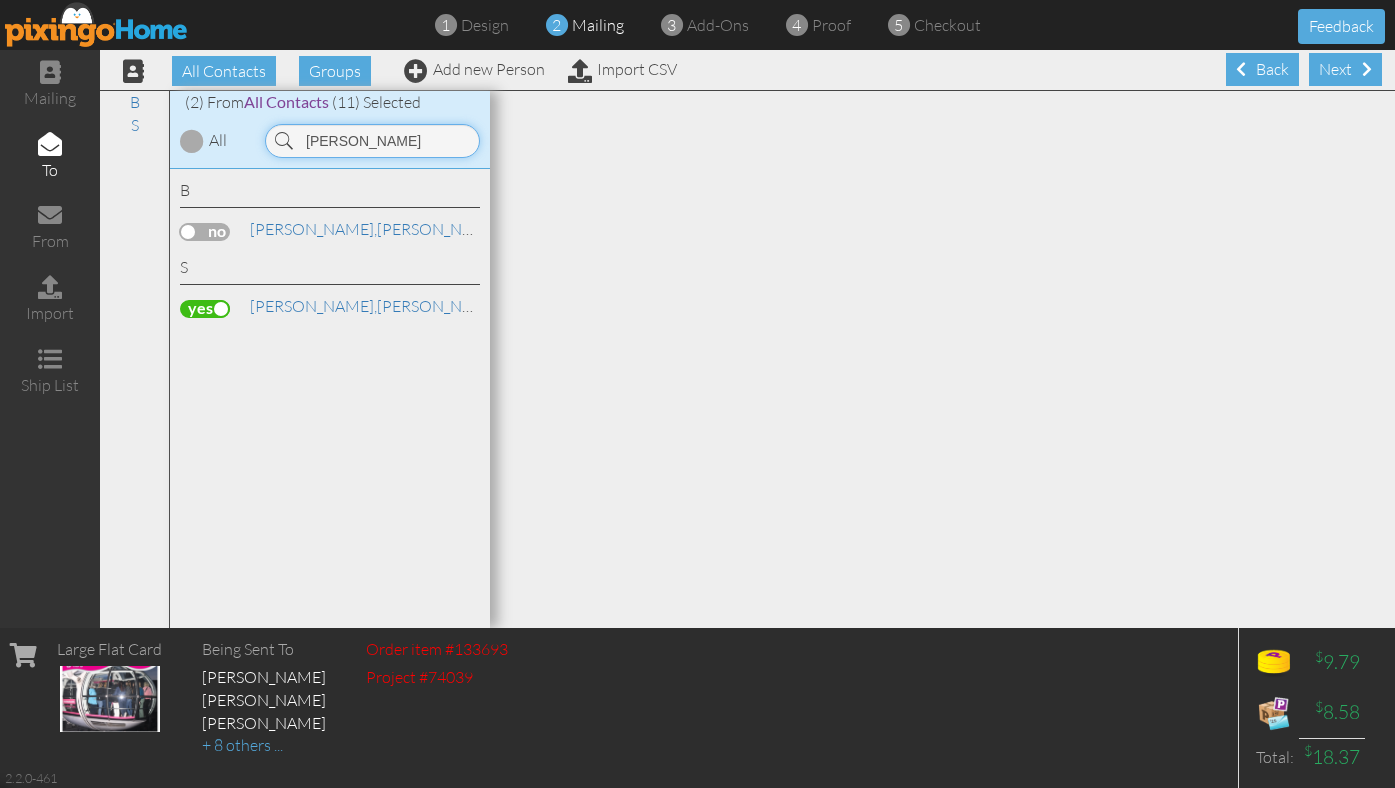 click on "[PERSON_NAME]" at bounding box center (372, 141) 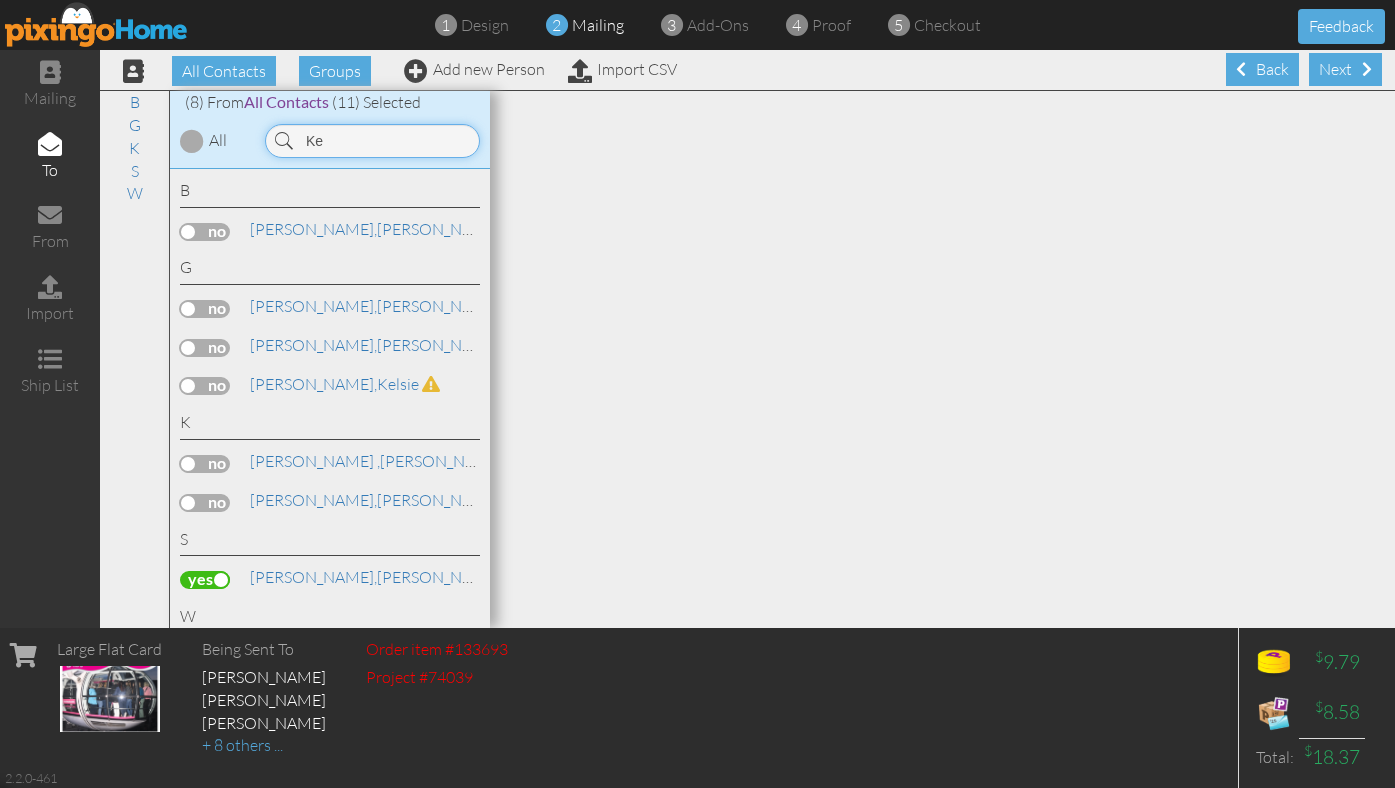 type on "K" 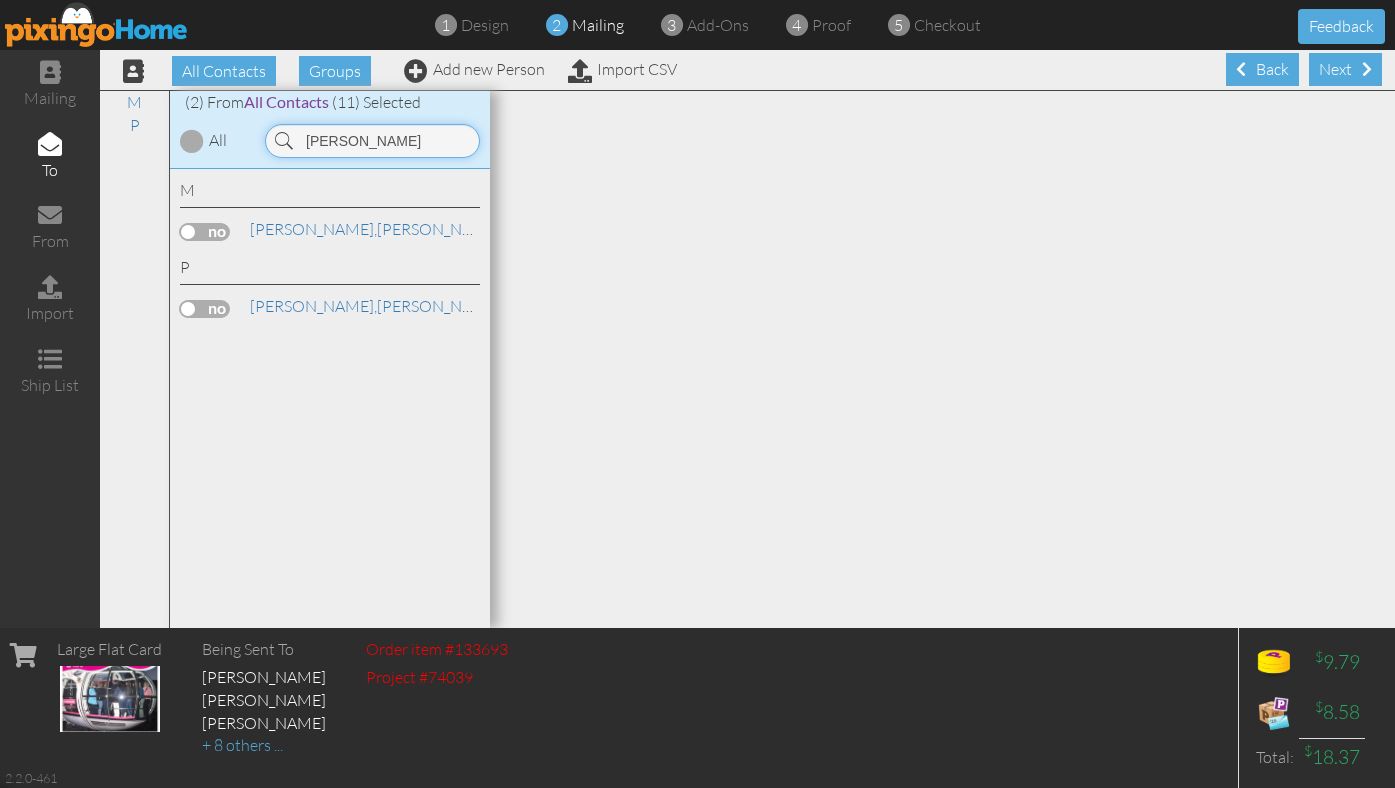 type on "[PERSON_NAME]" 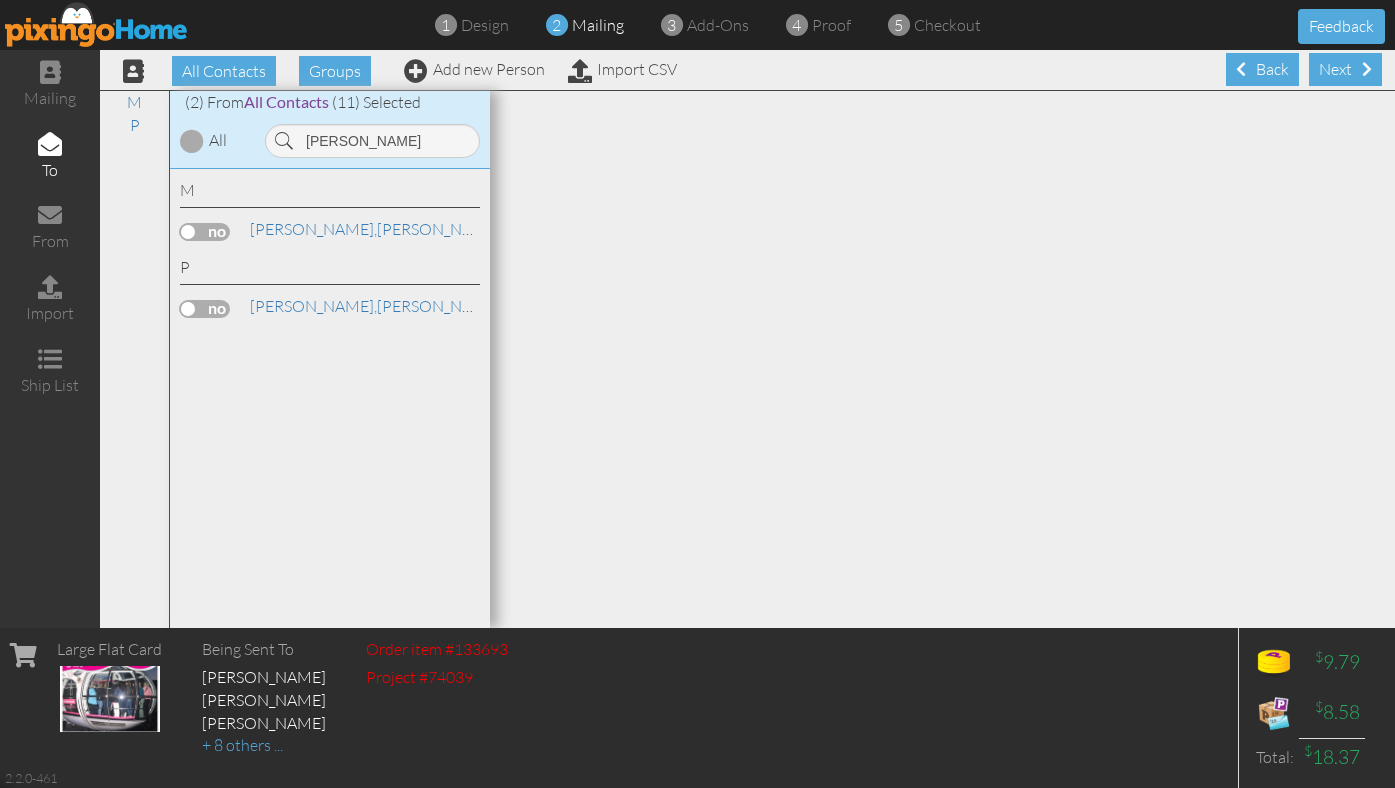 click at bounding box center [205, 232] 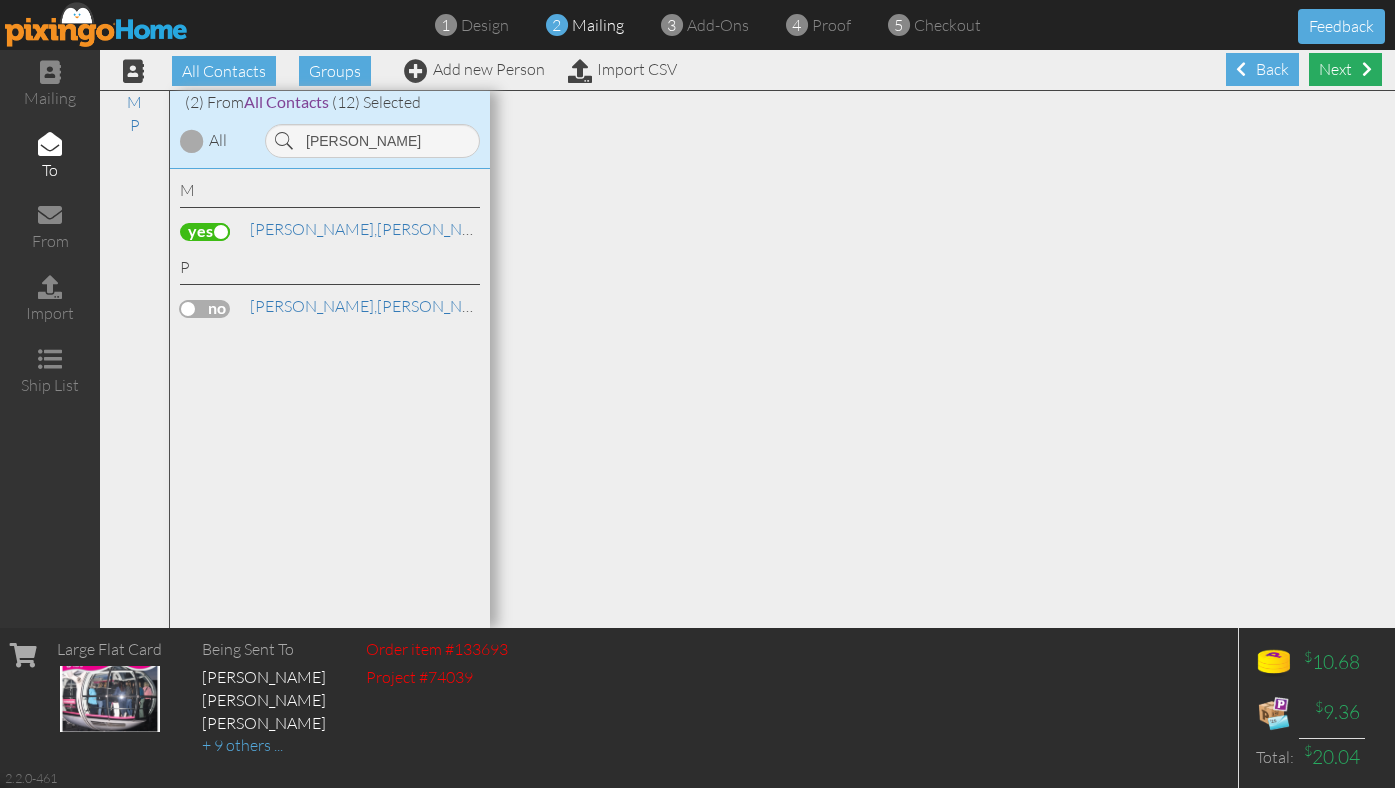 click on "Next" at bounding box center [1345, 69] 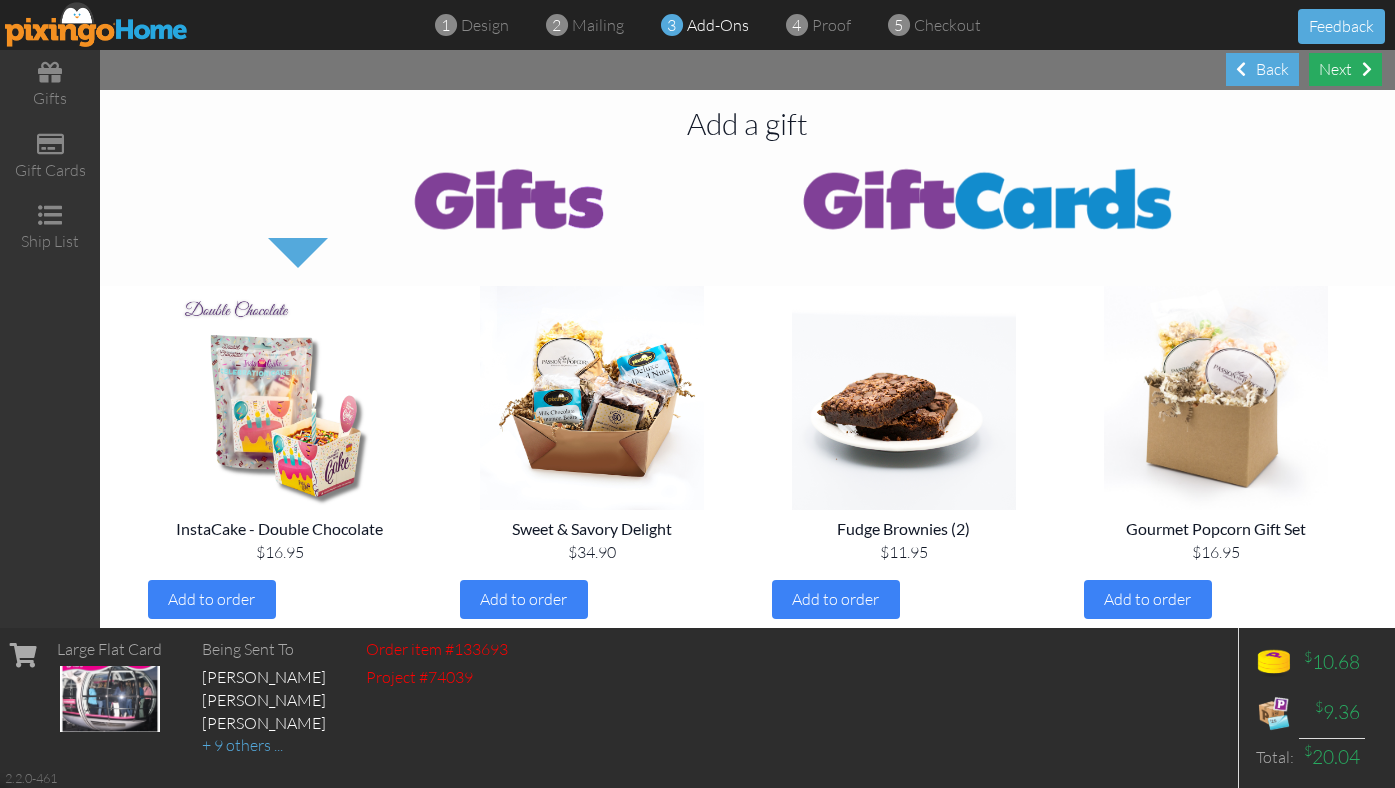 click on "Next" at bounding box center [1345, 69] 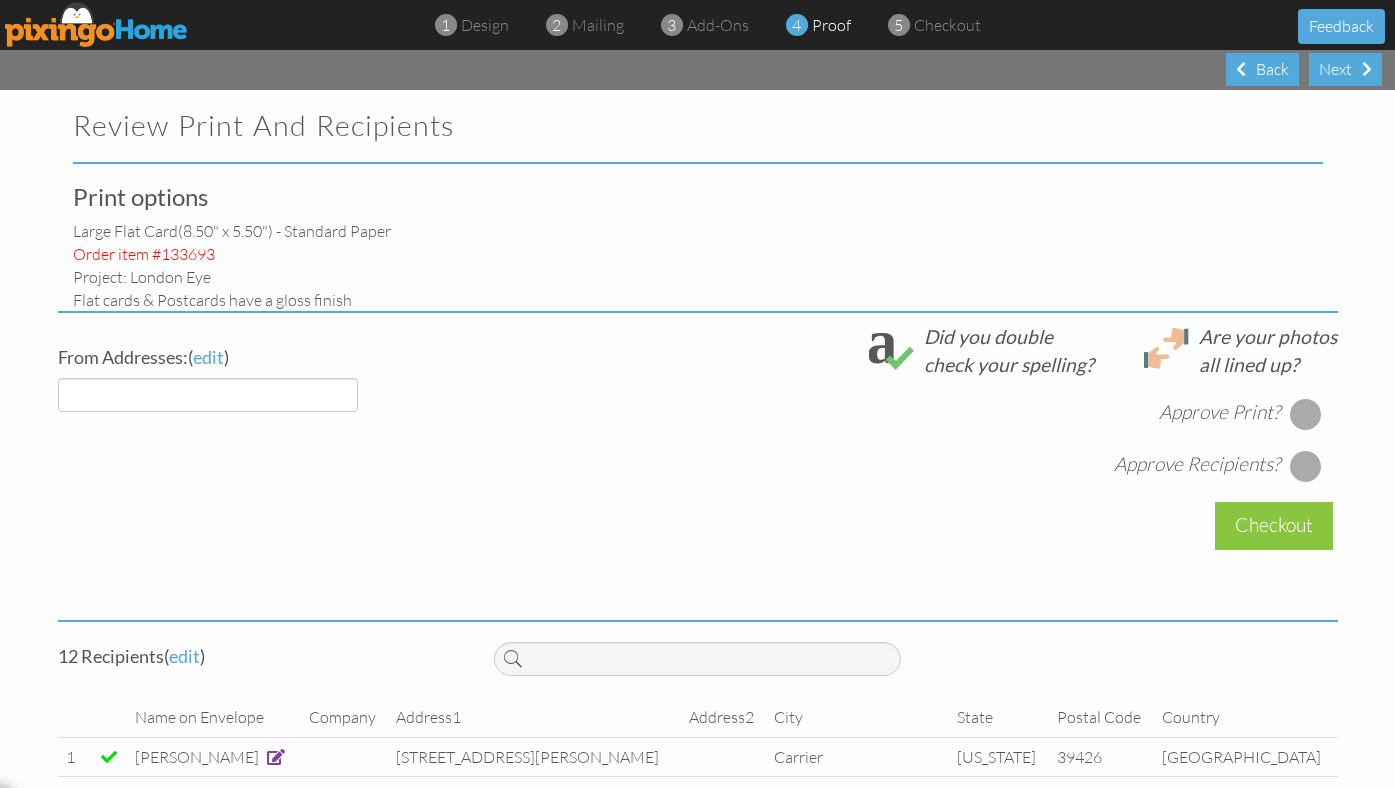 select on "object:2960" 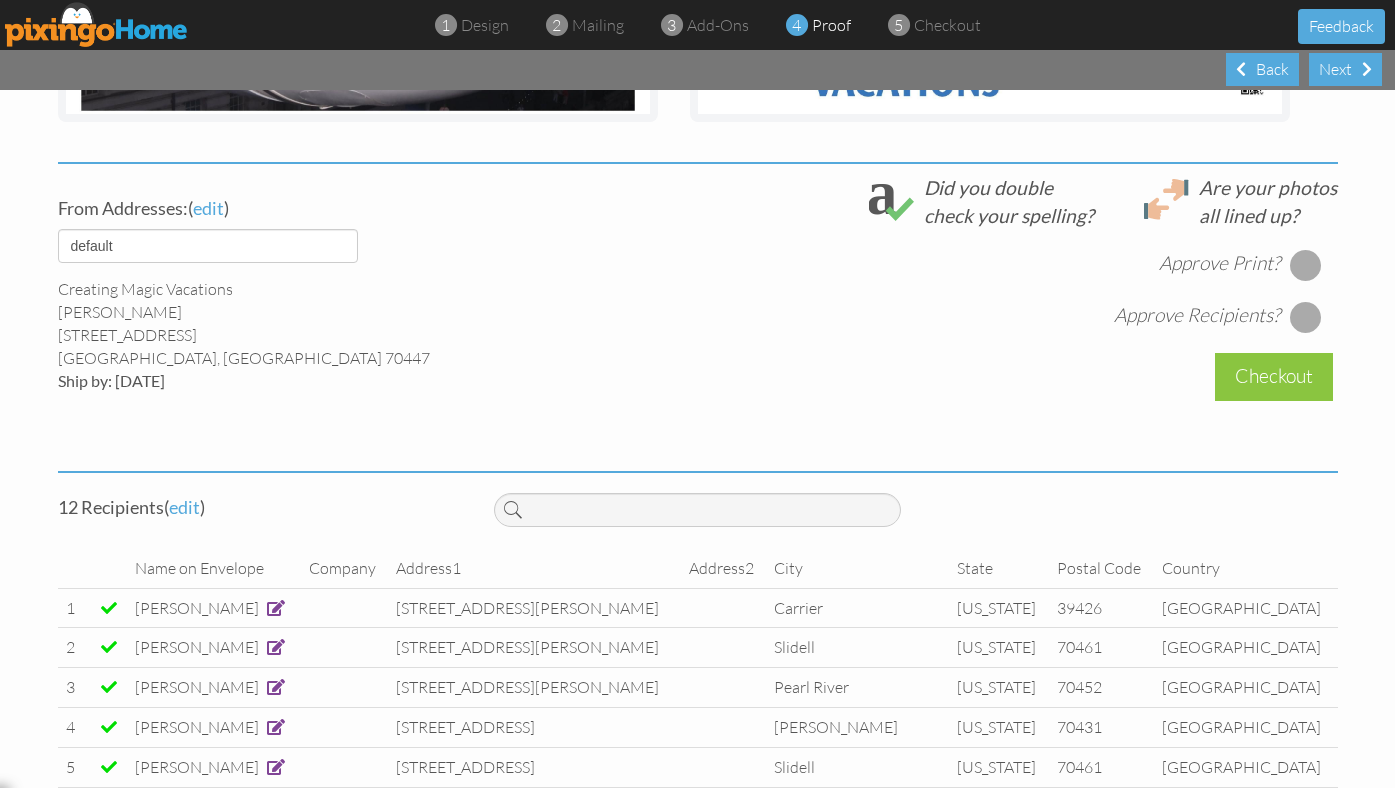 scroll, scrollTop: 722, scrollLeft: 0, axis: vertical 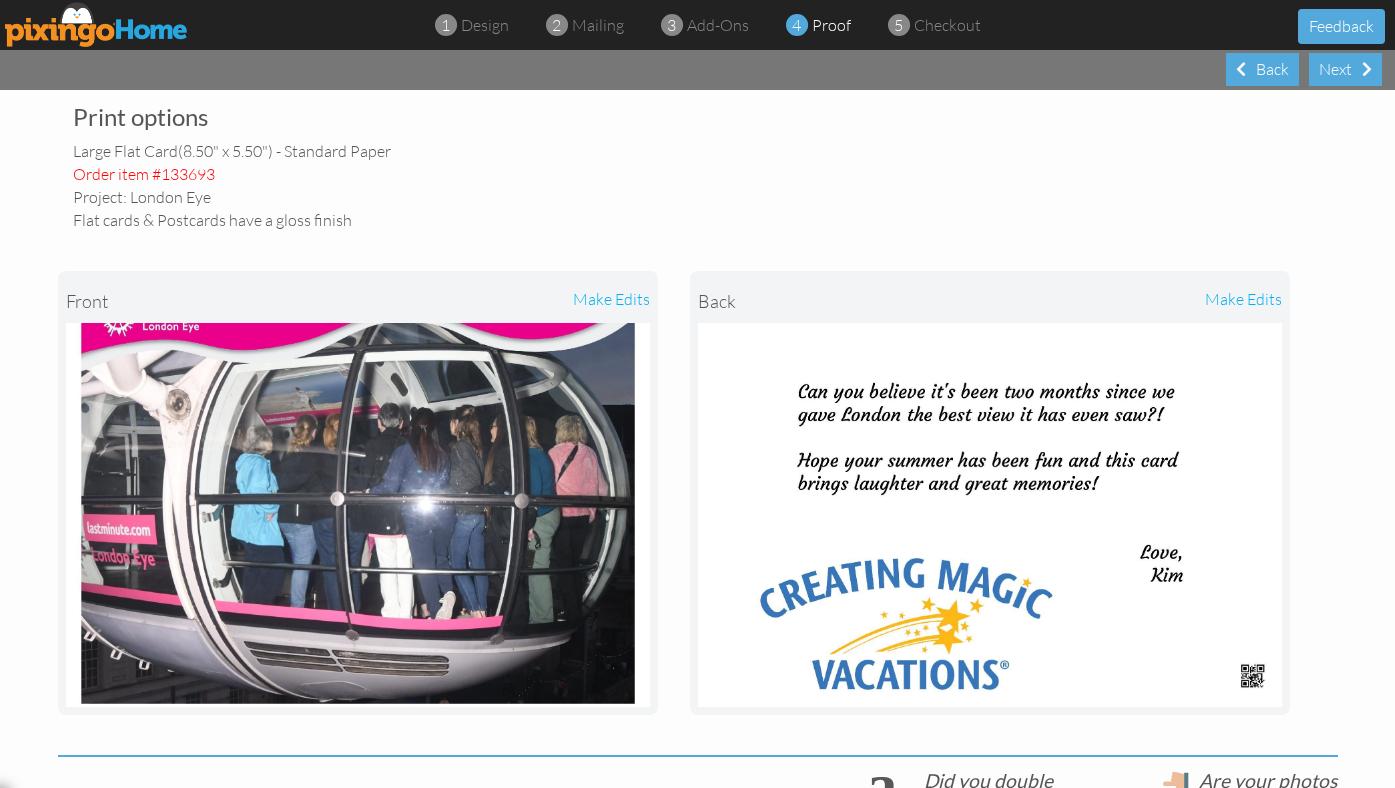click on "make edits" at bounding box center [504, 301] 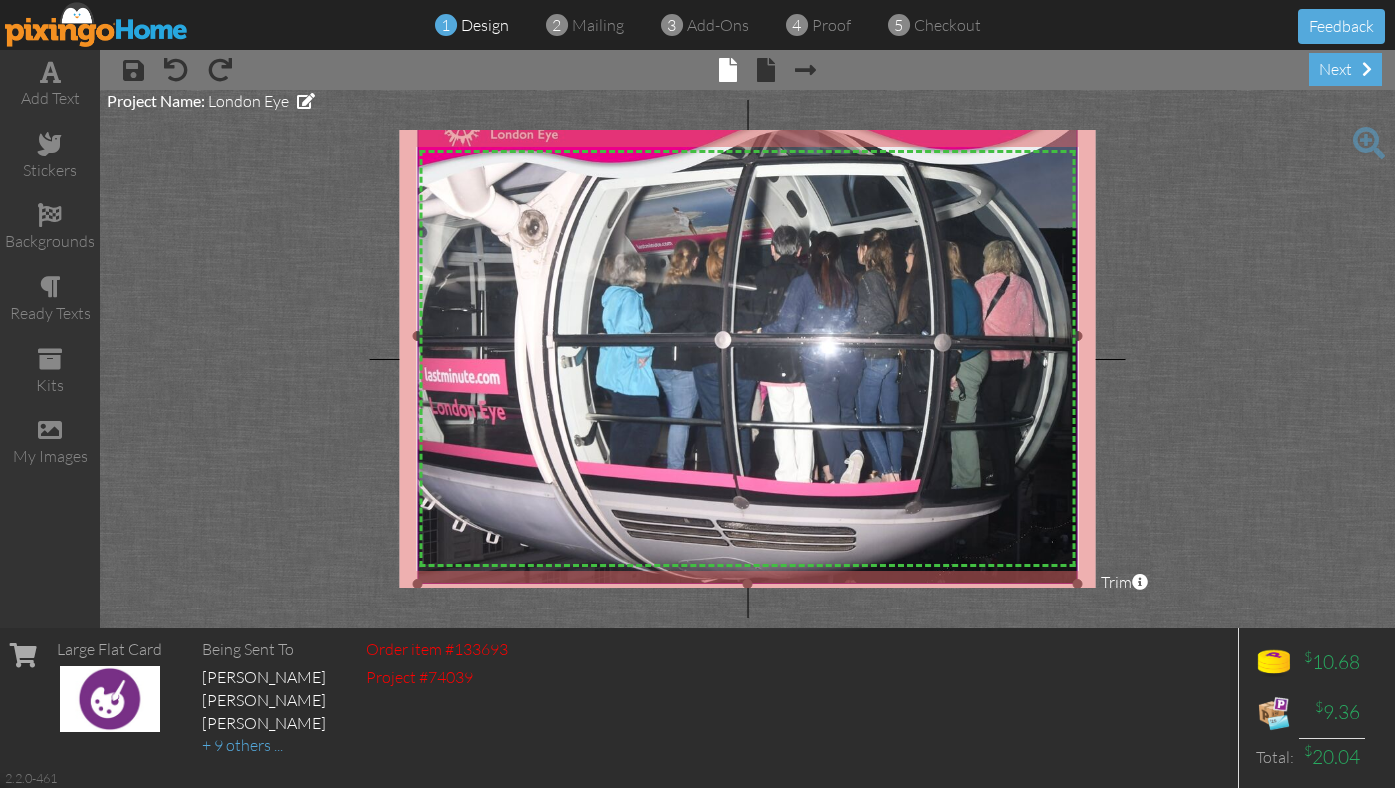 click at bounding box center (747, 336) 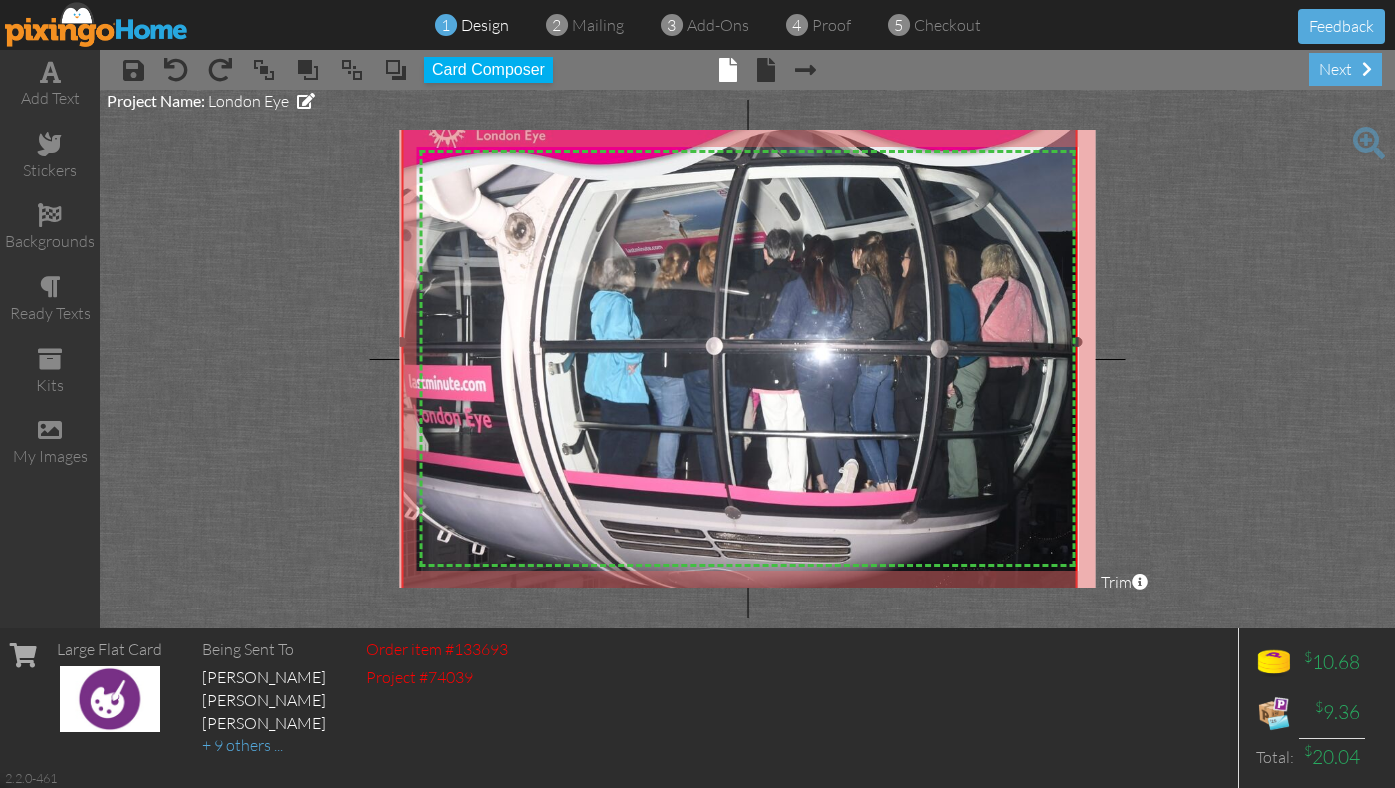 drag, startPoint x: 417, startPoint y: 586, endPoint x: 398, endPoint y: 598, distance: 22.472204 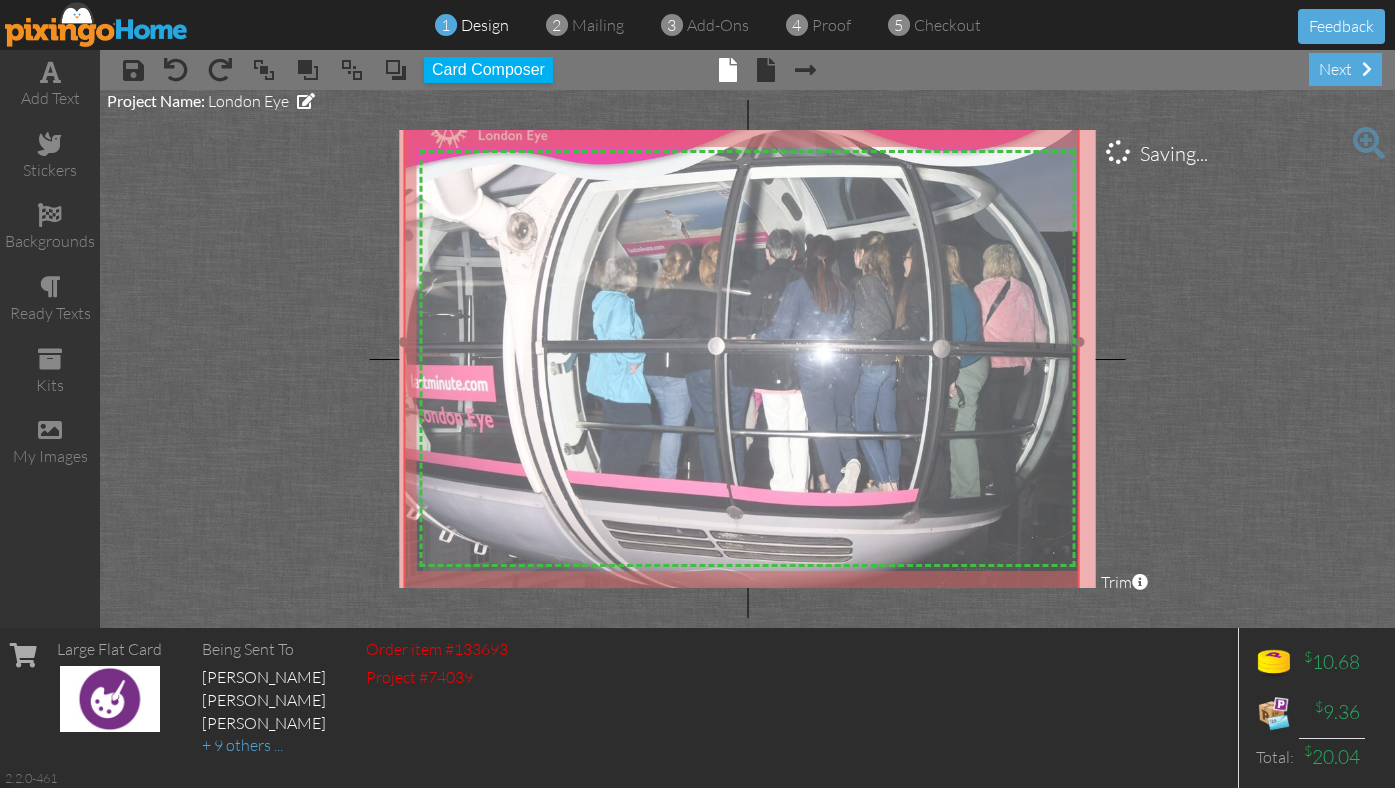click at bounding box center (741, 342) 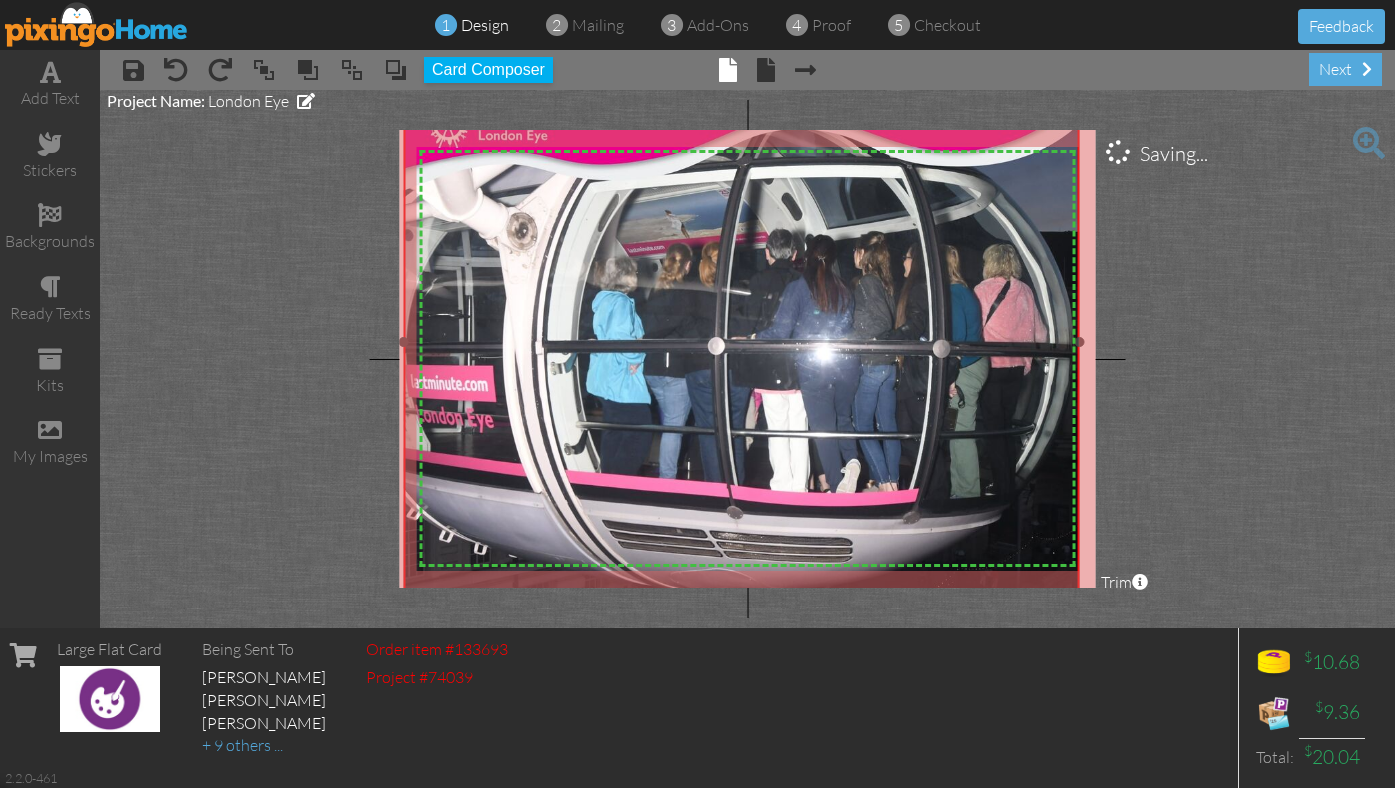 drag, startPoint x: 478, startPoint y: 513, endPoint x: 446, endPoint y: 536, distance: 39.40812 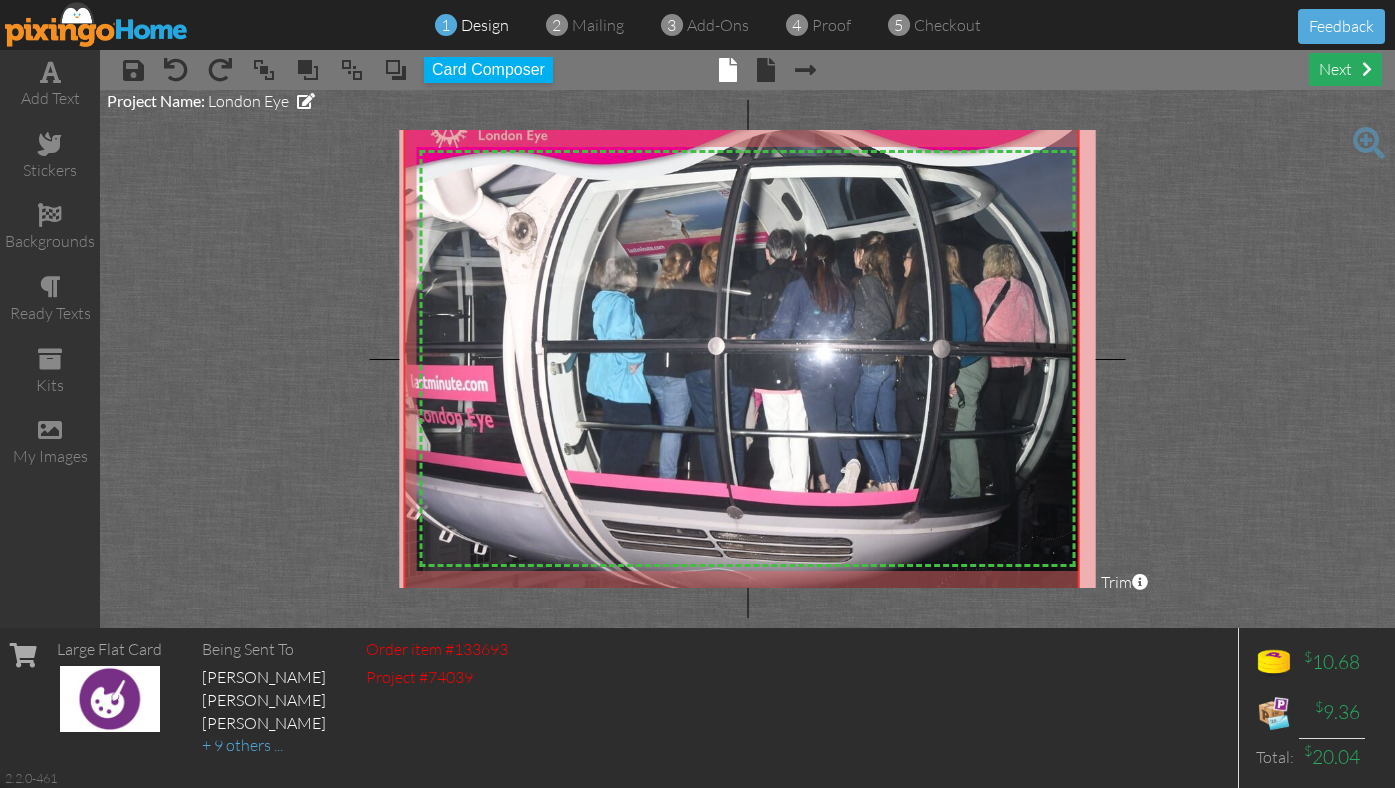 click on "next" at bounding box center (1345, 69) 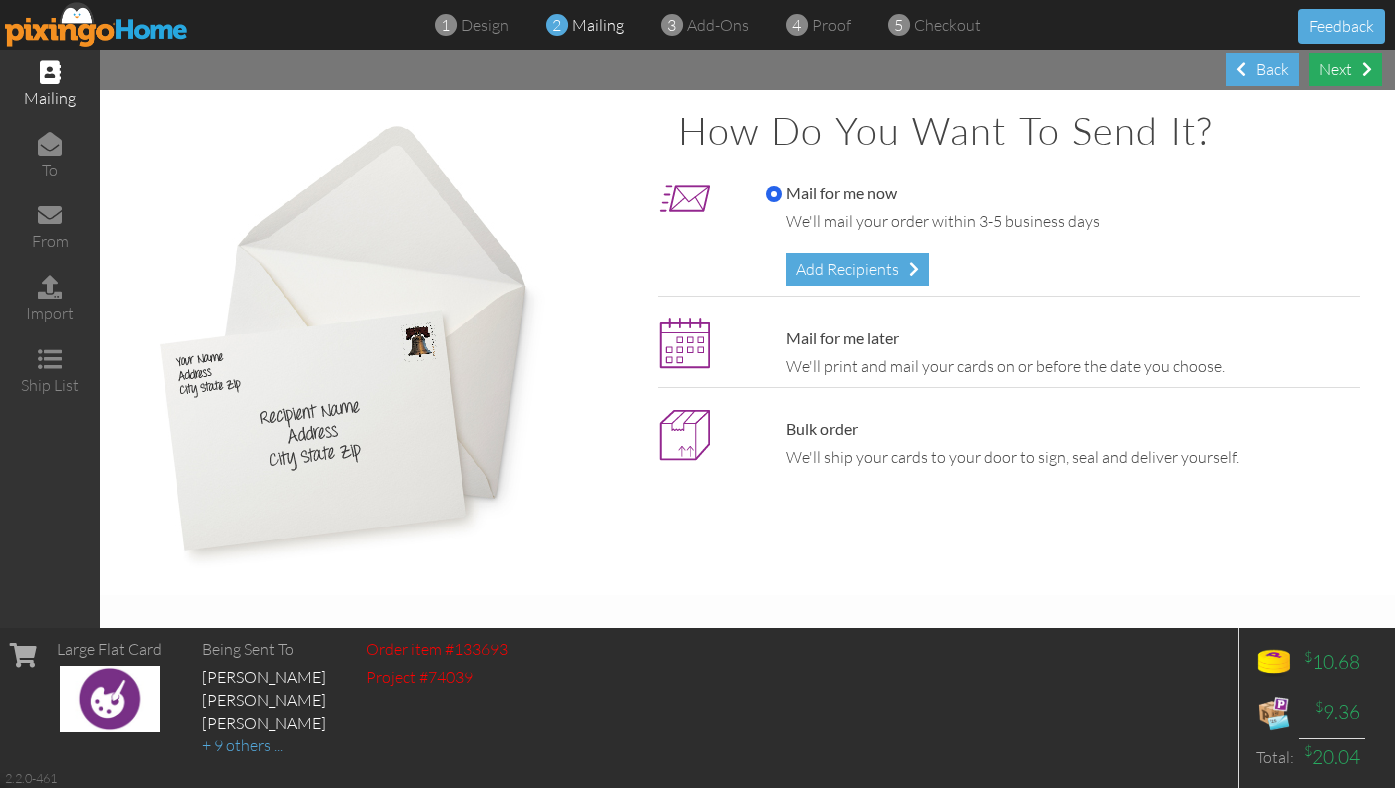 click on "Next" at bounding box center (1345, 69) 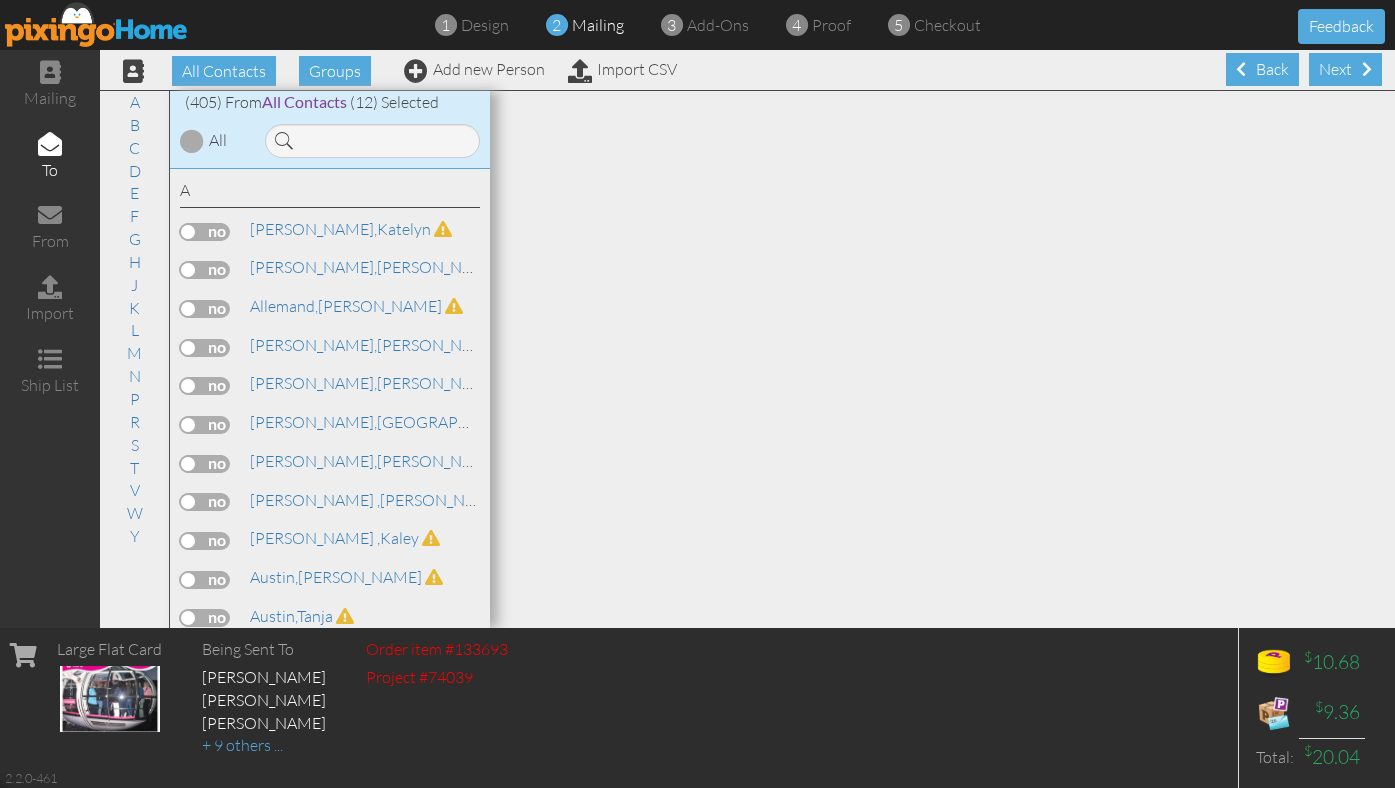 click on "Next" at bounding box center (1345, 69) 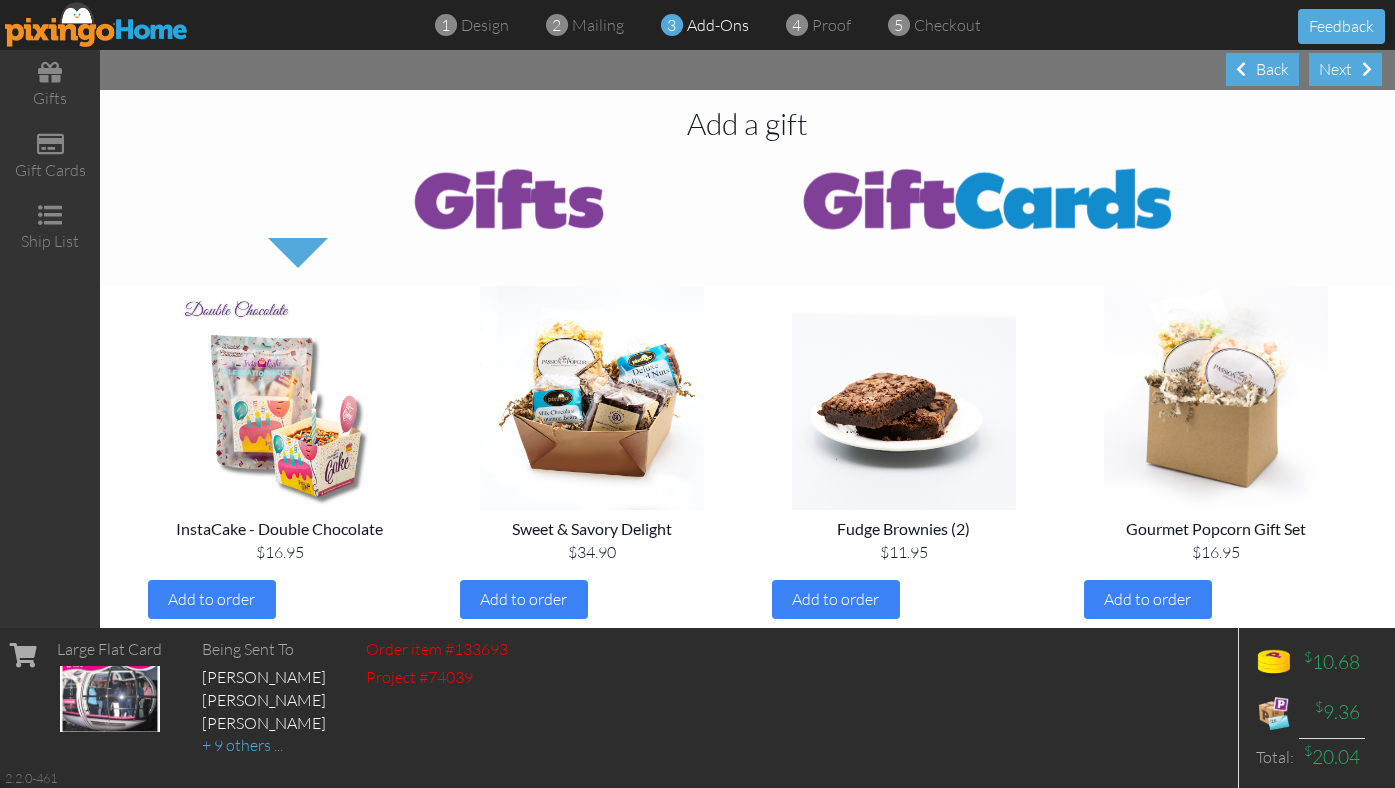 click on "Next" at bounding box center [1345, 69] 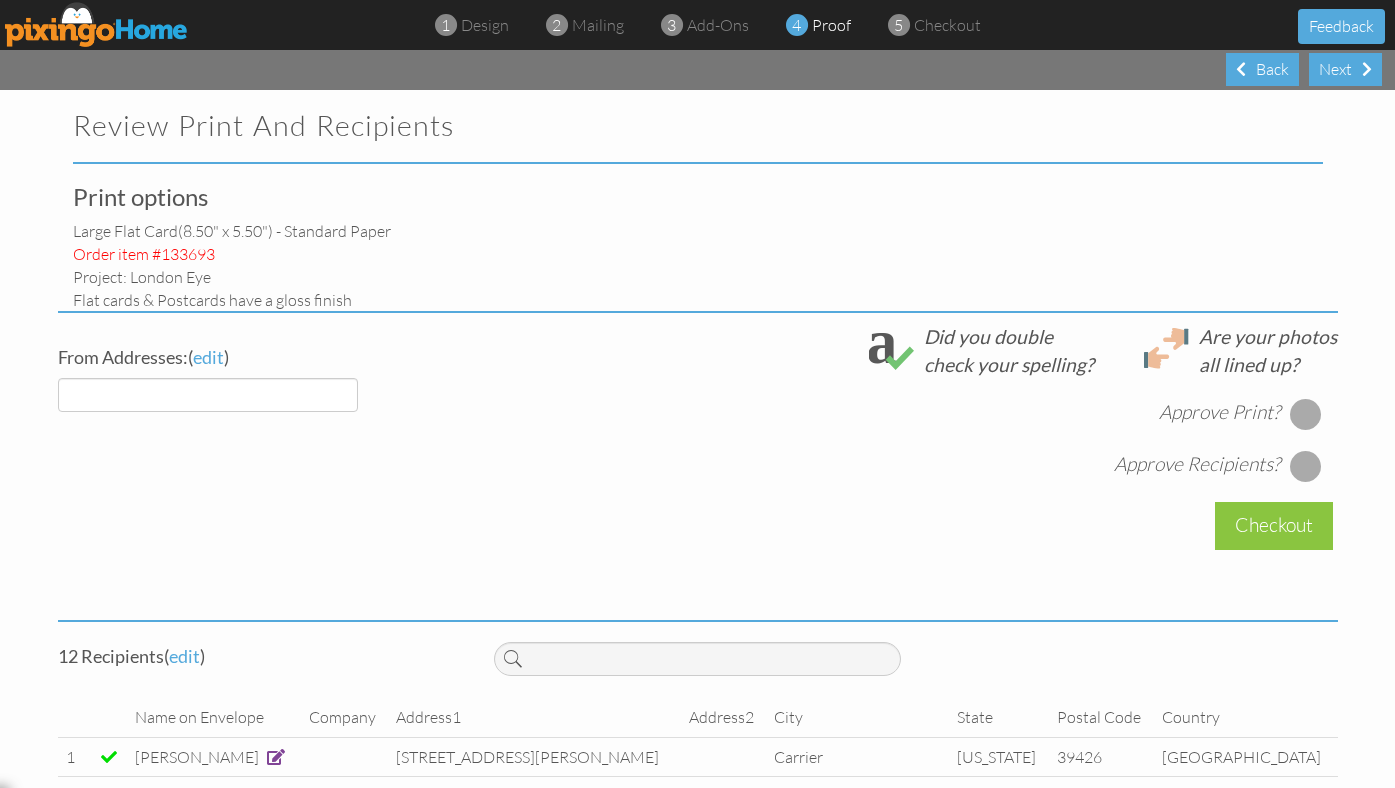 select on "object:4303" 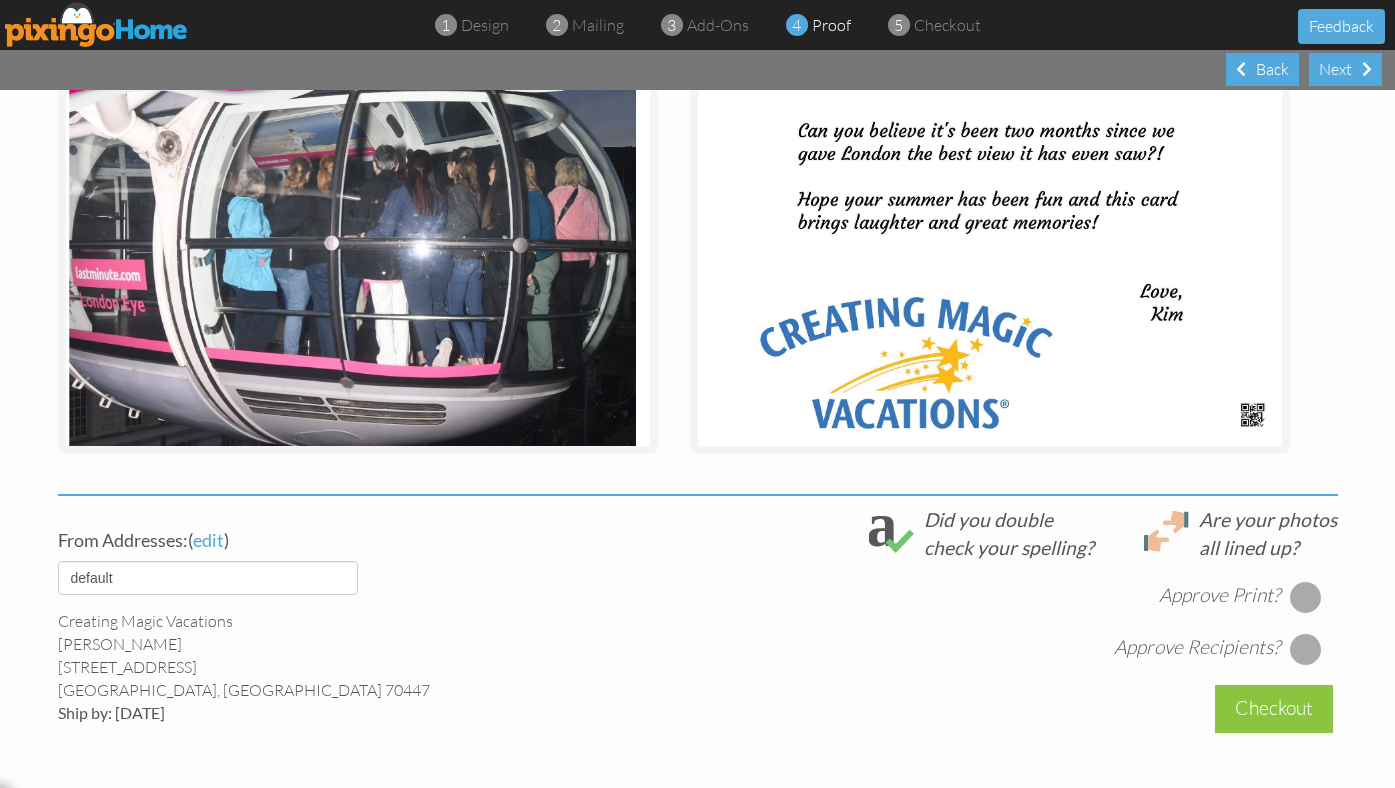 scroll, scrollTop: 51, scrollLeft: 0, axis: vertical 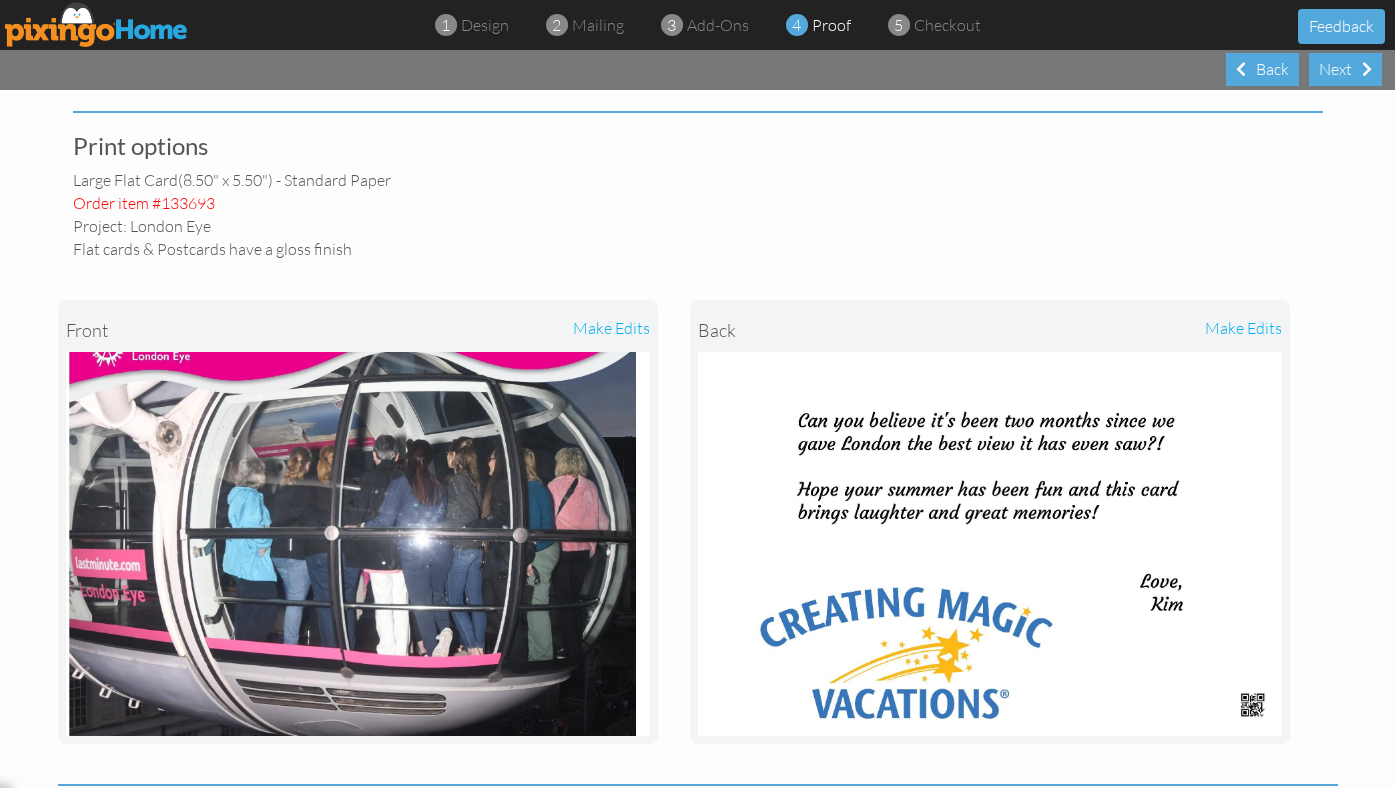 click on "make edits" at bounding box center [504, 330] 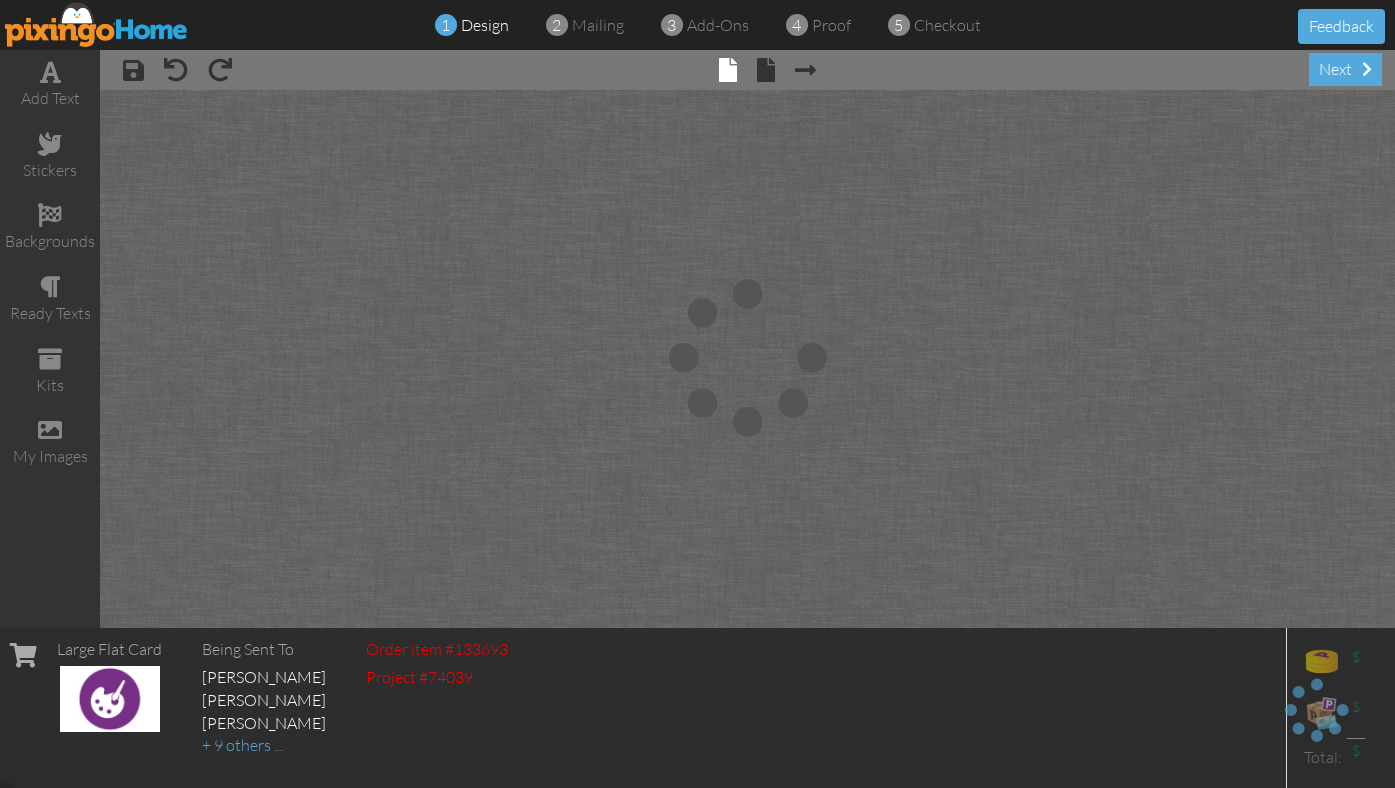 scroll, scrollTop: 0, scrollLeft: 0, axis: both 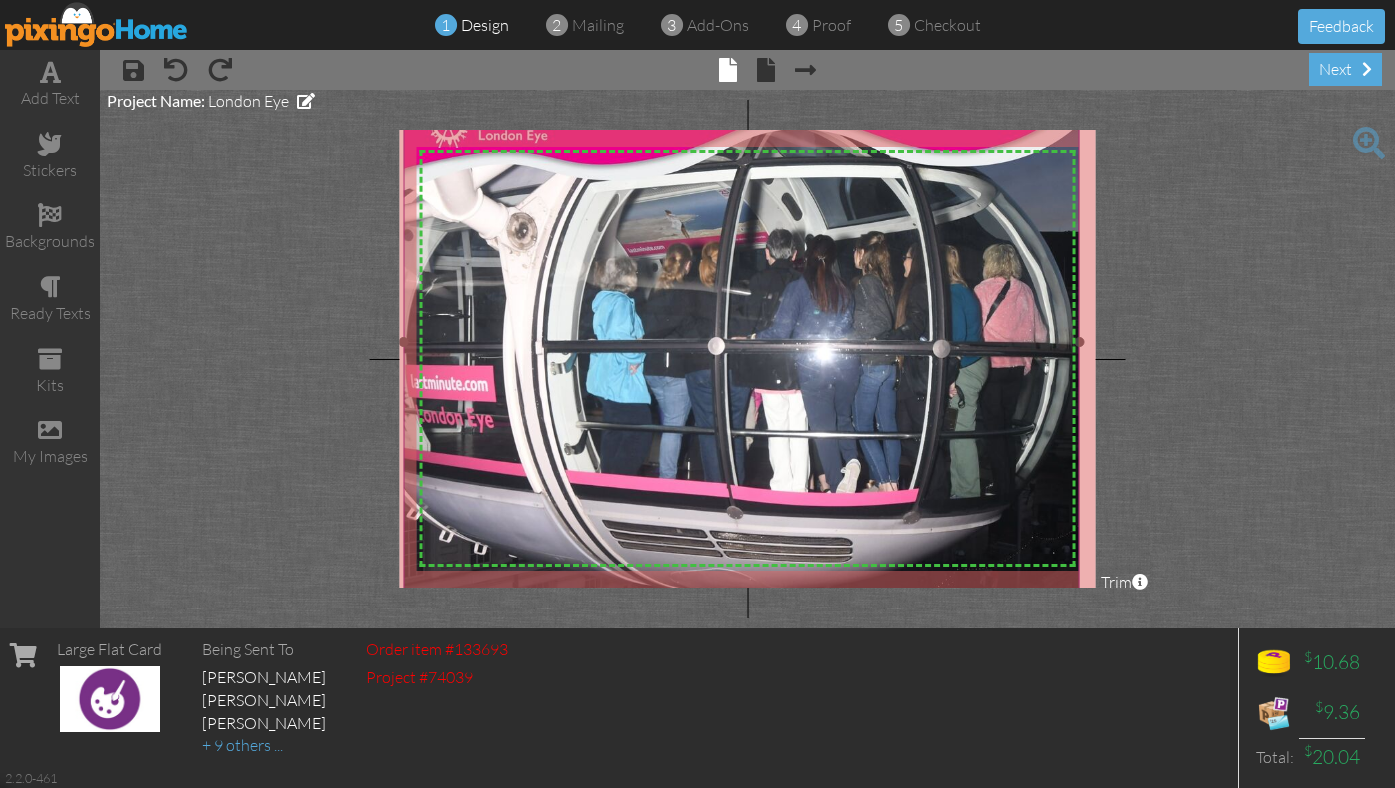 click at bounding box center (741, 342) 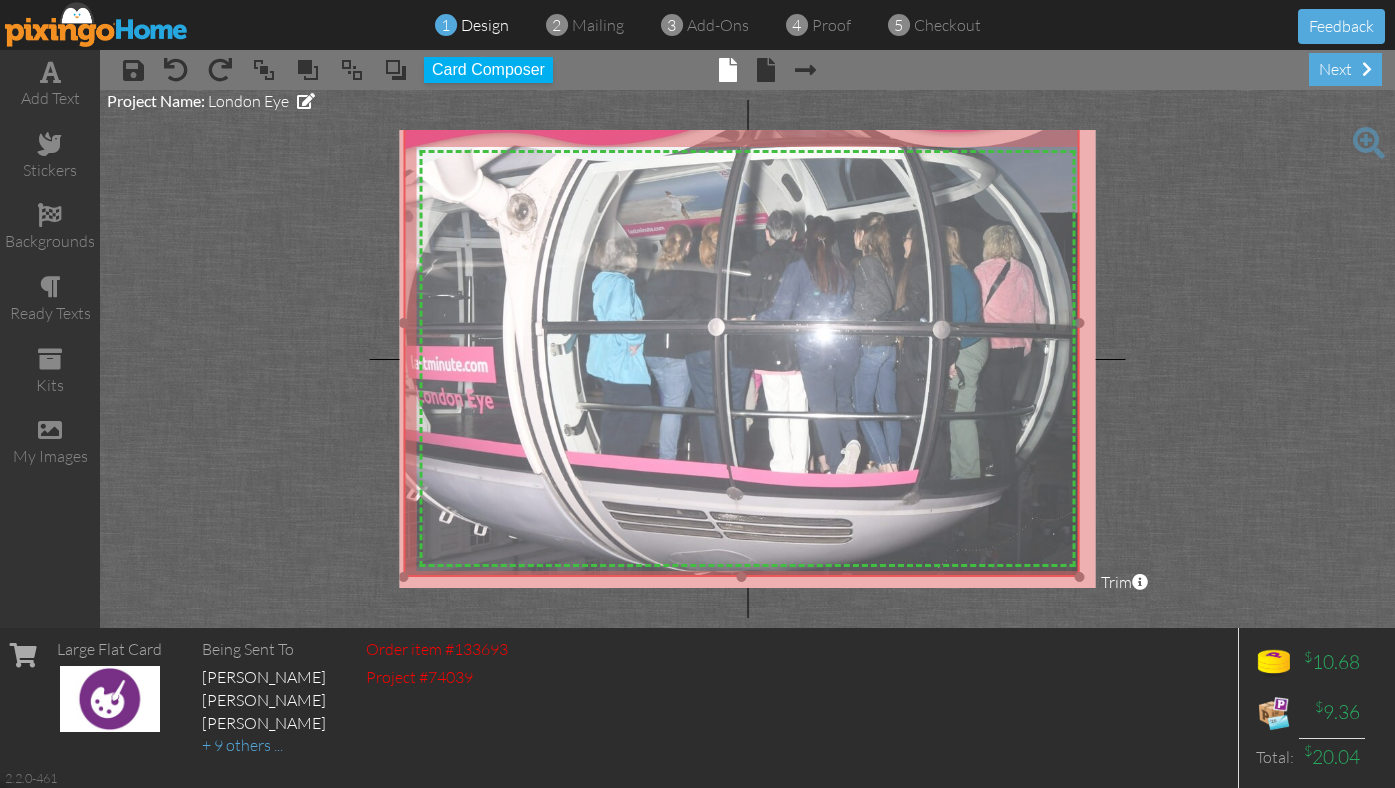 drag, startPoint x: 749, startPoint y: 434, endPoint x: 749, endPoint y: 415, distance: 19 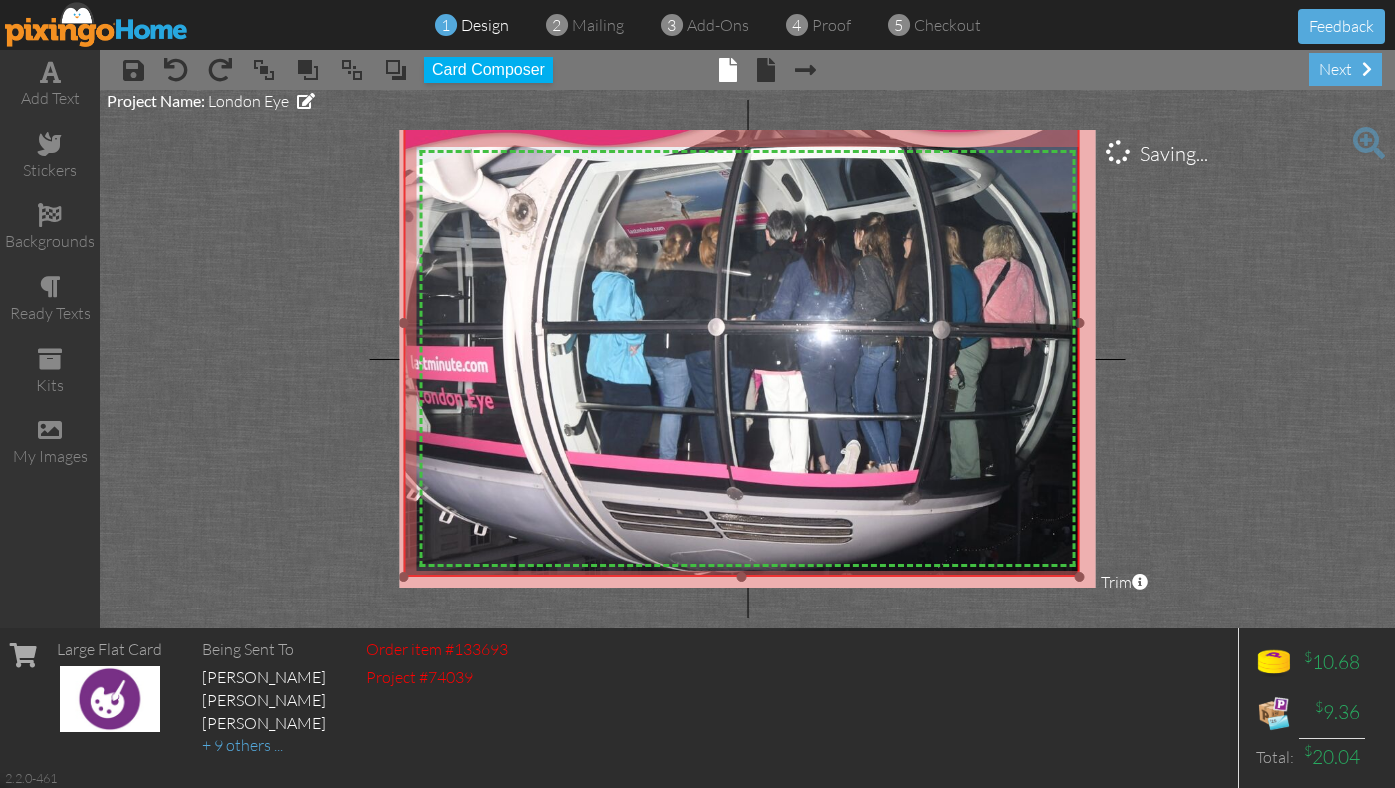 click at bounding box center [741, 323] 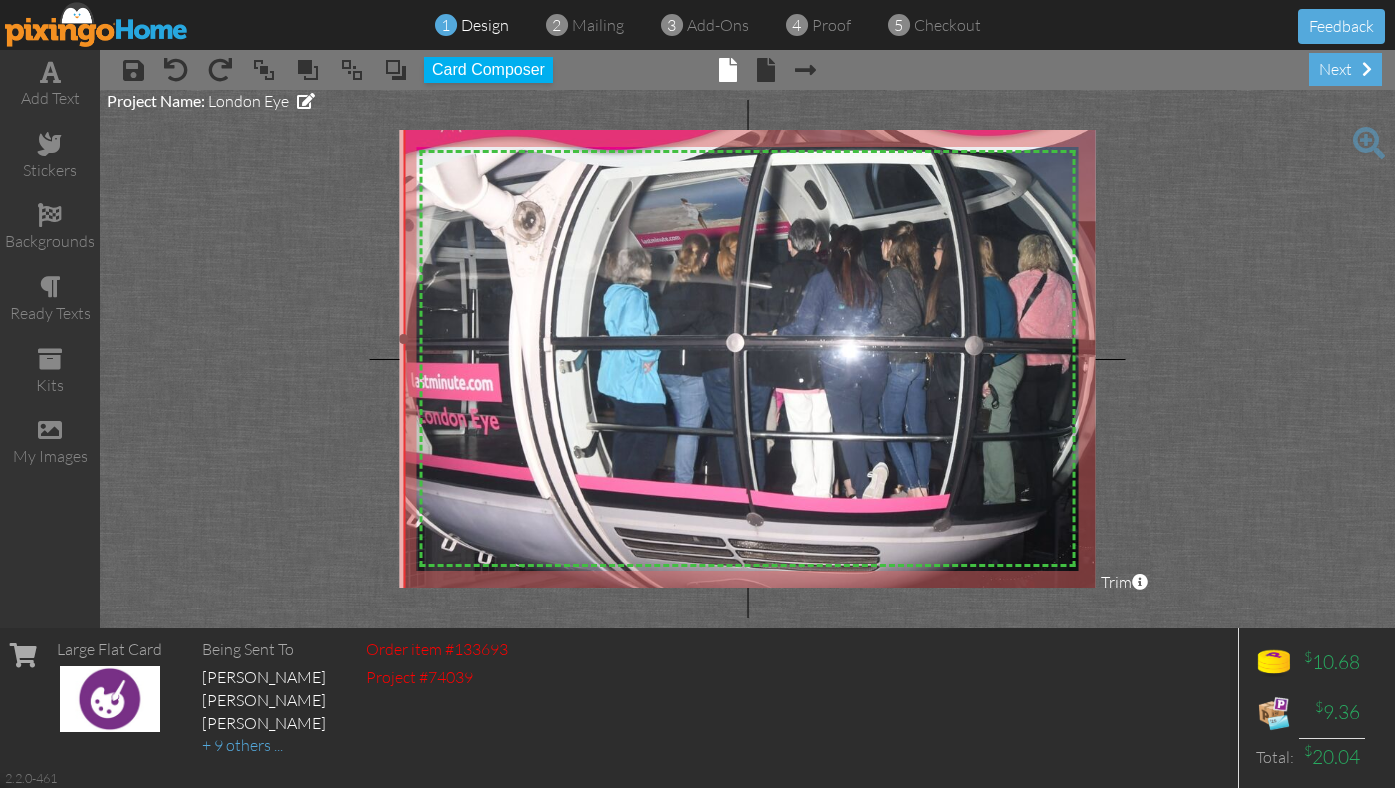drag, startPoint x: 1080, startPoint y: 576, endPoint x: 1098, endPoint y: 607, distance: 35.846897 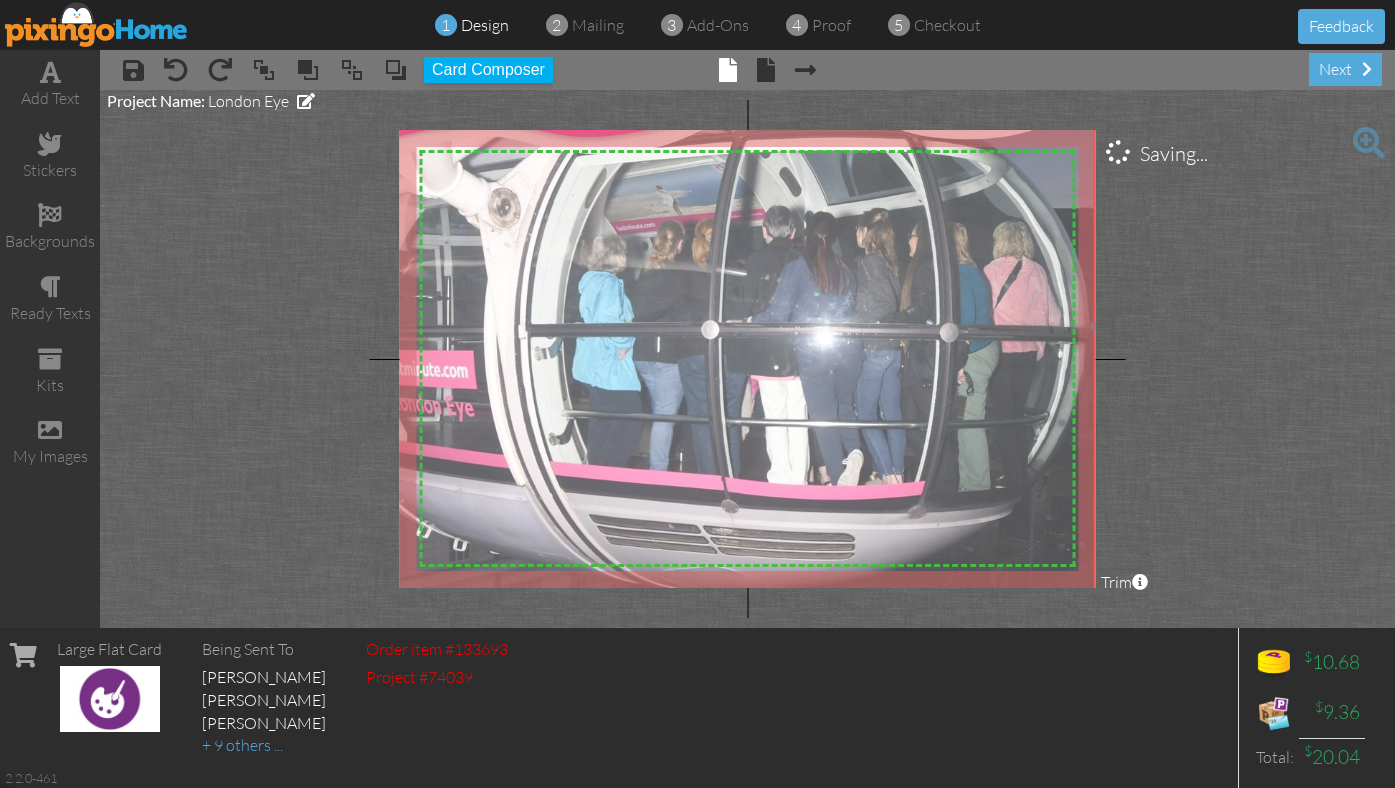 drag, startPoint x: 866, startPoint y: 462, endPoint x: 841, endPoint y: 449, distance: 28.178005 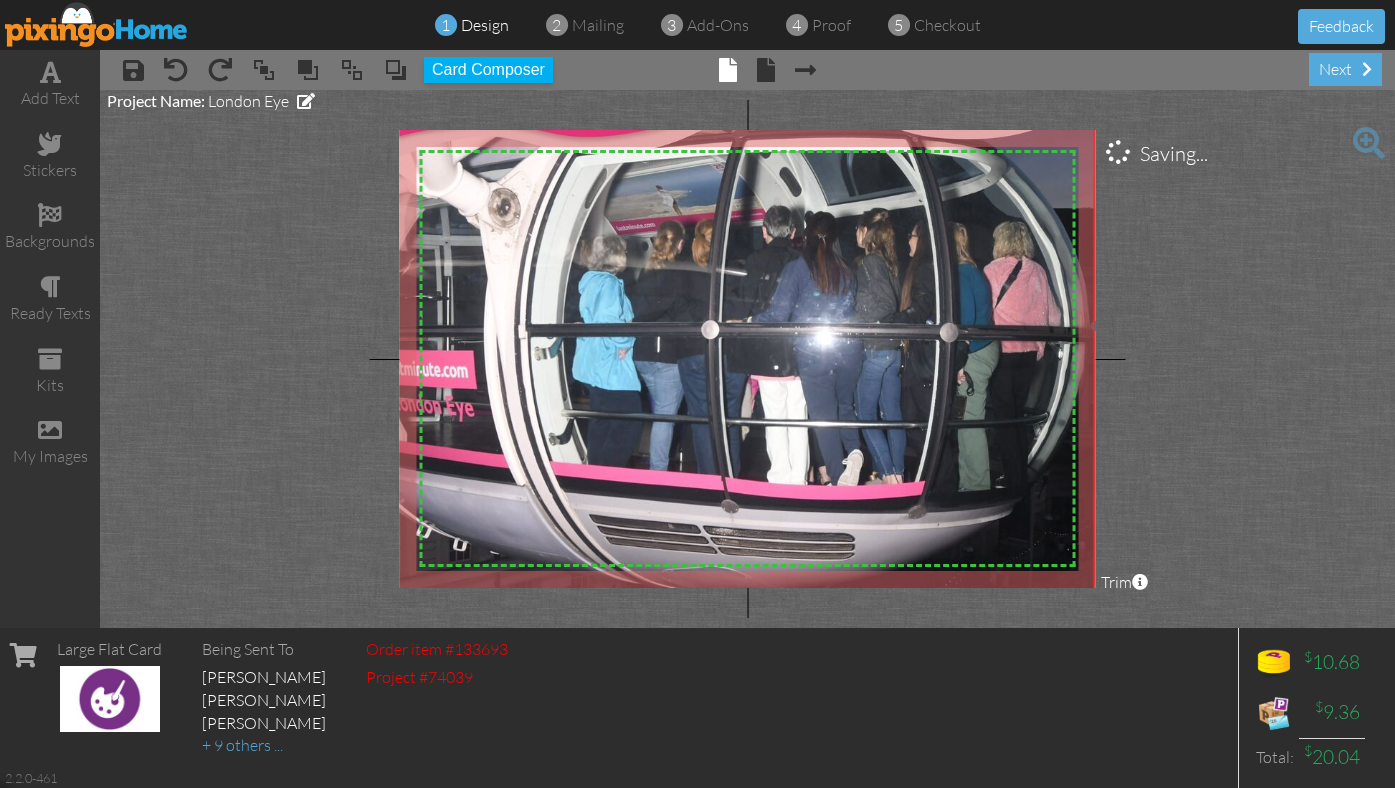 click at bounding box center (737, 326) 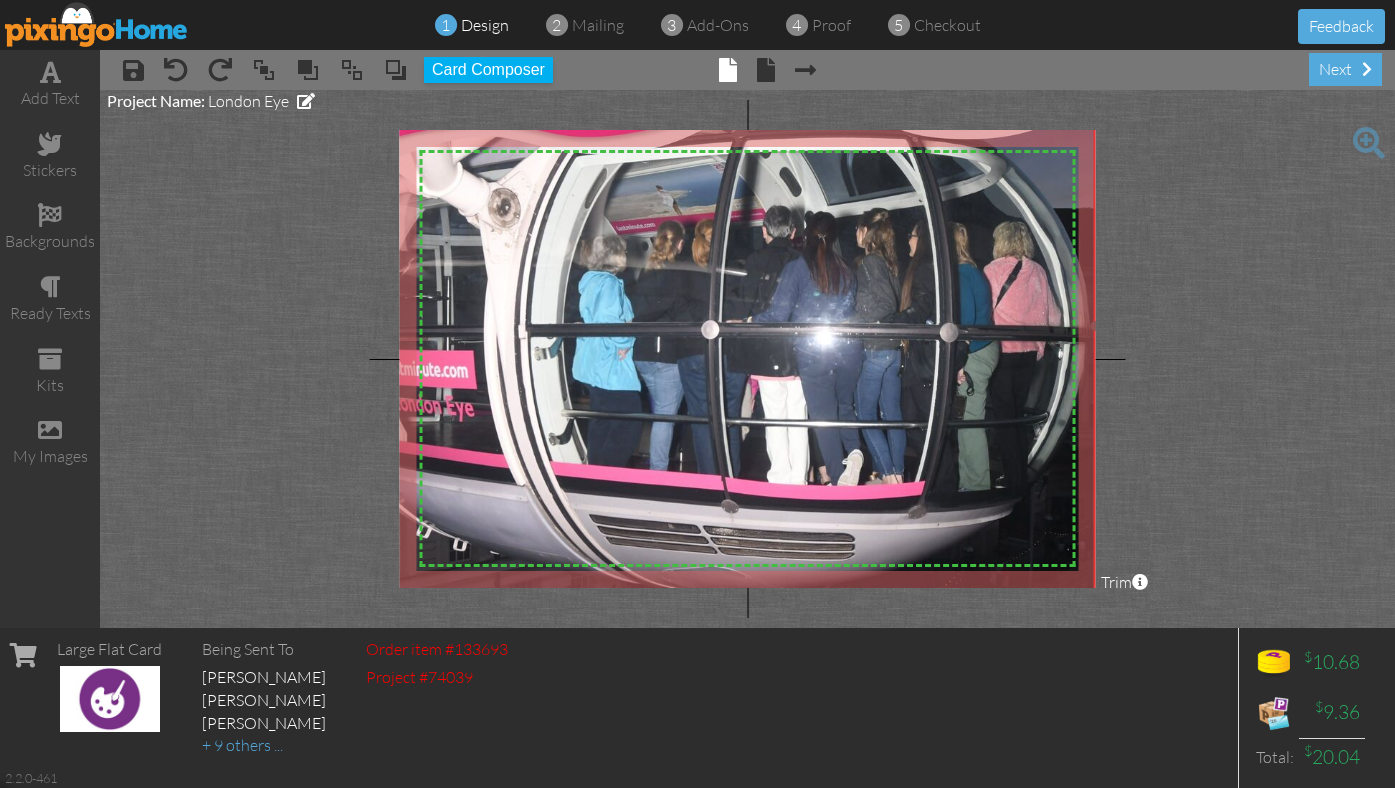 click at bounding box center (737, 326) 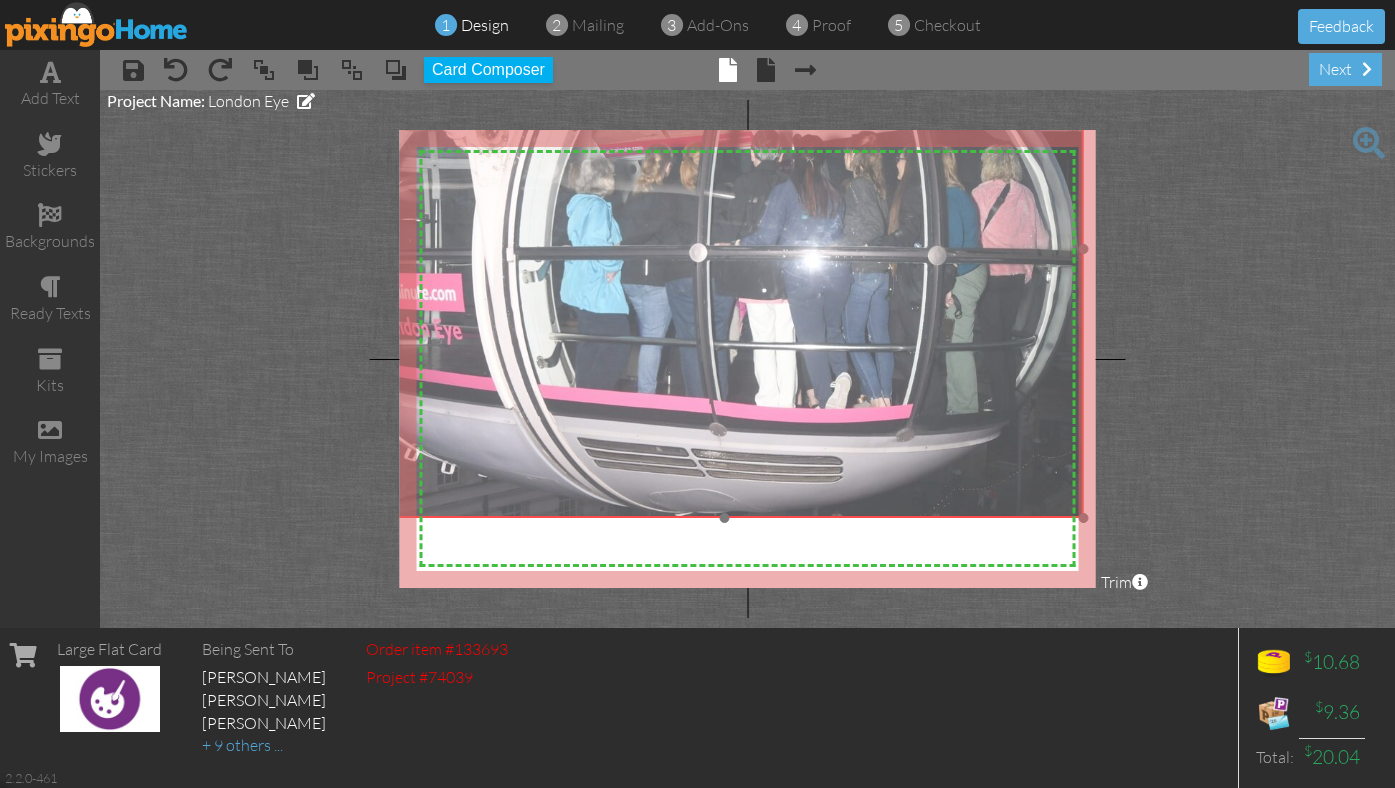 drag, startPoint x: 857, startPoint y: 452, endPoint x: 845, endPoint y: 375, distance: 77.92946 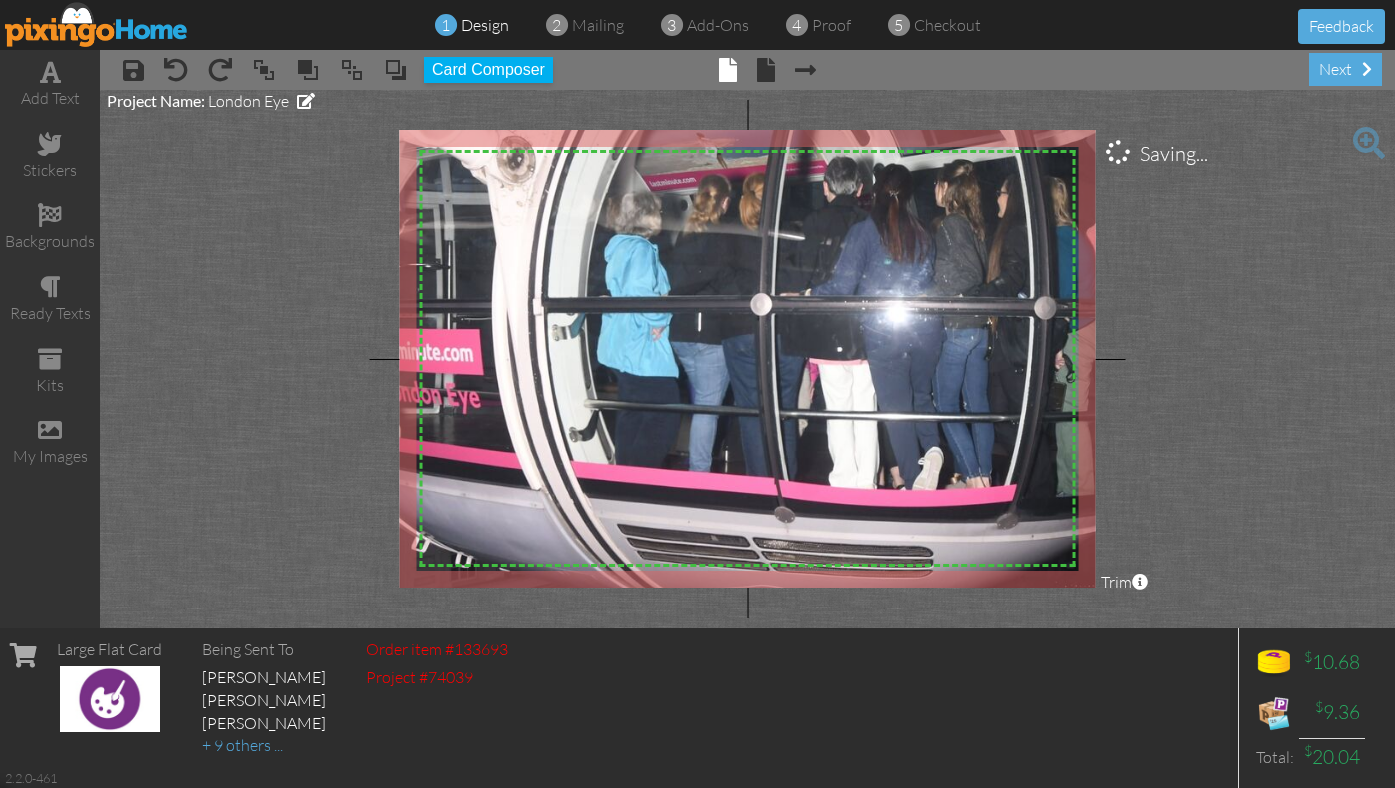 drag, startPoint x: 1086, startPoint y: 518, endPoint x: 1151, endPoint y: 649, distance: 146.23953 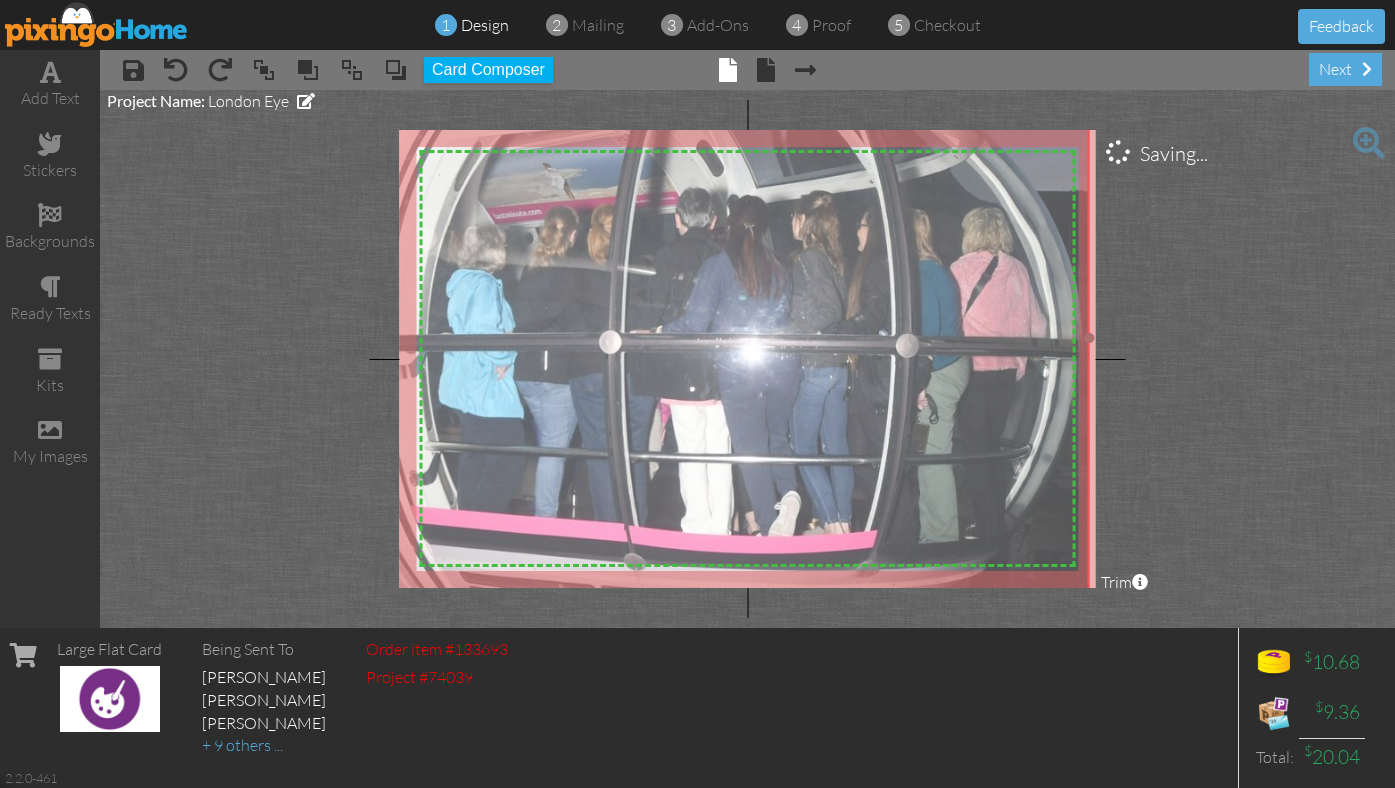 drag, startPoint x: 922, startPoint y: 464, endPoint x: 713, endPoint y: 472, distance: 209.15306 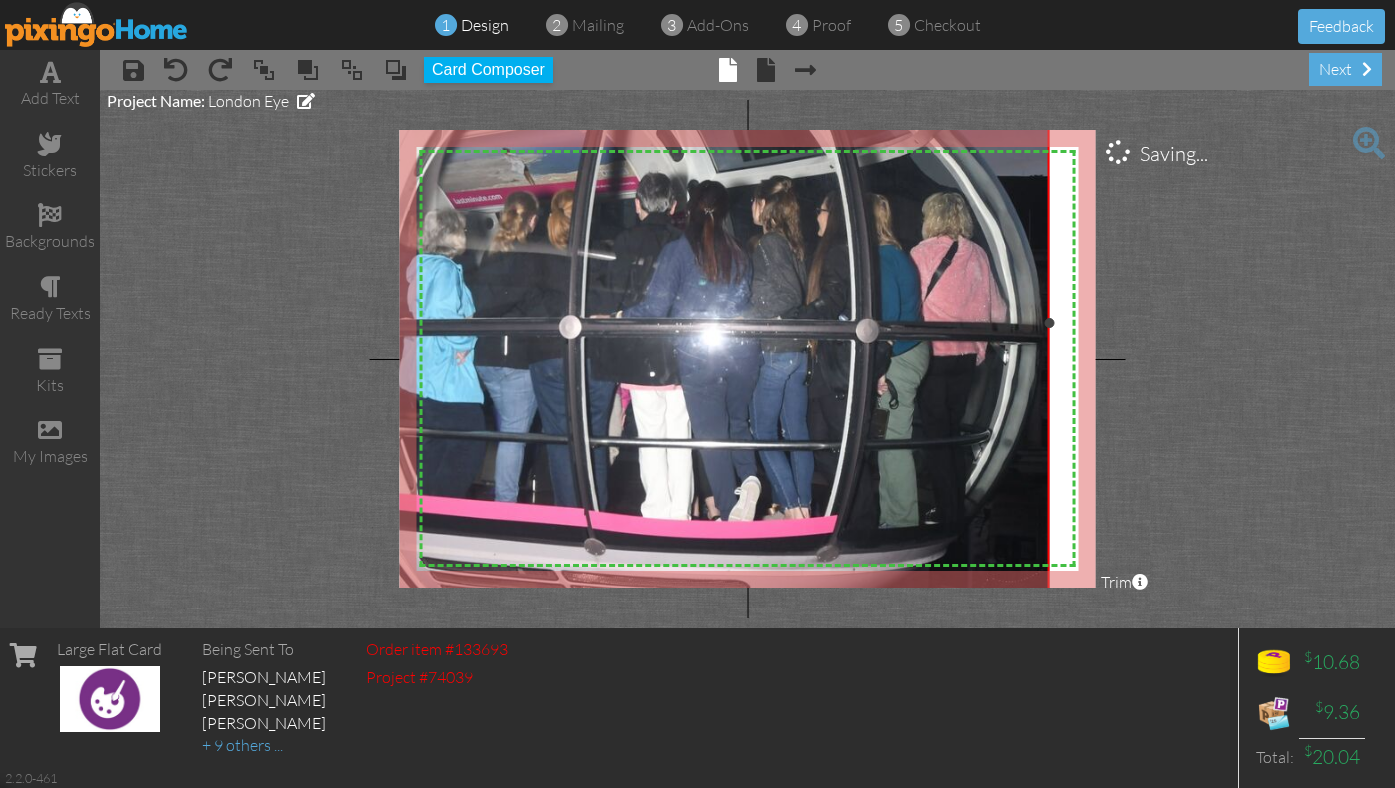 click at bounding box center [603, 322] 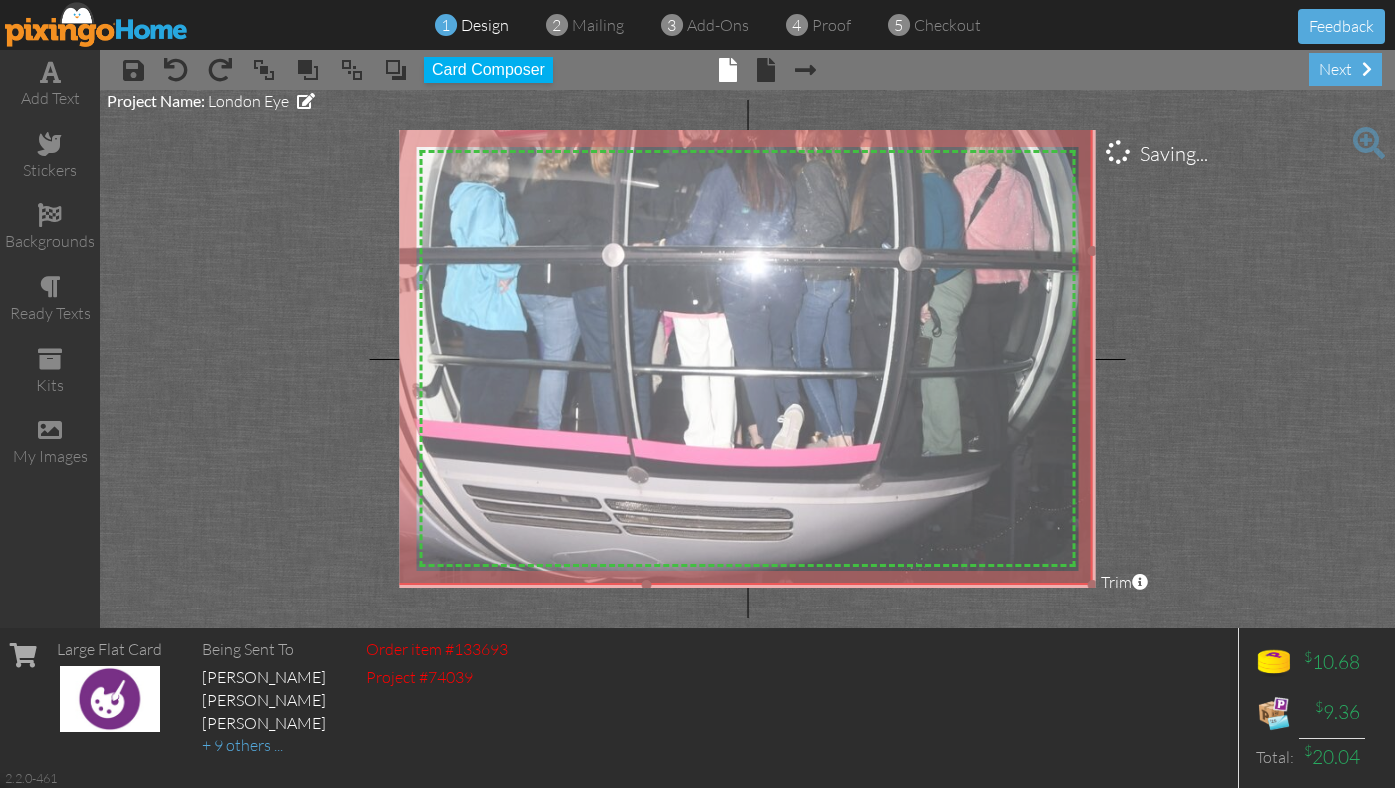 drag, startPoint x: 939, startPoint y: 455, endPoint x: 982, endPoint y: 382, distance: 84.723076 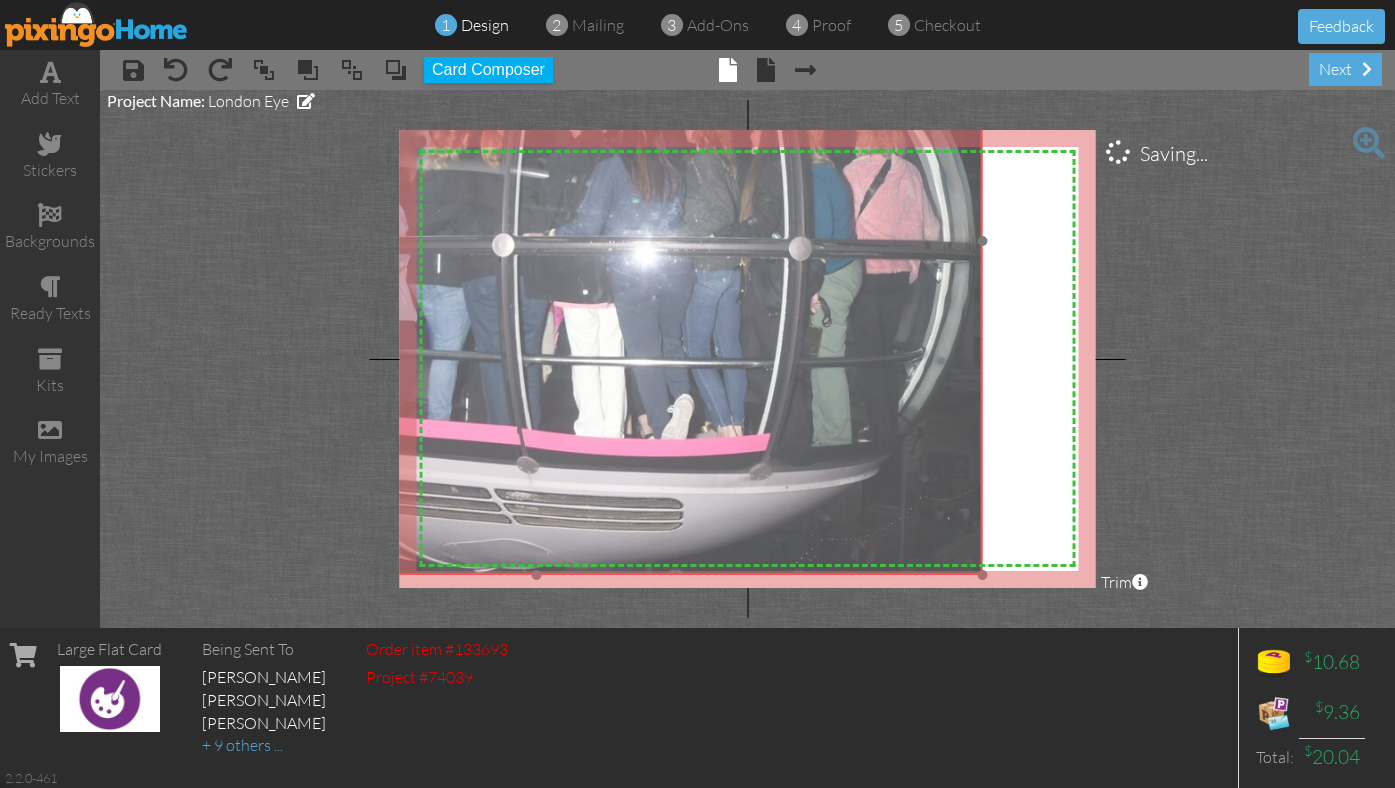 drag, startPoint x: 1009, startPoint y: 499, endPoint x: 1019, endPoint y: 551, distance: 52.95281 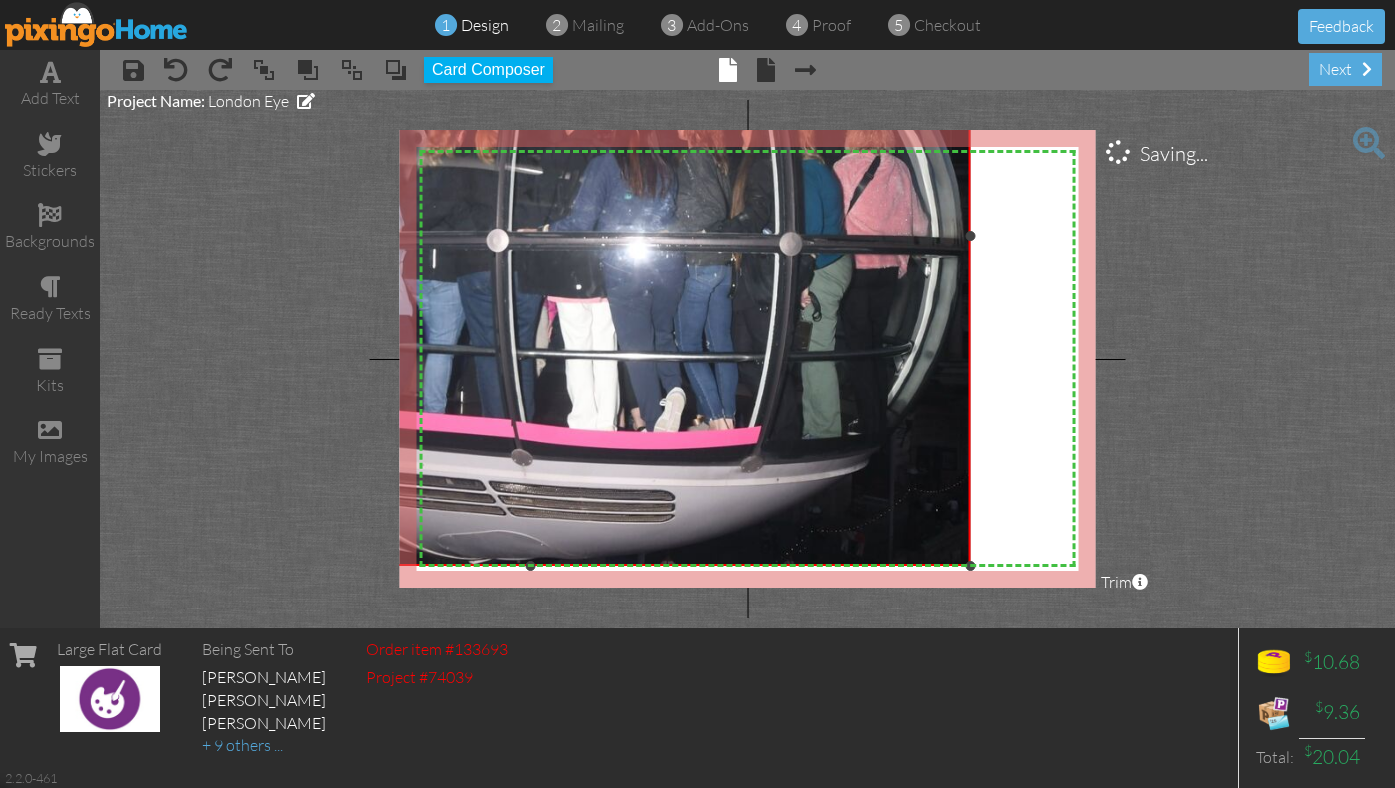 drag, startPoint x: 979, startPoint y: 572, endPoint x: 967, endPoint y: 563, distance: 15 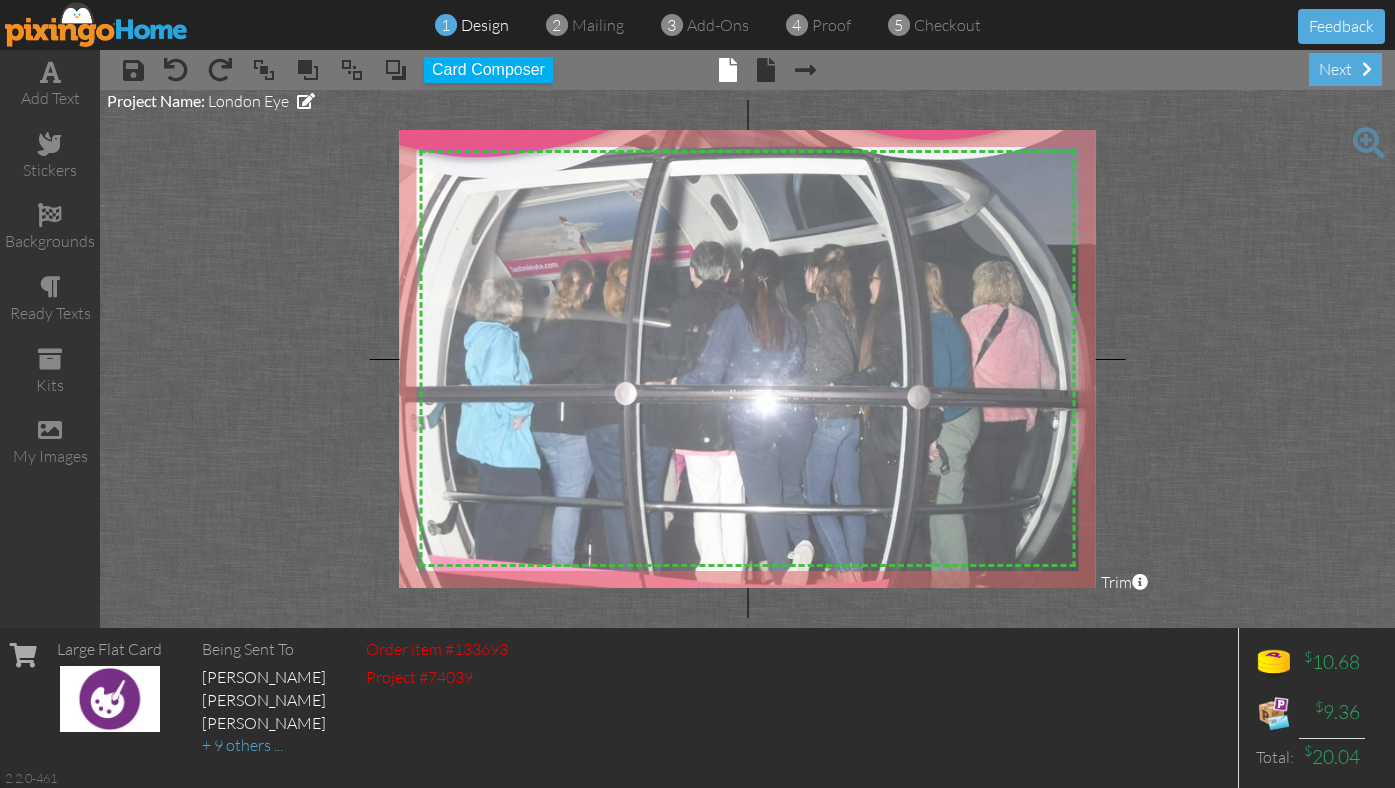 drag, startPoint x: 737, startPoint y: 352, endPoint x: 865, endPoint y: 505, distance: 199.48183 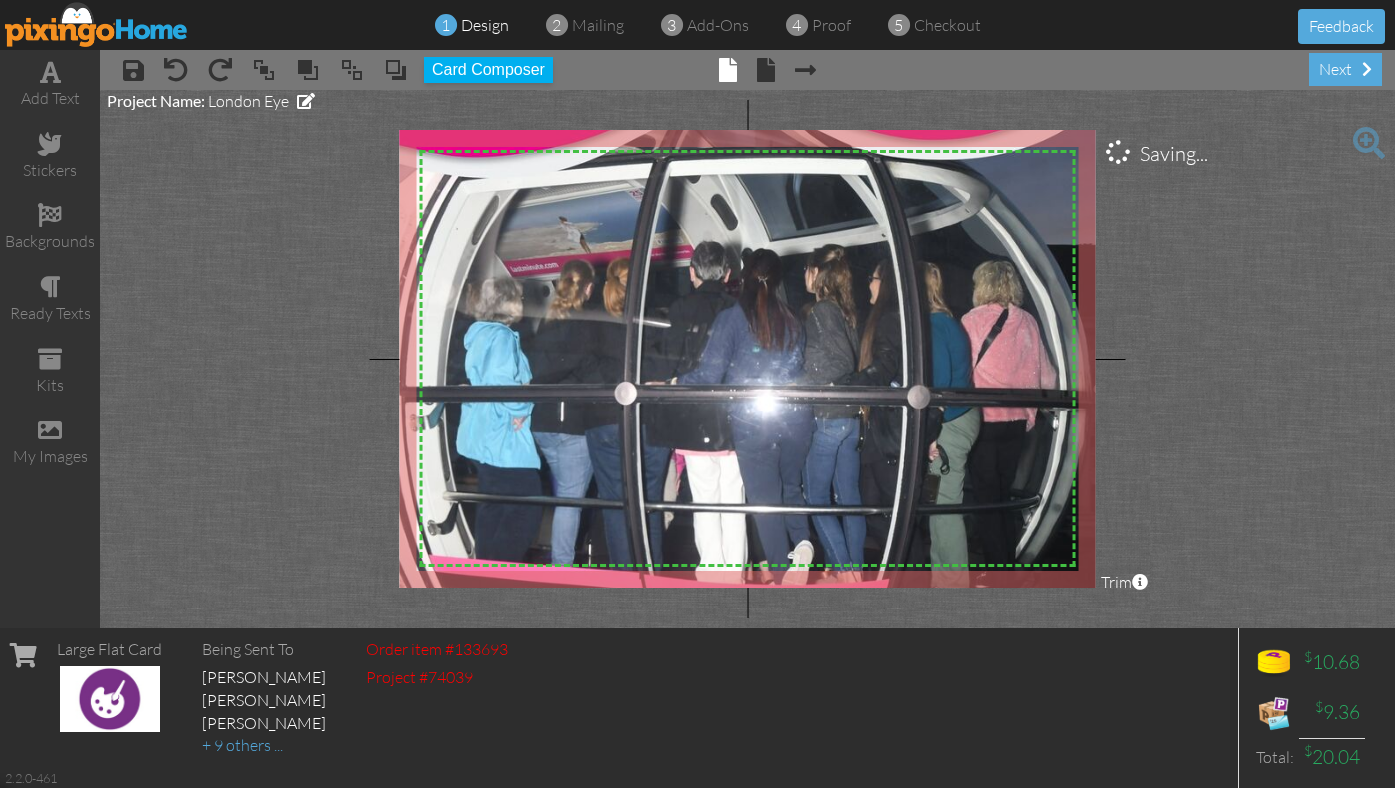 click at bounding box center [658, 389] 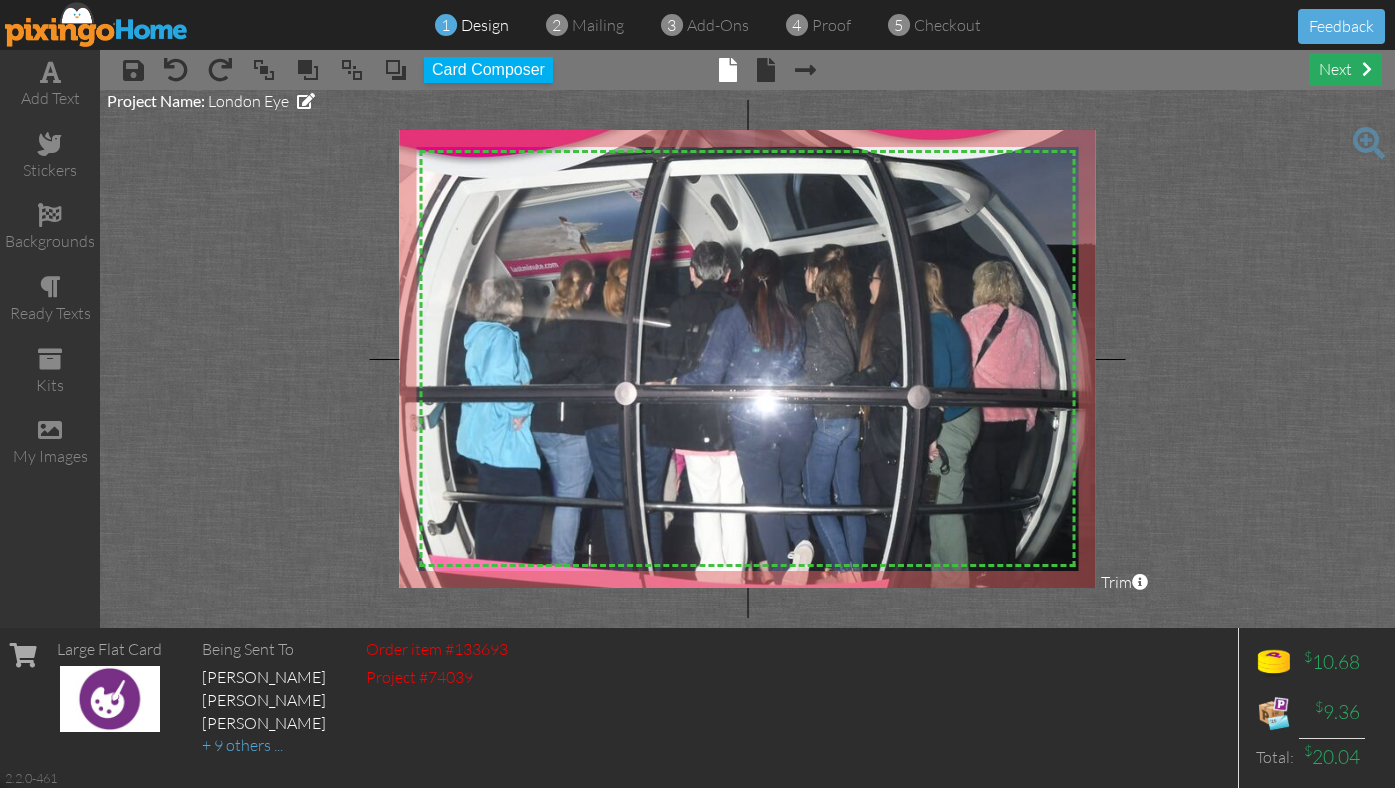 click at bounding box center [1367, 69] 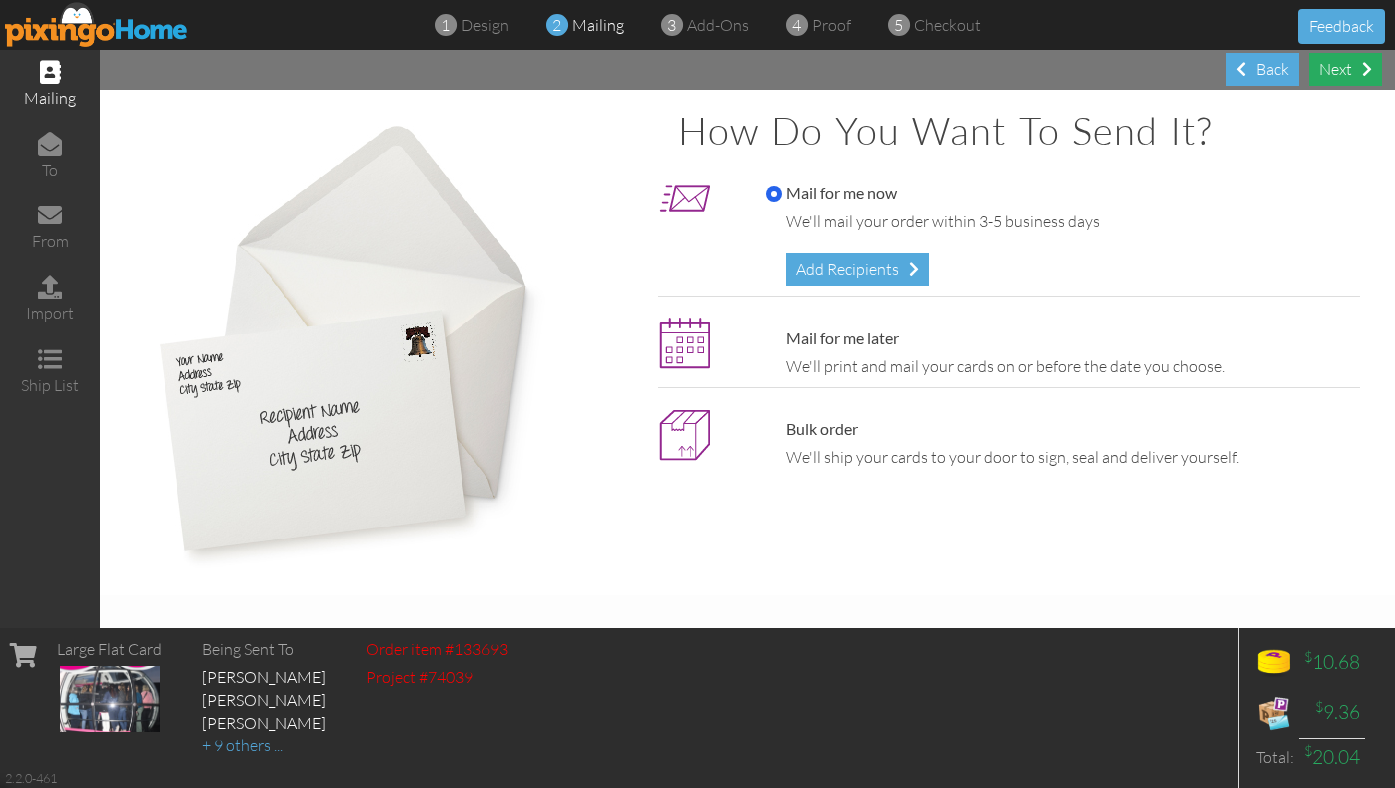click on "Next" at bounding box center (1345, 69) 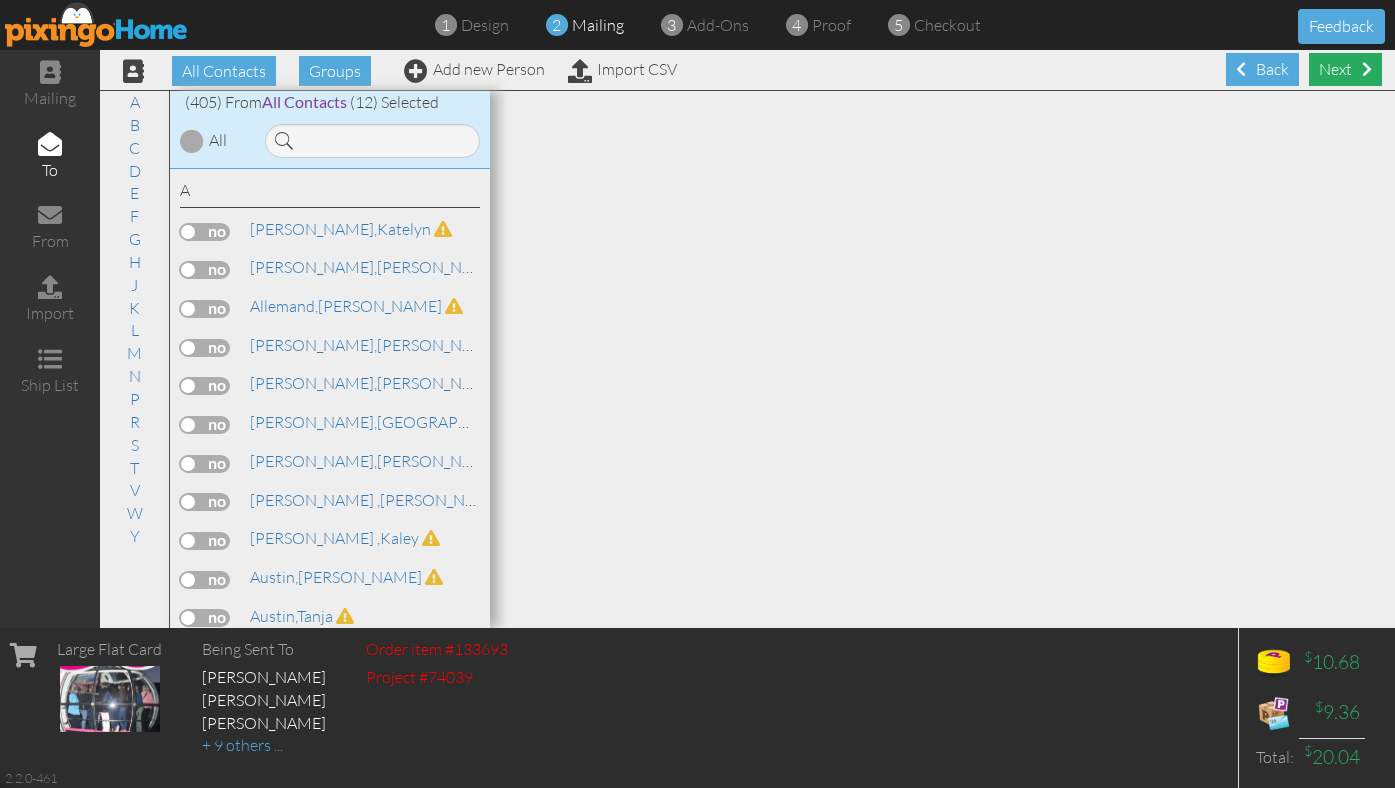 click on "Next" at bounding box center [1345, 69] 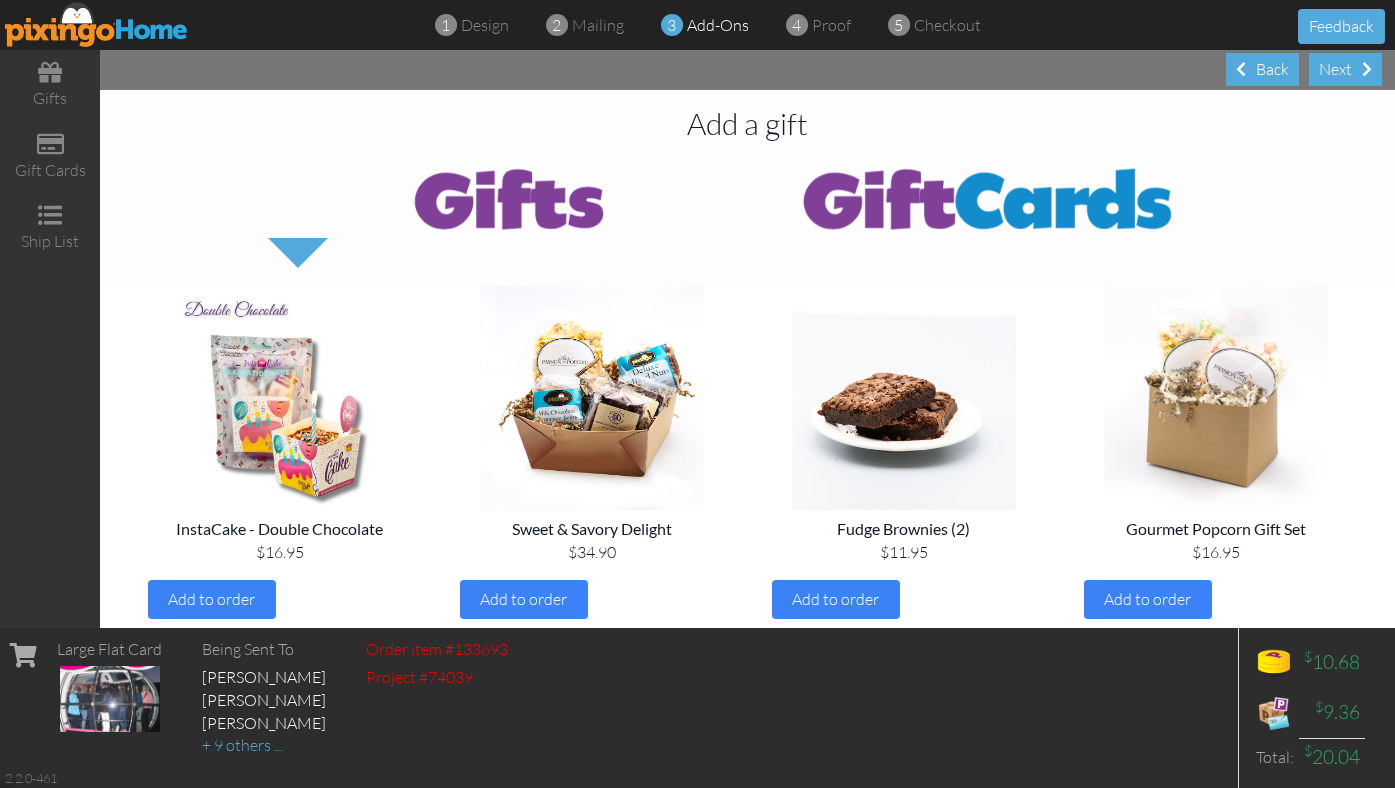 click on "Next" at bounding box center (1345, 69) 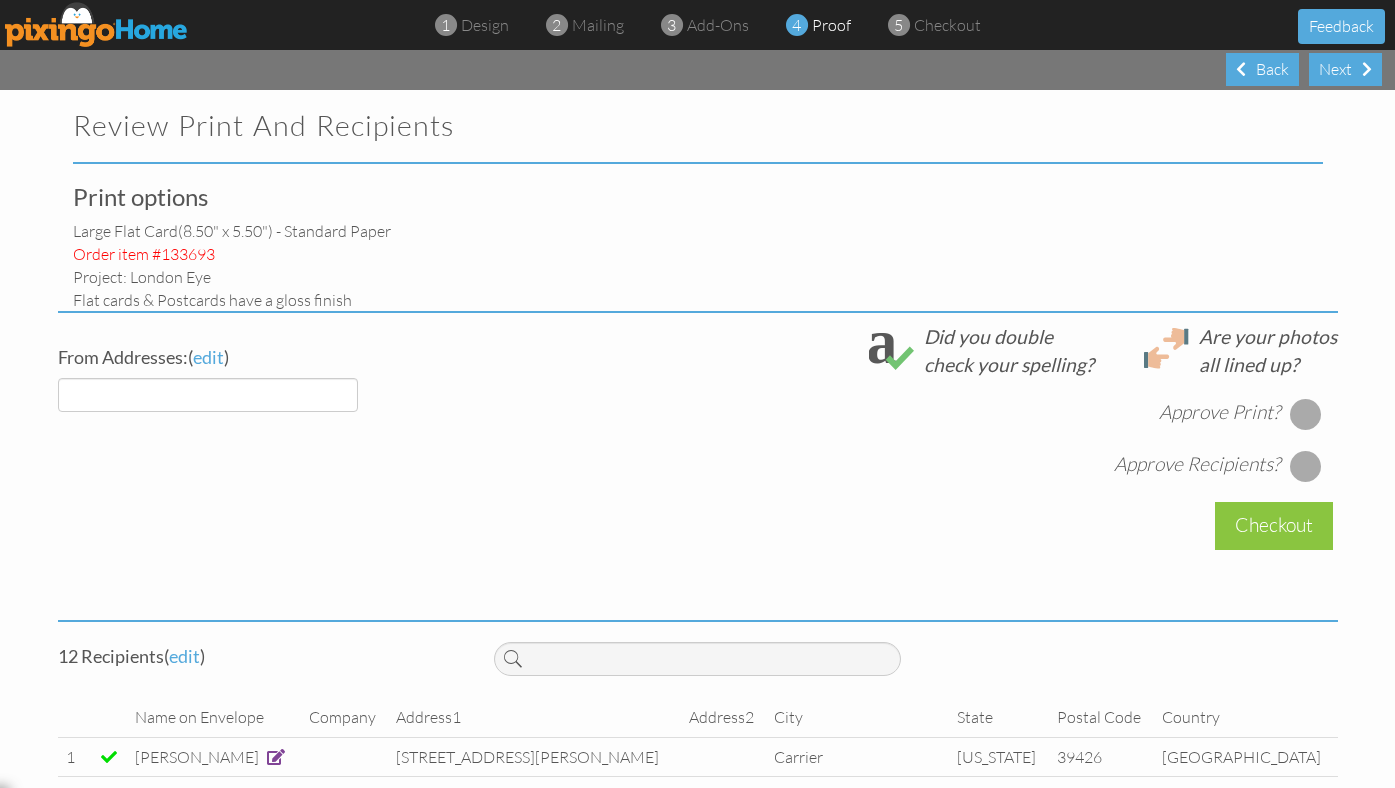 select on "object:5655" 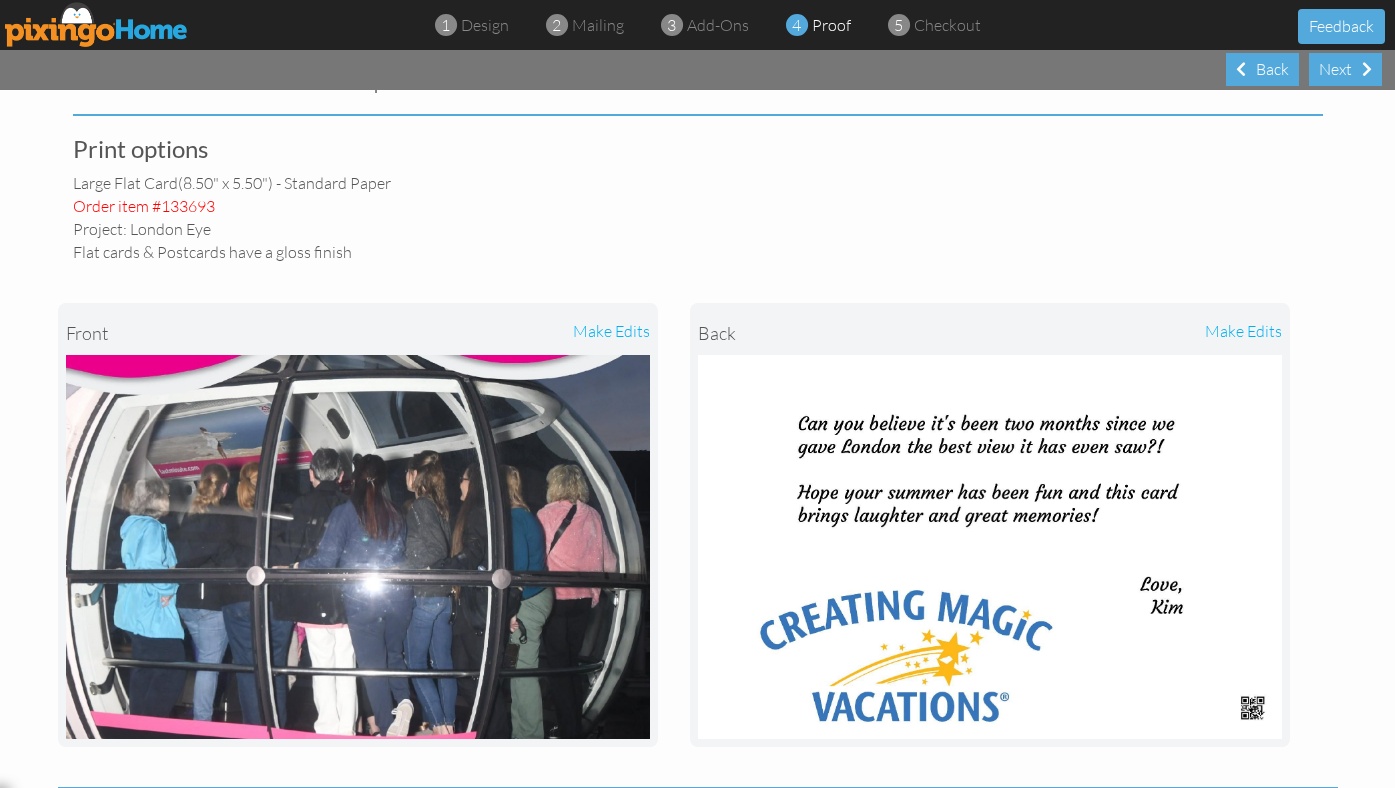 scroll, scrollTop: 160, scrollLeft: 0, axis: vertical 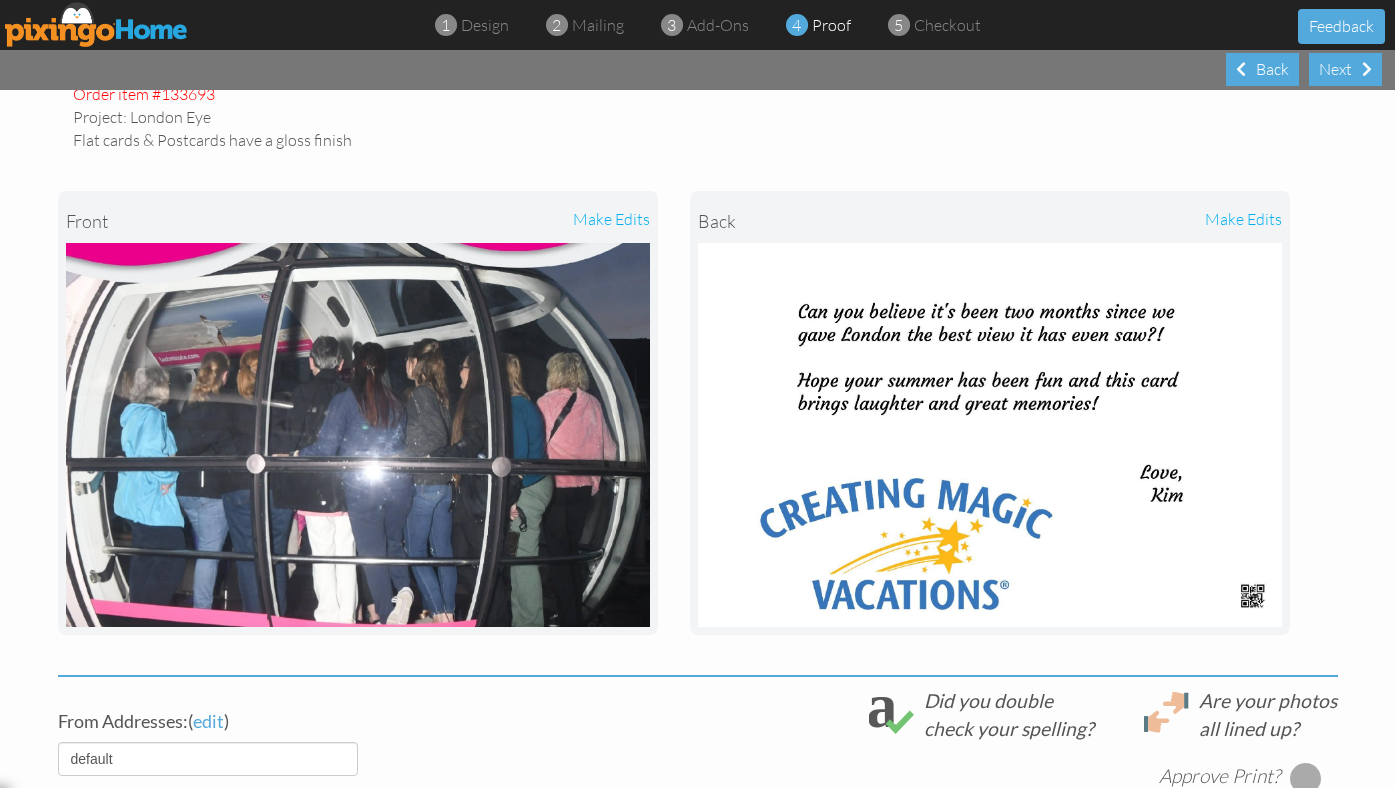 click on "make edits" at bounding box center [1136, 221] 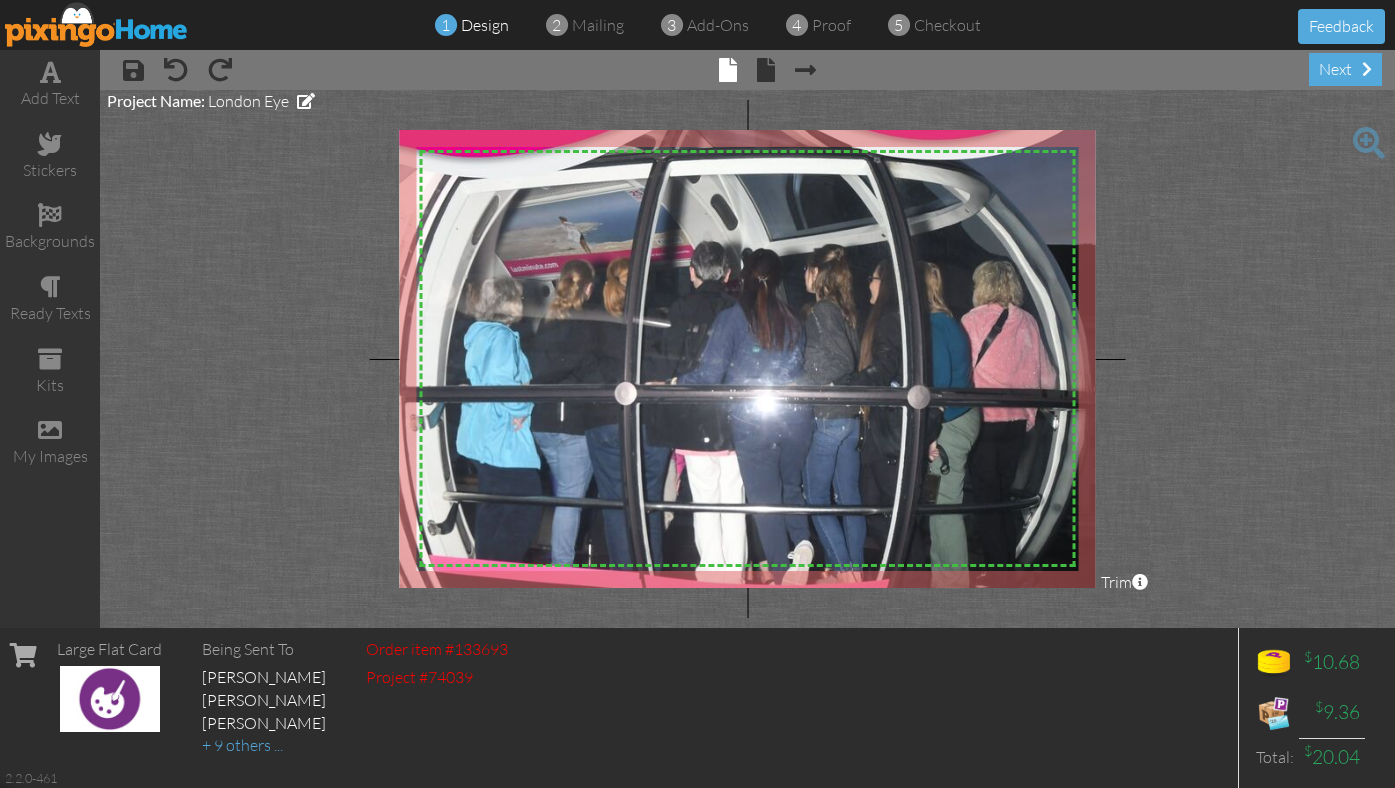 click at bounding box center [658, 389] 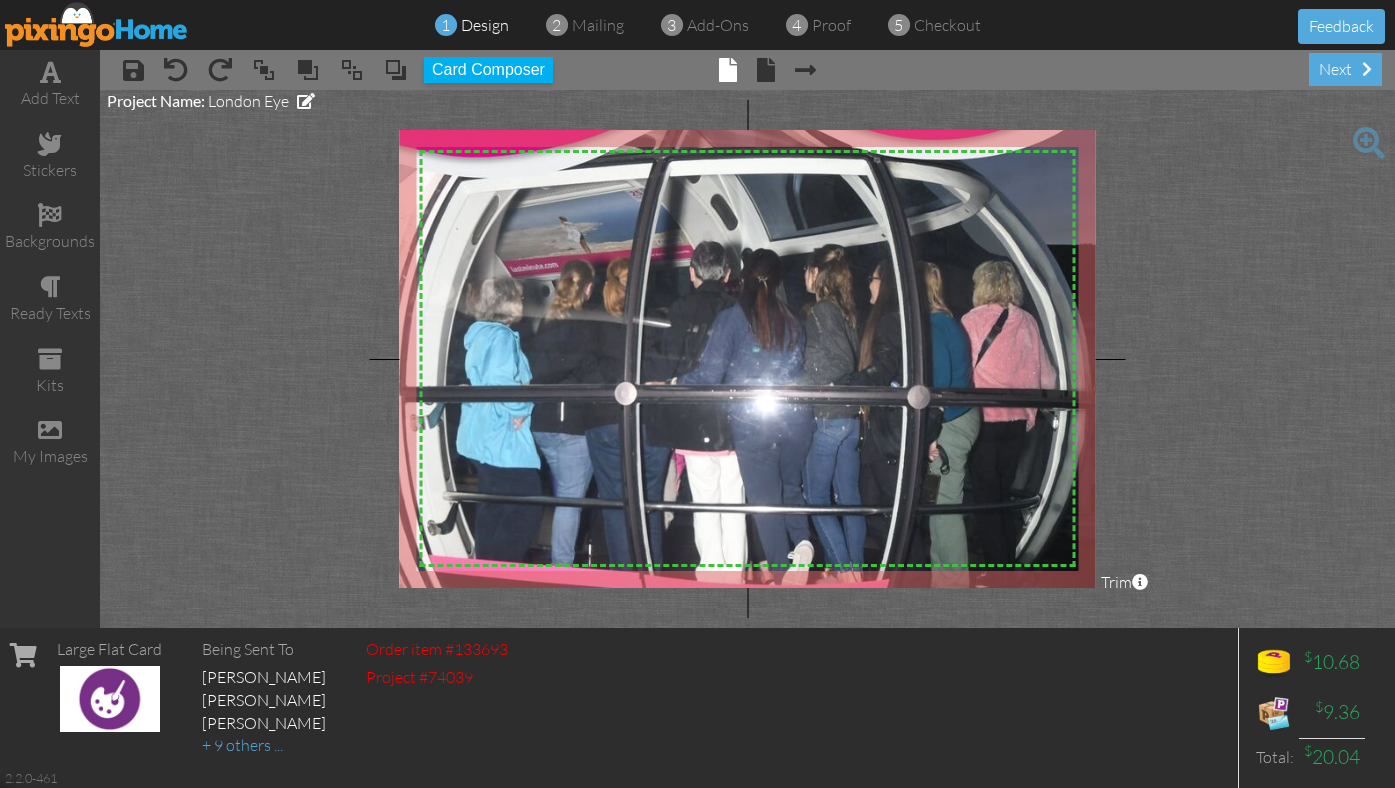 click at bounding box center [658, 389] 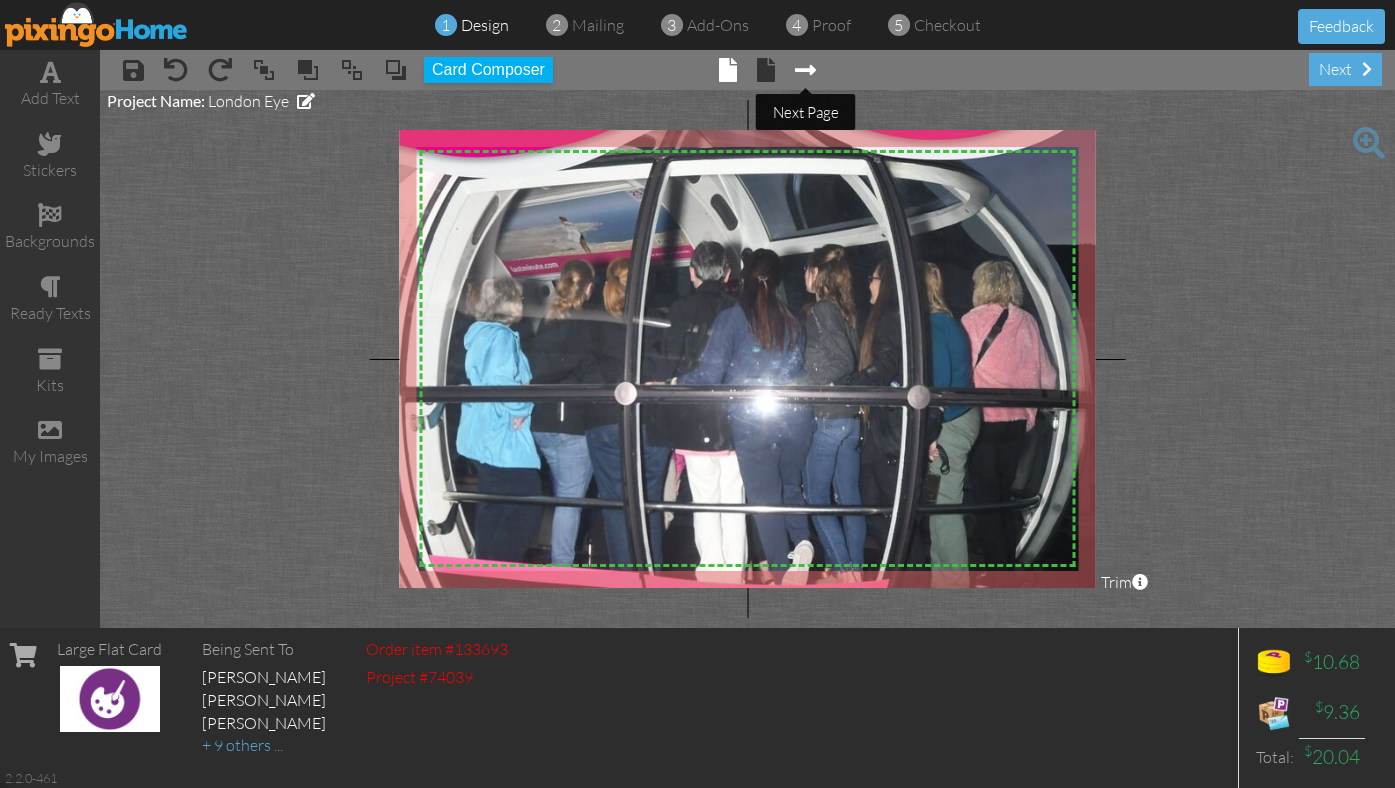 click at bounding box center [805, 70] 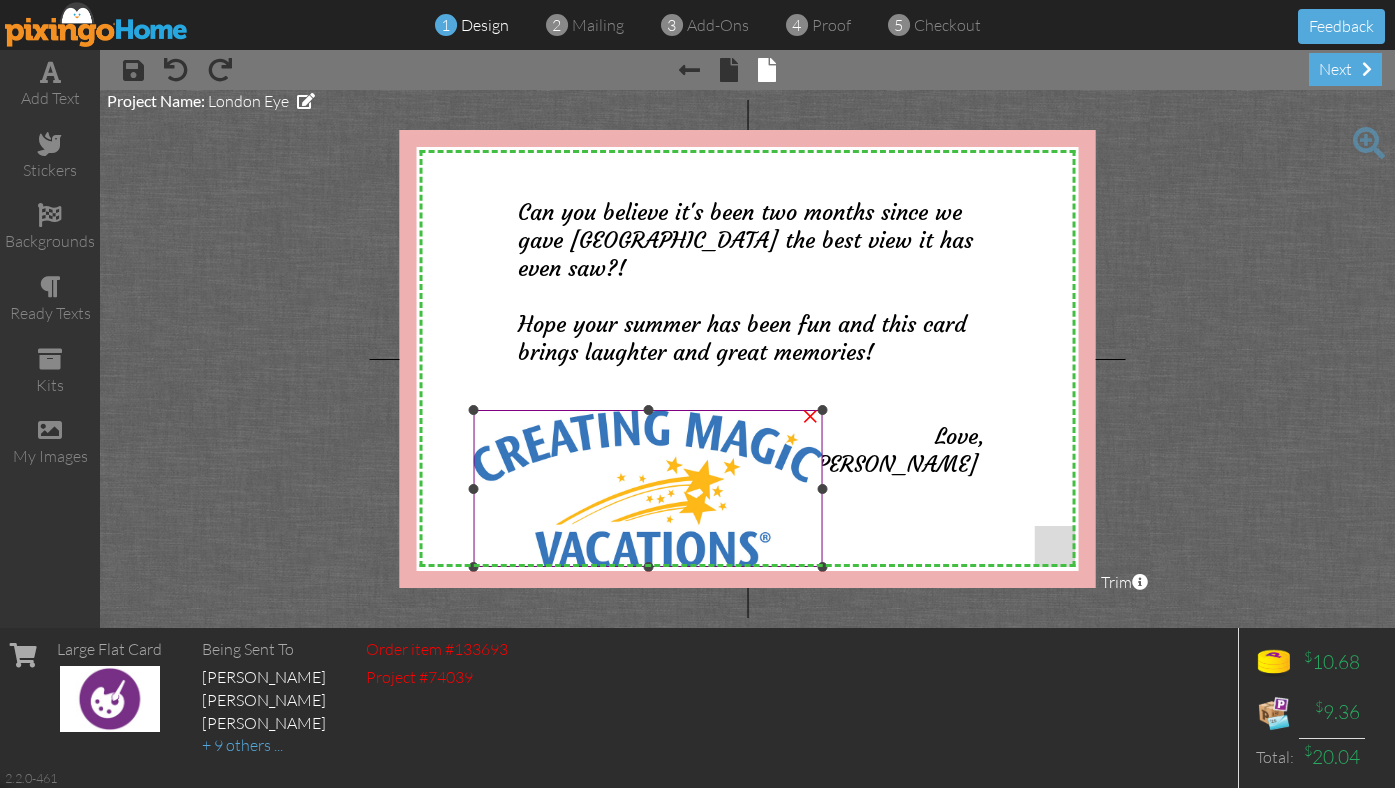 click at bounding box center [648, 488] 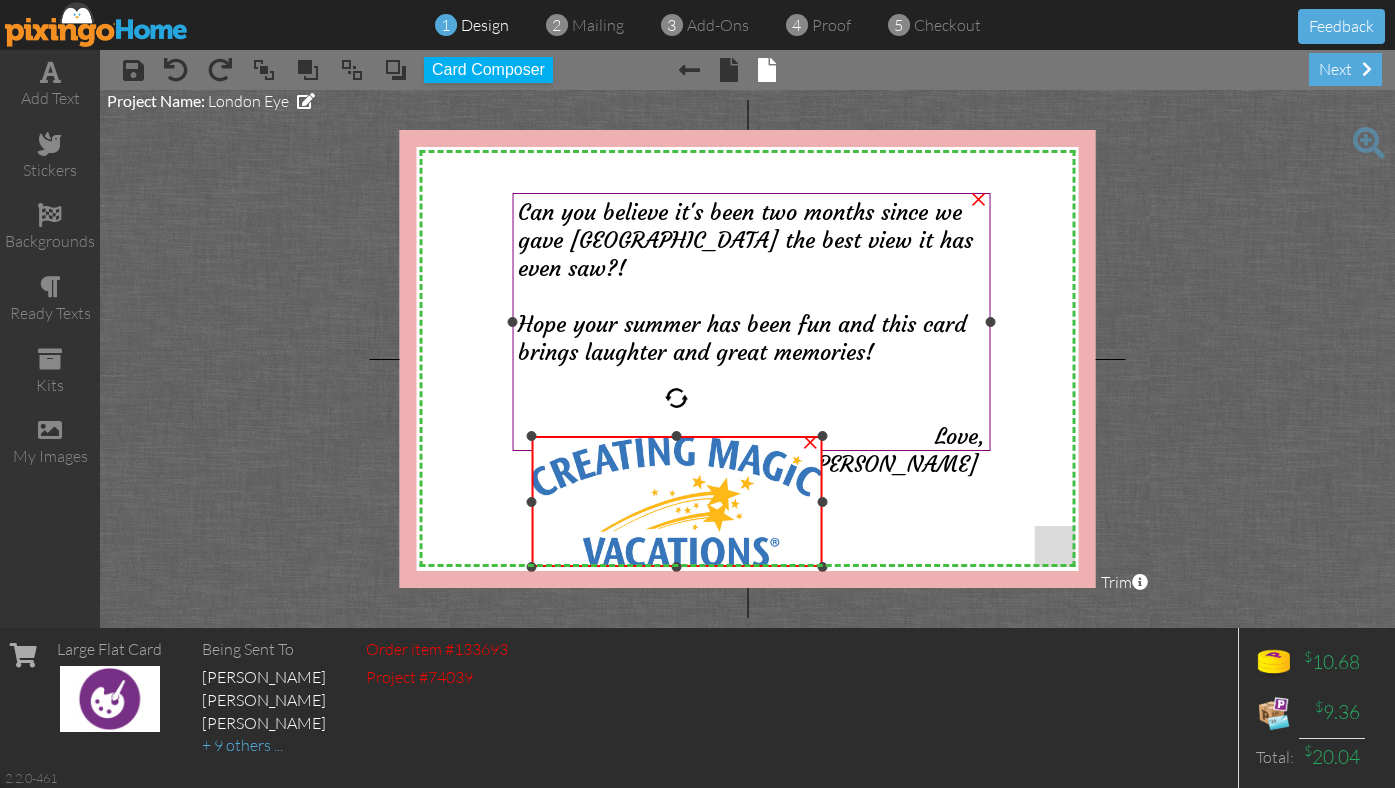 drag, startPoint x: 476, startPoint y: 410, endPoint x: 527, endPoint y: 437, distance: 57.706154 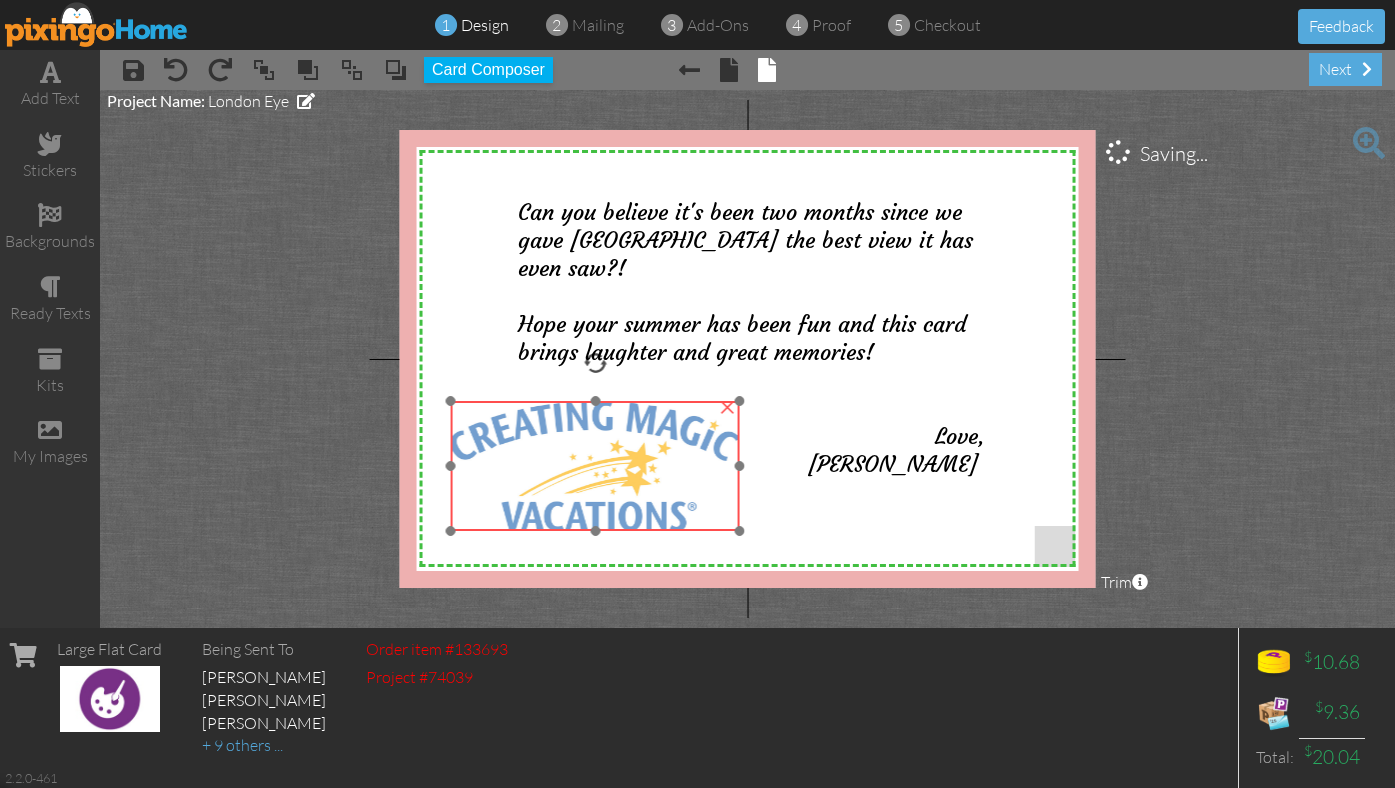 drag, startPoint x: 649, startPoint y: 533, endPoint x: 545, endPoint y: 476, distance: 118.595955 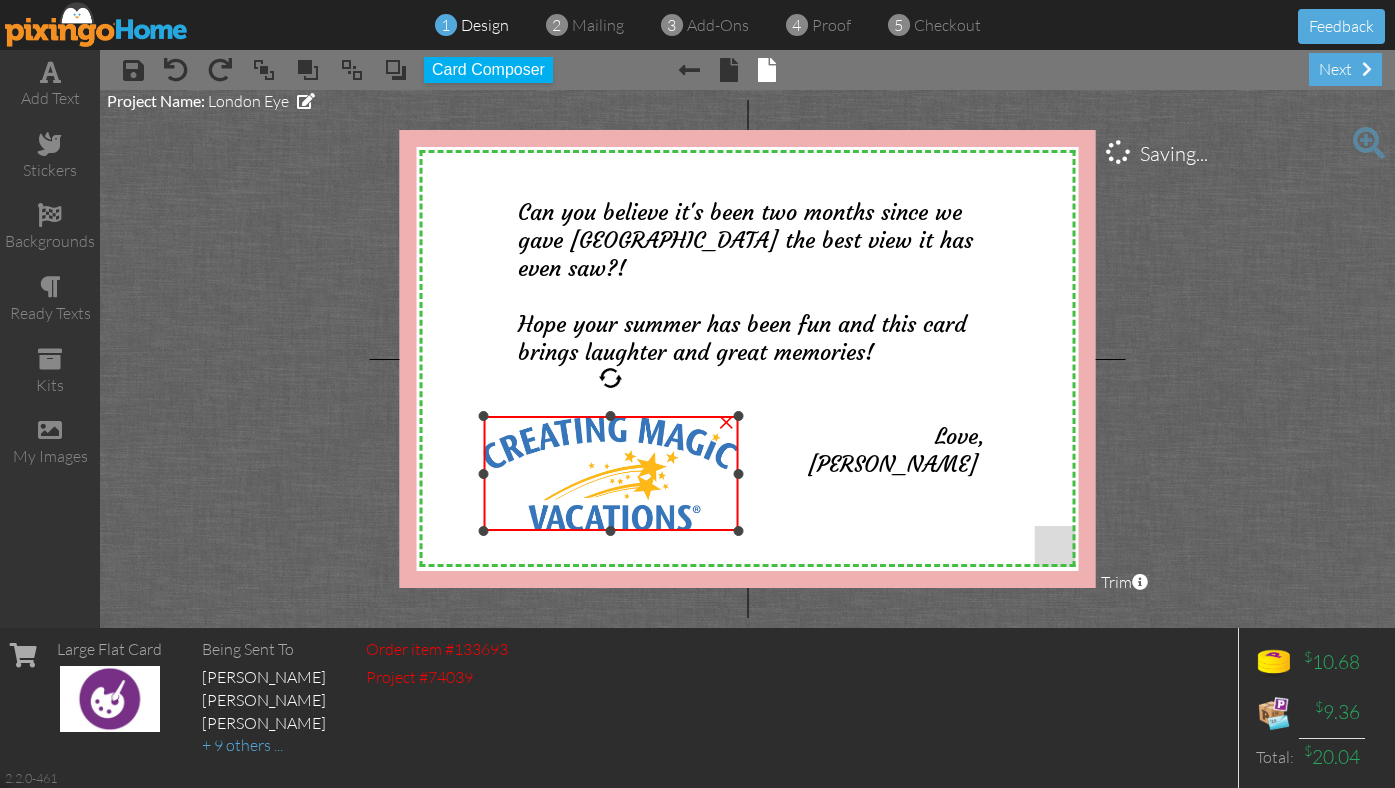 drag, startPoint x: 450, startPoint y: 403, endPoint x: 476, endPoint y: 418, distance: 30.016663 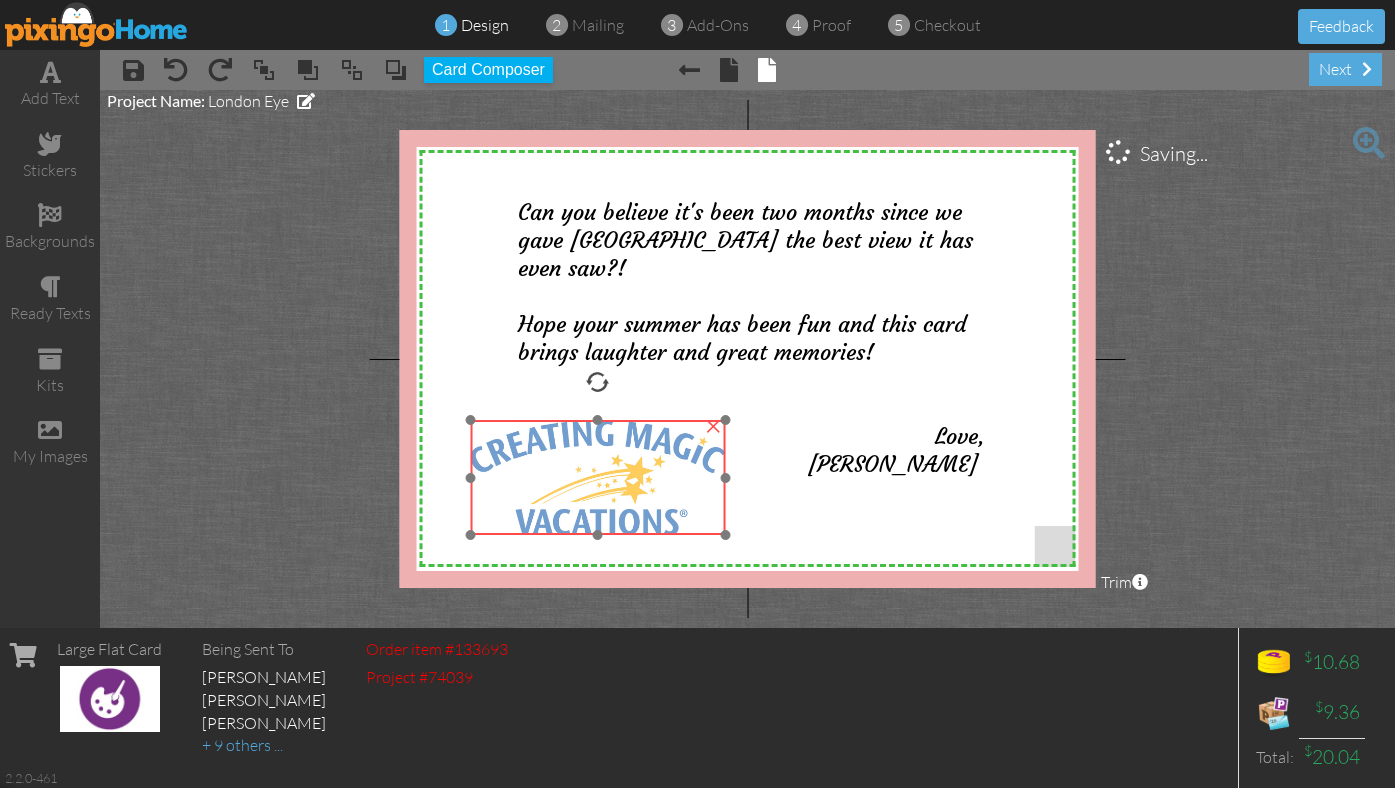 drag, startPoint x: 610, startPoint y: 487, endPoint x: 597, endPoint y: 491, distance: 13.601471 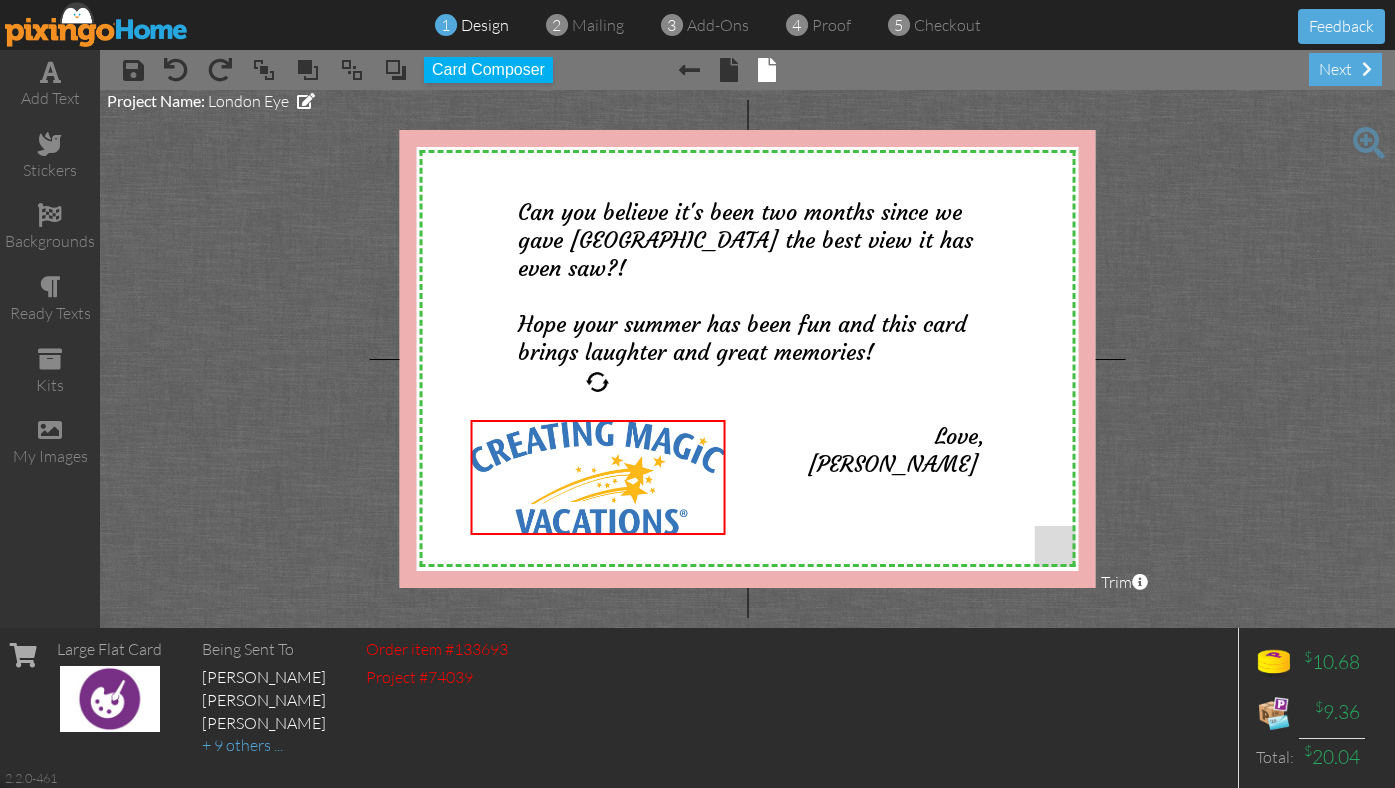 click on "X X X X X X X X X X X X X X X X X X X X X X X X X X X X X X X X X X X X X X X X X X X X X X X X X X X X X X X X X X X X X X X X X X X X X X X X X X X X X X X X X X X X X X X X X X X X X X X X × Can you believe it's been two months since we gave London the best view it has even saw?! Hope your summer has been fun and this card brings laughter and great memories!  Love,  Kim   ×
Saving...
Project Name:
London Eye
Trim
×
About the red and green reference lines
Area inside the
green dashed line
represents a safe zone where all work will be visible on the final
print.
The" at bounding box center (747, 359) 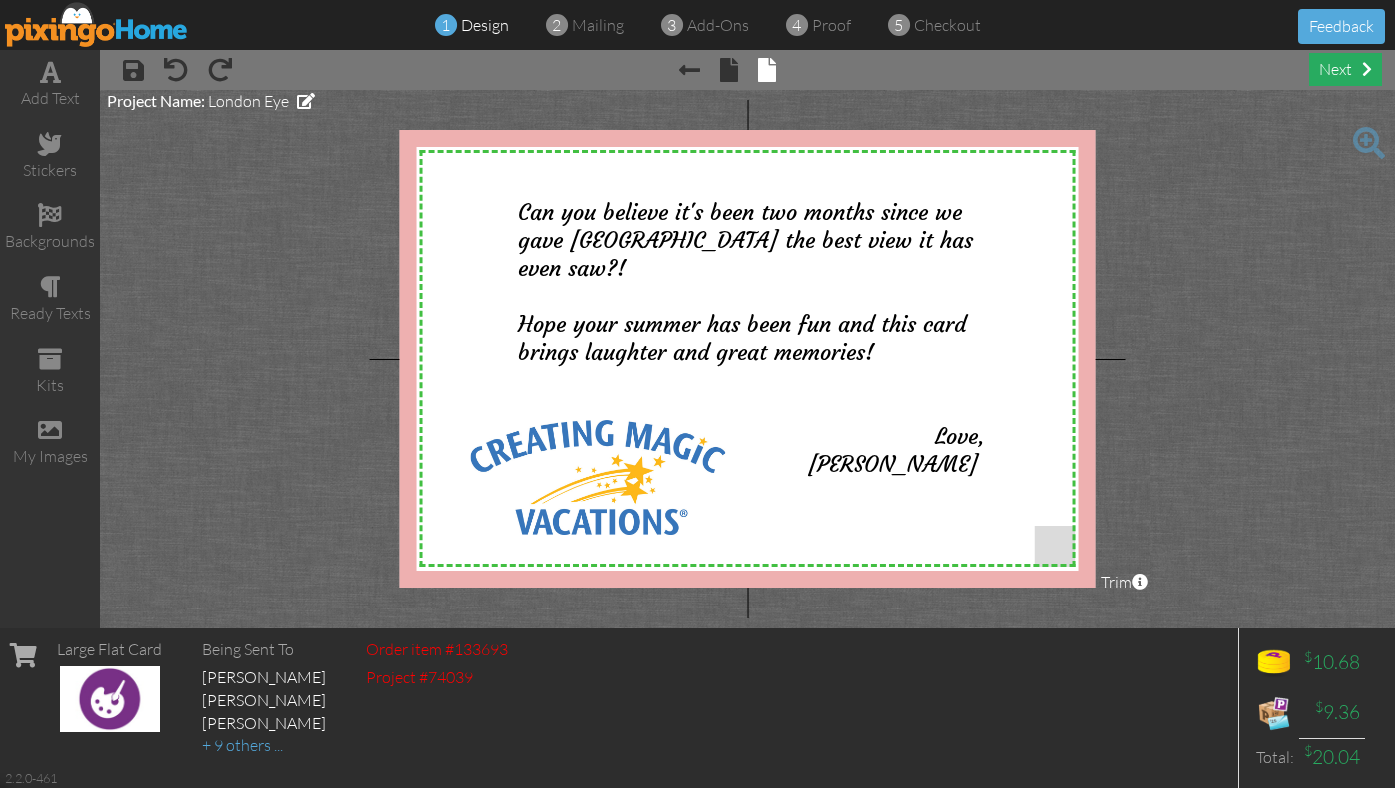 click at bounding box center (1367, 69) 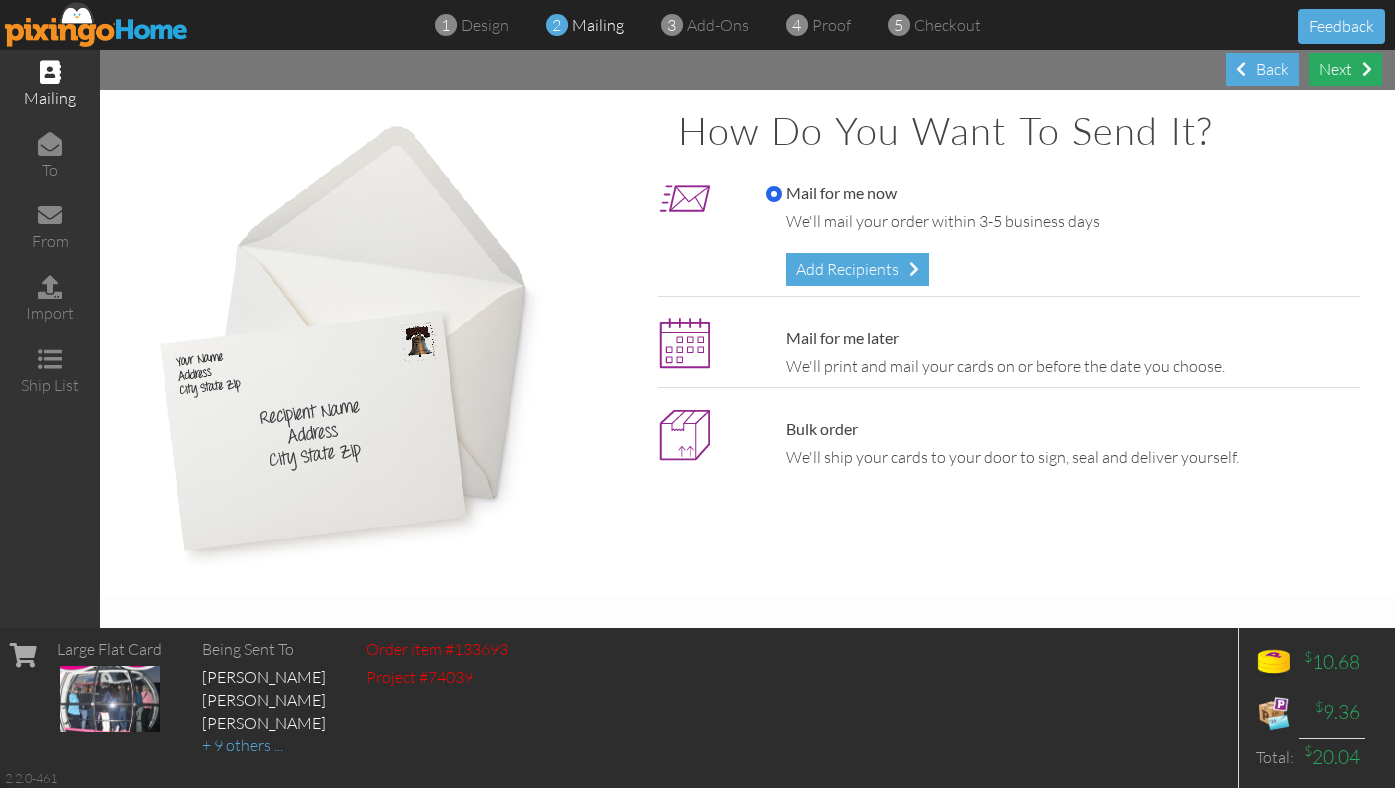 click at bounding box center (1367, 69) 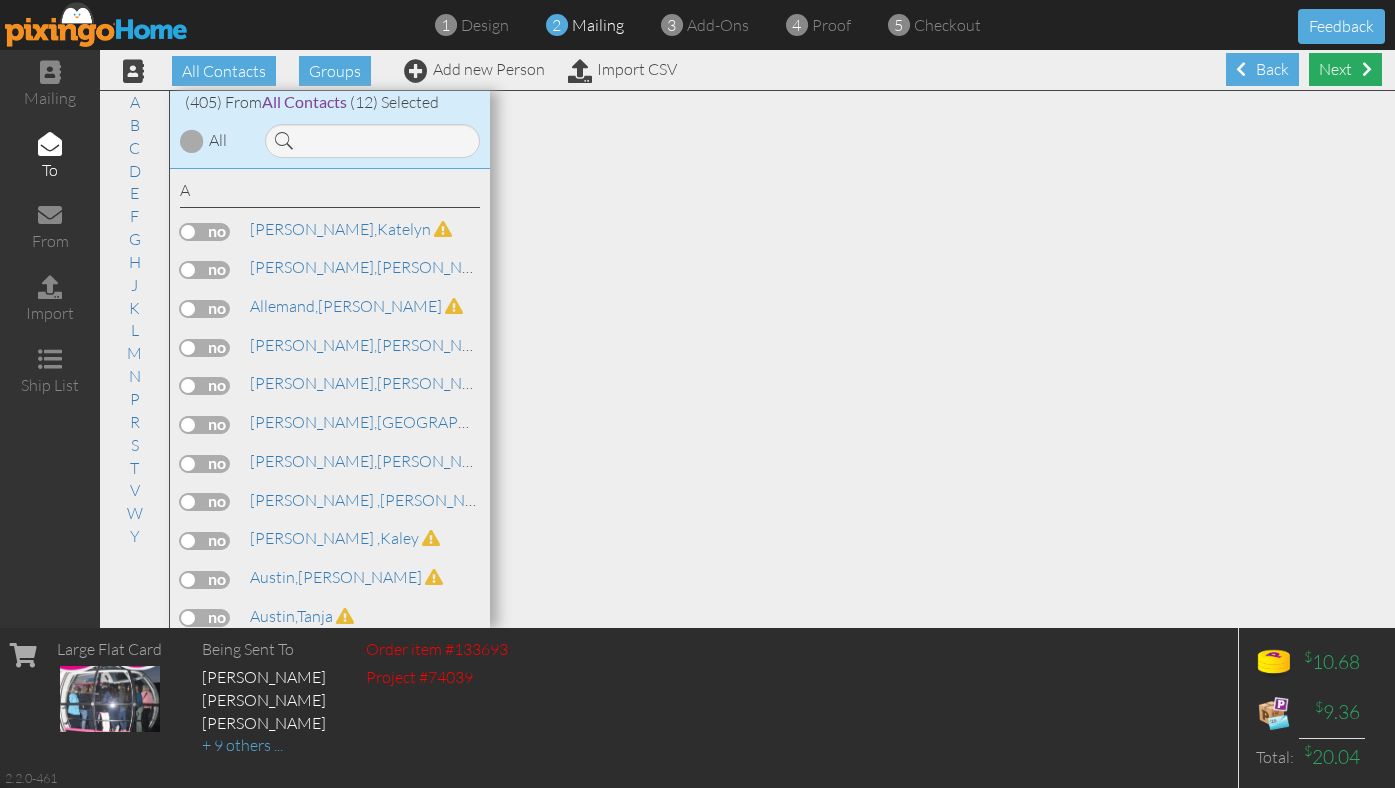 click on "Next" at bounding box center (1345, 69) 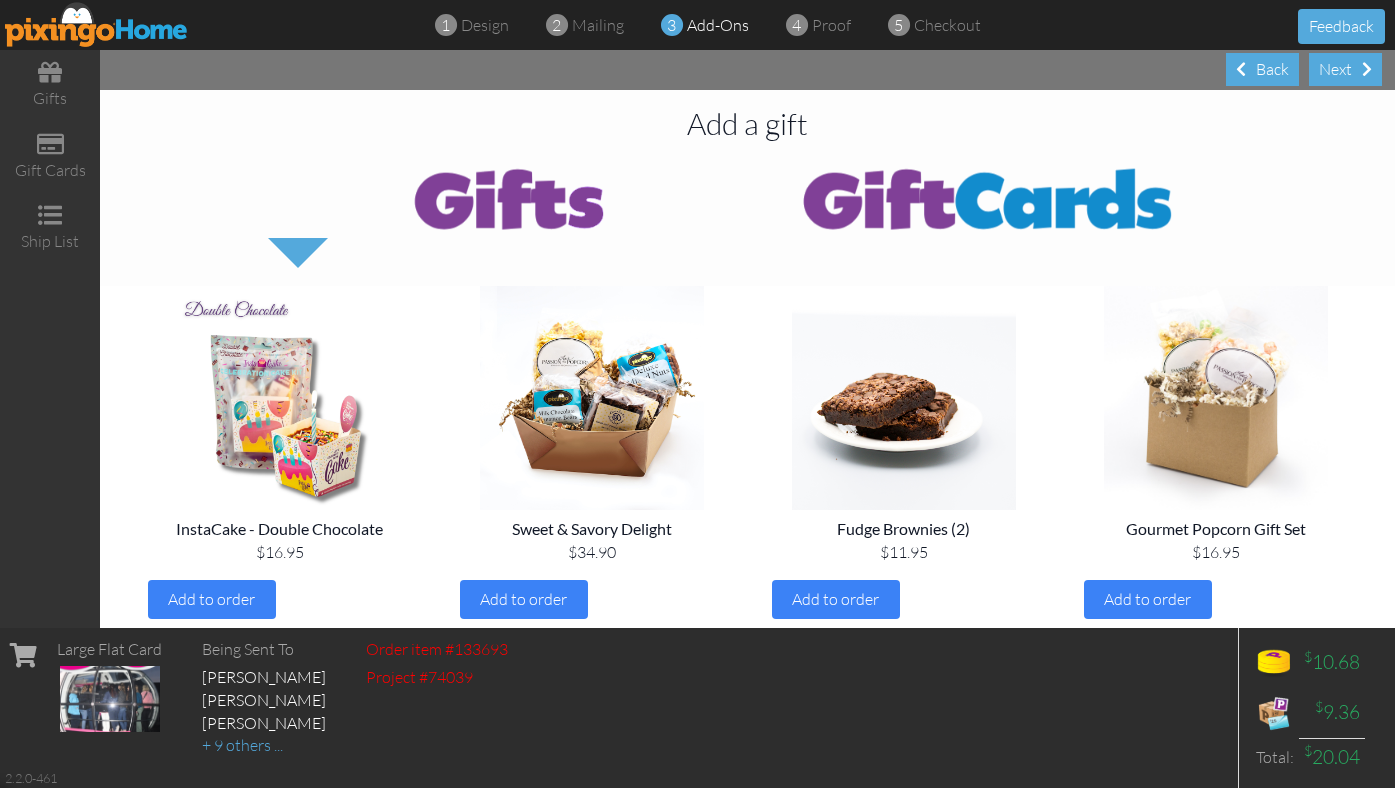 click on "Next
Back" at bounding box center (747, 70) 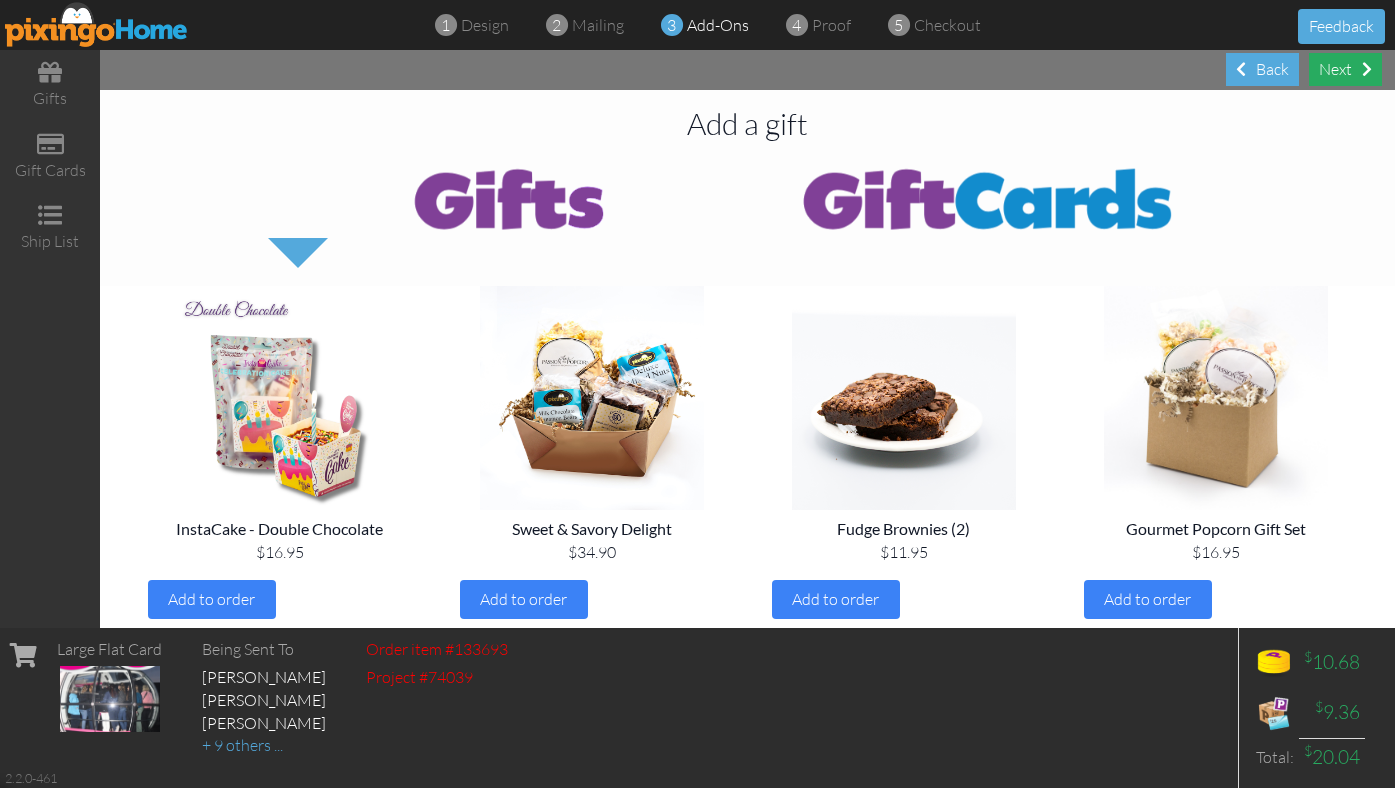 click on "Next" at bounding box center (1345, 69) 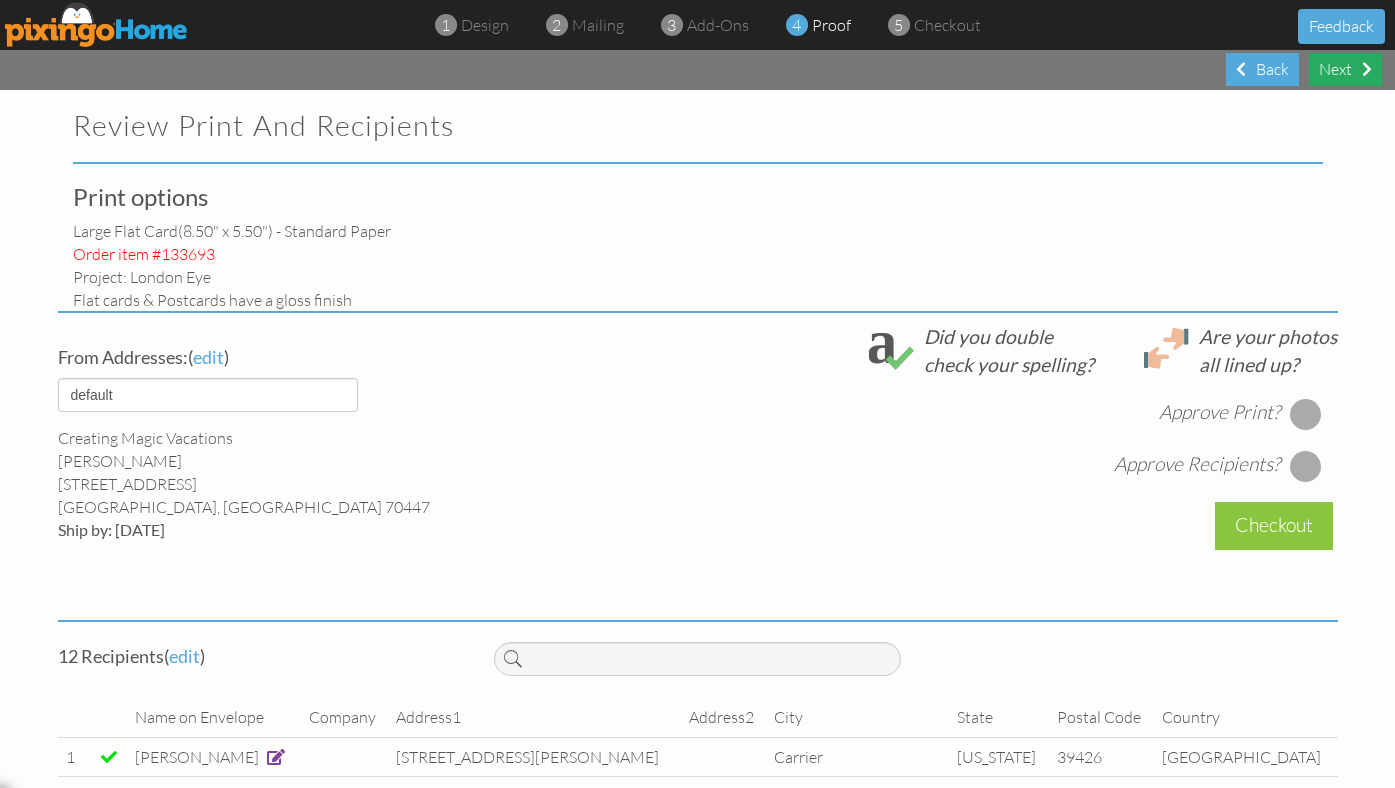 select on "object:7006" 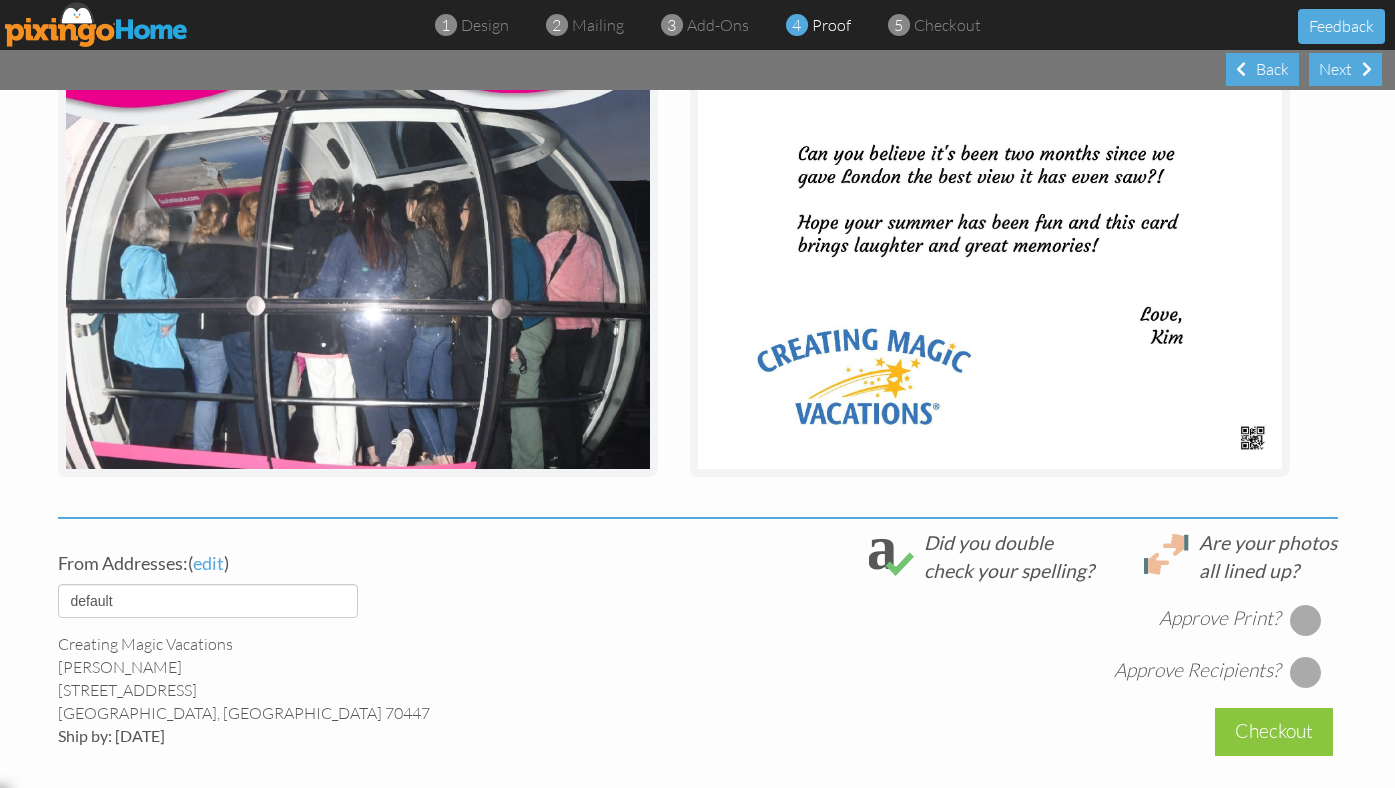 scroll, scrollTop: 754, scrollLeft: 0, axis: vertical 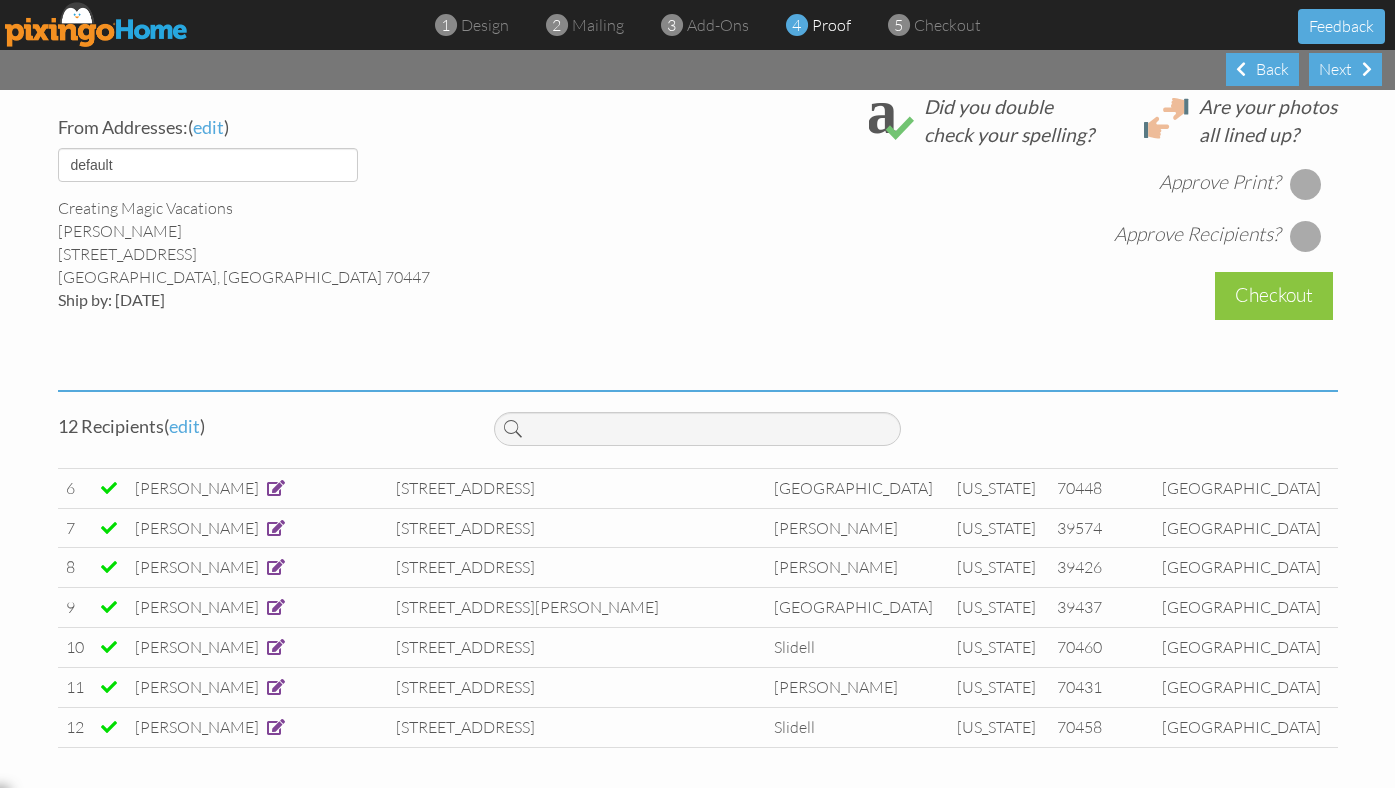 click at bounding box center (1306, 184) 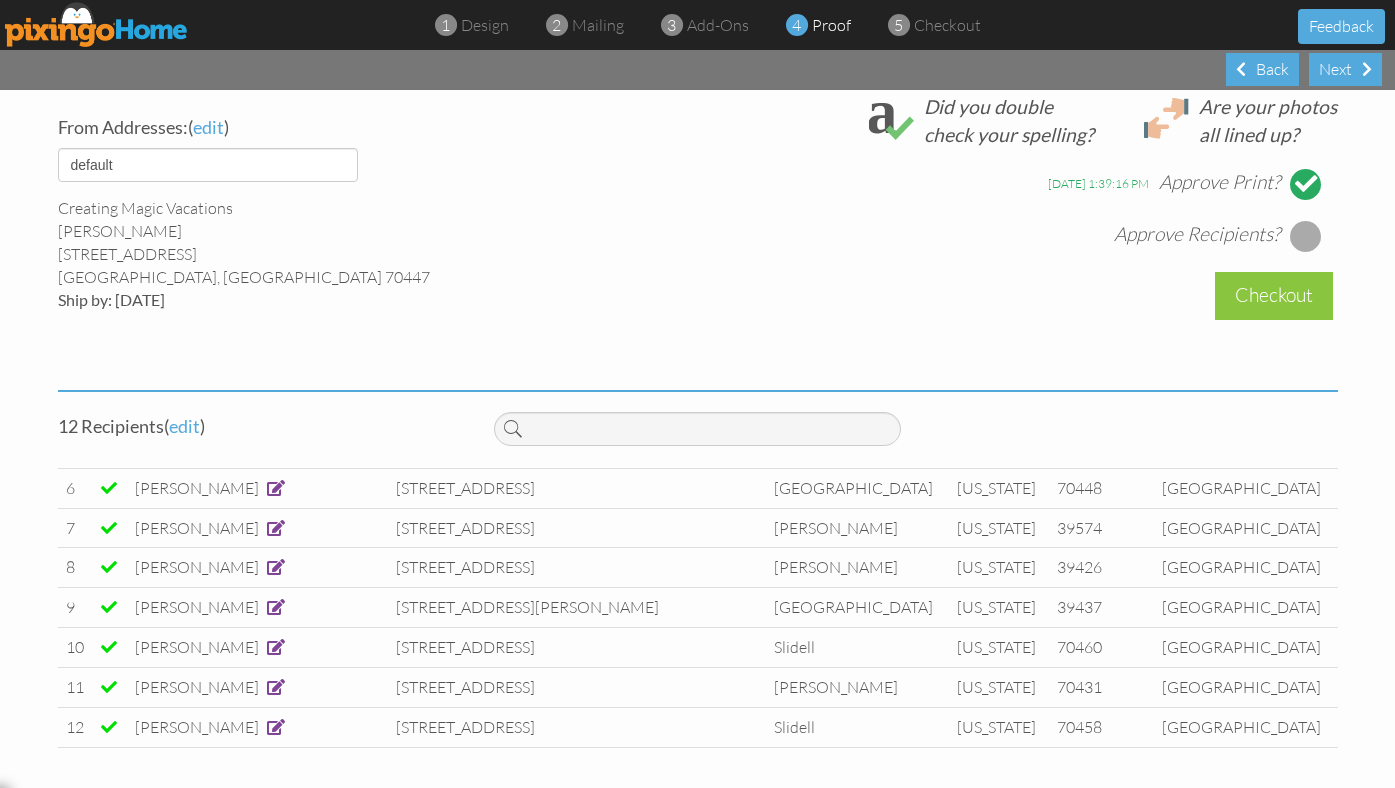 click at bounding box center (1306, 236) 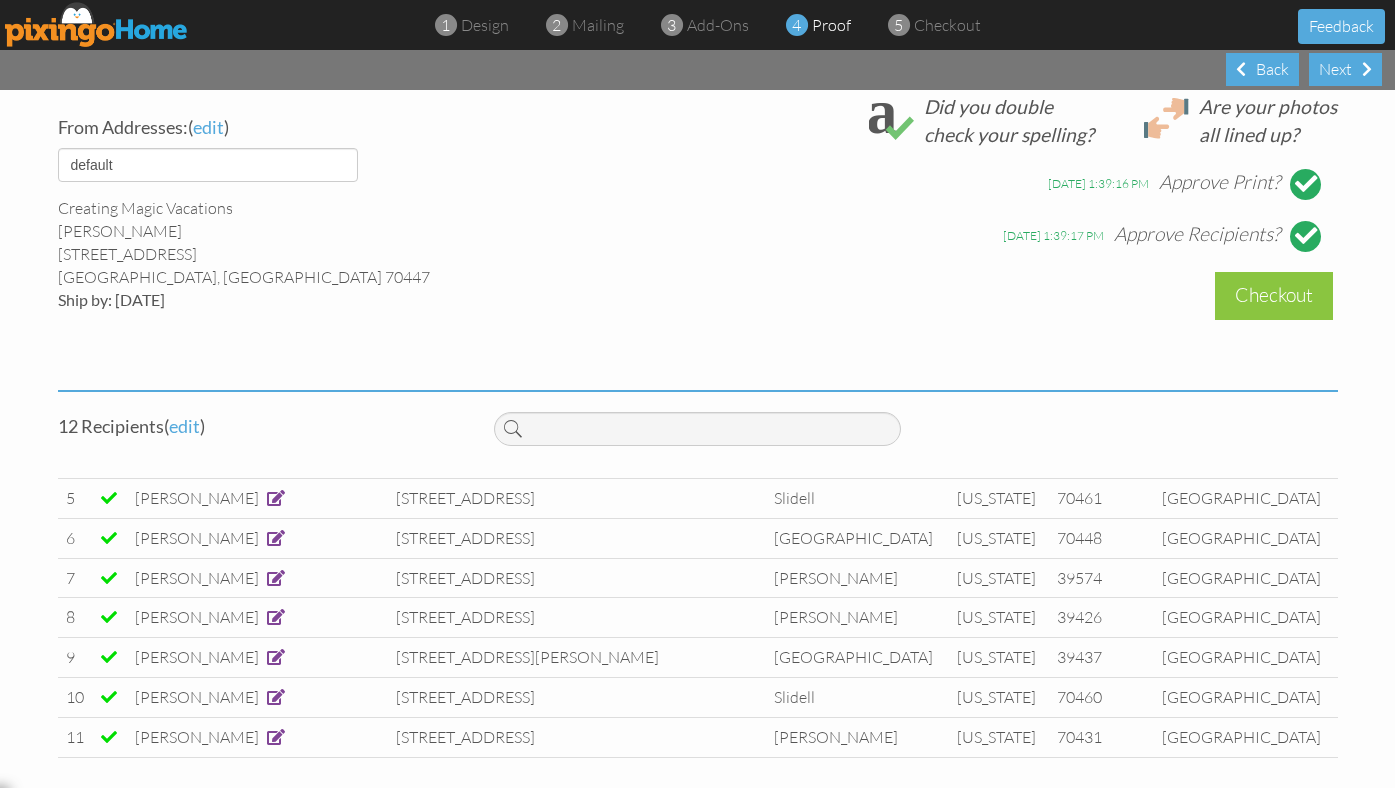 scroll, scrollTop: 0, scrollLeft: 0, axis: both 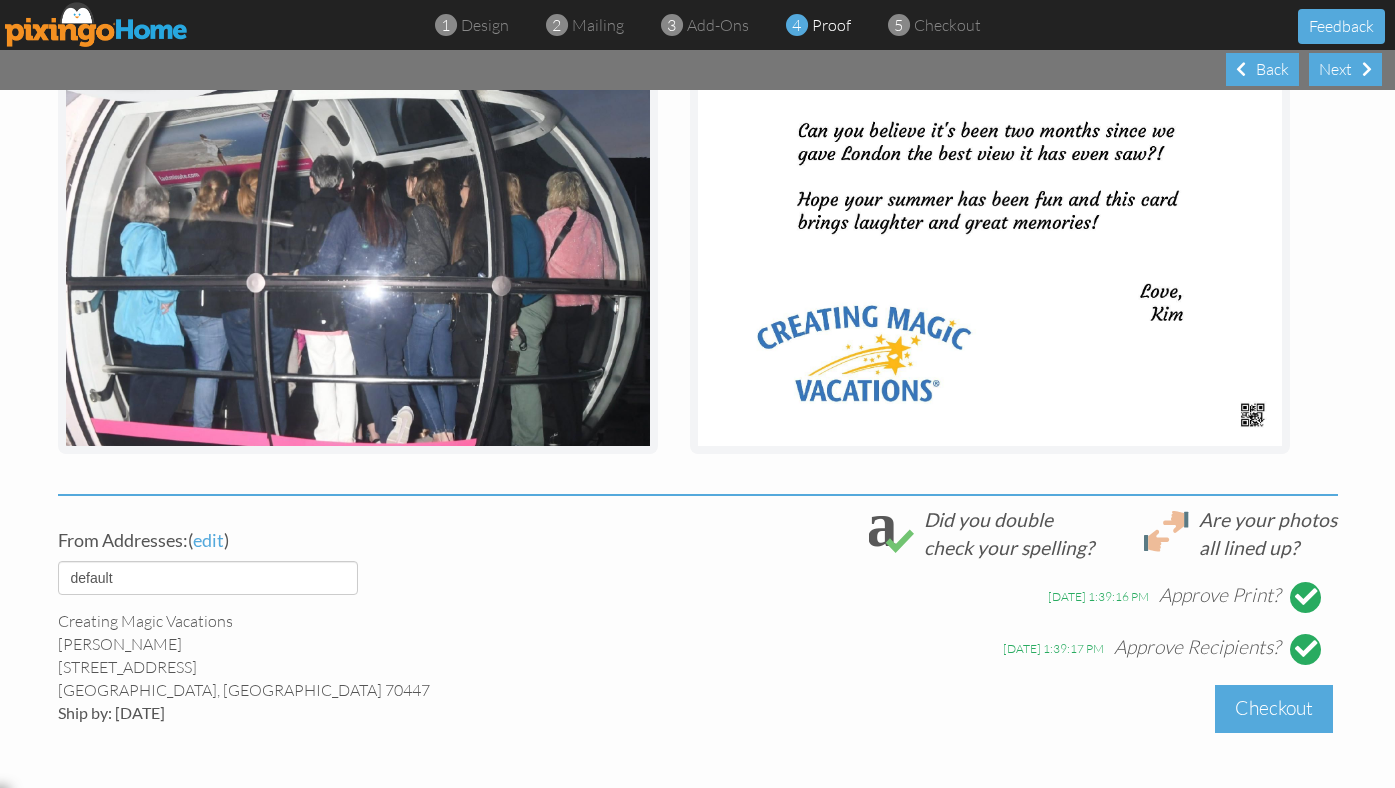 click on "Checkout" at bounding box center [1274, 708] 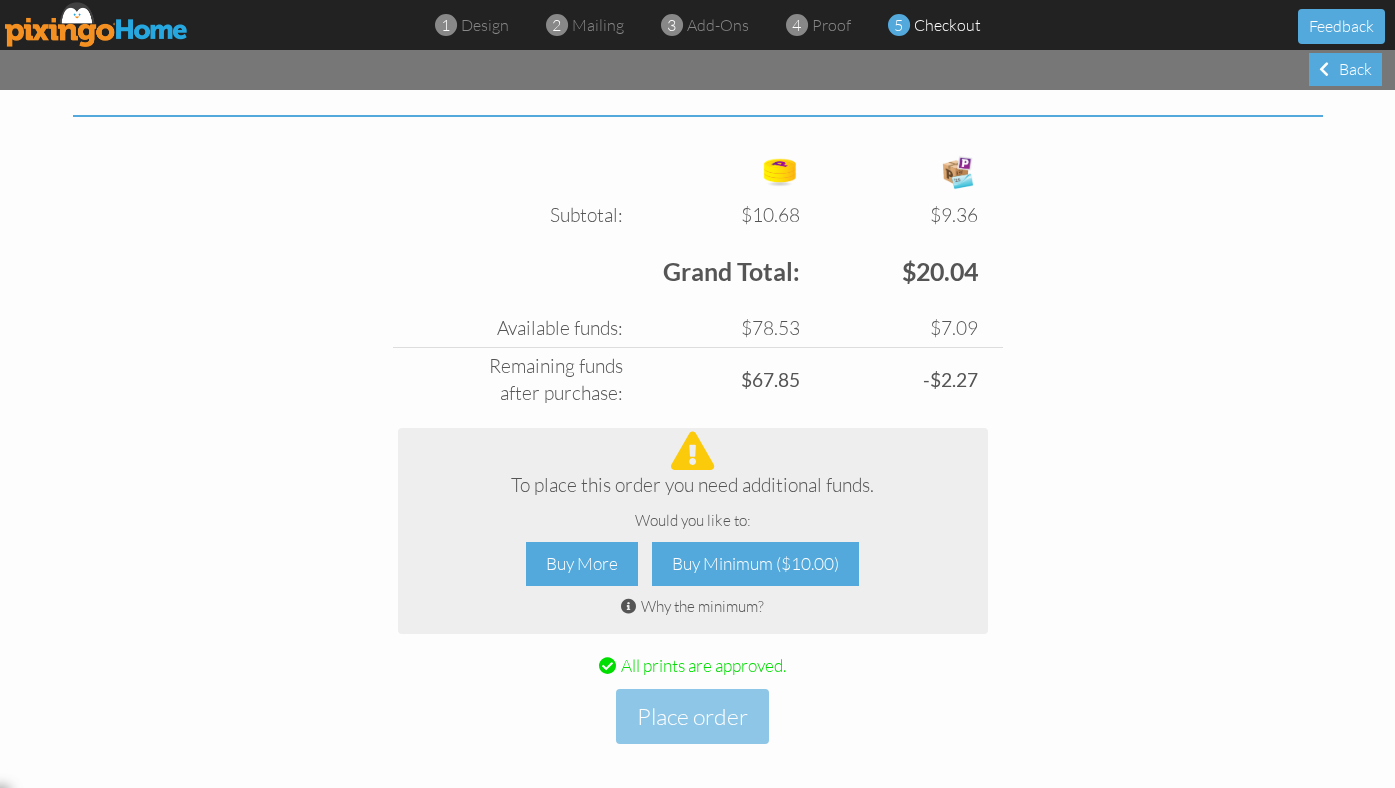 scroll, scrollTop: 711, scrollLeft: 0, axis: vertical 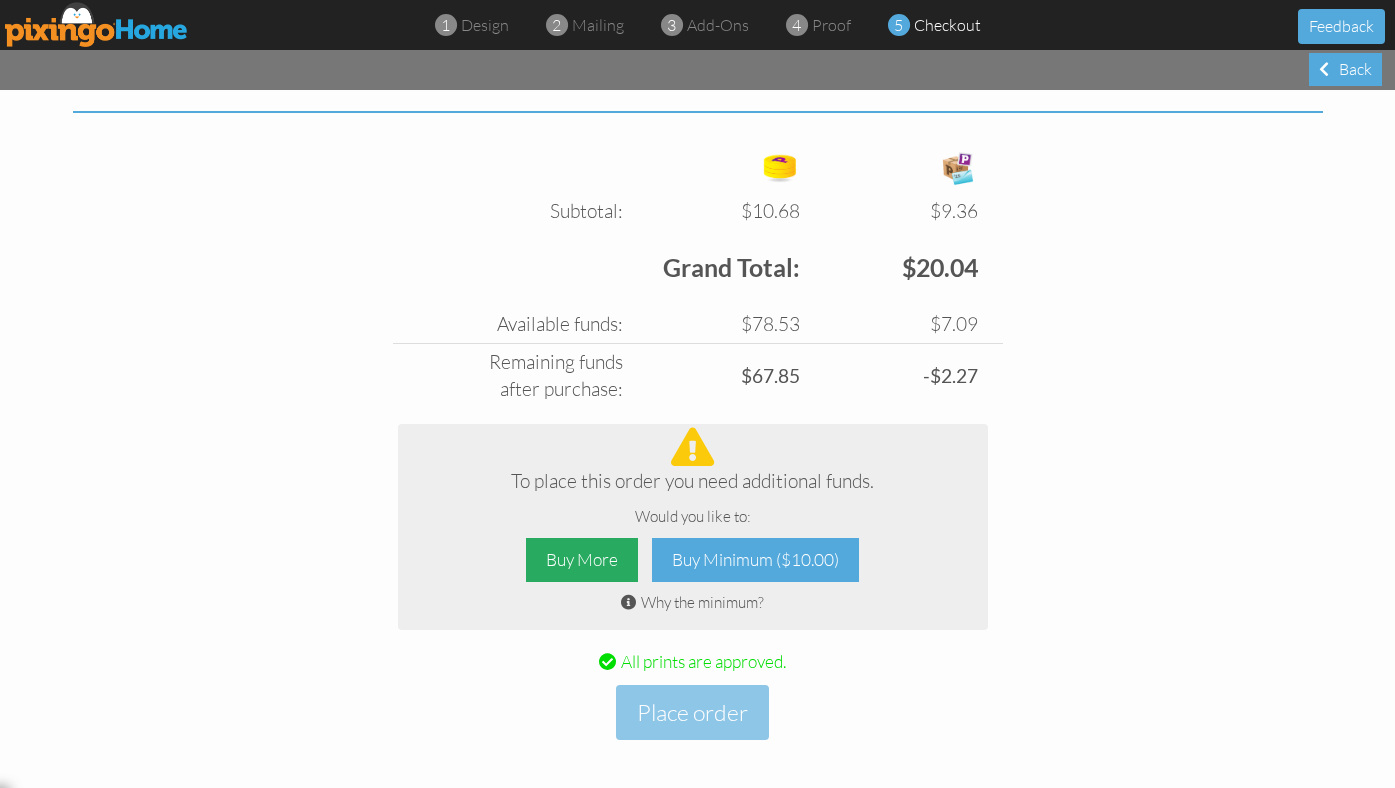 click on "Buy More" at bounding box center [582, 560] 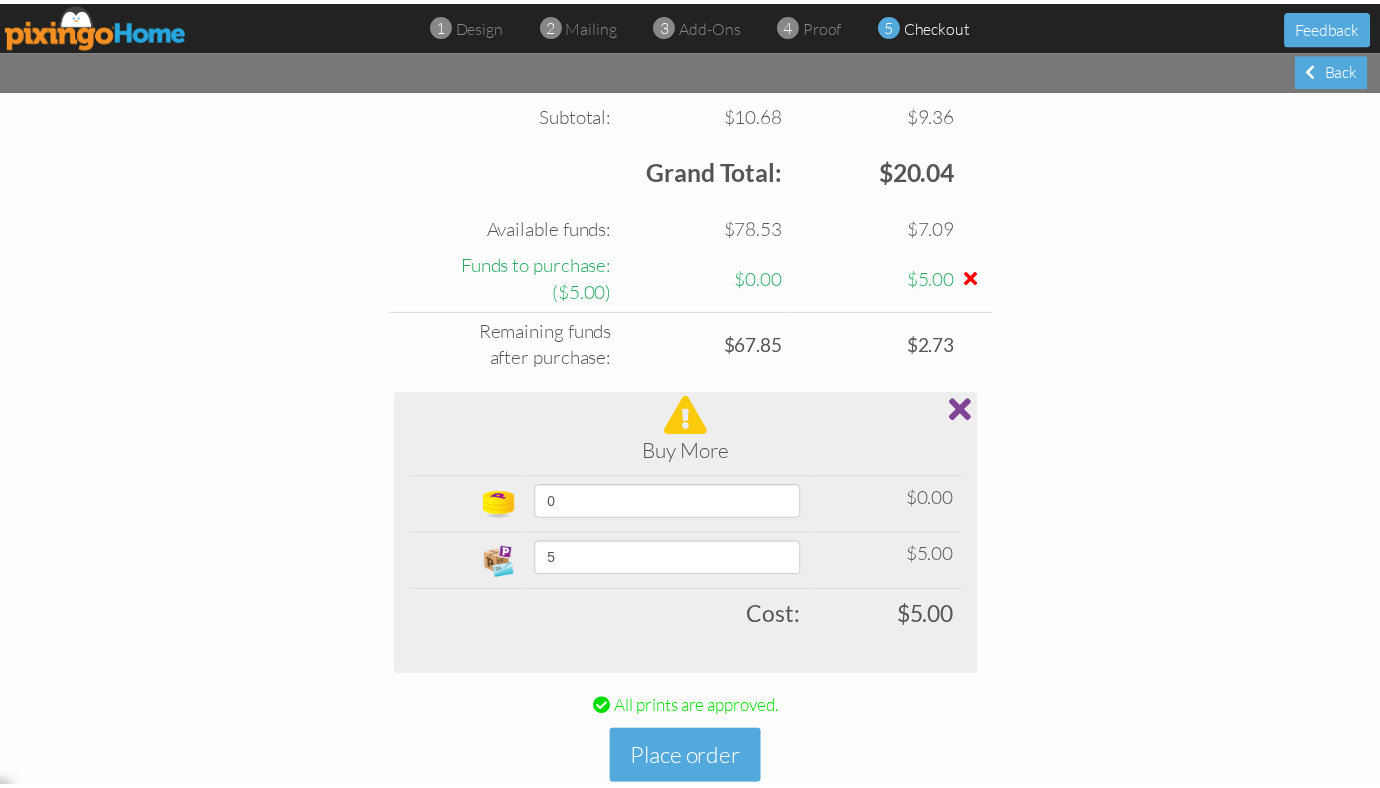 scroll, scrollTop: 809, scrollLeft: 0, axis: vertical 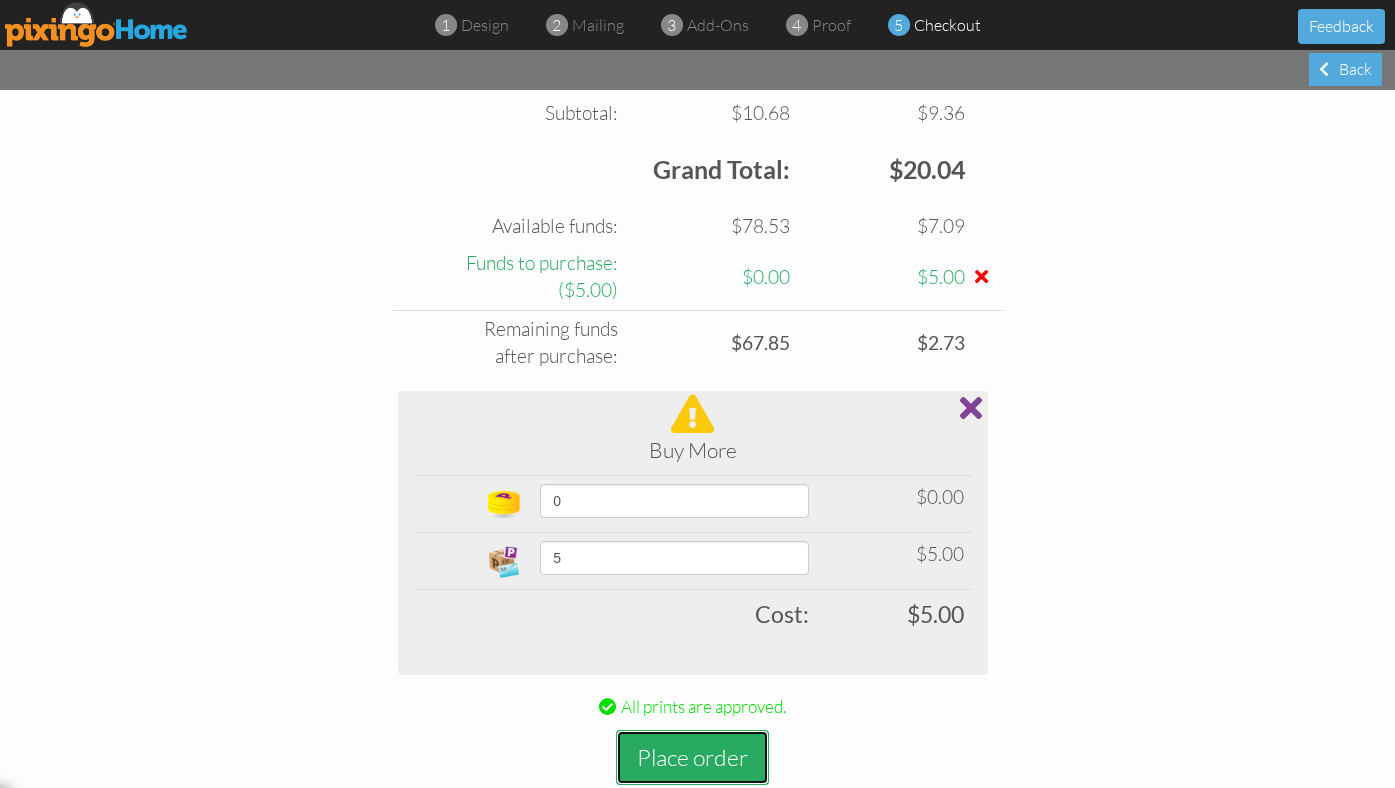 click on "Place order" at bounding box center [692, 757] 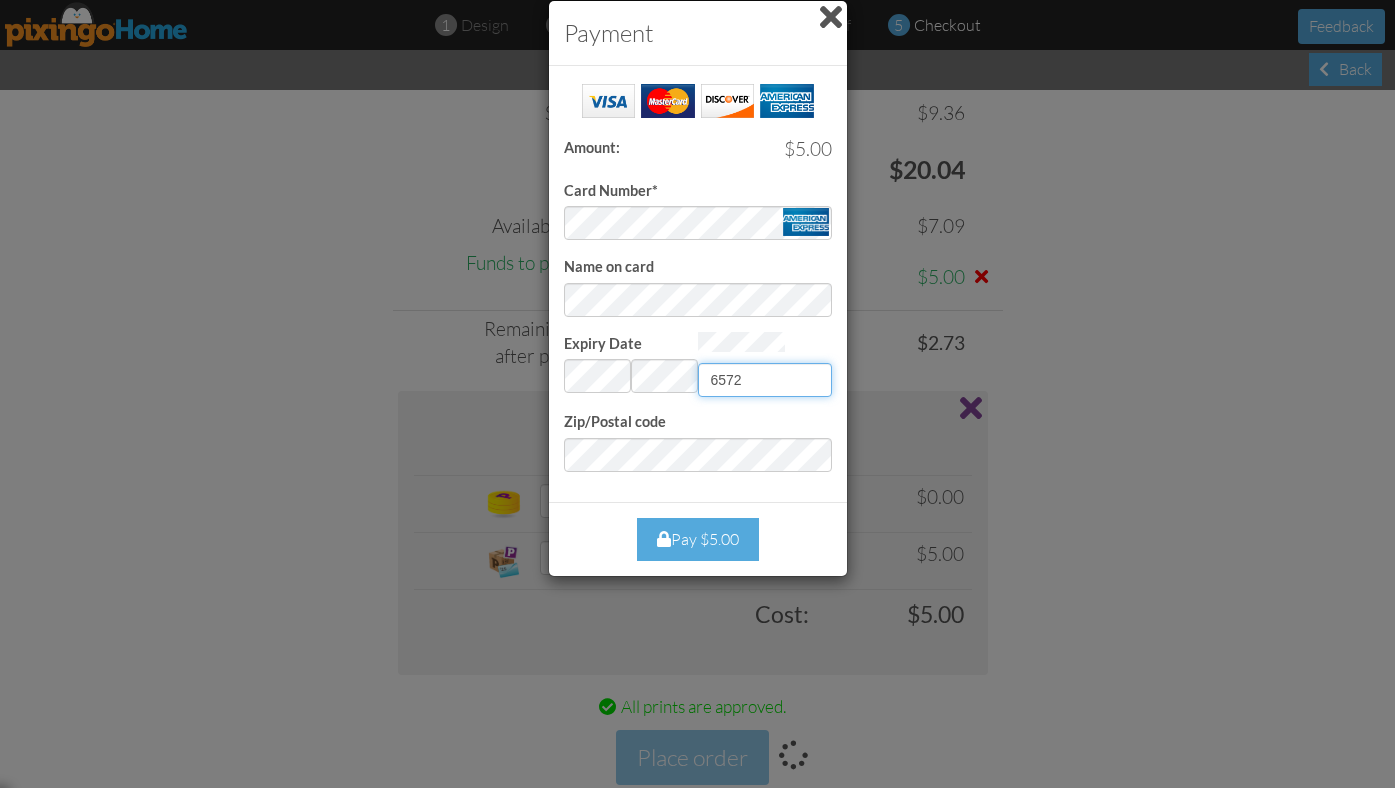 type on "6572" 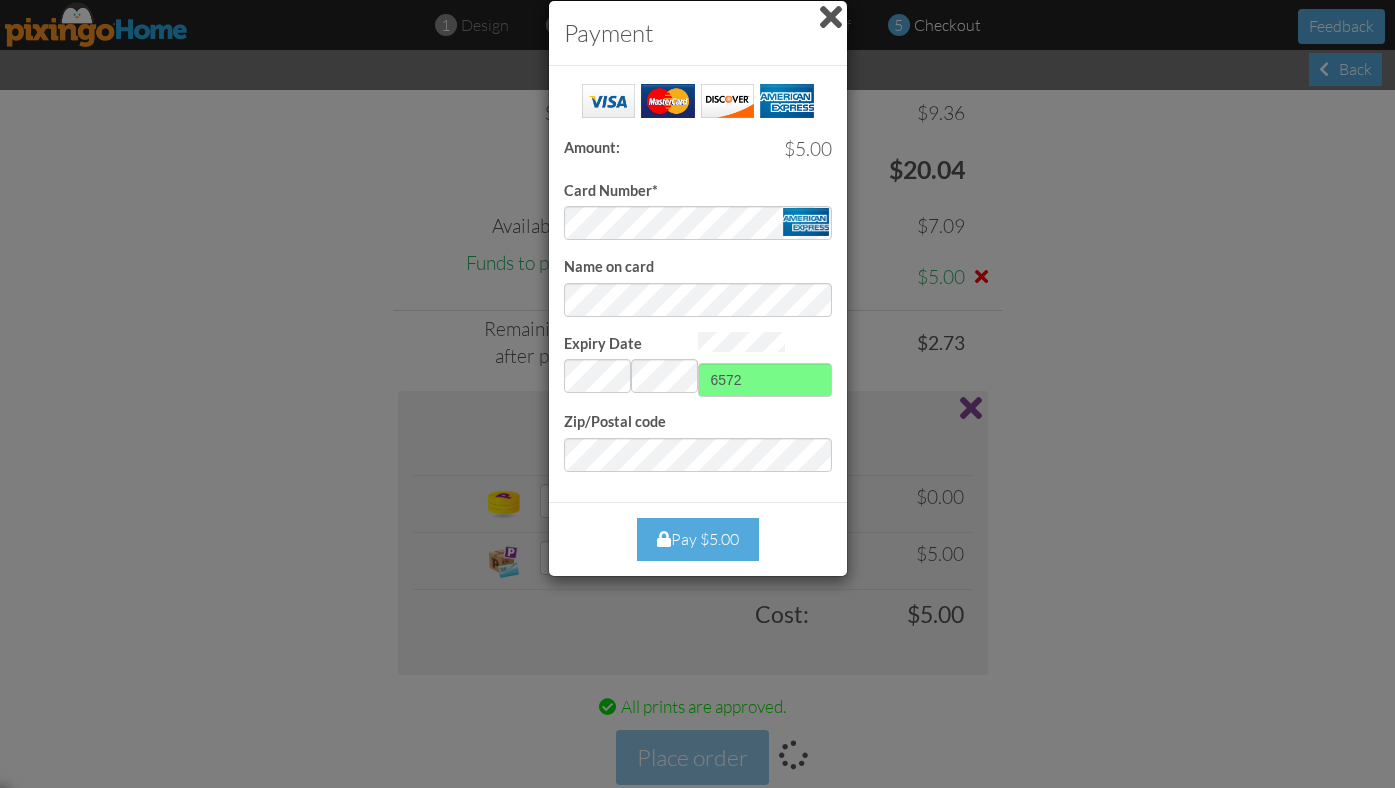 click on "Pay $5.00" at bounding box center [698, 539] 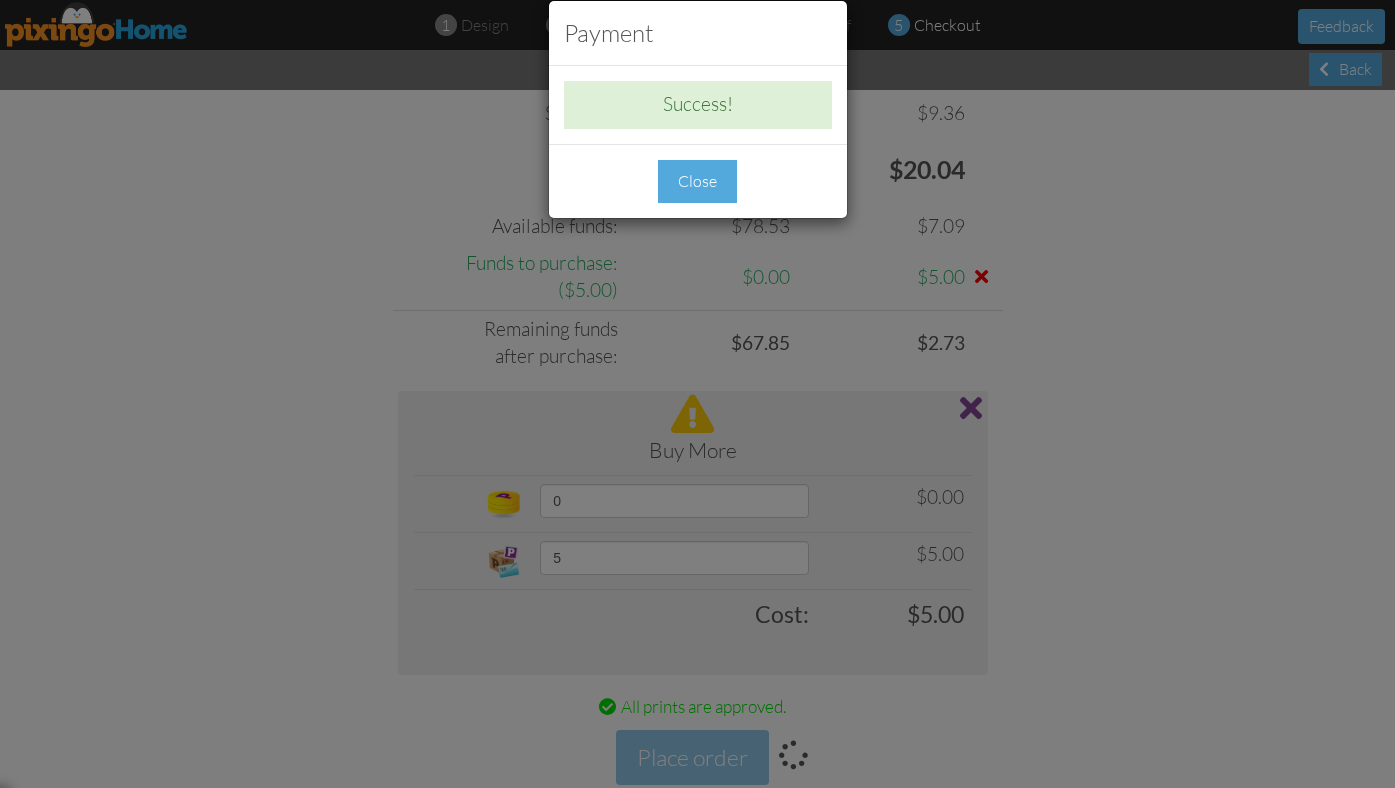 click on "Close" at bounding box center [697, 181] 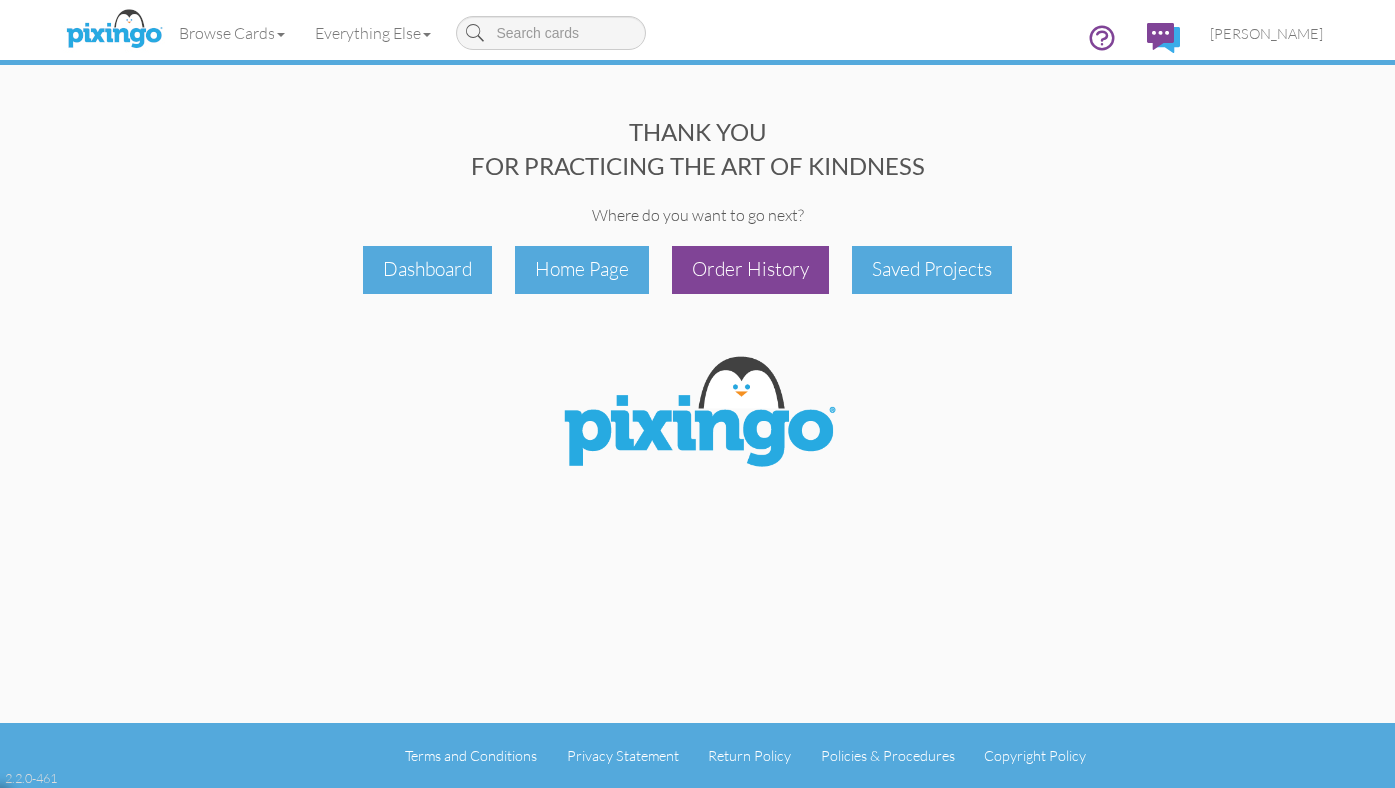 click on "Order History" at bounding box center (750, 269) 